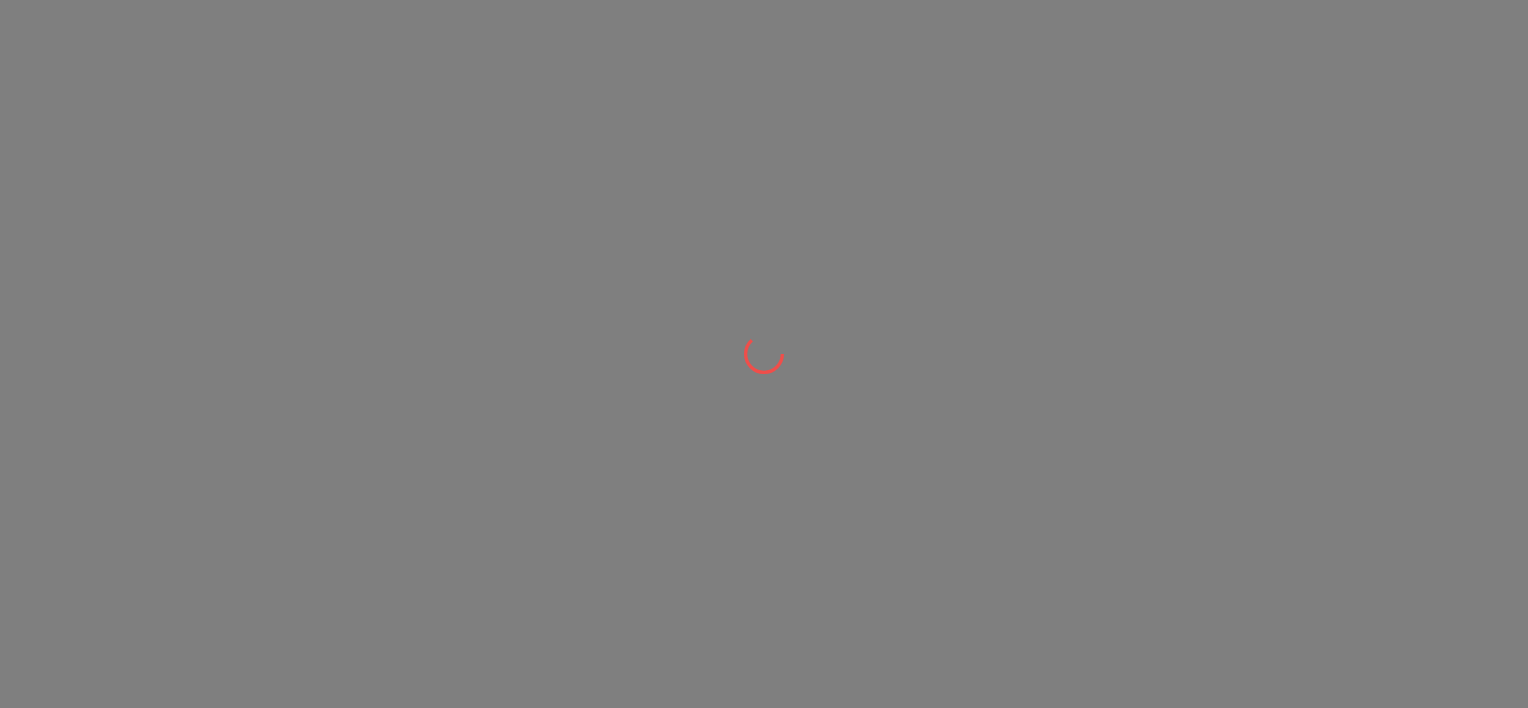 scroll, scrollTop: 0, scrollLeft: 0, axis: both 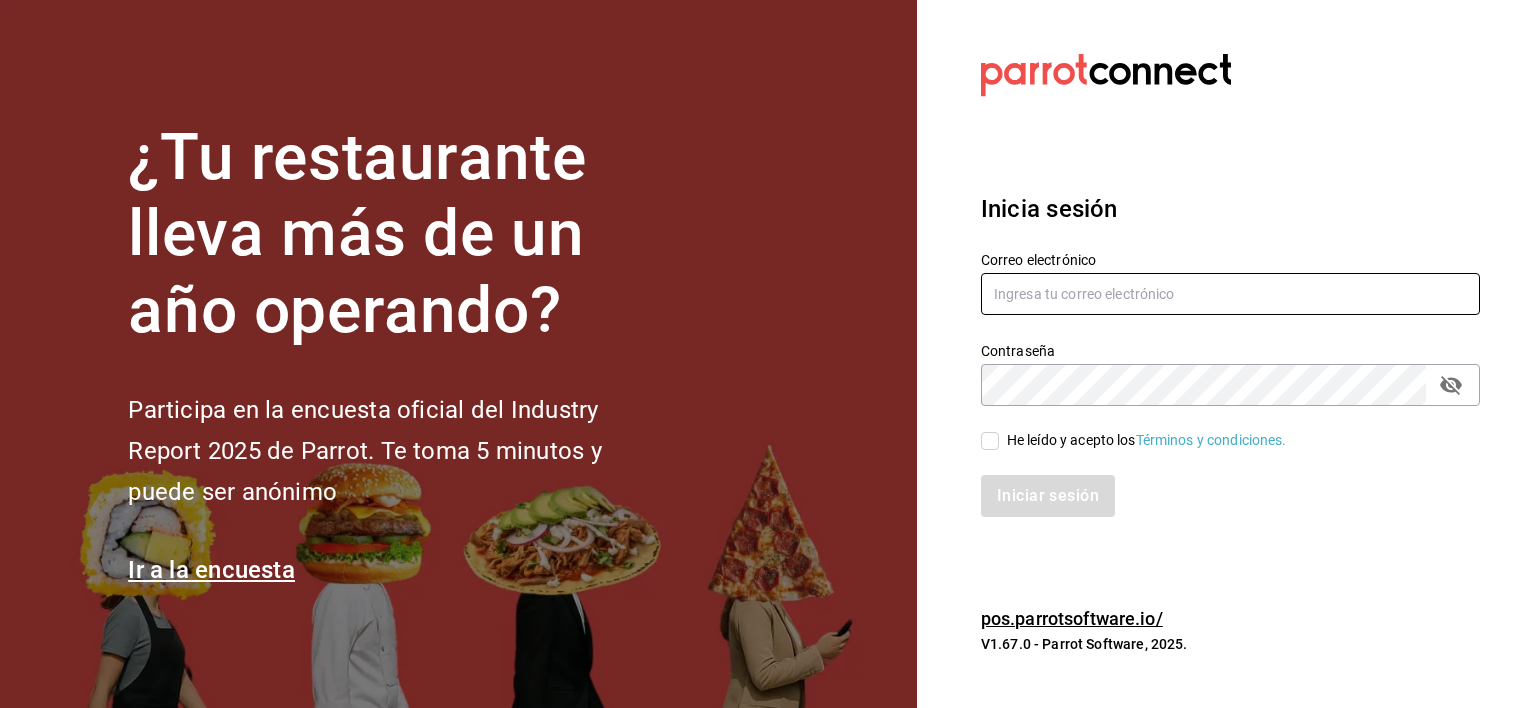 click at bounding box center (1230, 294) 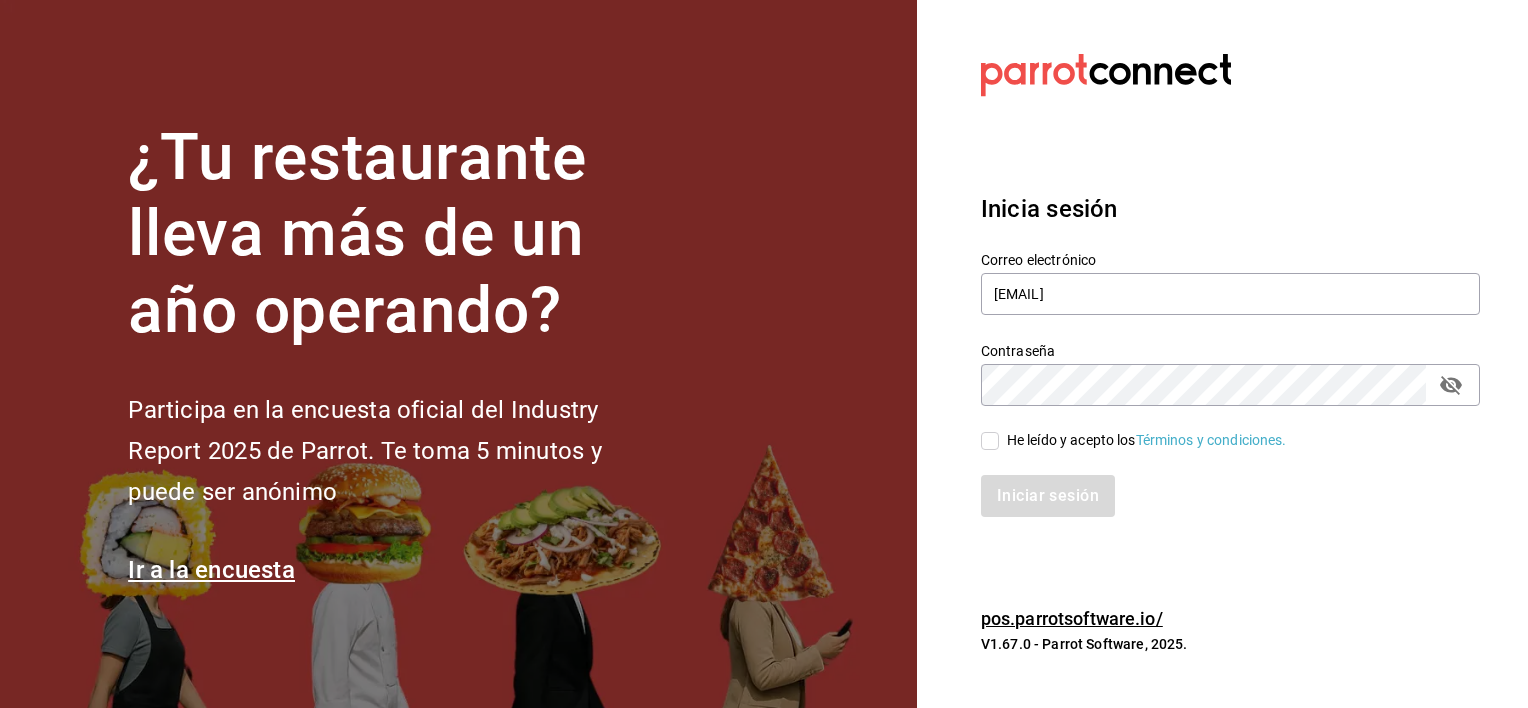 click on "He leído y acepto los  Términos y condiciones." at bounding box center (990, 441) 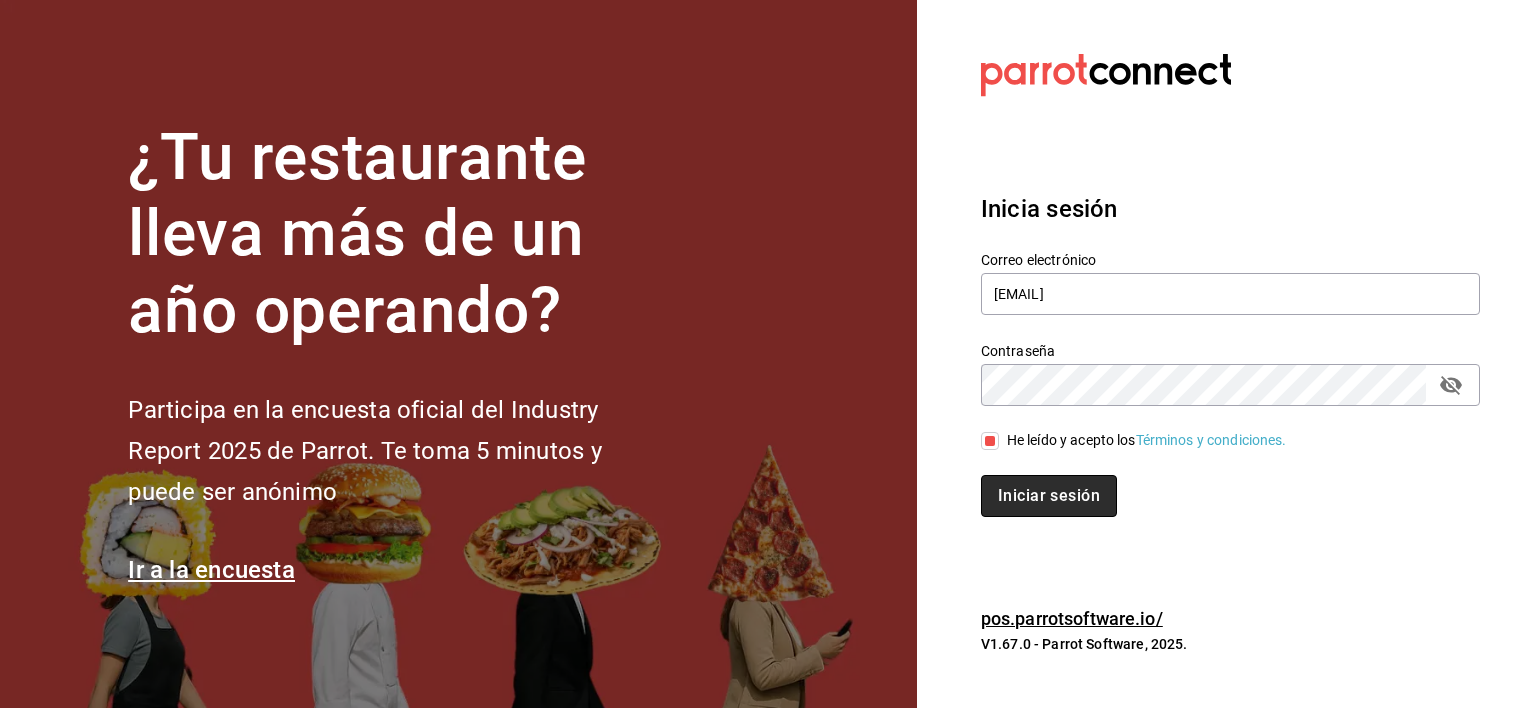 click on "Iniciar sesión" at bounding box center [1049, 496] 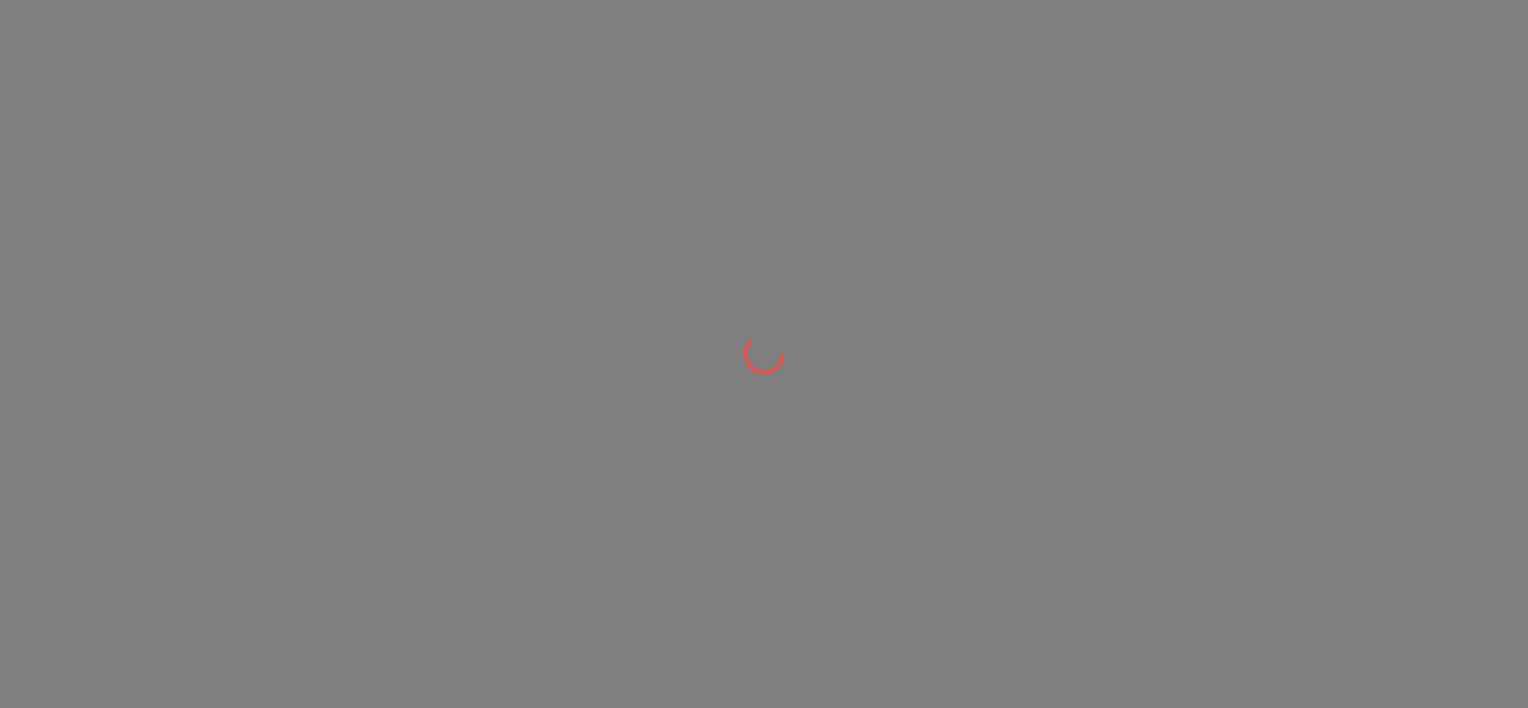 scroll, scrollTop: 0, scrollLeft: 0, axis: both 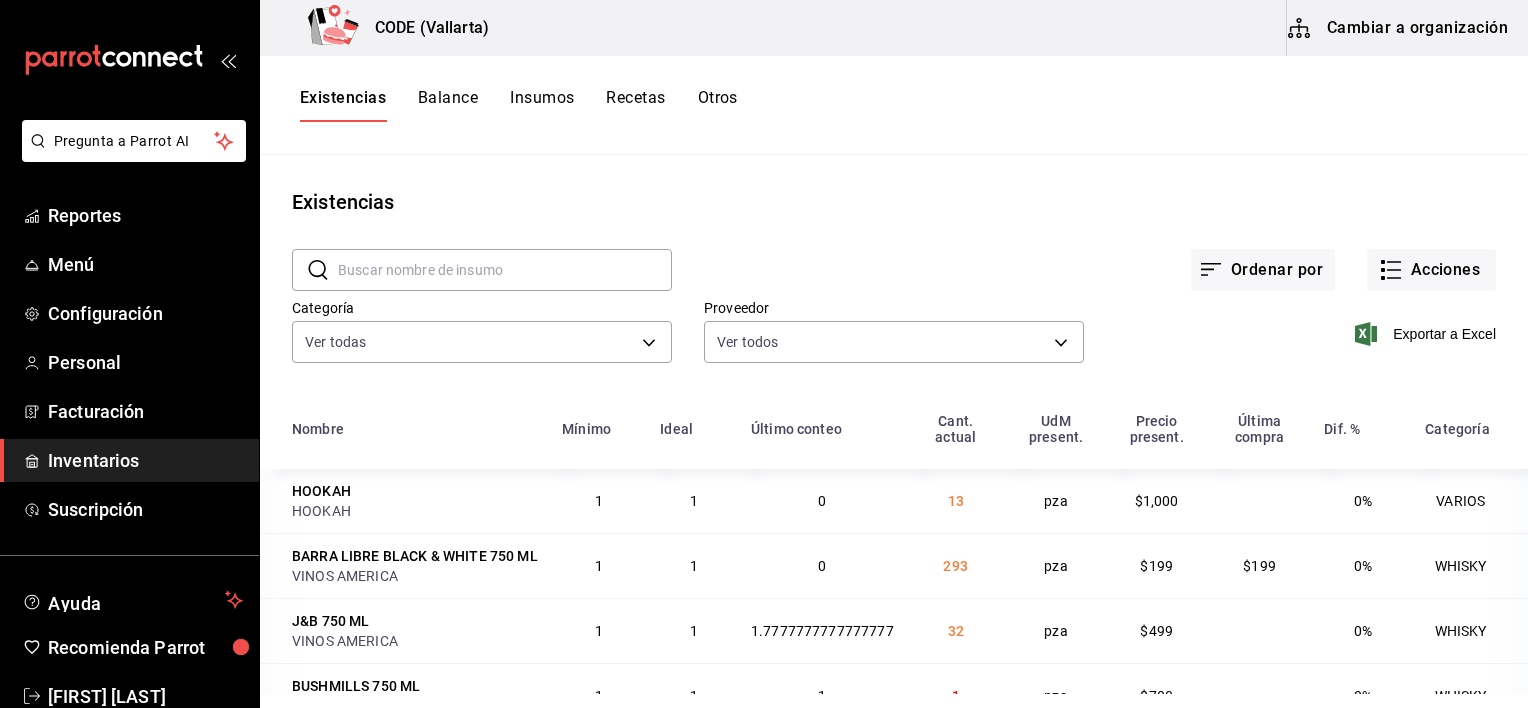 click on "Inventarios" at bounding box center [145, 460] 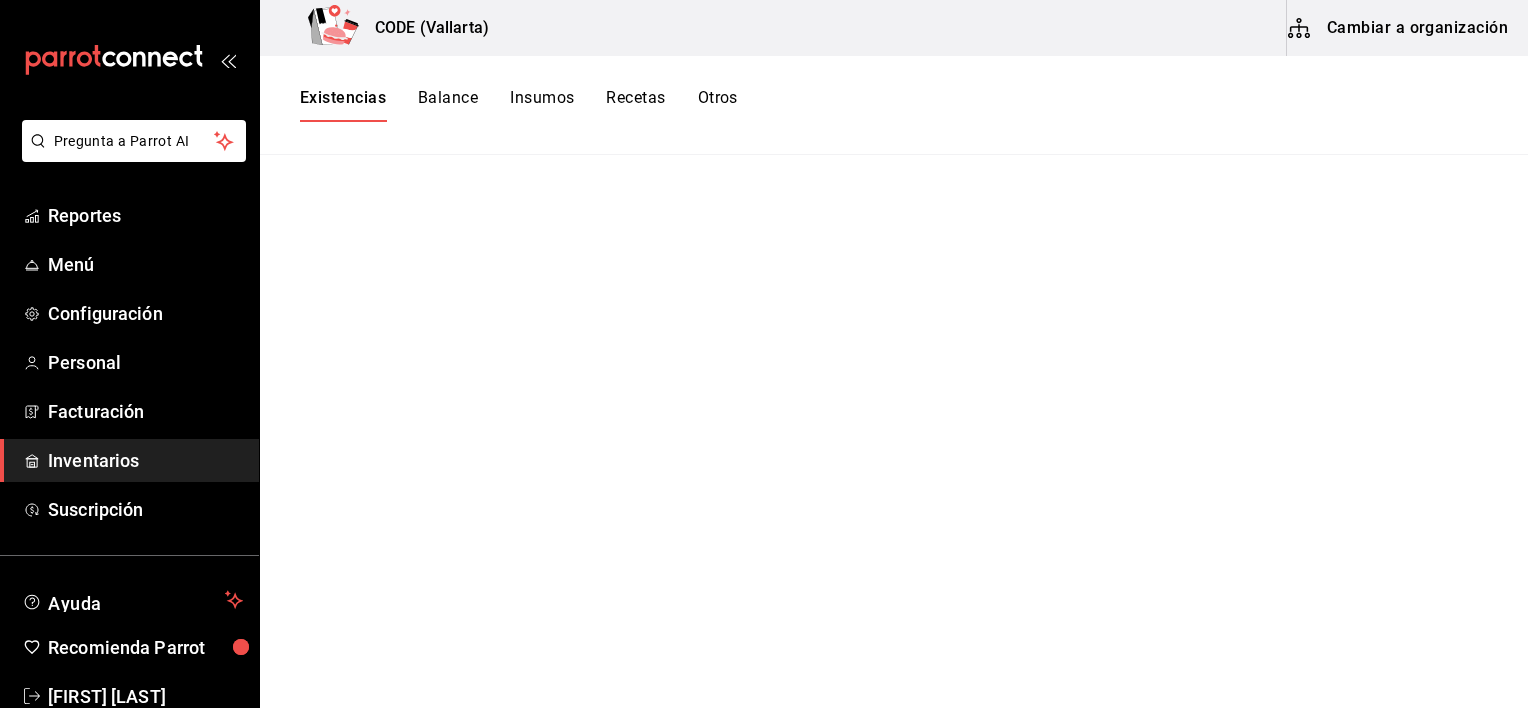 click on "Inventarios" at bounding box center (145, 460) 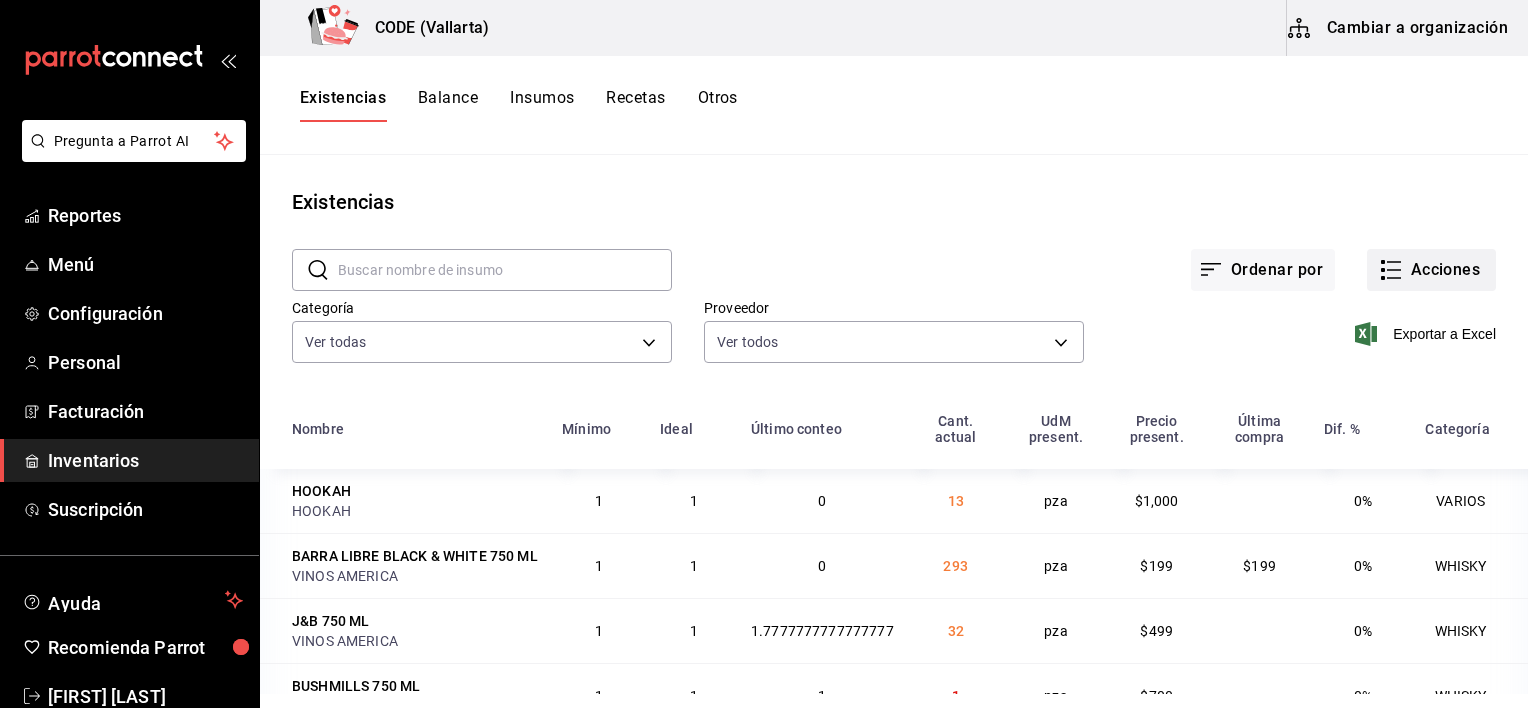 click on "Acciones" at bounding box center (1431, 270) 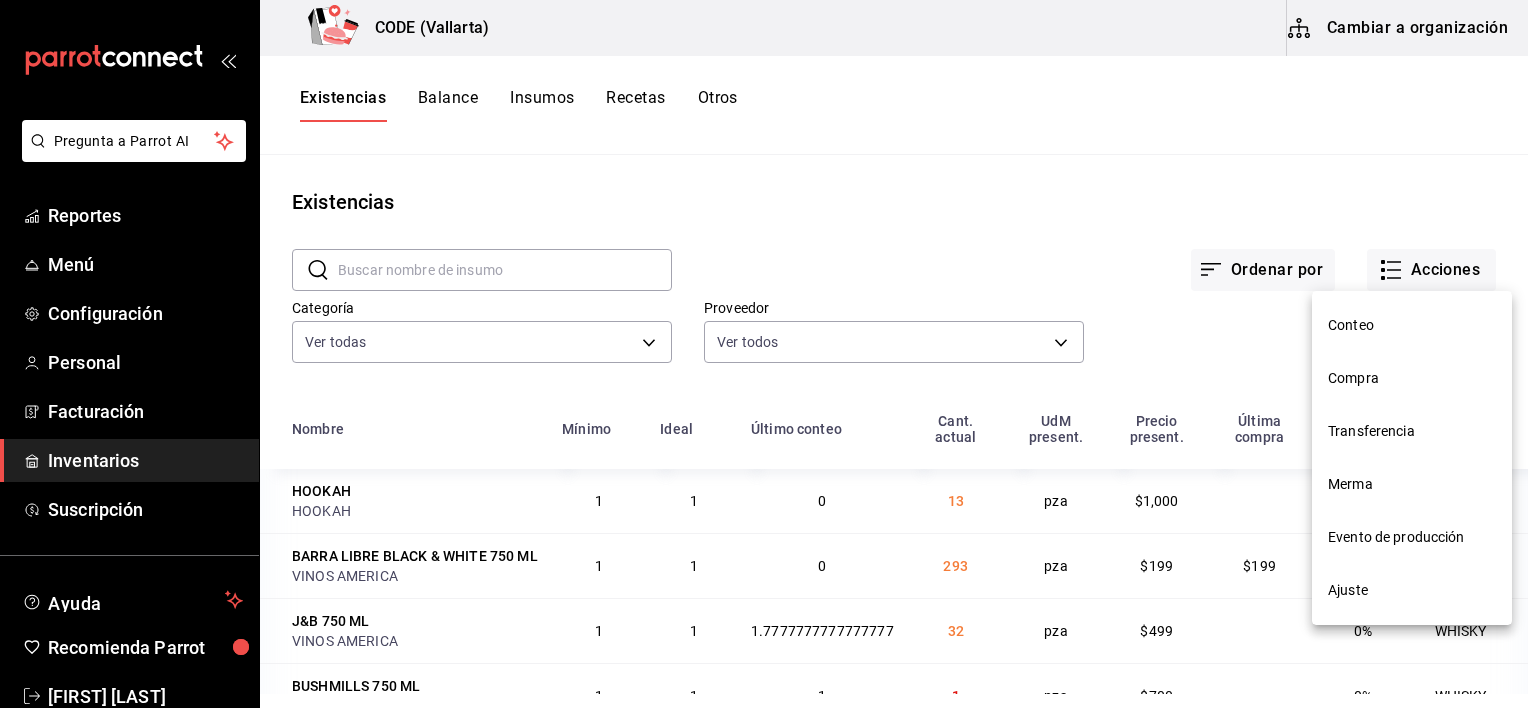 click on "Compra" at bounding box center [1412, 378] 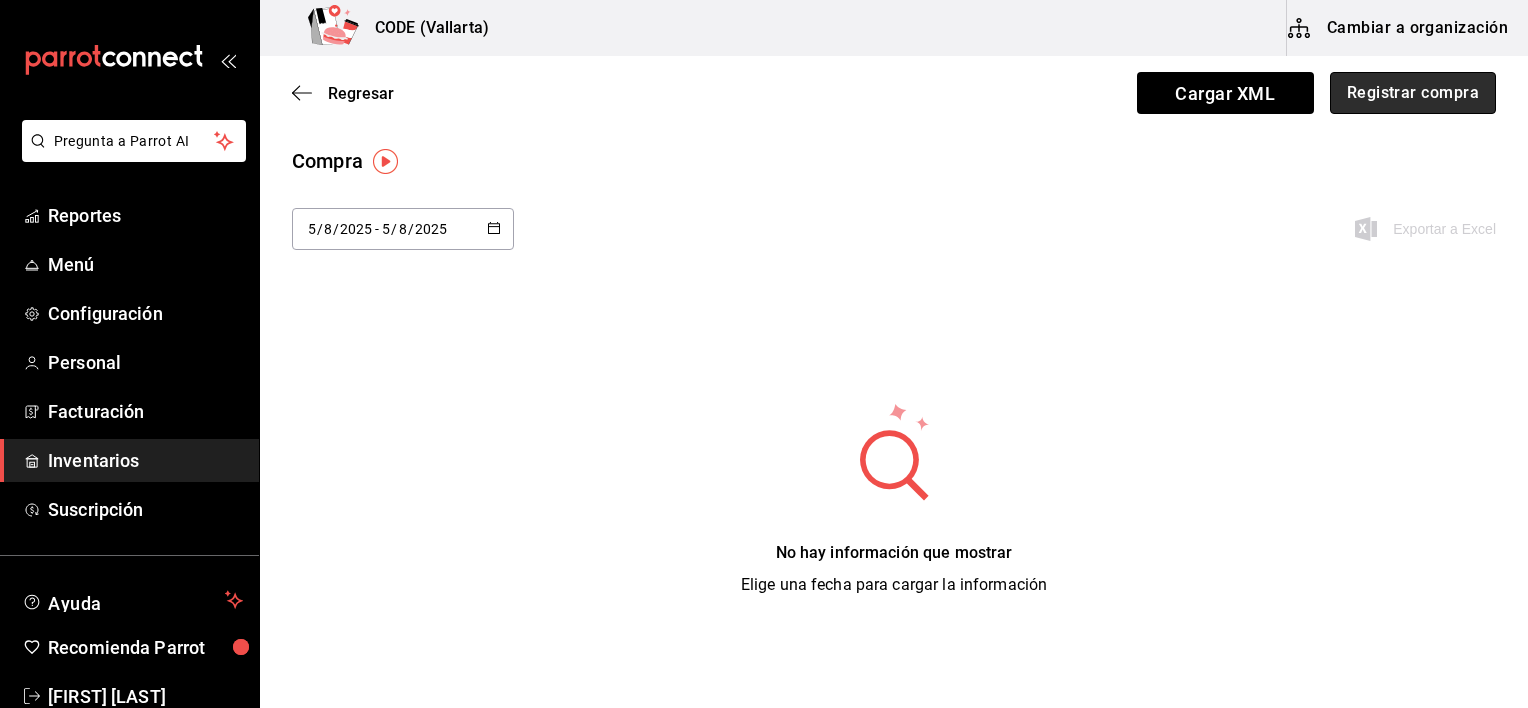 click on "Registrar compra" at bounding box center (1413, 93) 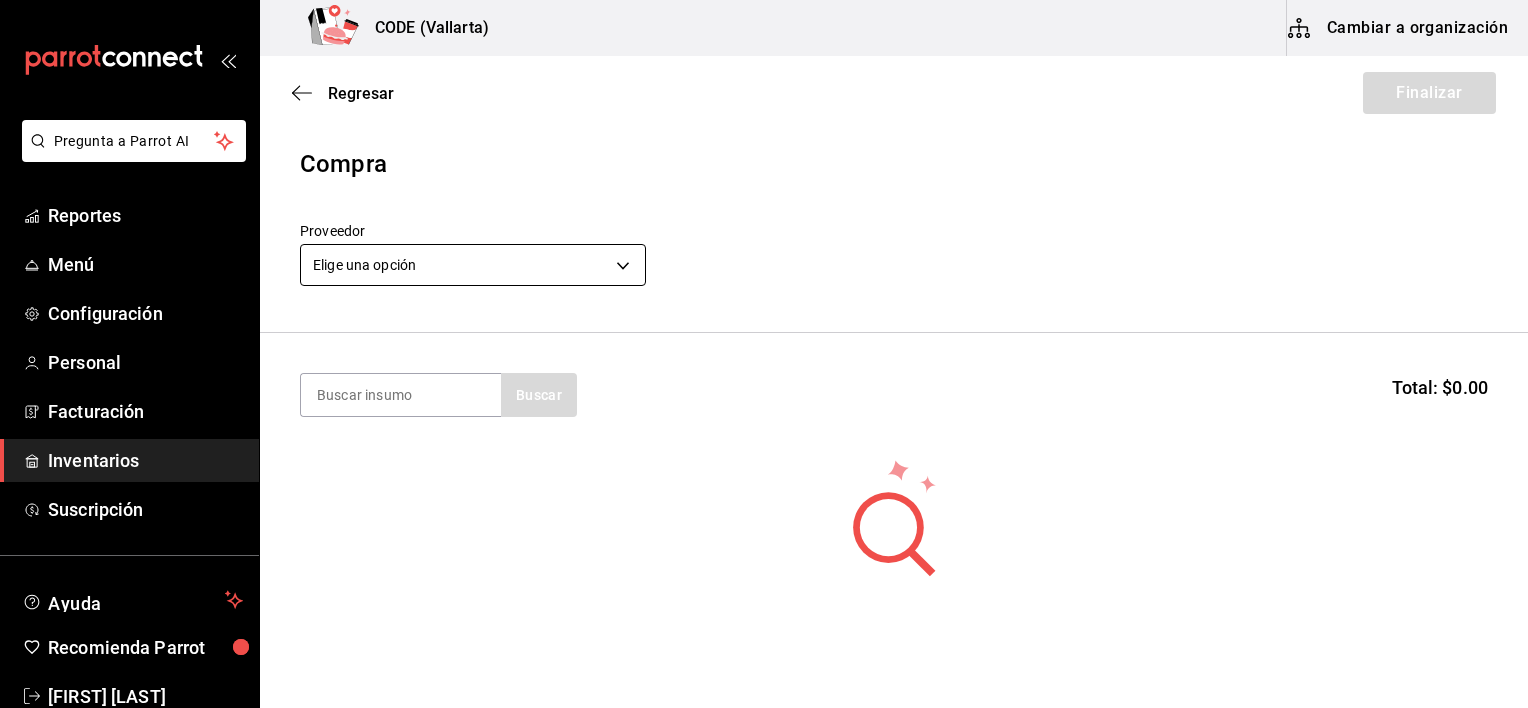 click on "Pregunta a Parrot AI Reportes   Menú   Configuración   Personal   Facturación   Inventarios   Suscripción   Ayuda Recomienda Parrot   [FIRST] [LAST]   Sugerir nueva función   CODE (Vallarta) Cambiar a organización Regresar Finalizar Compra Proveedor Elige una opción default Buscar Total: $0.00 No hay insumos a mostrar. Busca un insumo para agregarlo a la lista Pregunta a Parrot AI Reportes   Menú   Configuración   Personal   Facturación   Inventarios   Suscripción   Ayuda Recomienda Parrot   [FIRST] [LAST]   Sugerir nueva función   GANA 1 MES GRATIS EN TU SUSCRIPCIÓN AQUÍ ¿Recuerdas cómo empezó tu restaurante?
Hoy puedes ayudar a un colega a tener el mismo cambio que tú viviste.
Recomienda Parrot directamente desde tu Portal Administrador.
Es fácil y rápido.
🎁 Por cada restaurante que se una, ganas 1 mes gratis. Ver video tutorial Ir a video Editar Eliminar Visitar centro de ayuda (81) 2046 6363 soporte@parrotsoftware.io Visitar centro de ayuda (81) 2046 6363" at bounding box center (764, 297) 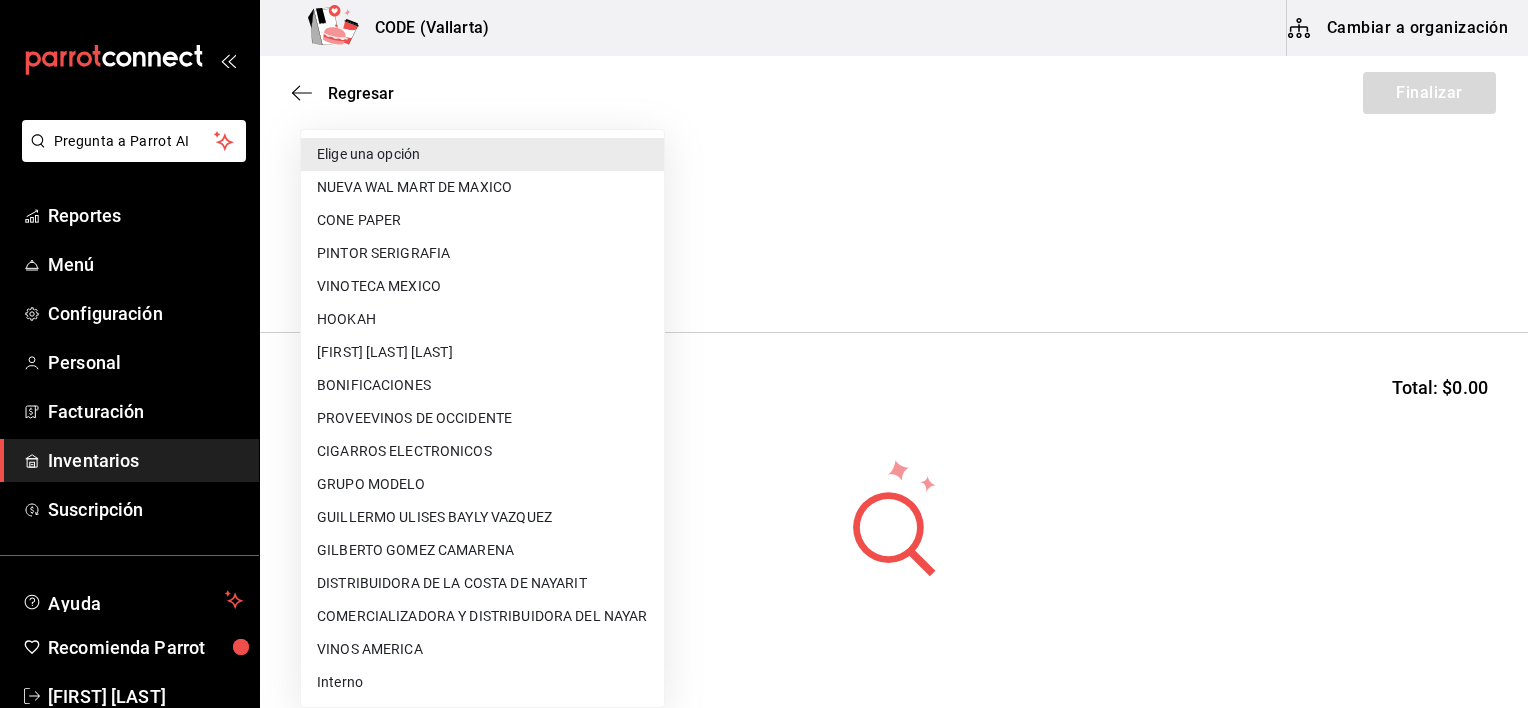 click at bounding box center (764, 354) 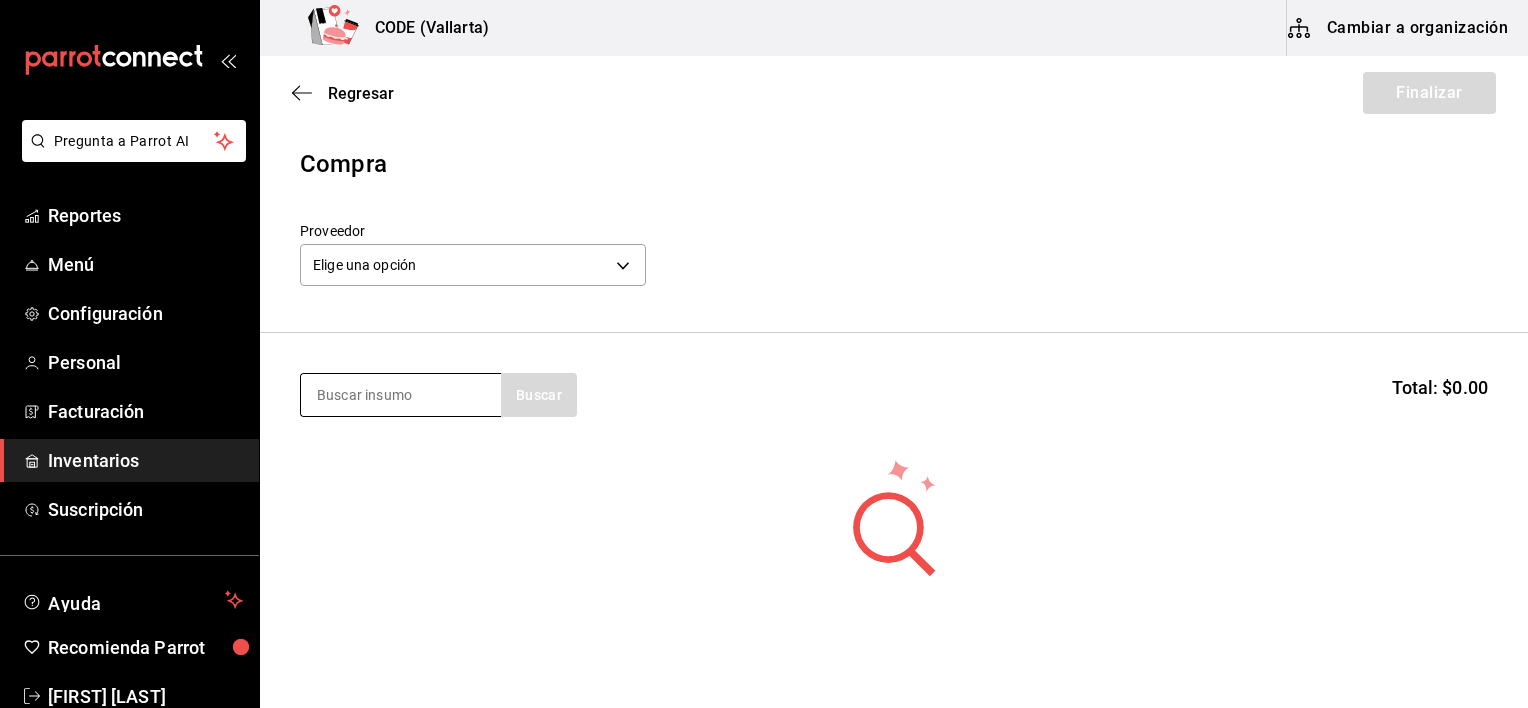 click at bounding box center [401, 395] 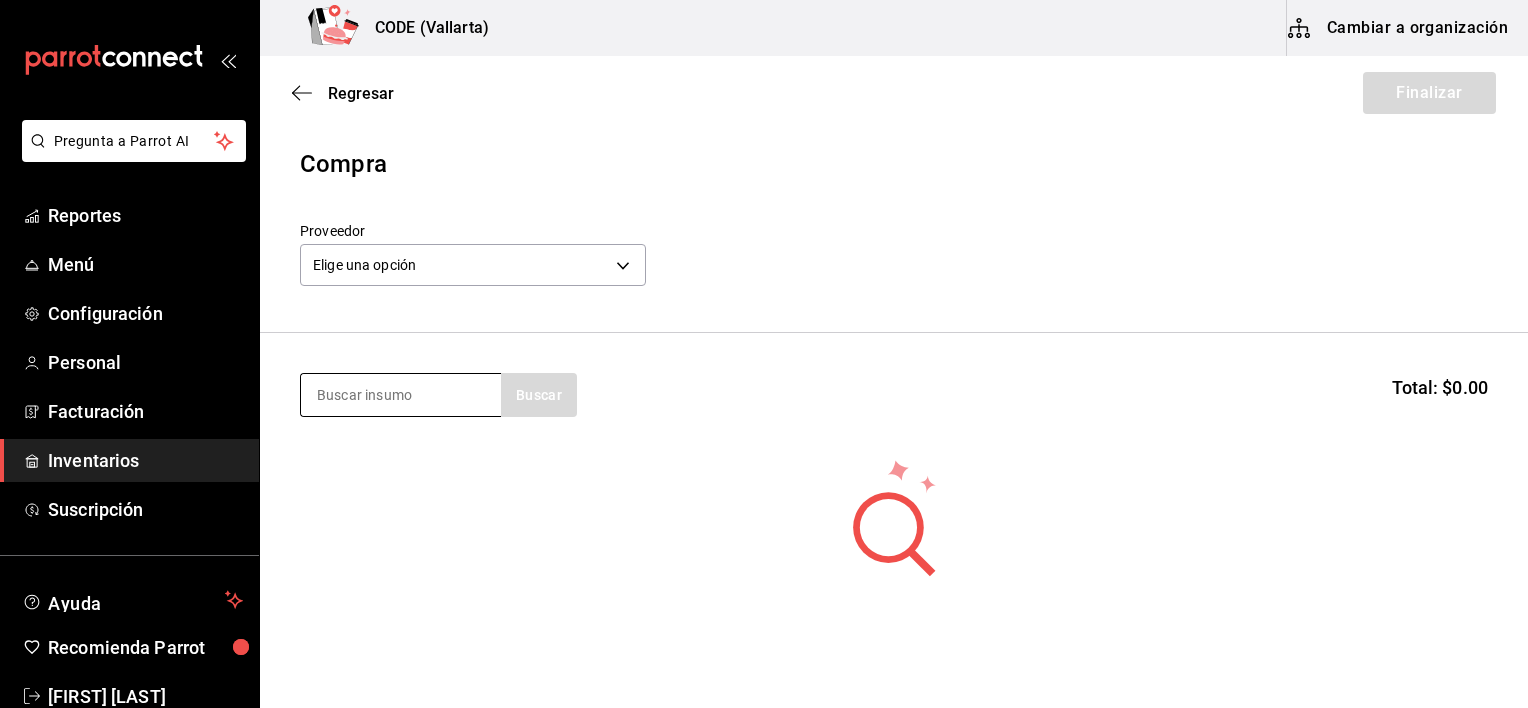 click at bounding box center (401, 395) 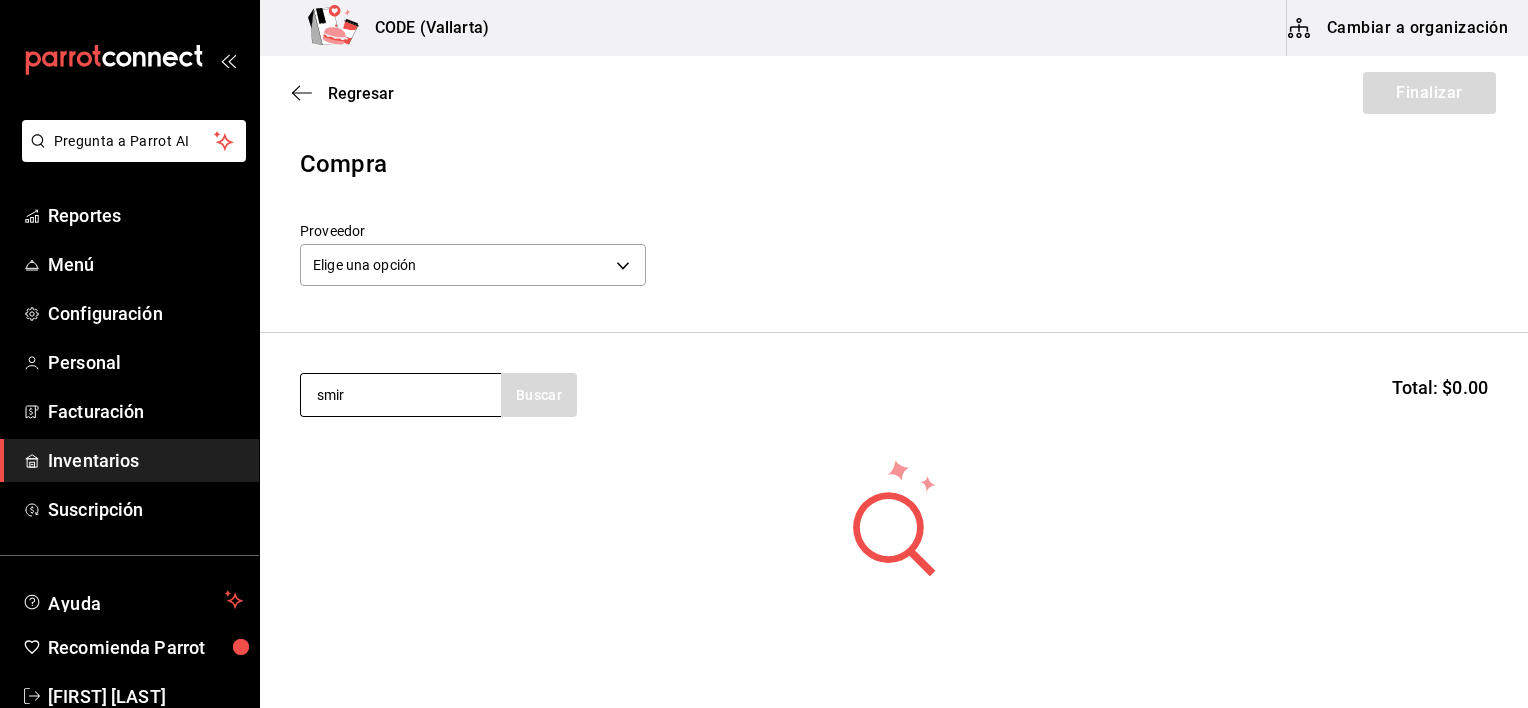 type on "smir" 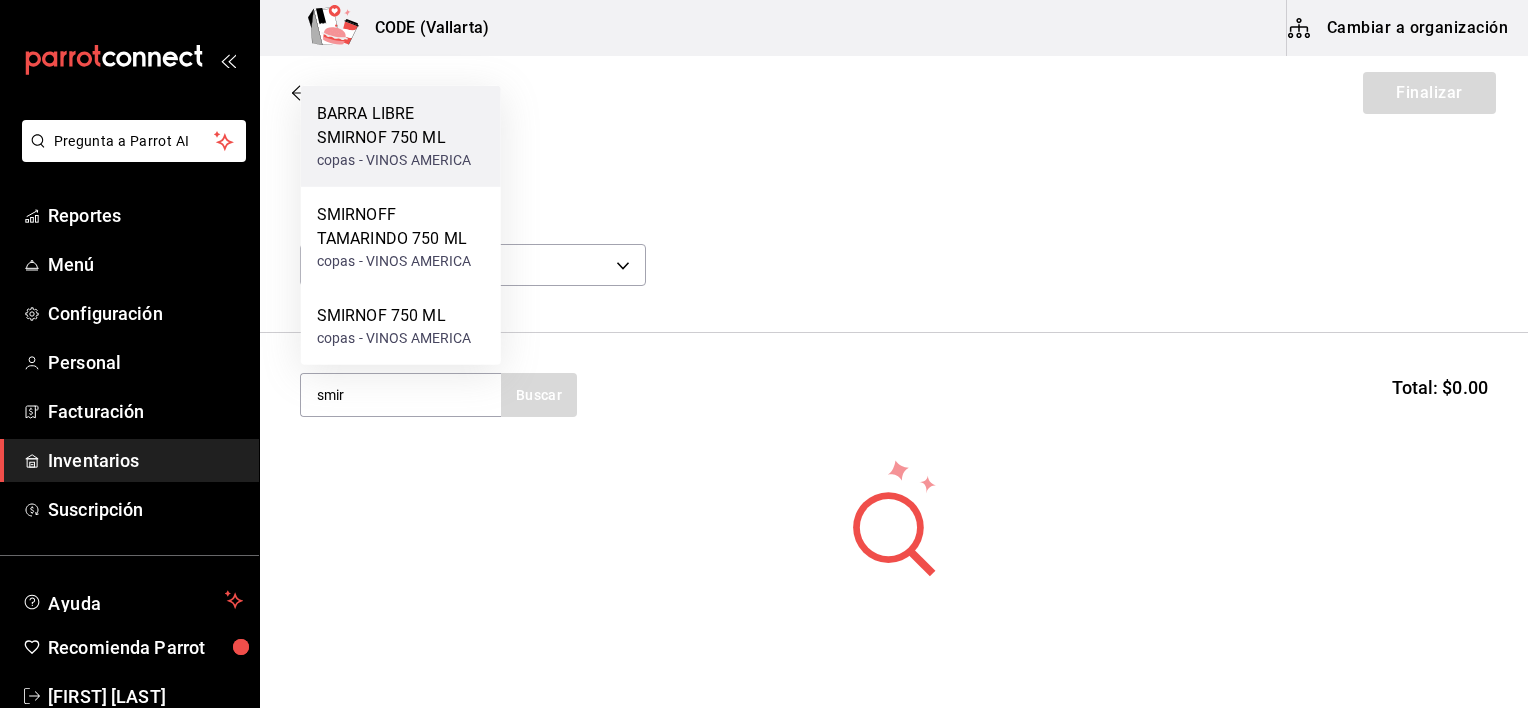 click on "BARRA LIBRE SMIRNOF 750 ML" at bounding box center (401, 126) 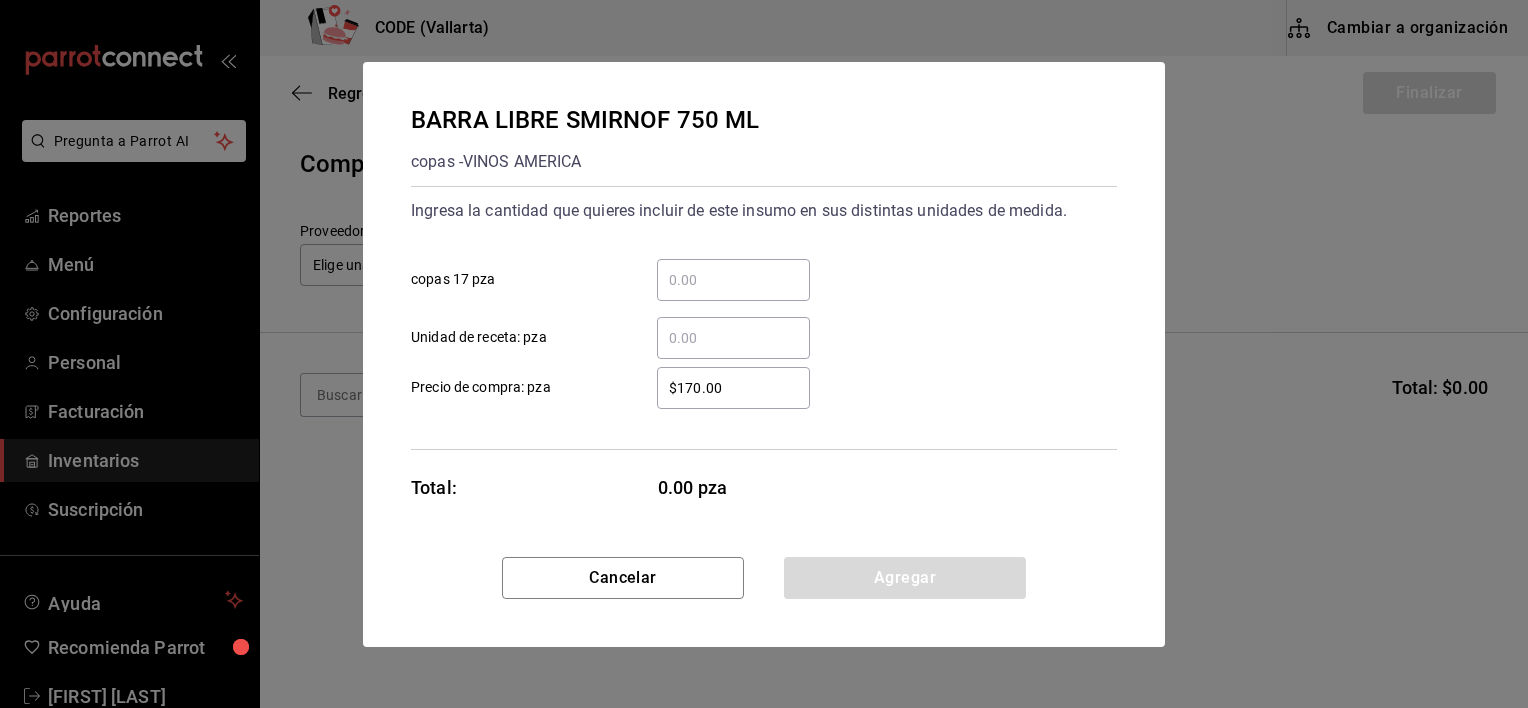 click on "​ copas 17 pza" at bounding box center [733, 280] 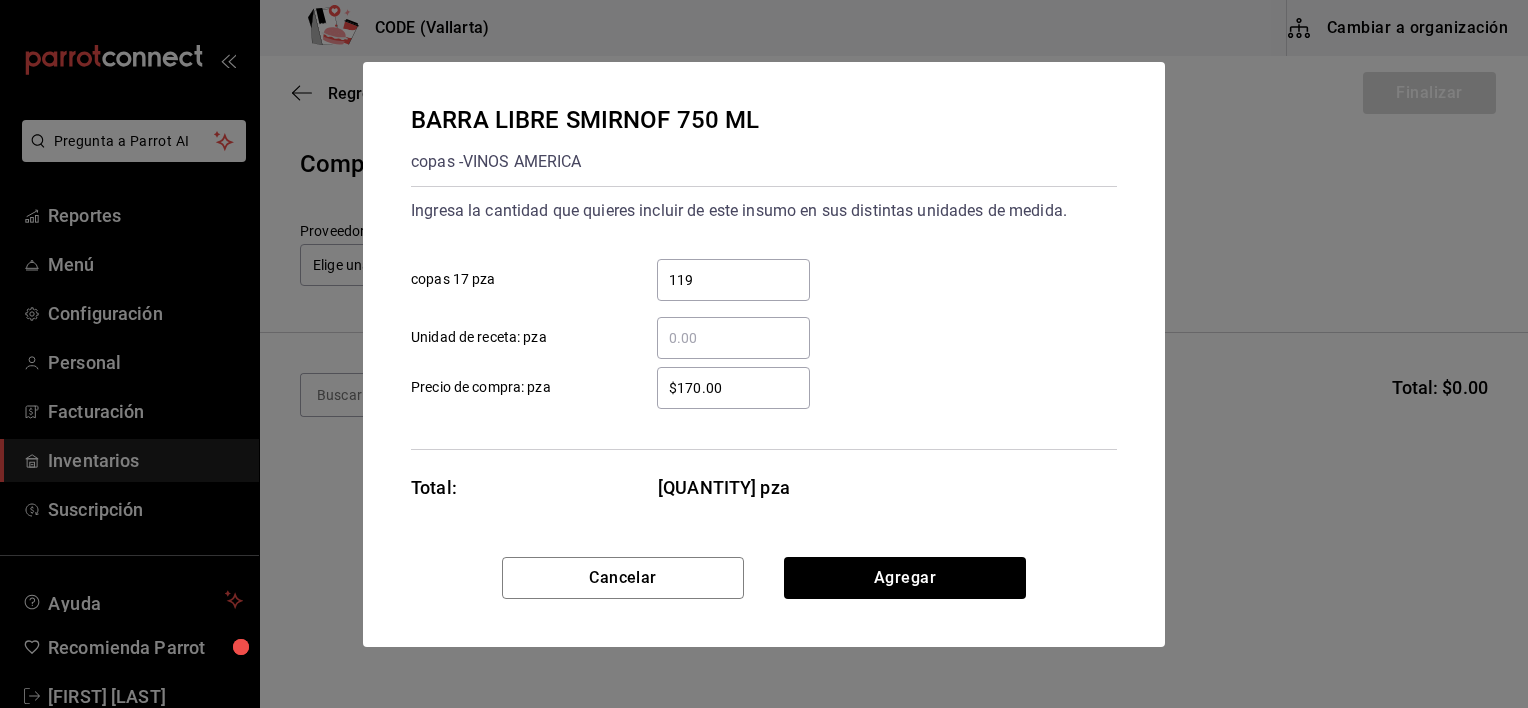 type on "119" 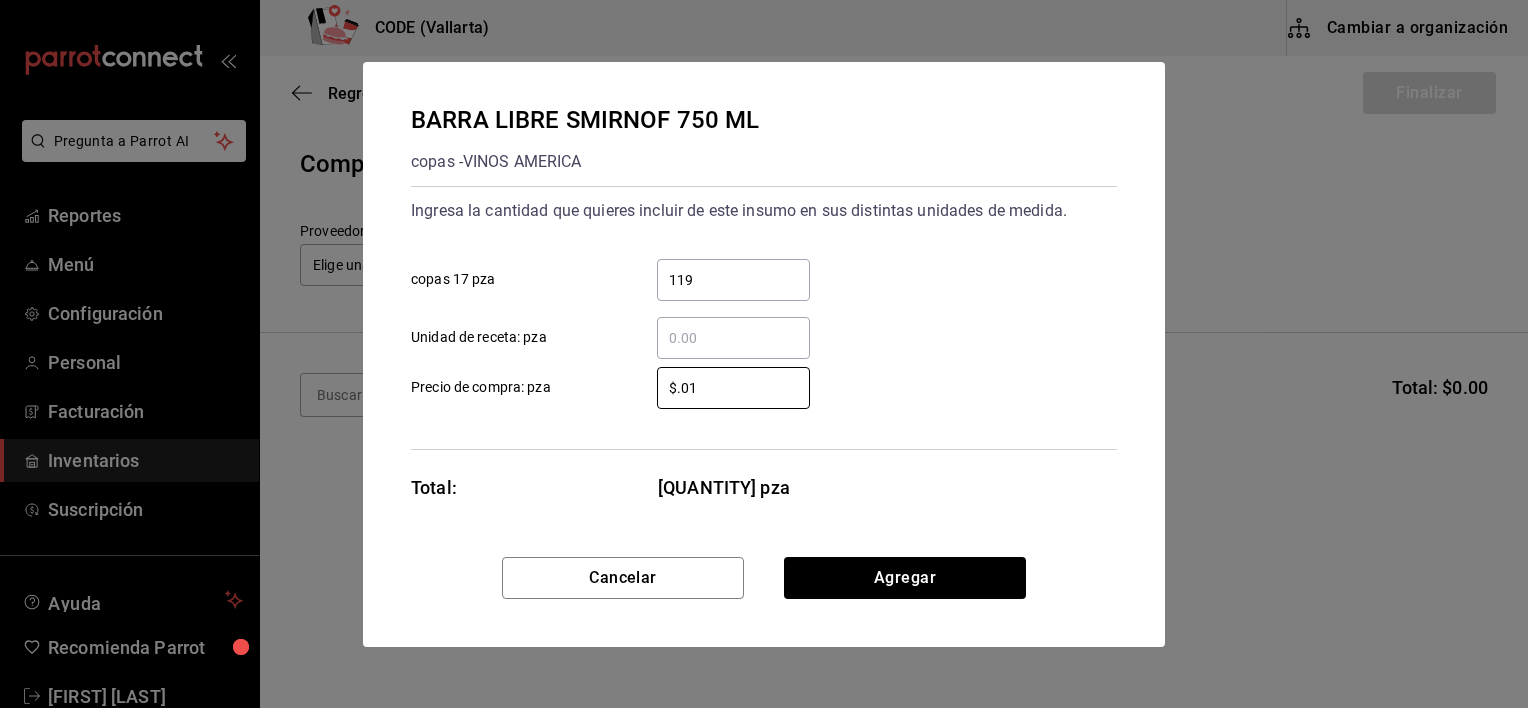 type on "$0.01" 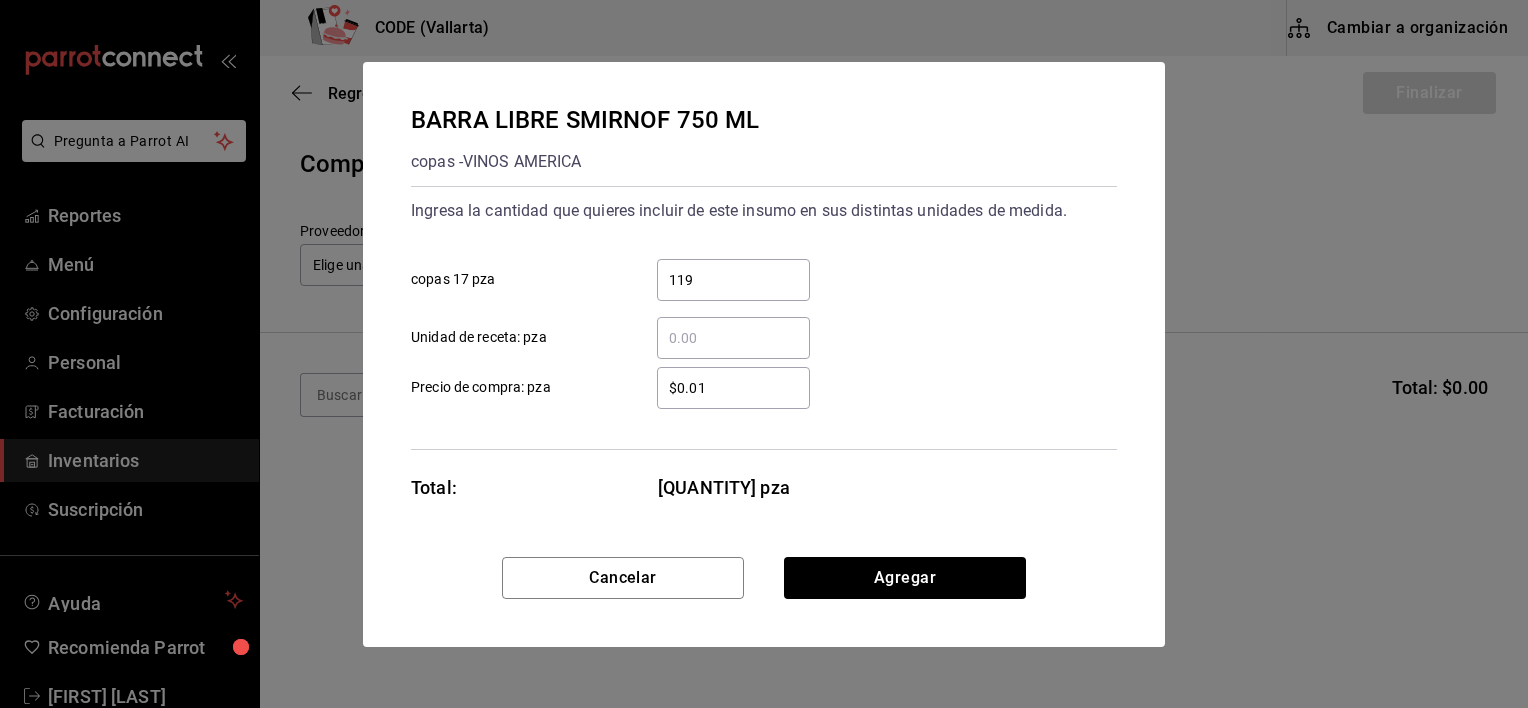 click on "119" at bounding box center [733, 280] 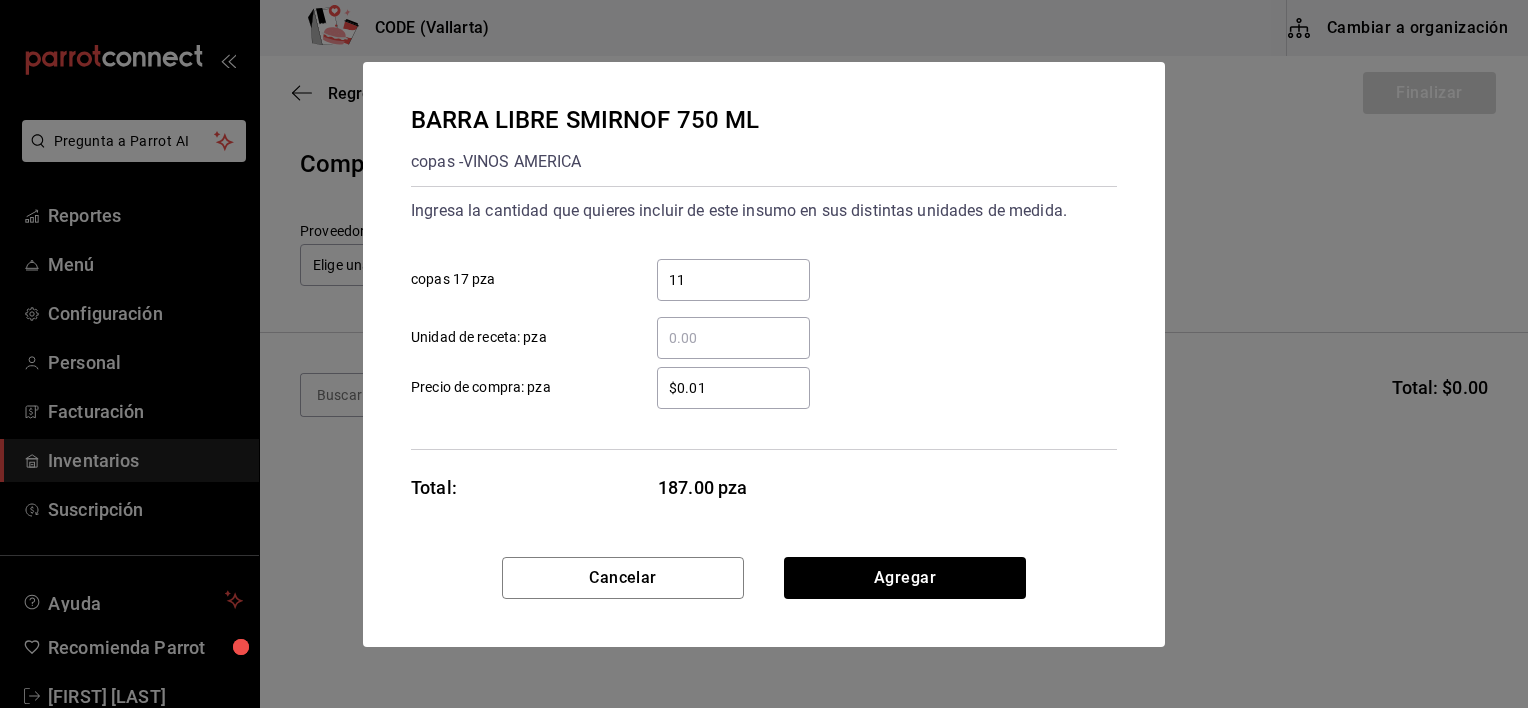 type on "1" 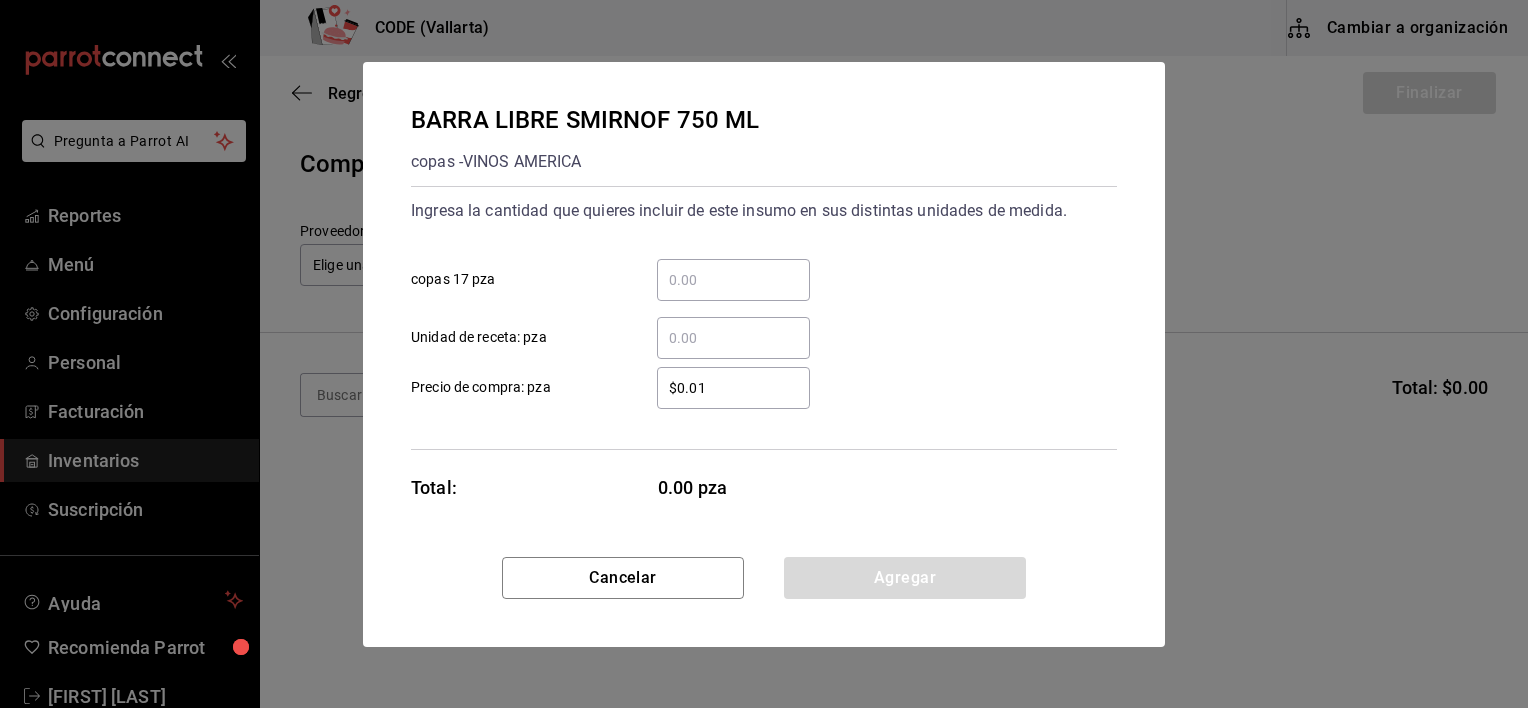 type 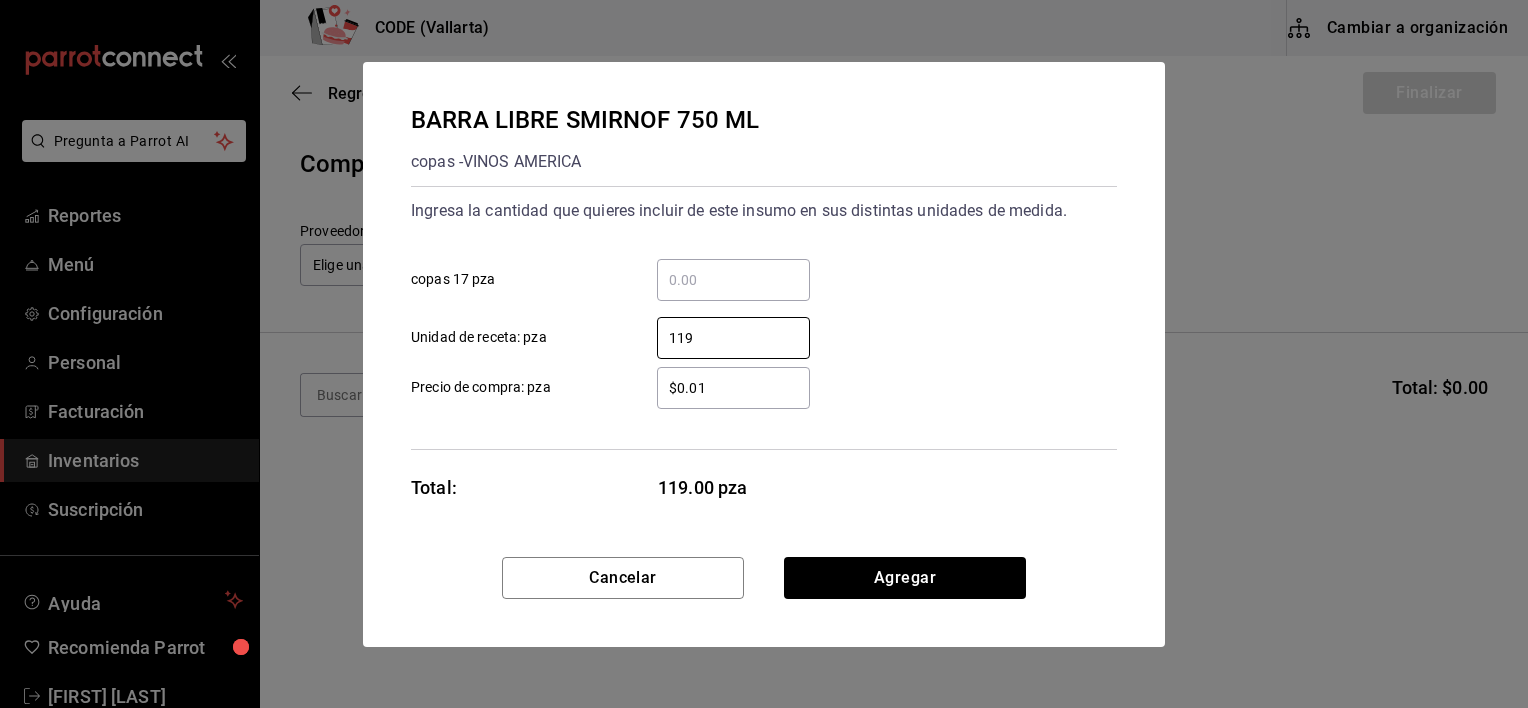 type on "119" 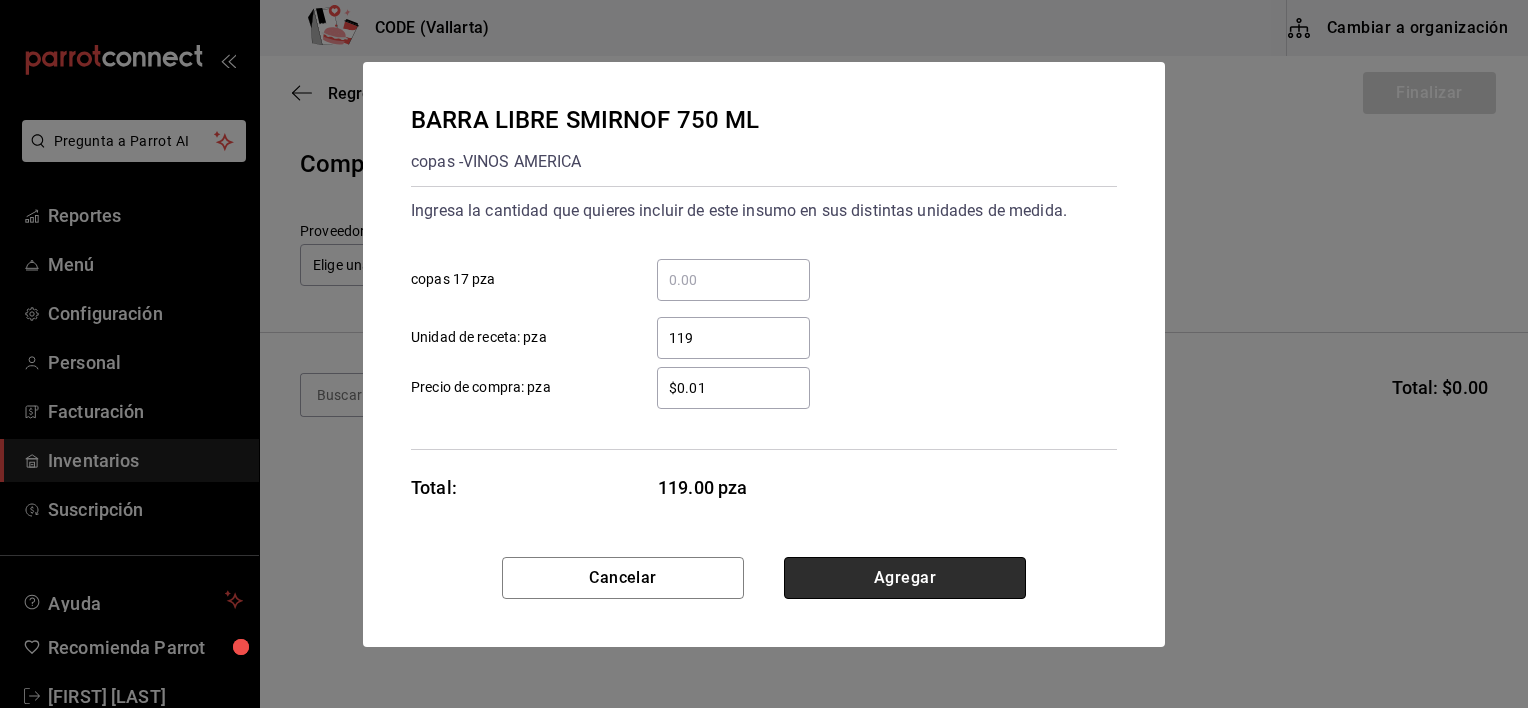 click on "Agregar" at bounding box center [905, 578] 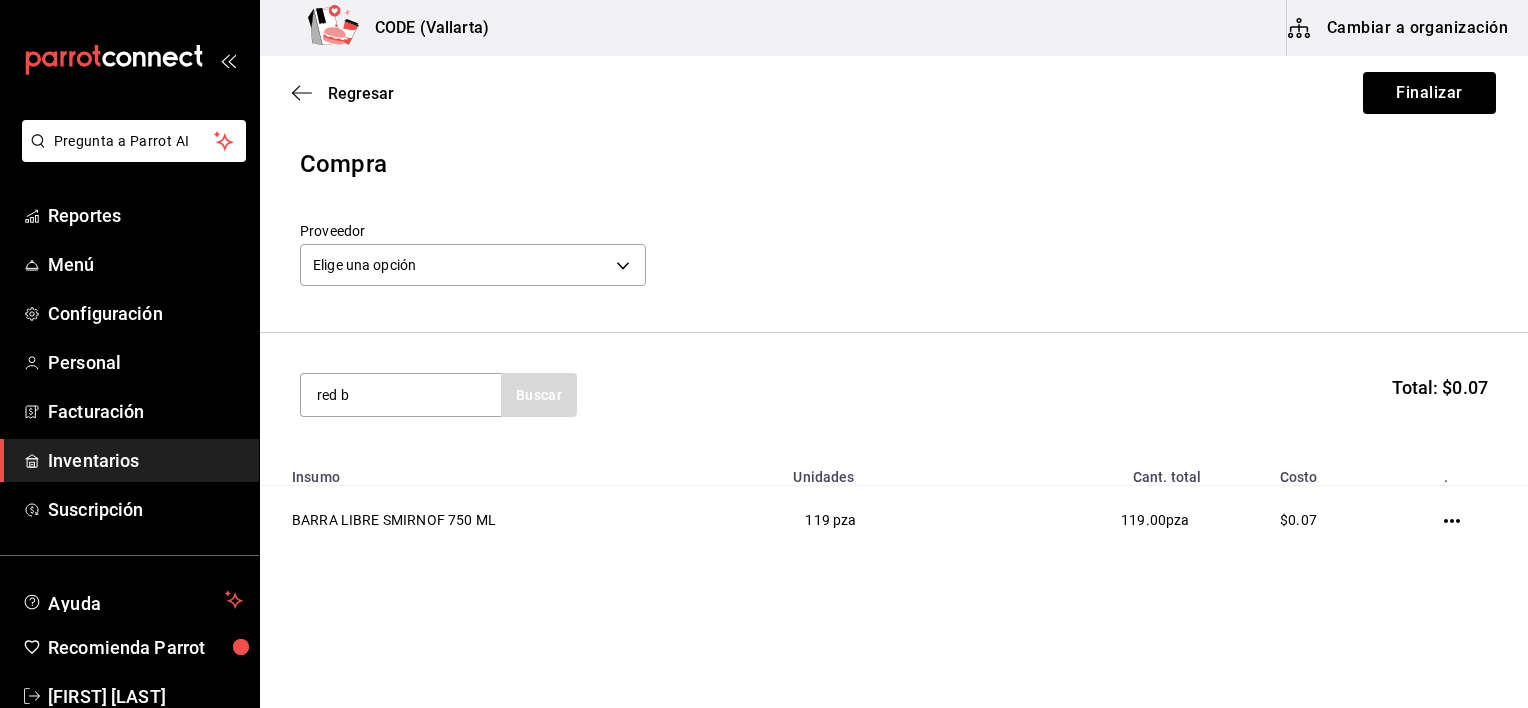 type on "red b" 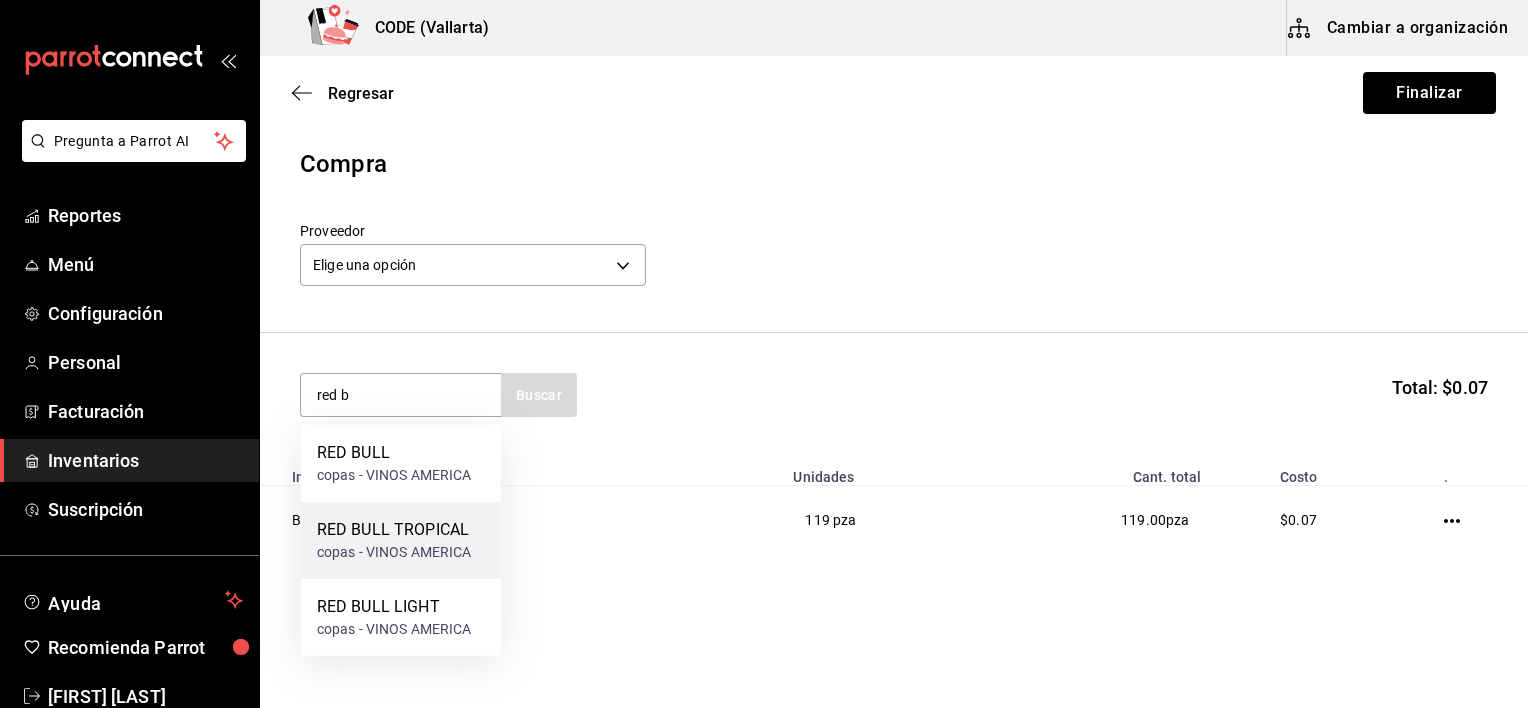 click on "RED BULL TROPICAL" at bounding box center [394, 530] 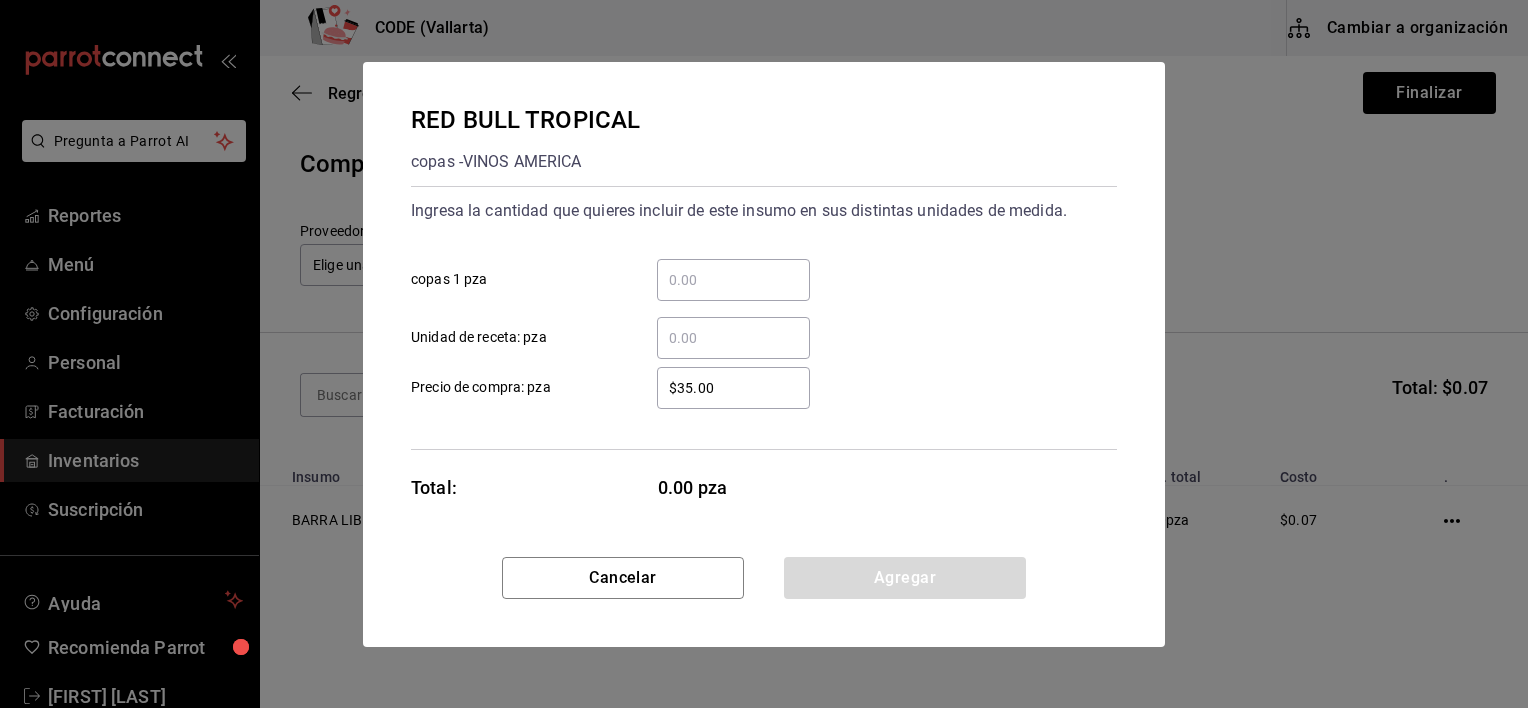 click on "​ copas 1 pza" at bounding box center [733, 280] 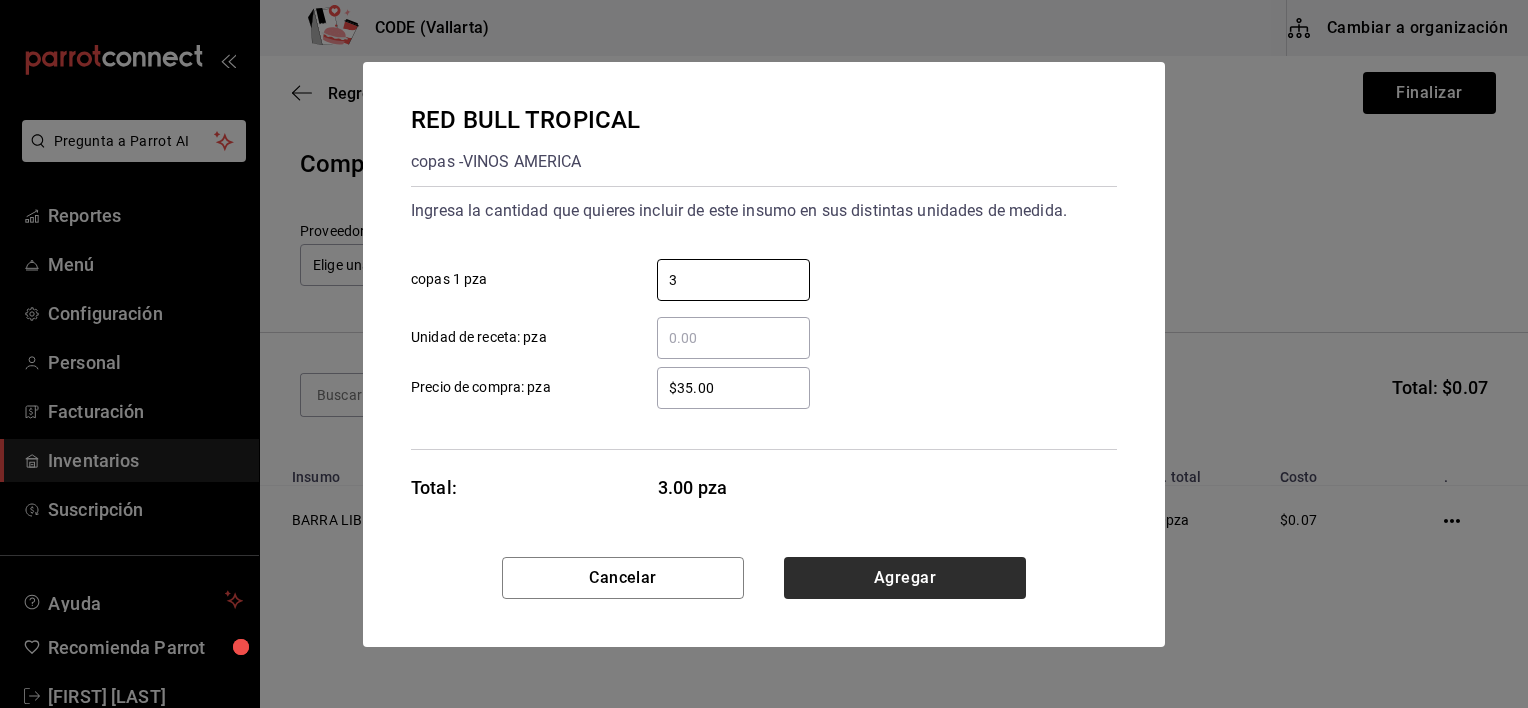 type on "3" 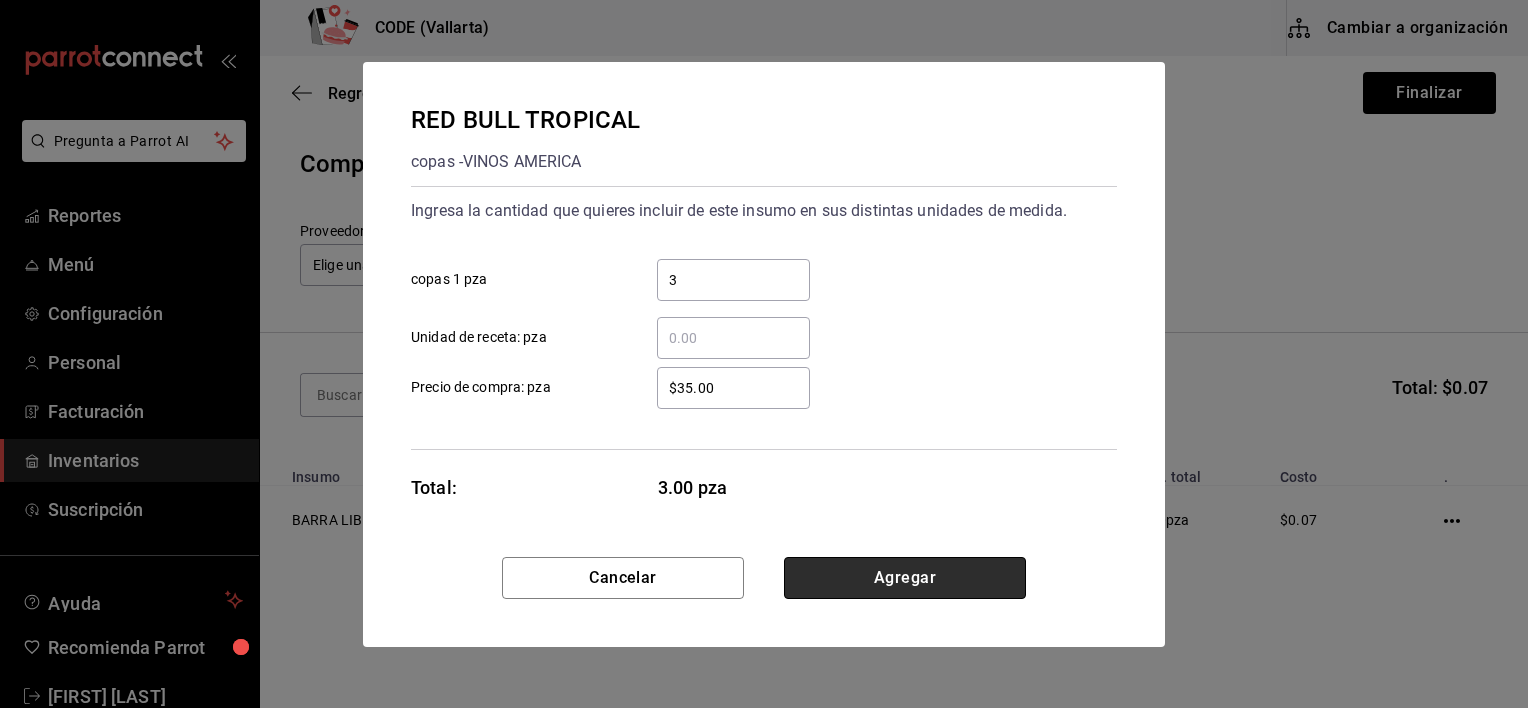 click on "Agregar" at bounding box center (905, 578) 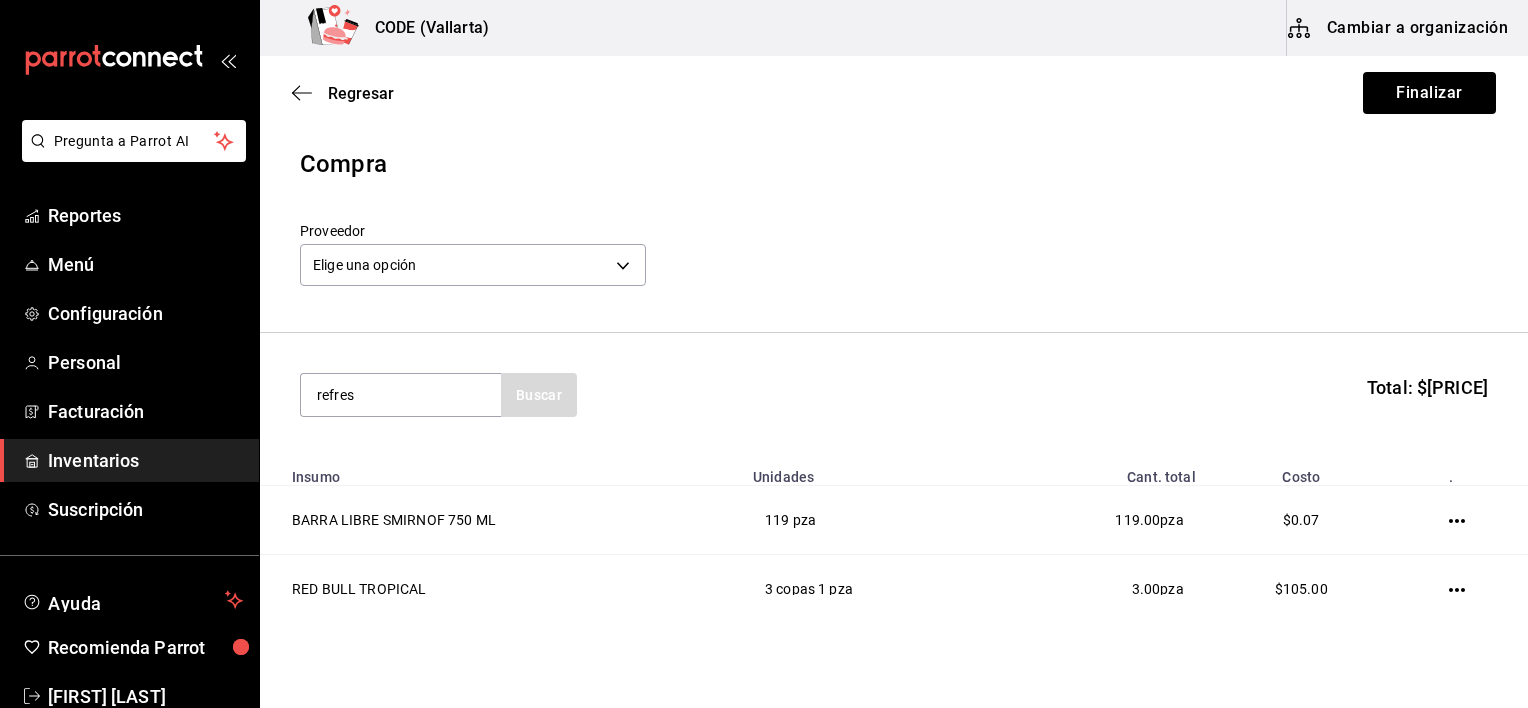 type on "refres" 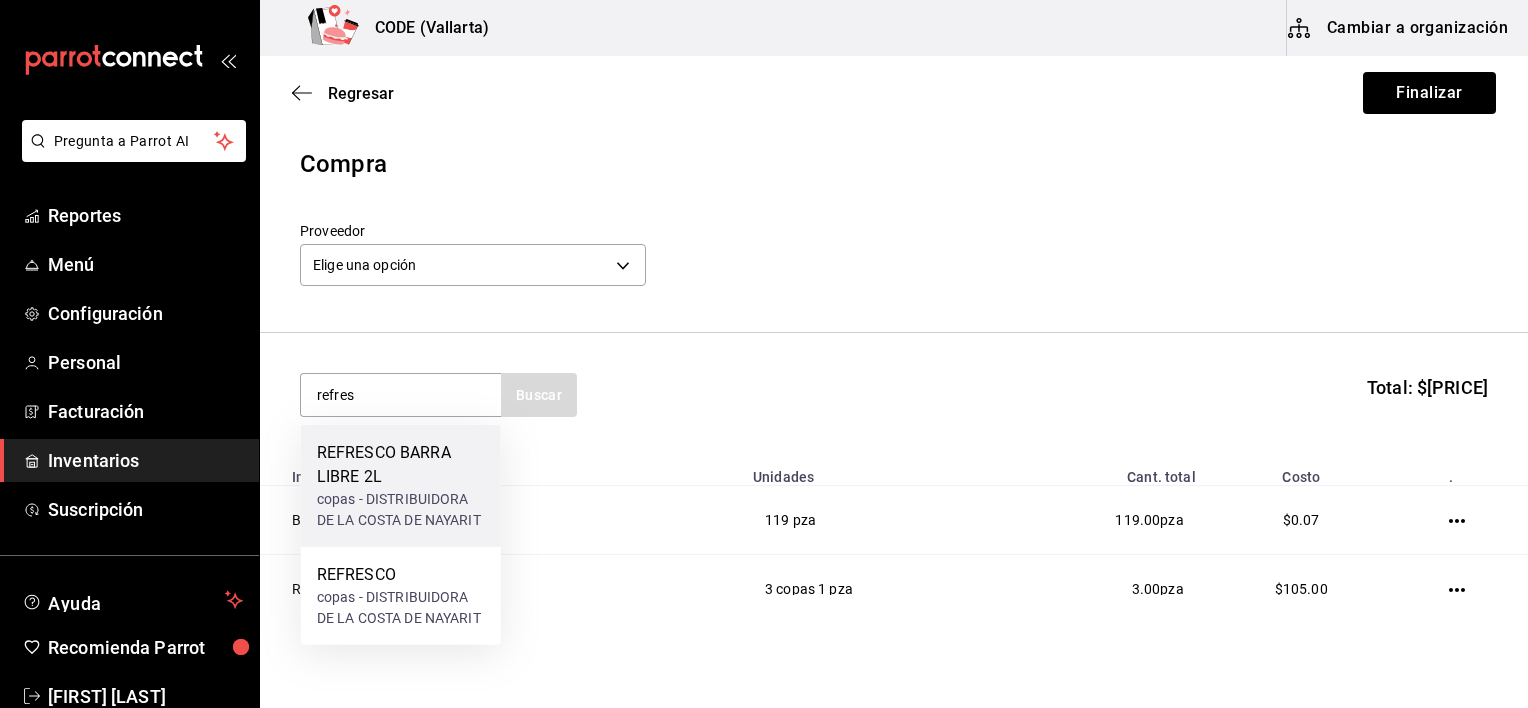 click on "REFRESCO BARRA LIBRE 2L" at bounding box center (401, 465) 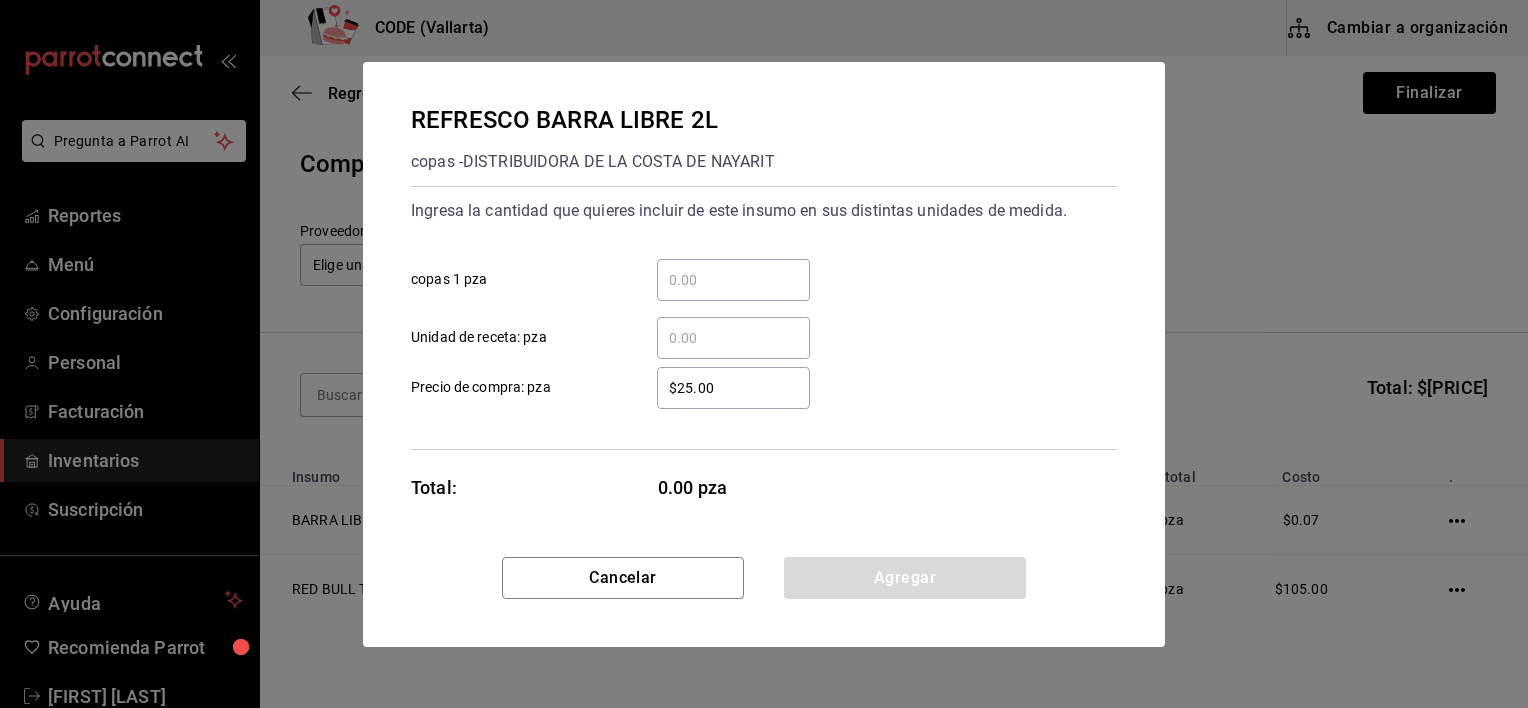 click on "​" at bounding box center (733, 280) 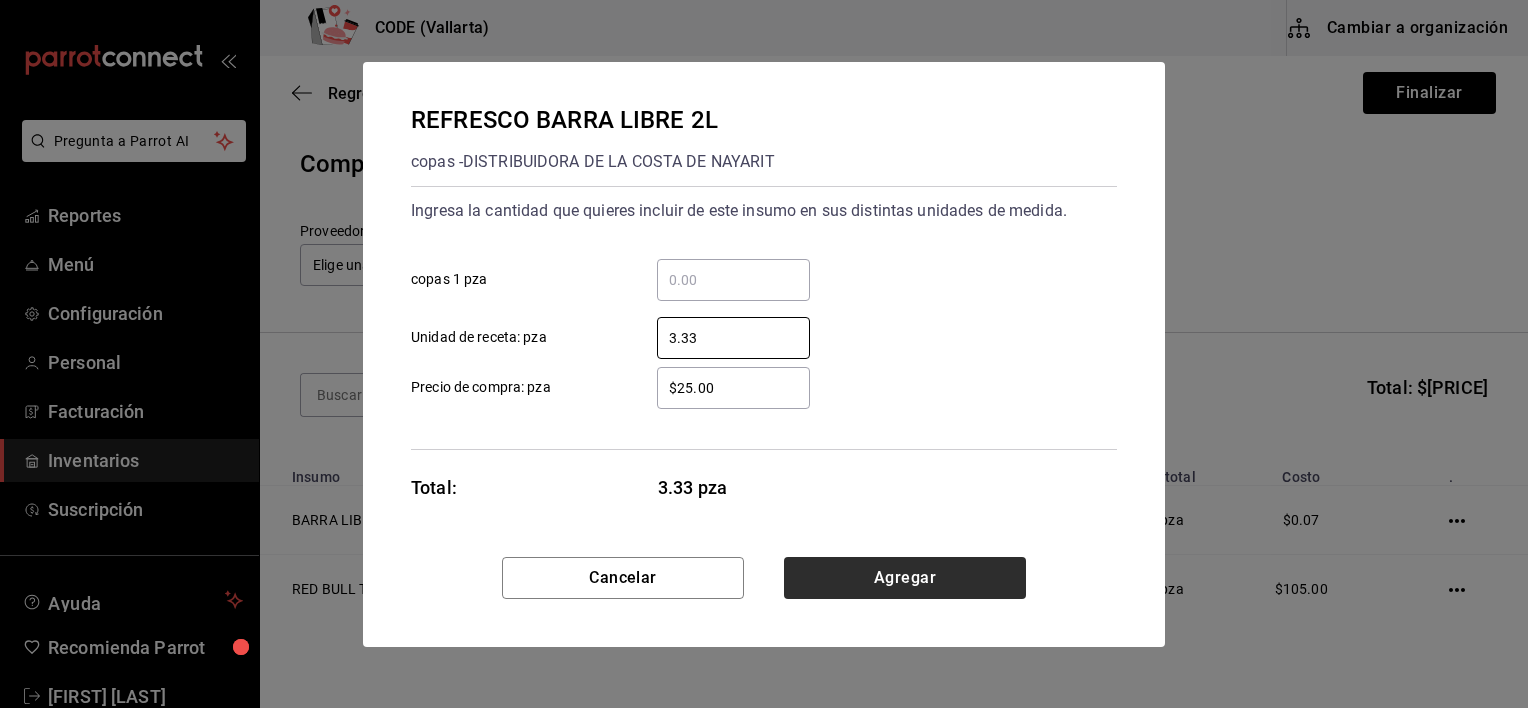 type on "3.33" 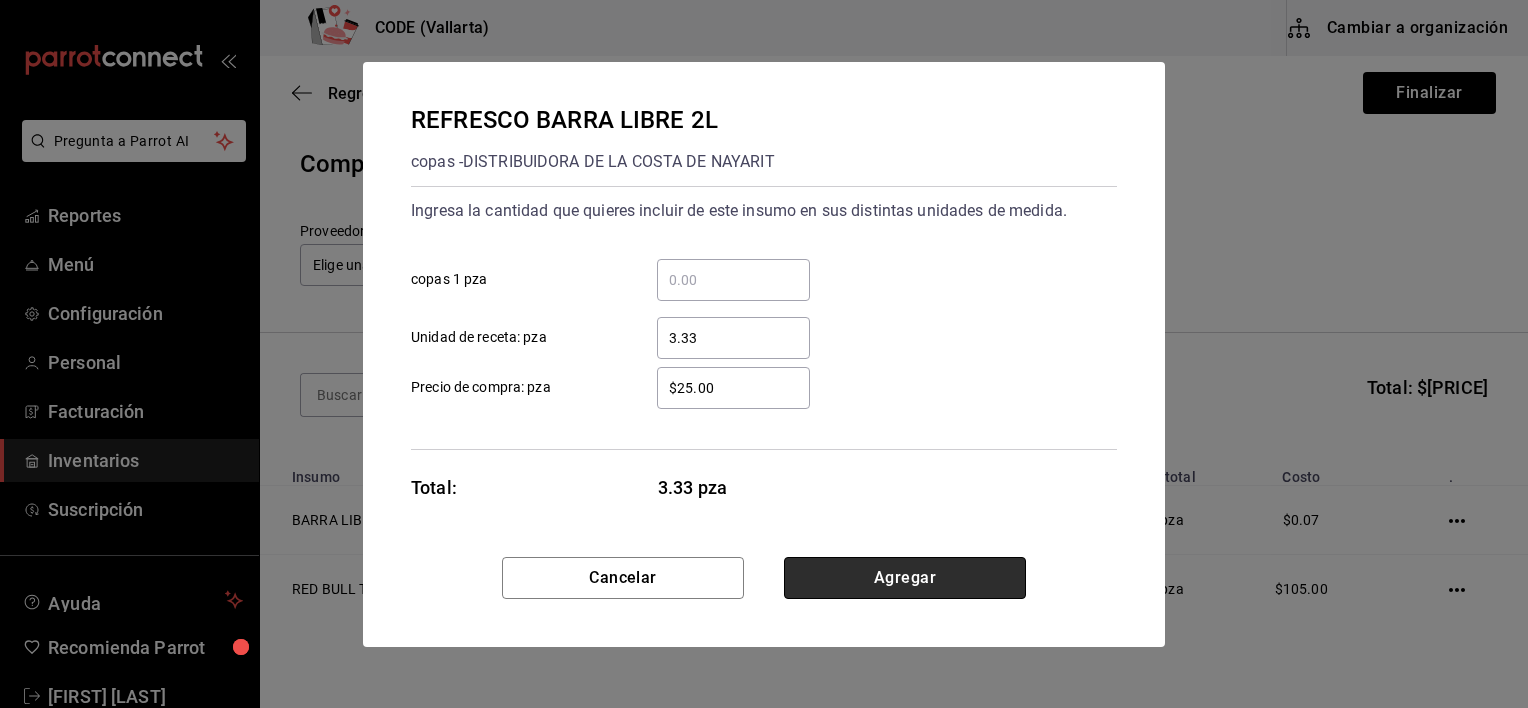 click on "Agregar" at bounding box center [905, 578] 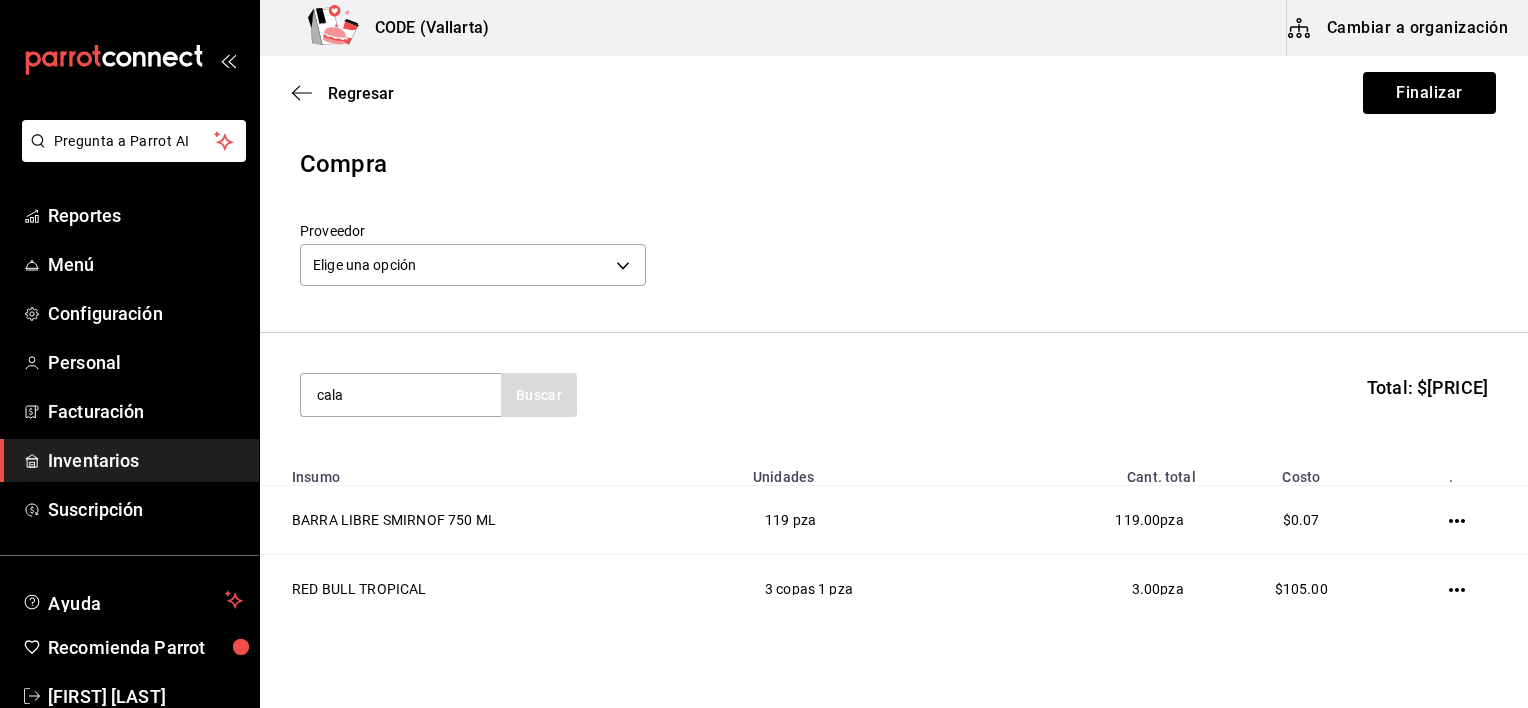 type on "cala" 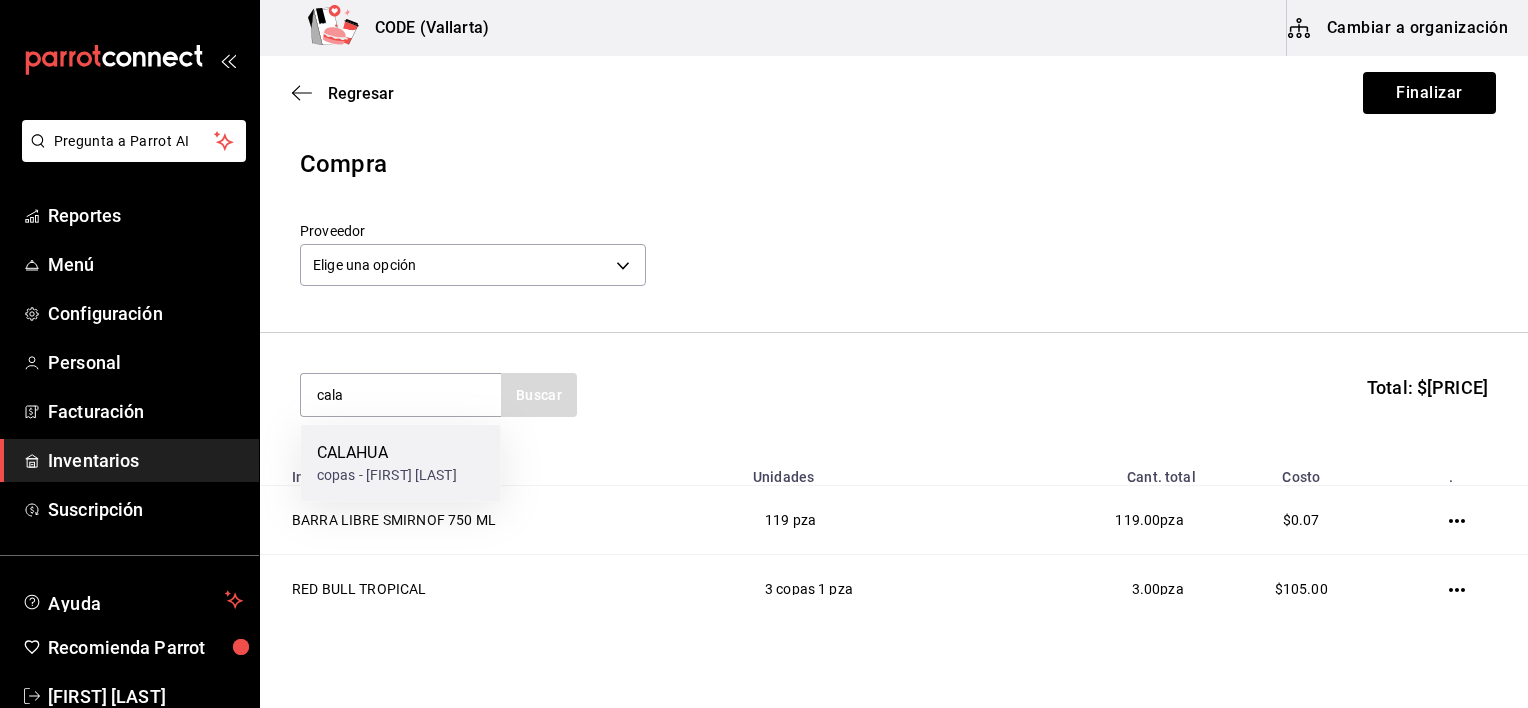 click on "CALAHUA" at bounding box center [387, 453] 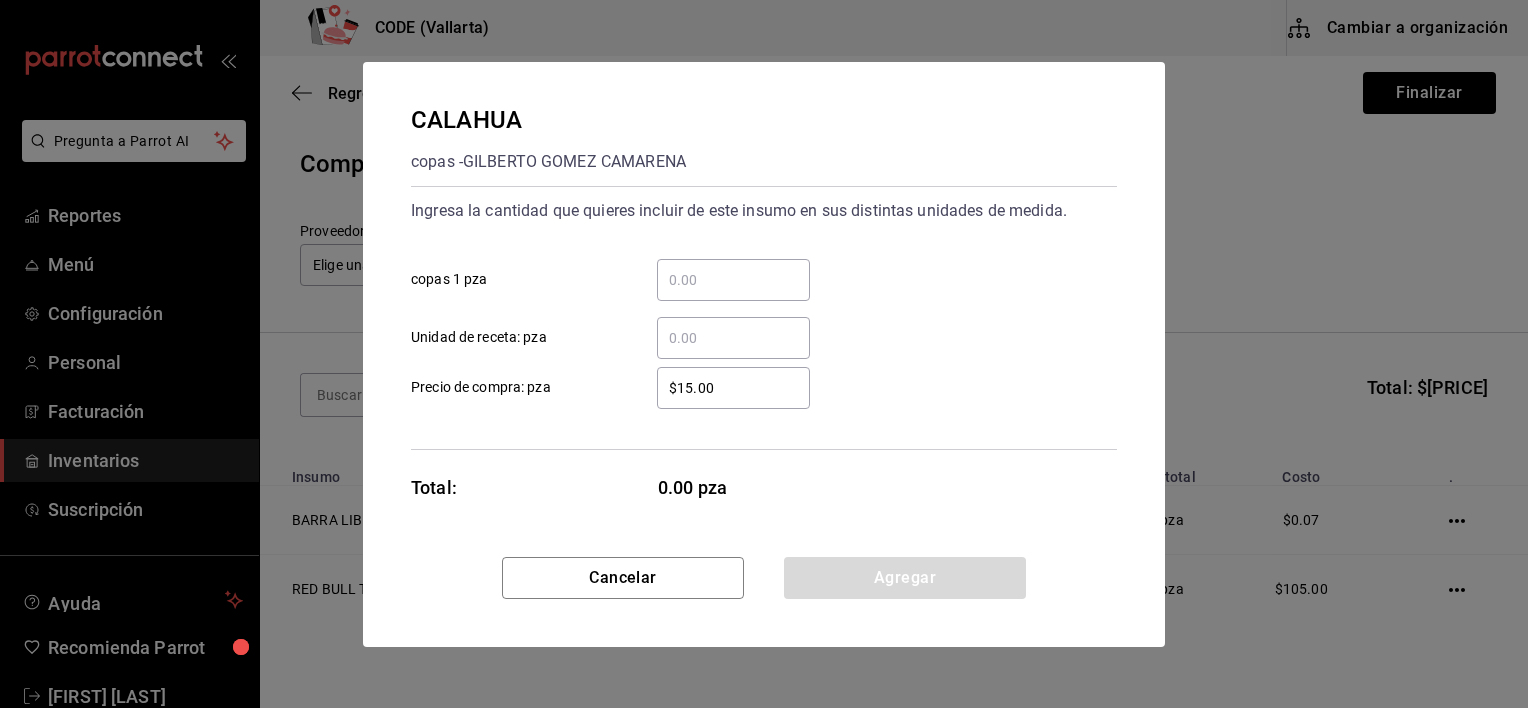 click on "​ copas 1 pza" at bounding box center (733, 280) 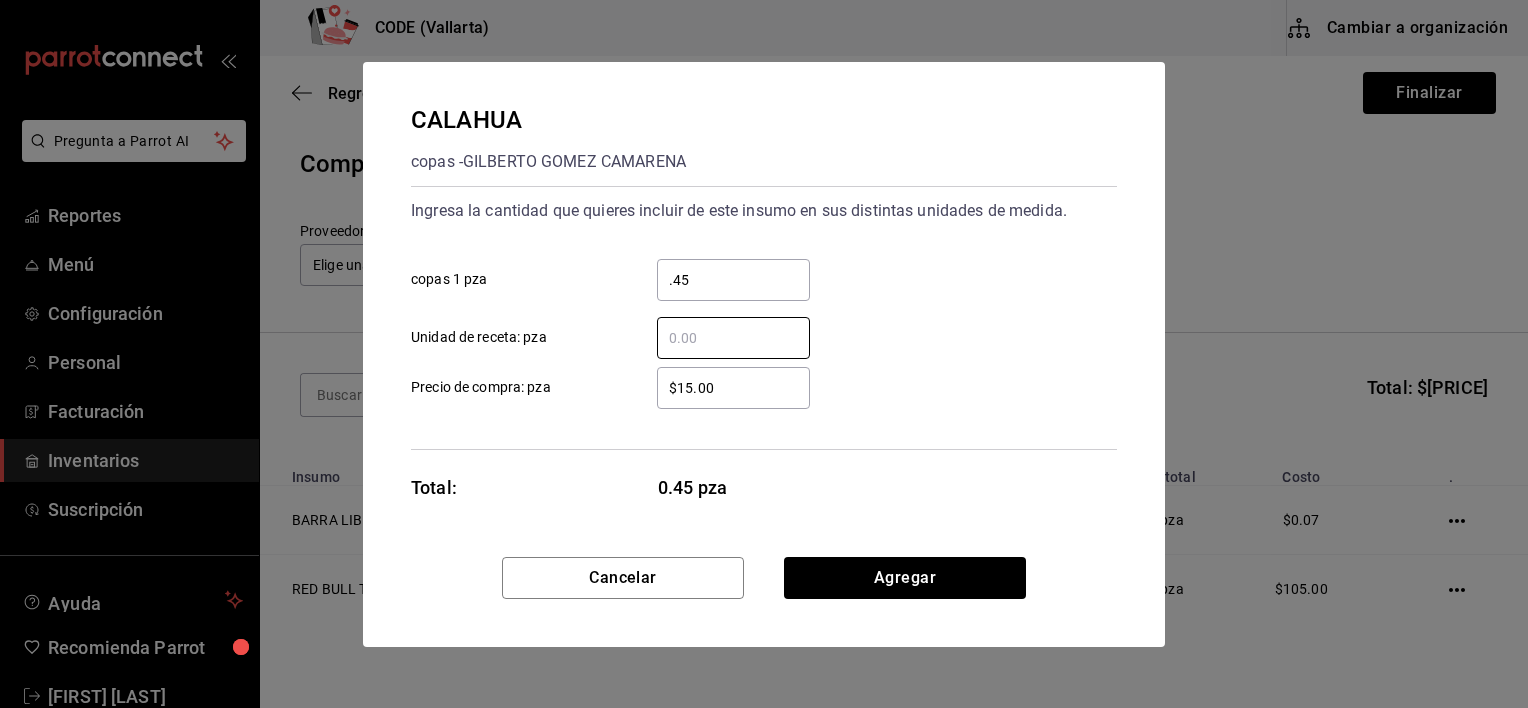 type on "0.45" 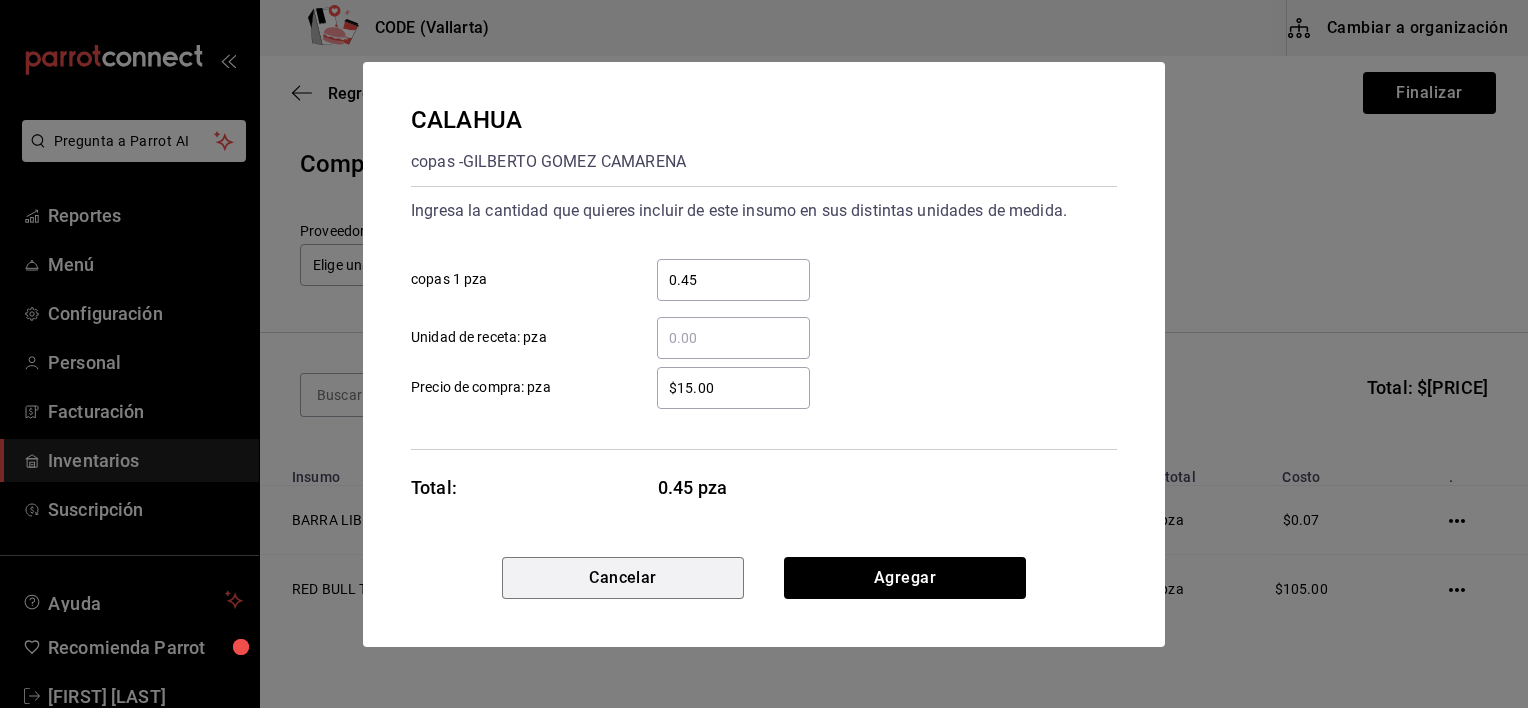 type 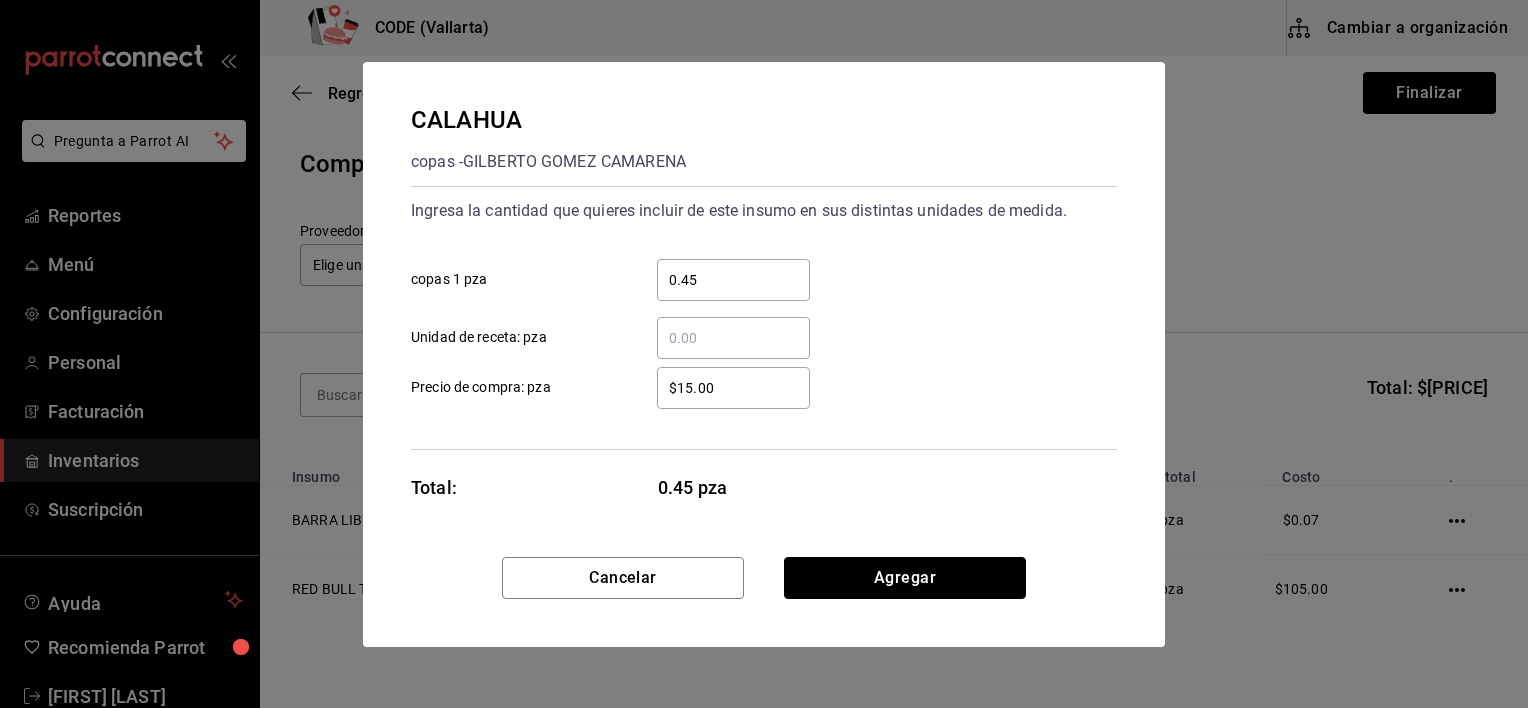 type 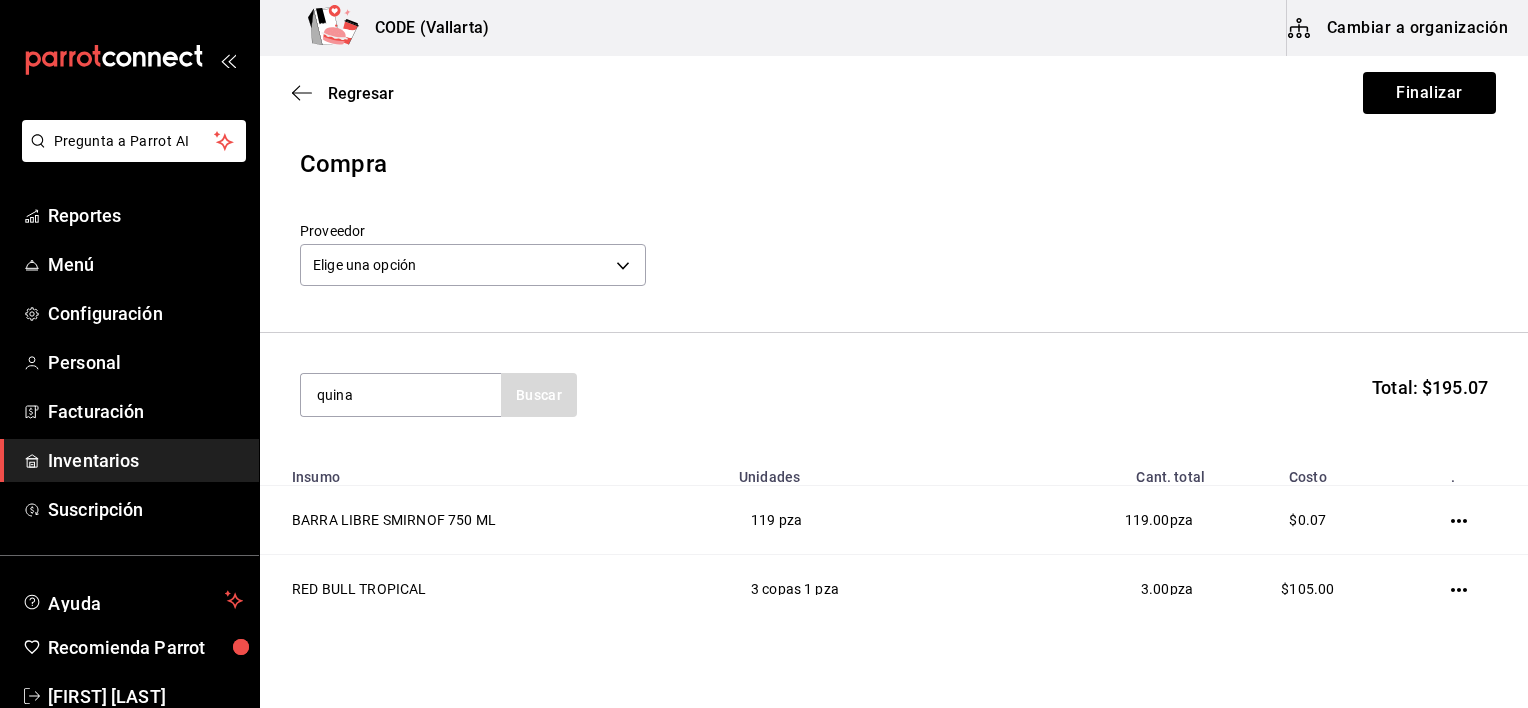 type on "quina" 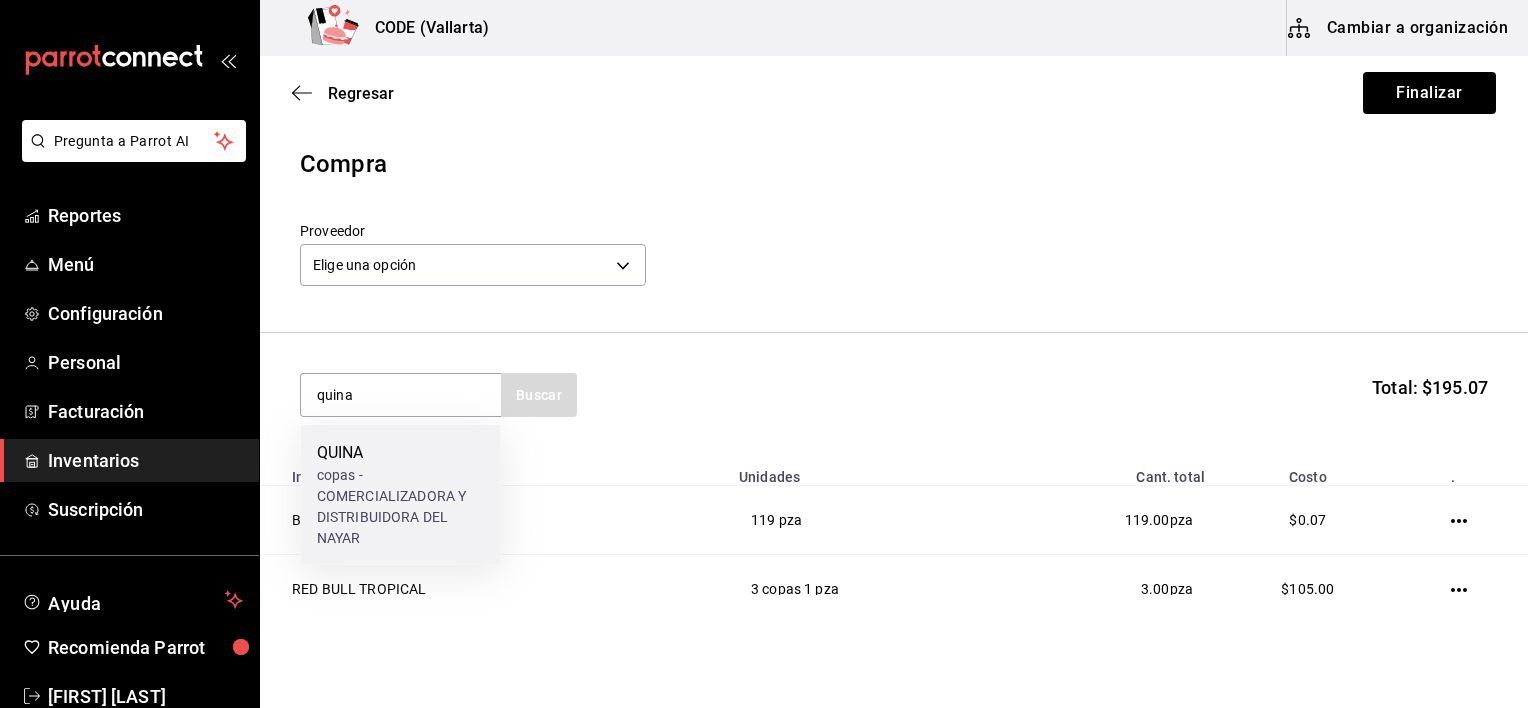 click on "copas - COMERCIALIZADORA Y DISTRIBUIDORA DEL NAYAR" at bounding box center (401, 507) 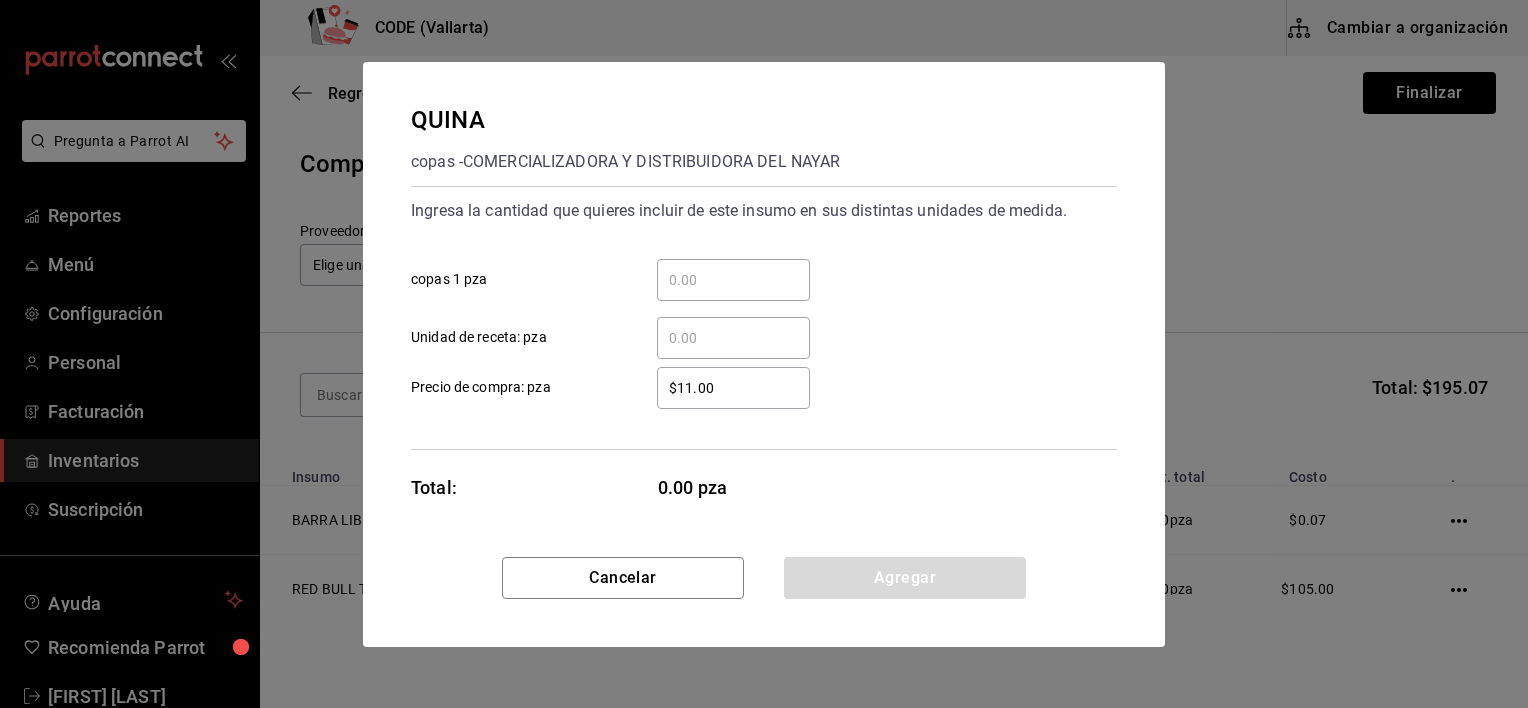 click on "​ copas 1 pza" at bounding box center (733, 280) 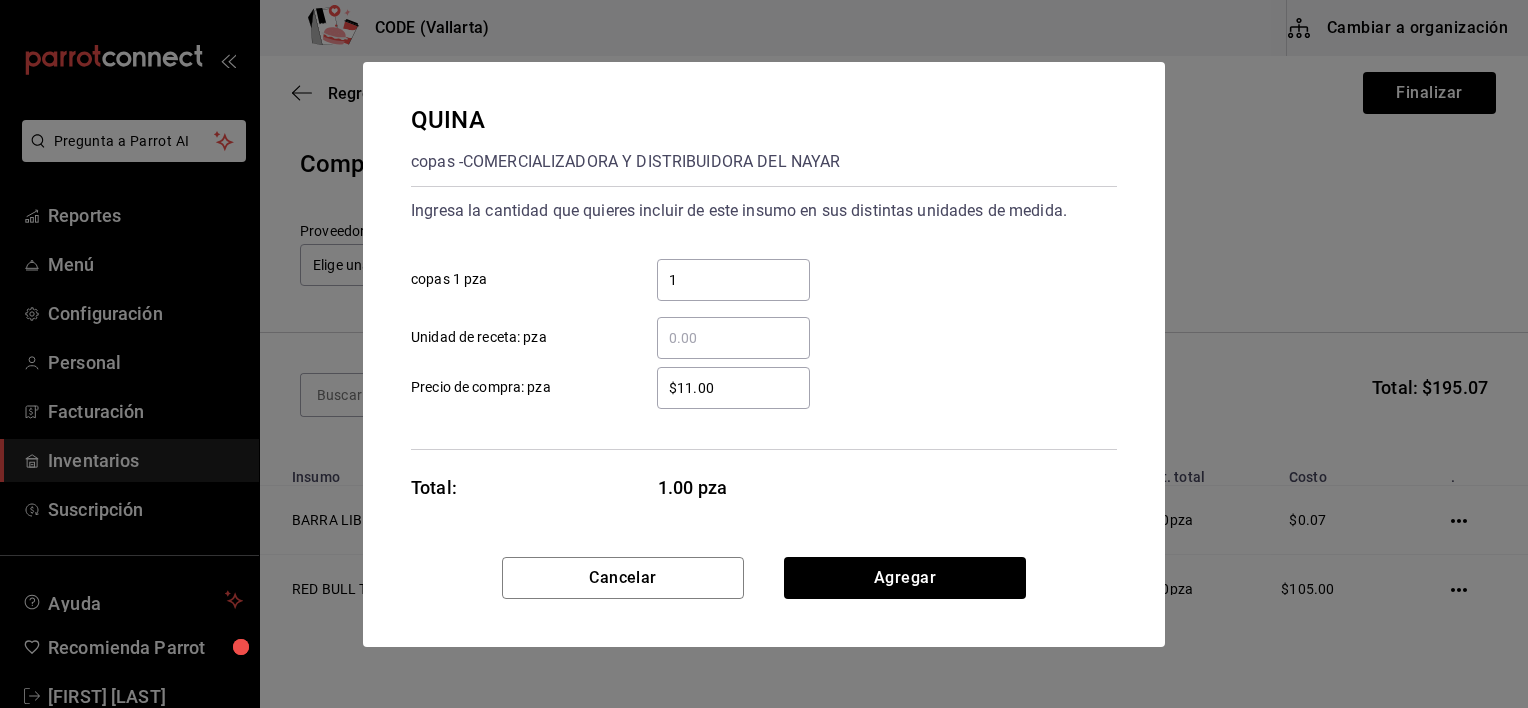 type on "1" 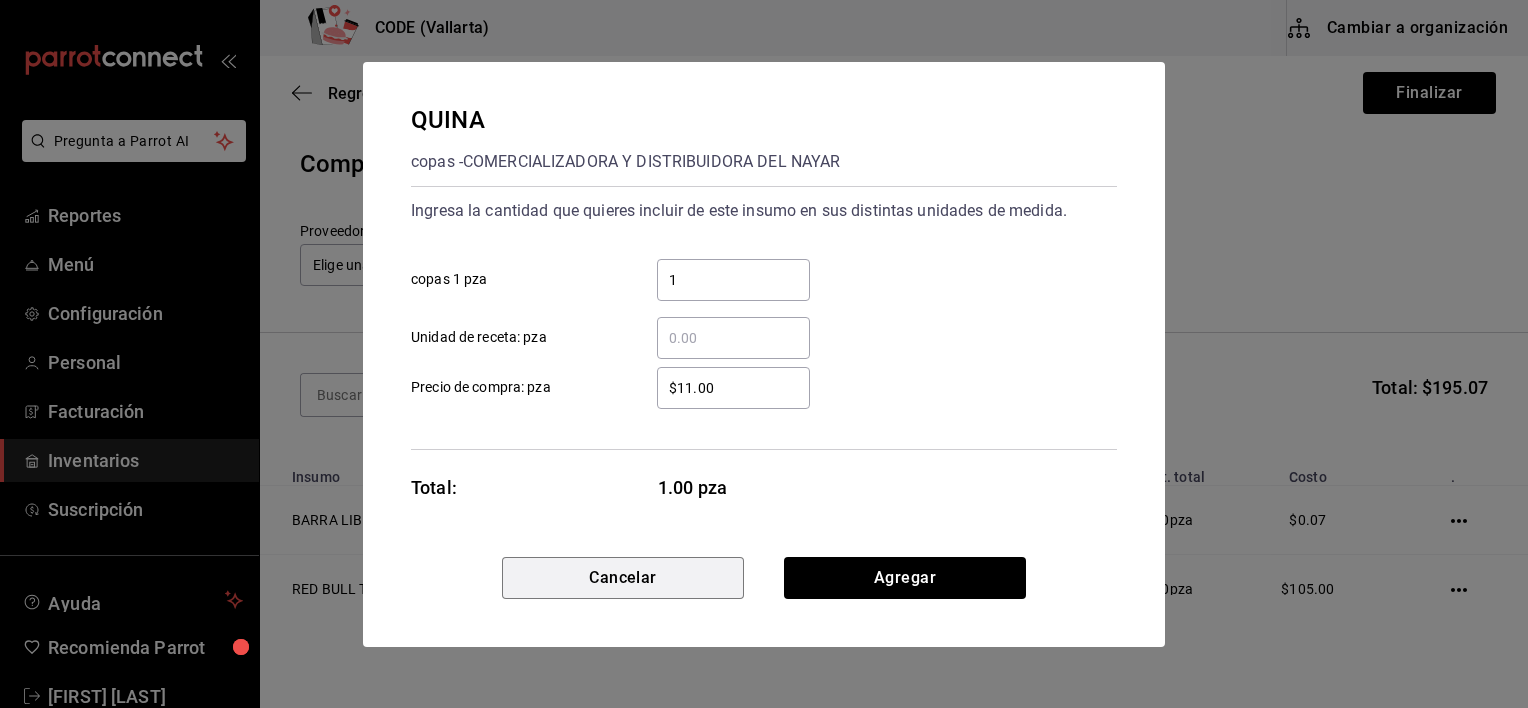 type 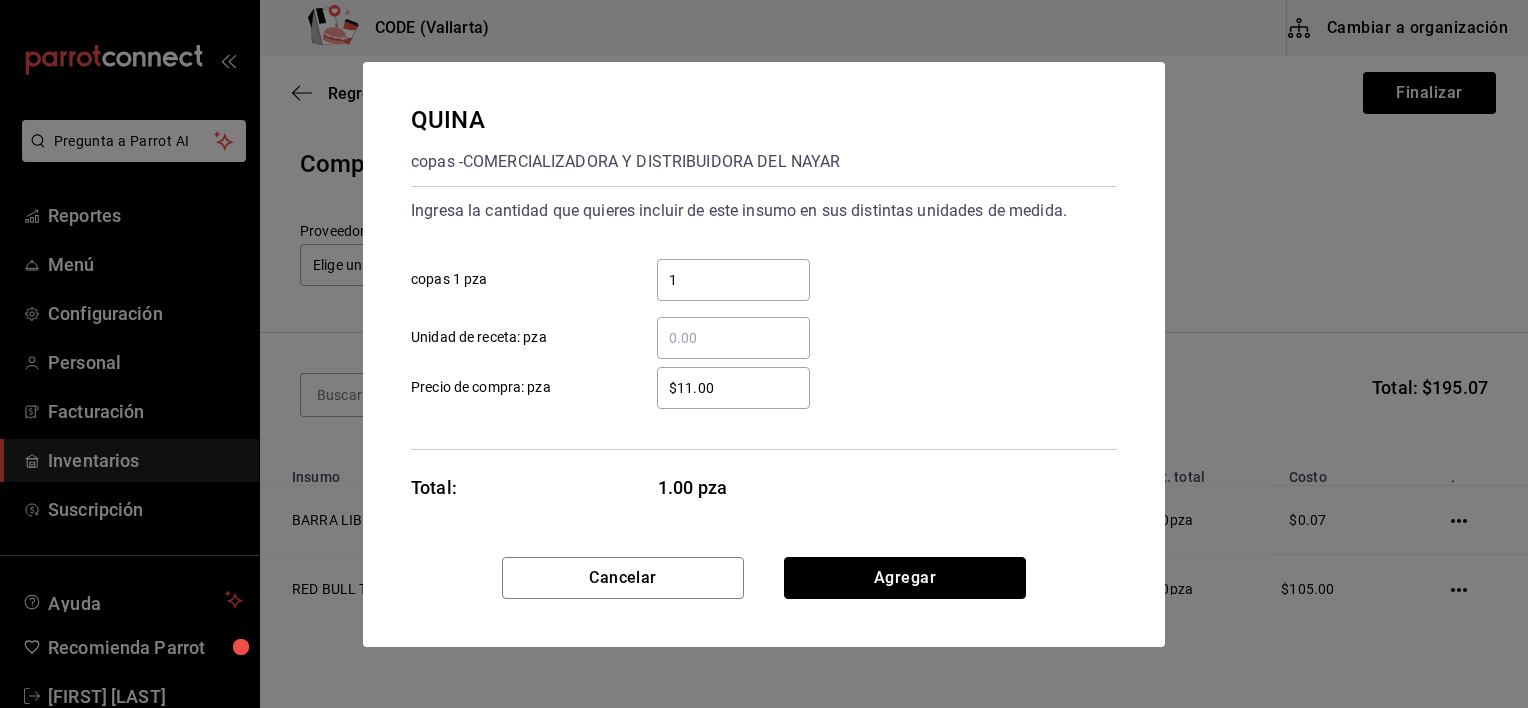 type 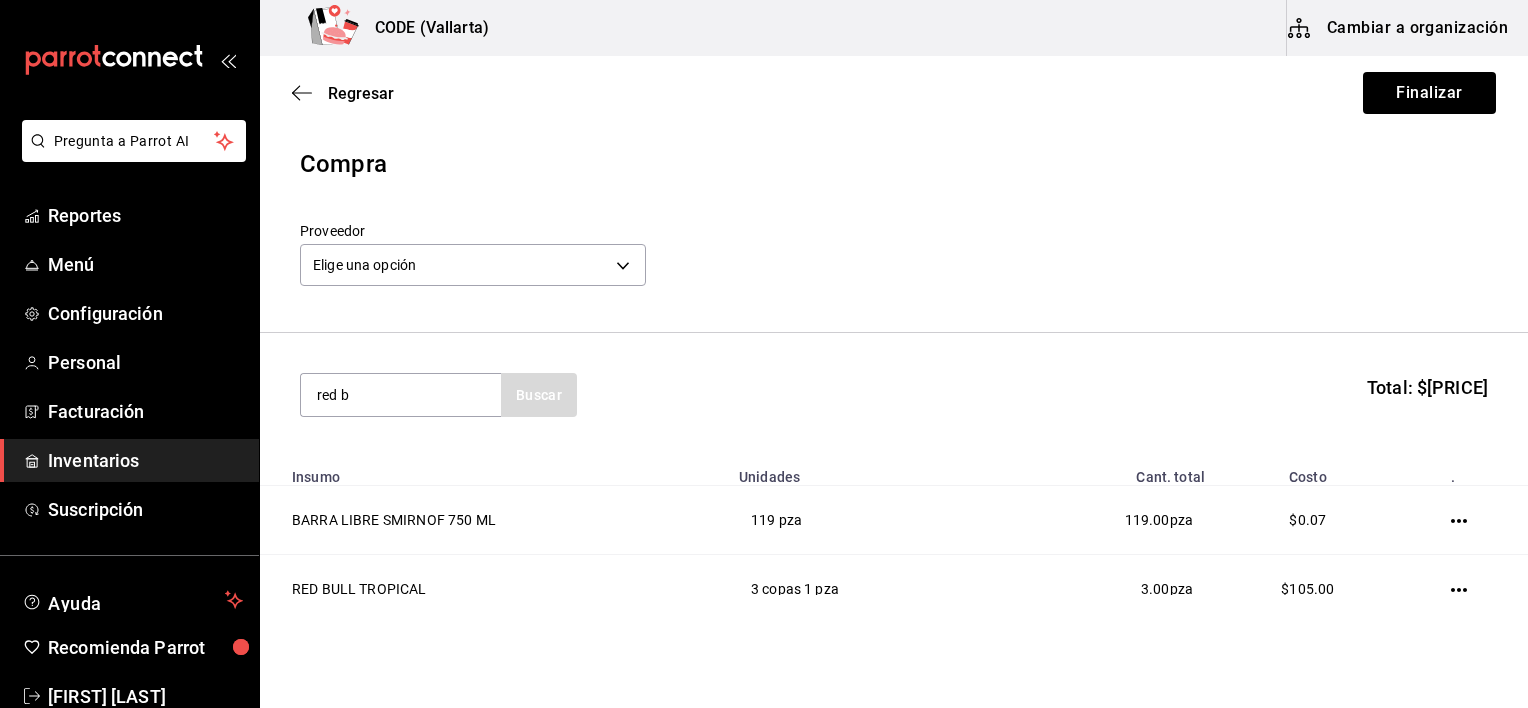 type on "red b" 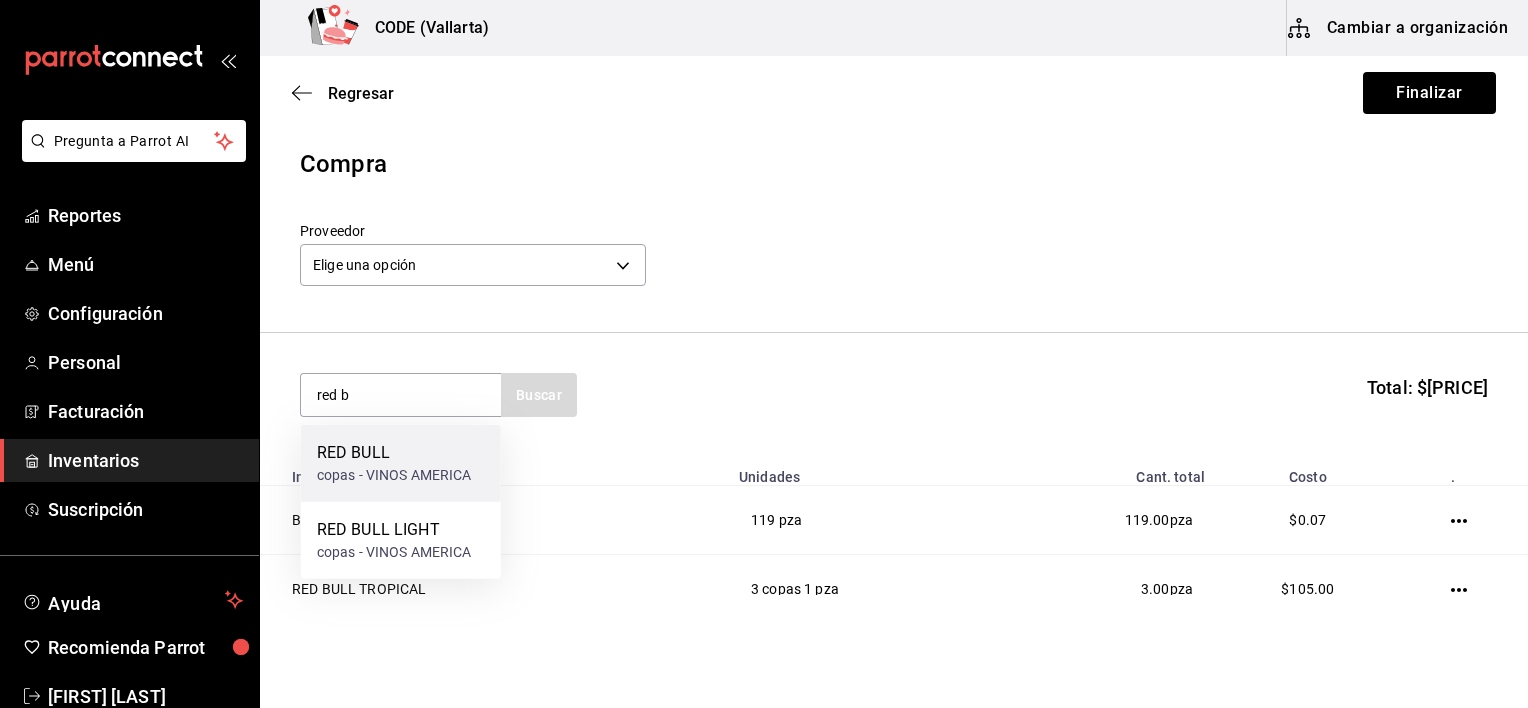 click on "RED BULL" at bounding box center [394, 453] 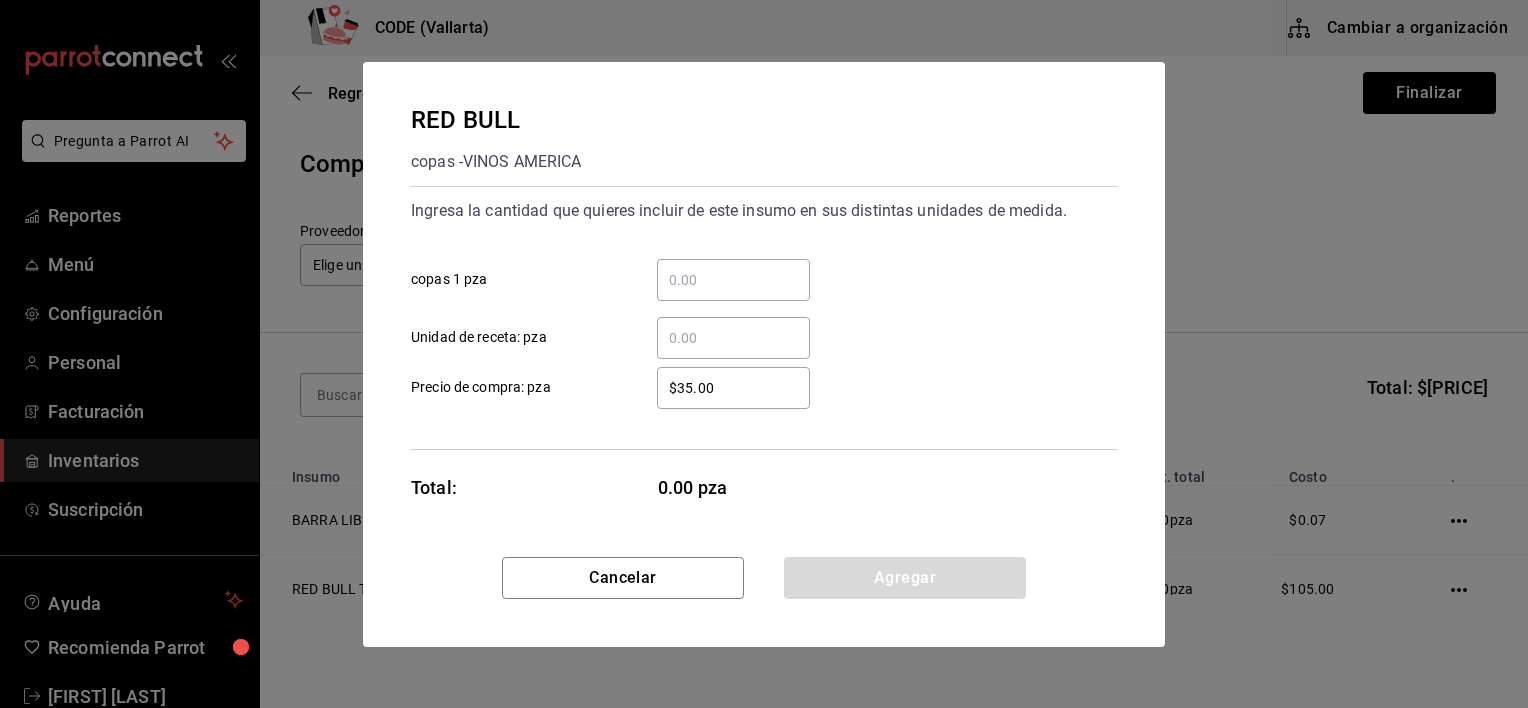 click on "​ copas 1 pza" at bounding box center (733, 280) 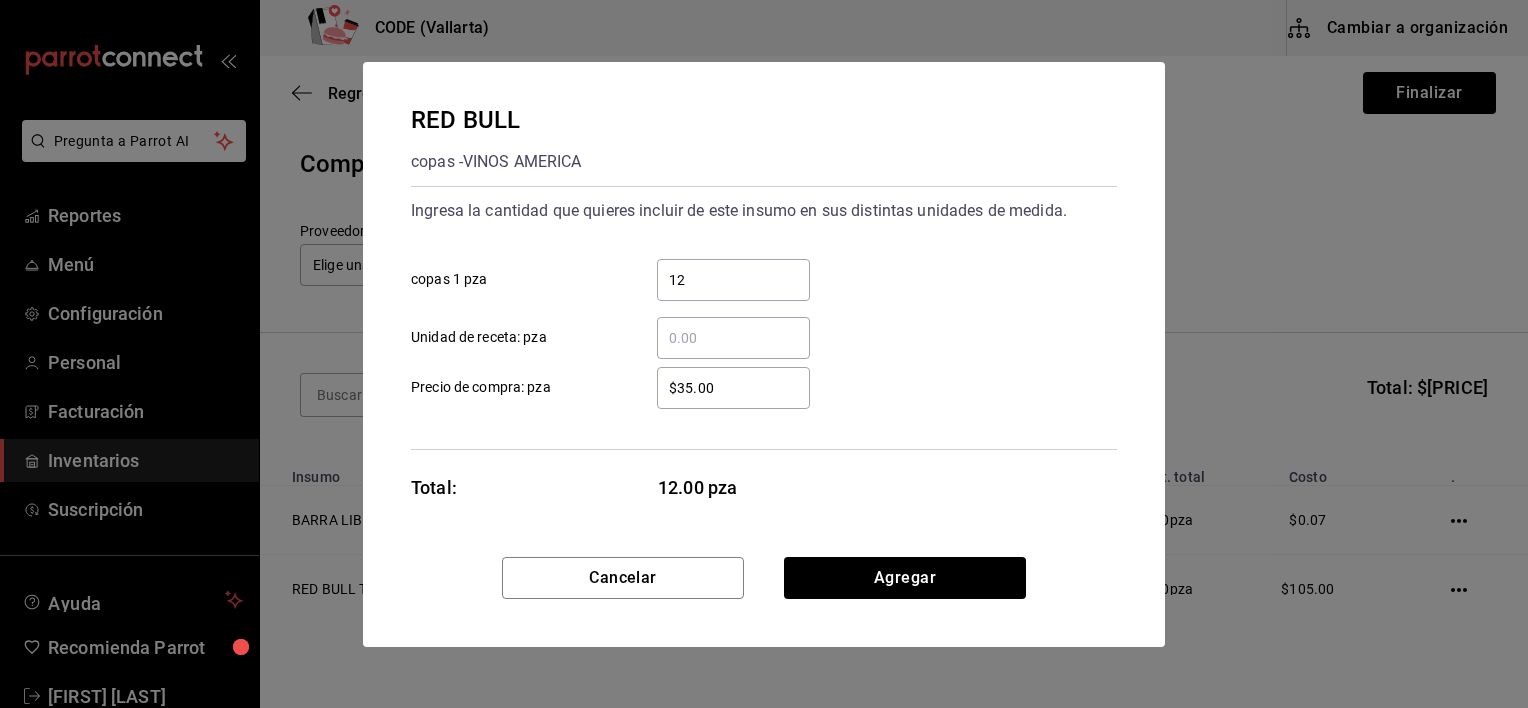 type on "1" 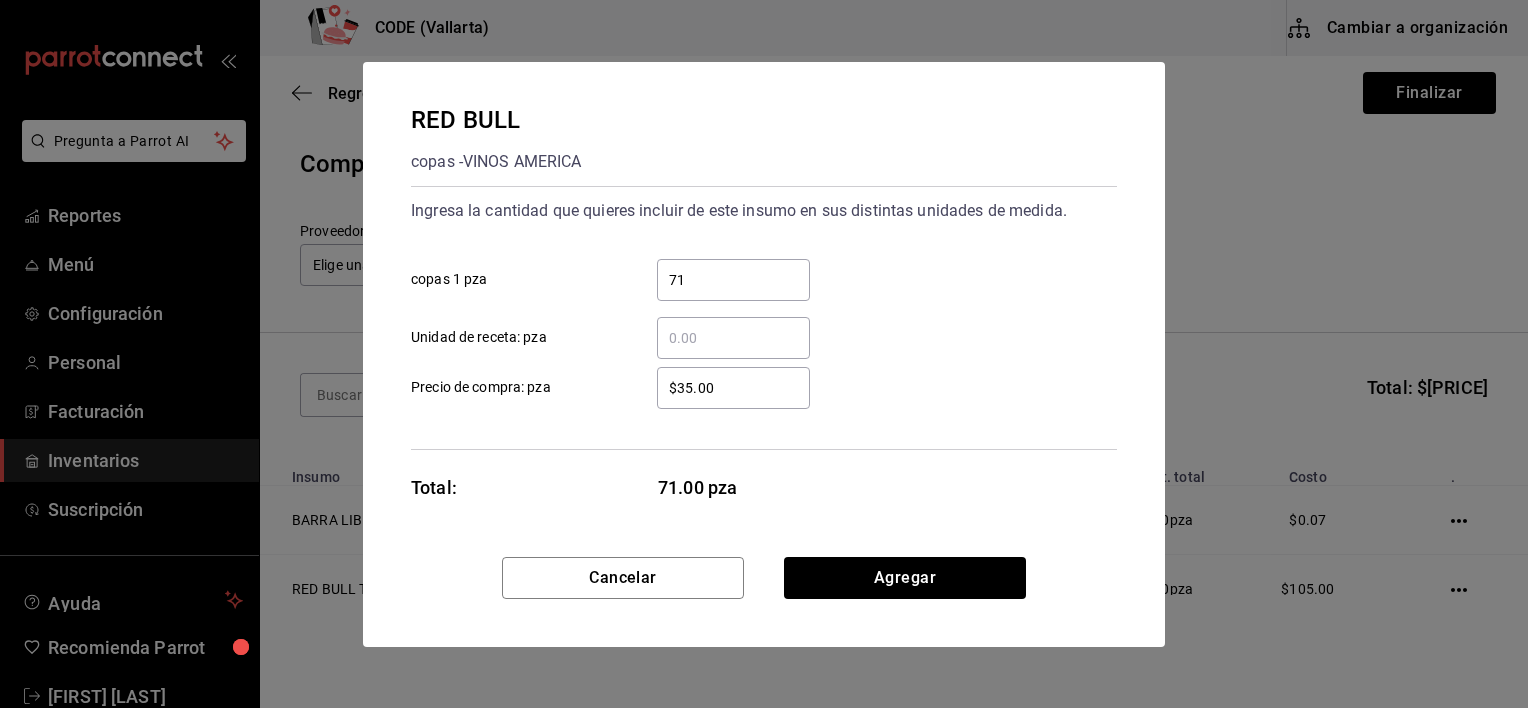 type on "71" 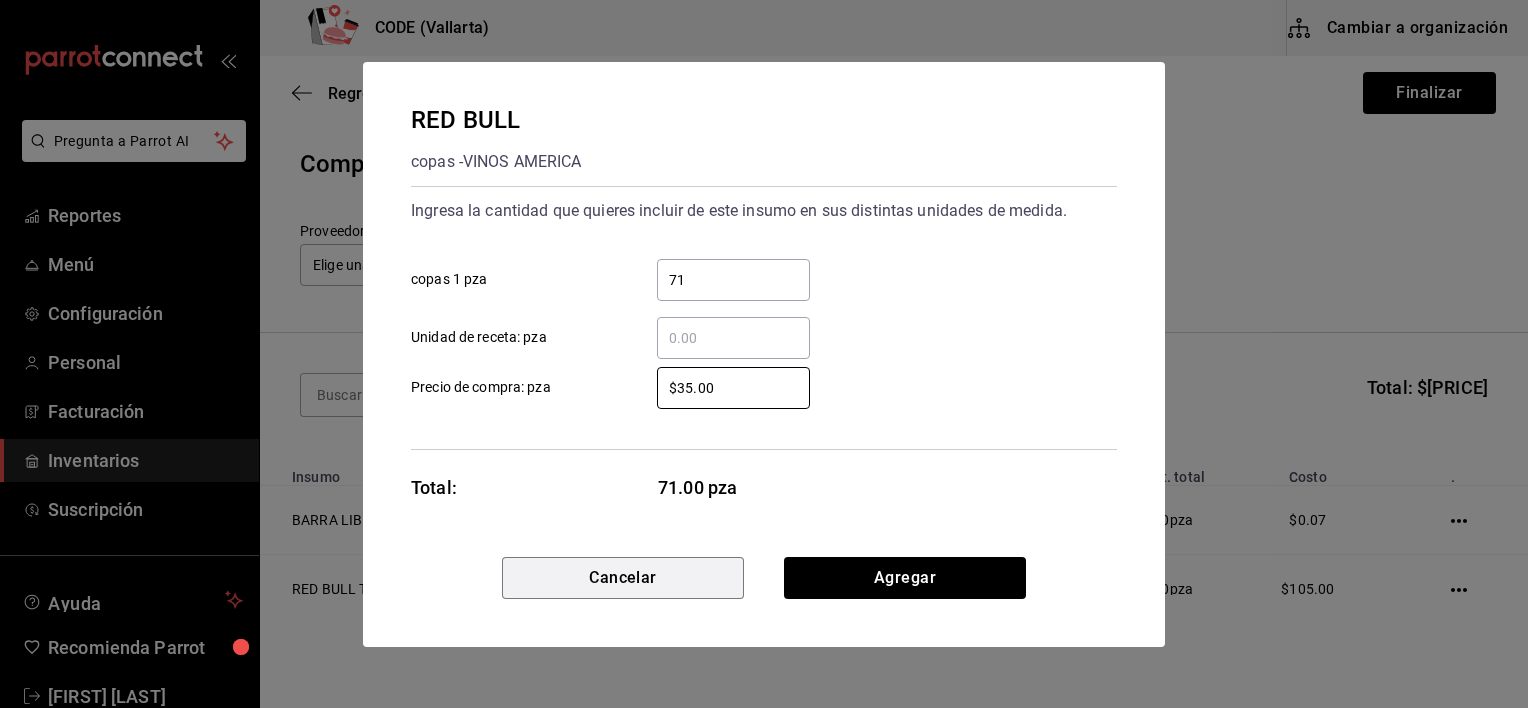 type 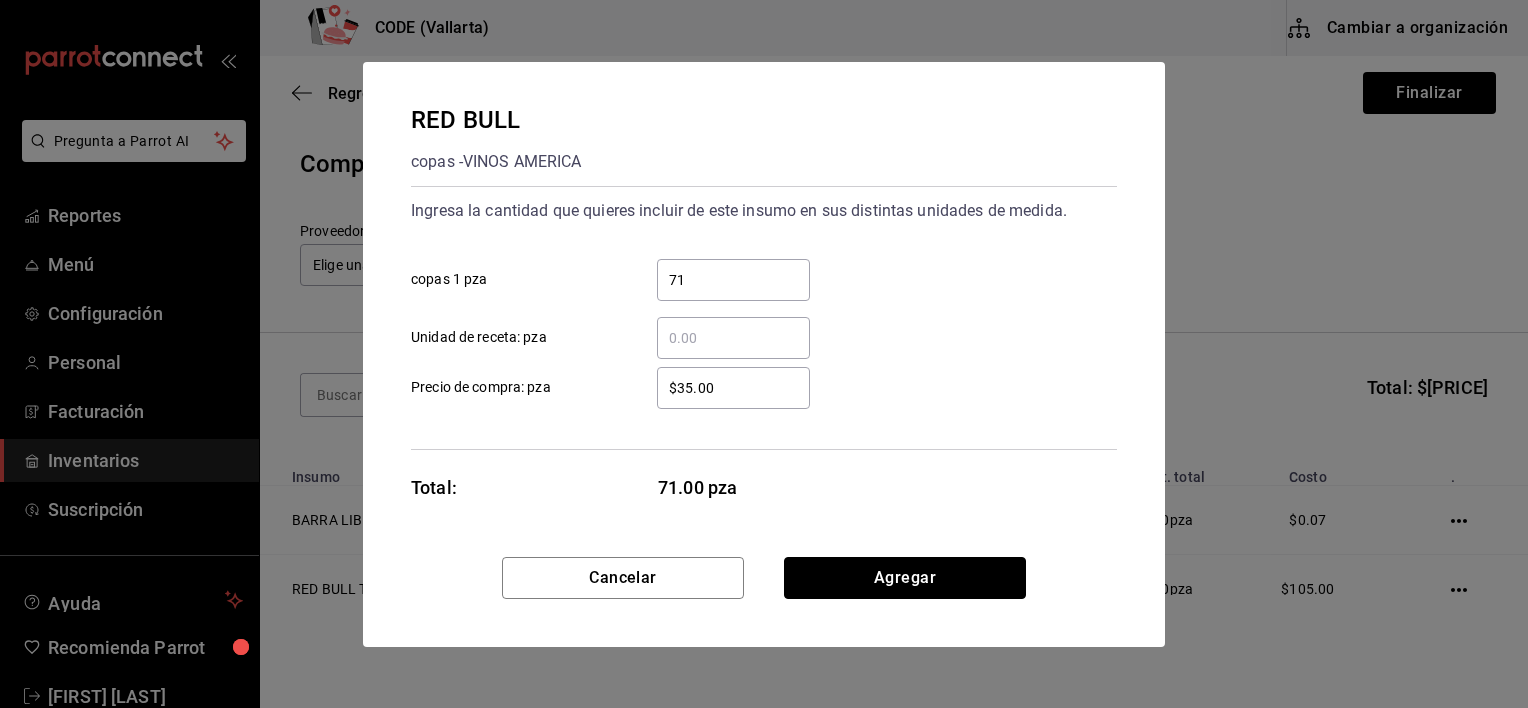 type 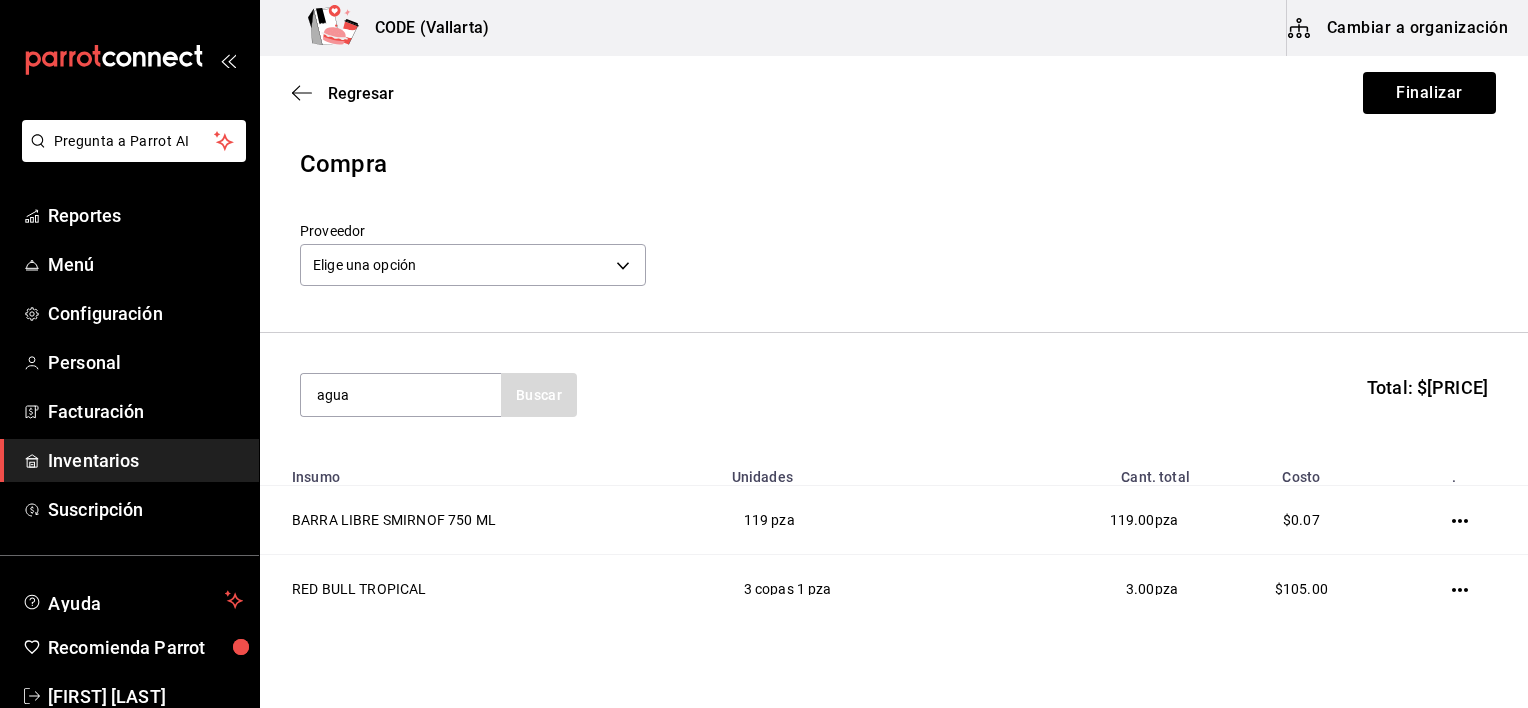 type on "agua" 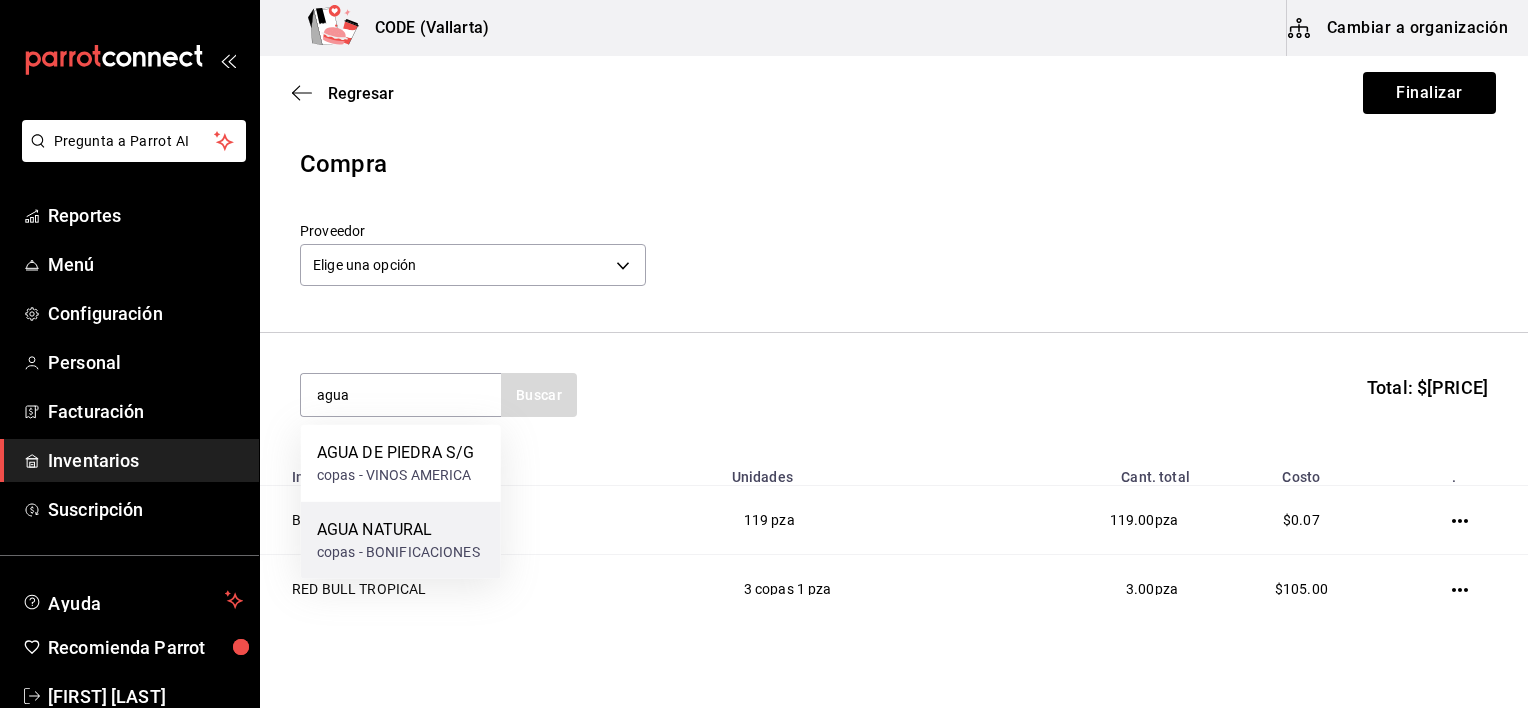 click on "copas - BONIFICACIONES" at bounding box center (398, 552) 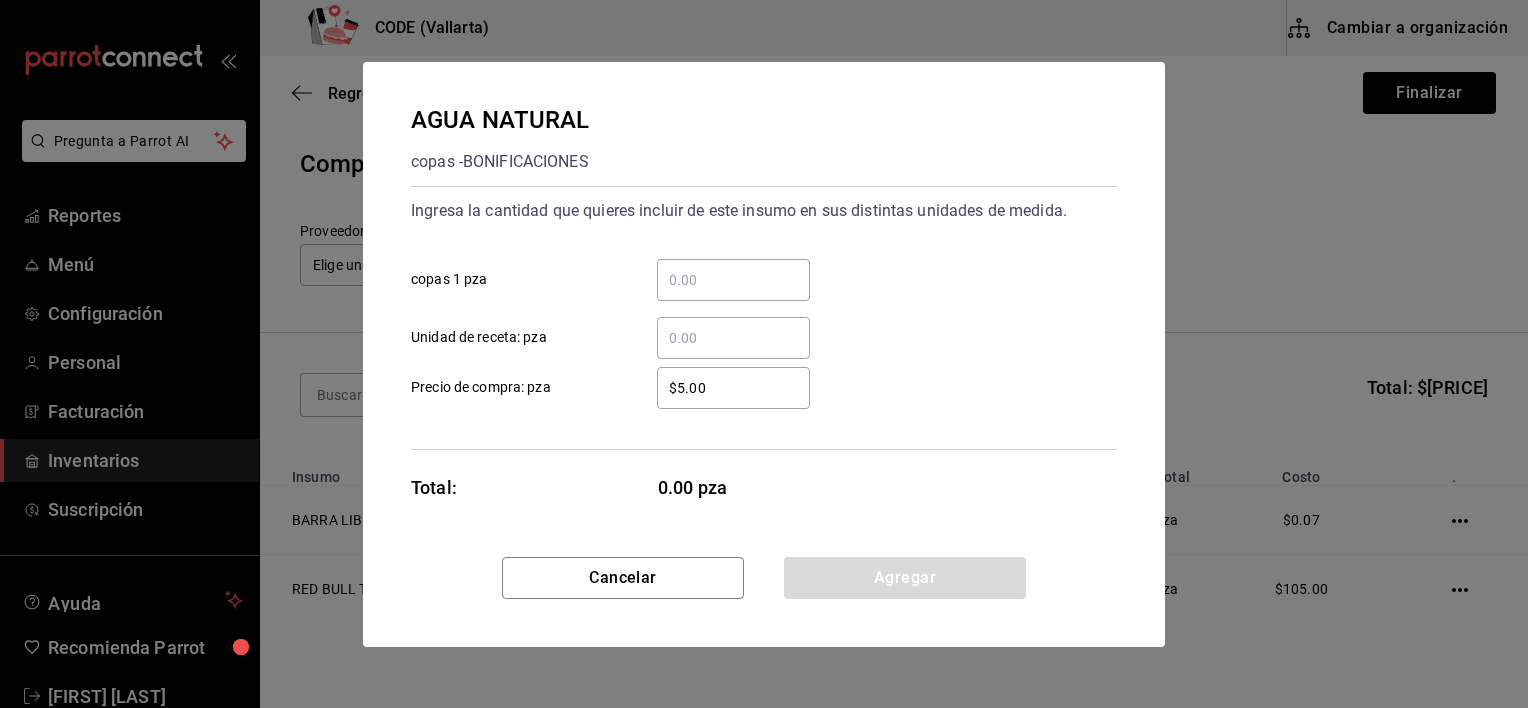 click on "​ Unidad de receta: pza" at bounding box center (756, 330) 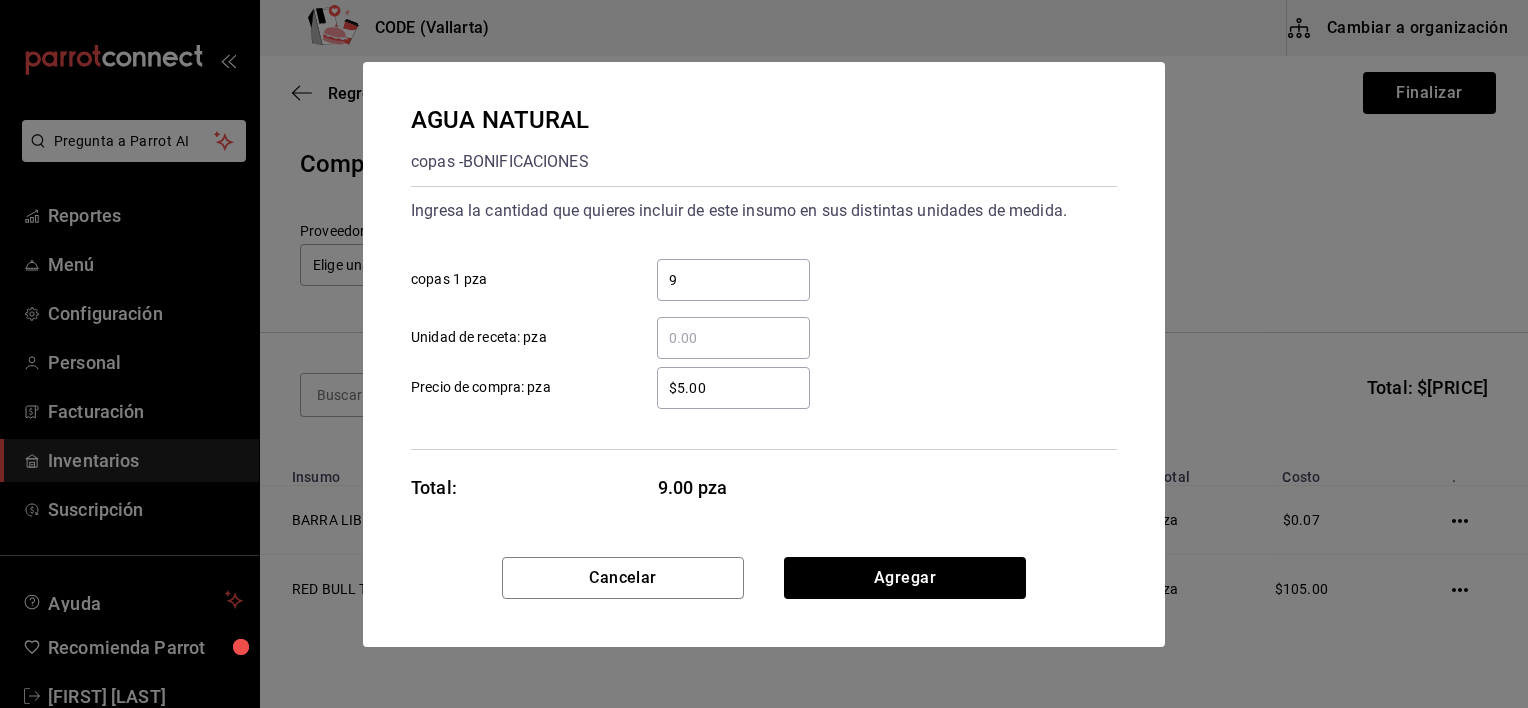 type on "9" 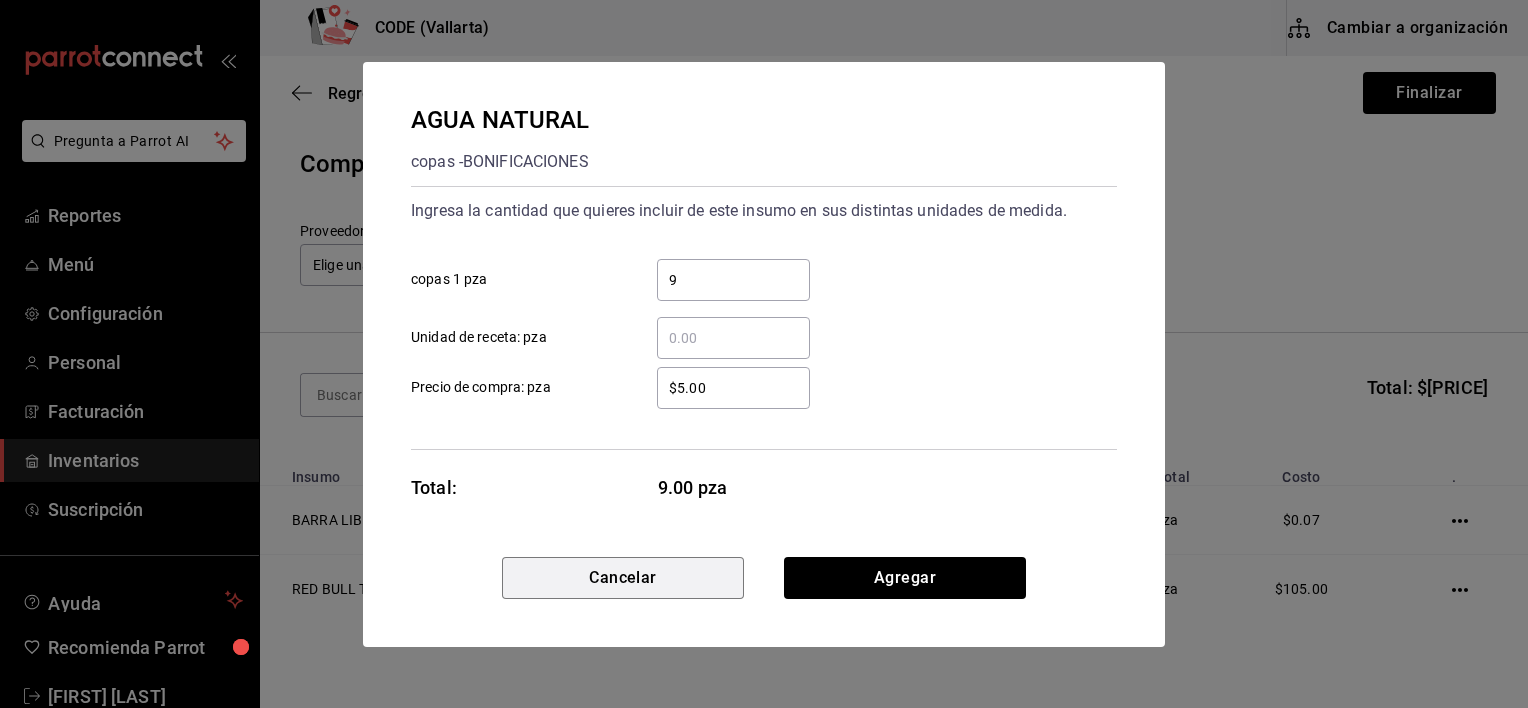 type 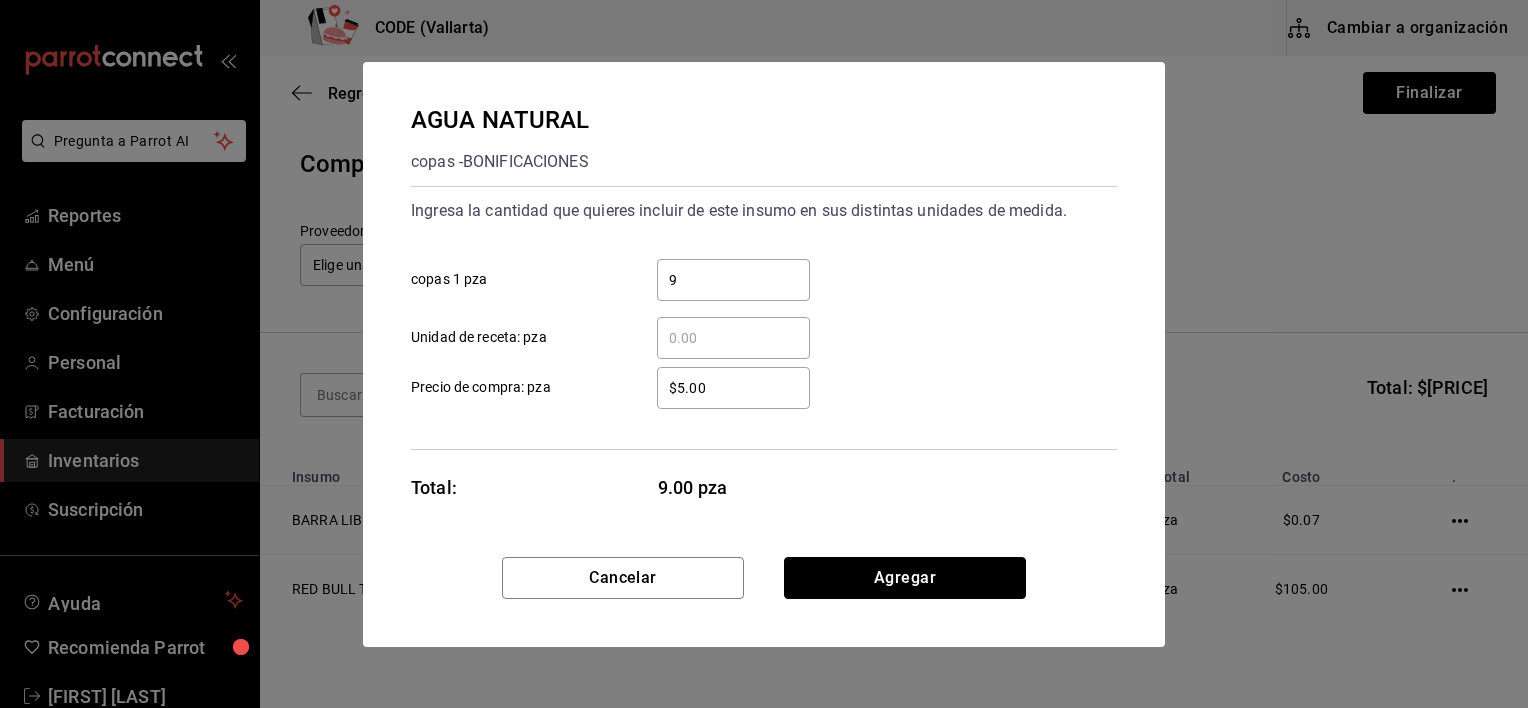 type 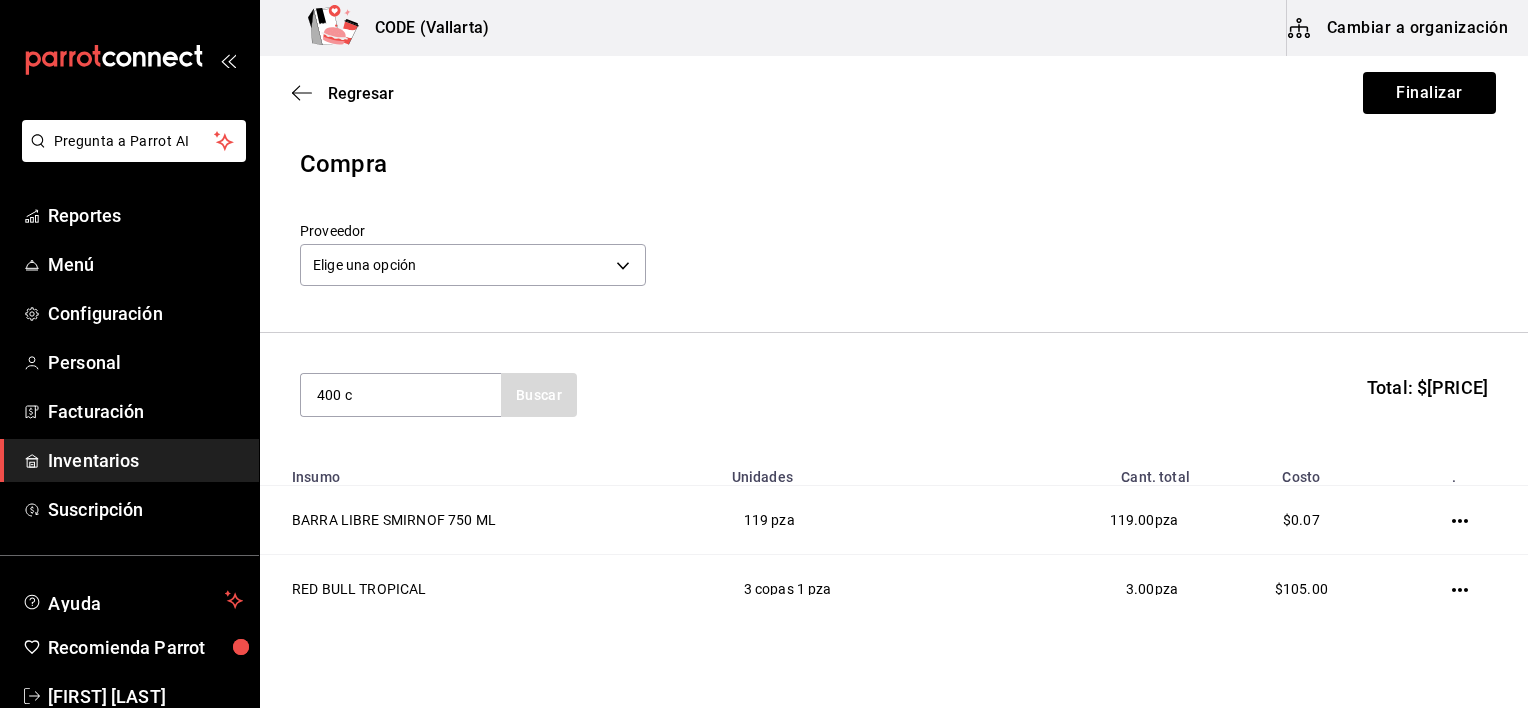 type on "400 c" 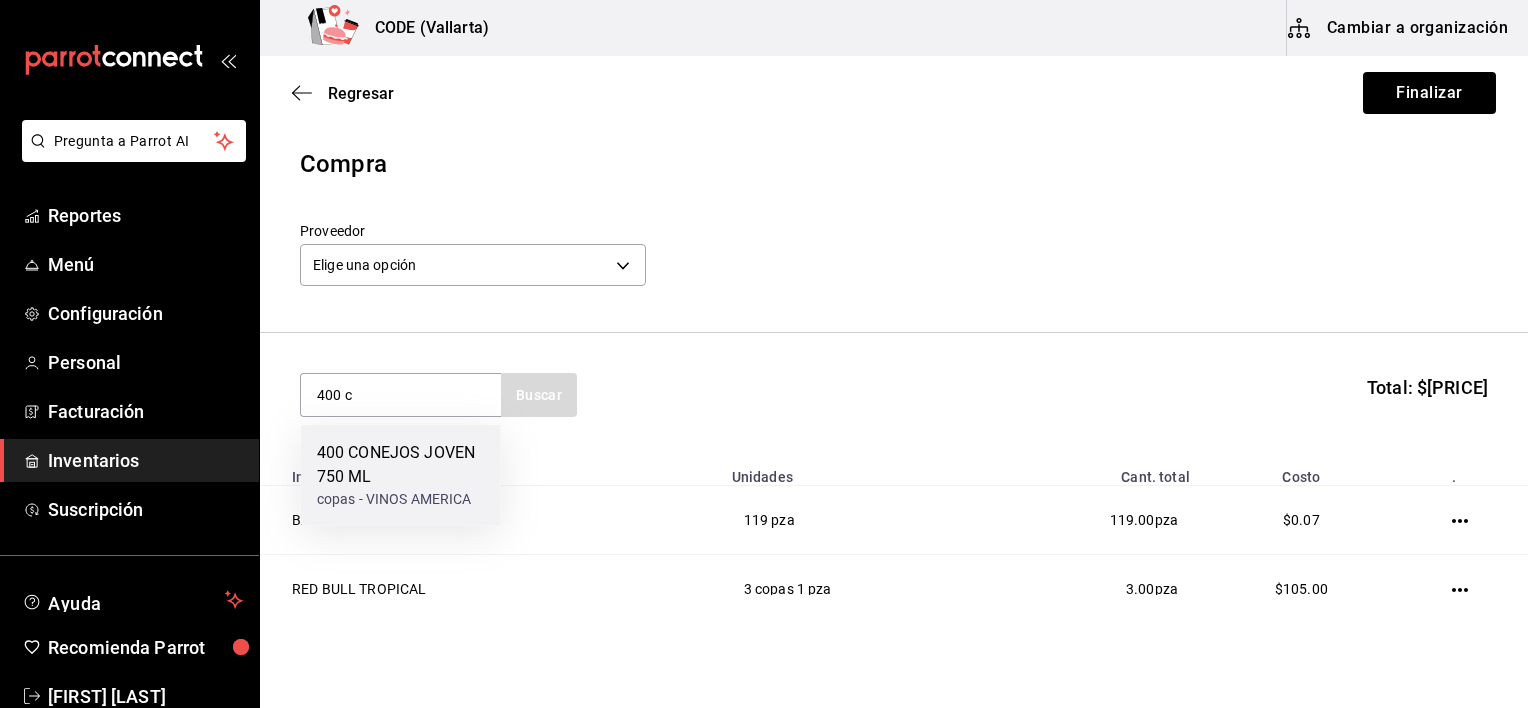 click on "400 CONEJOS  JOVEN 750 ML" at bounding box center (401, 465) 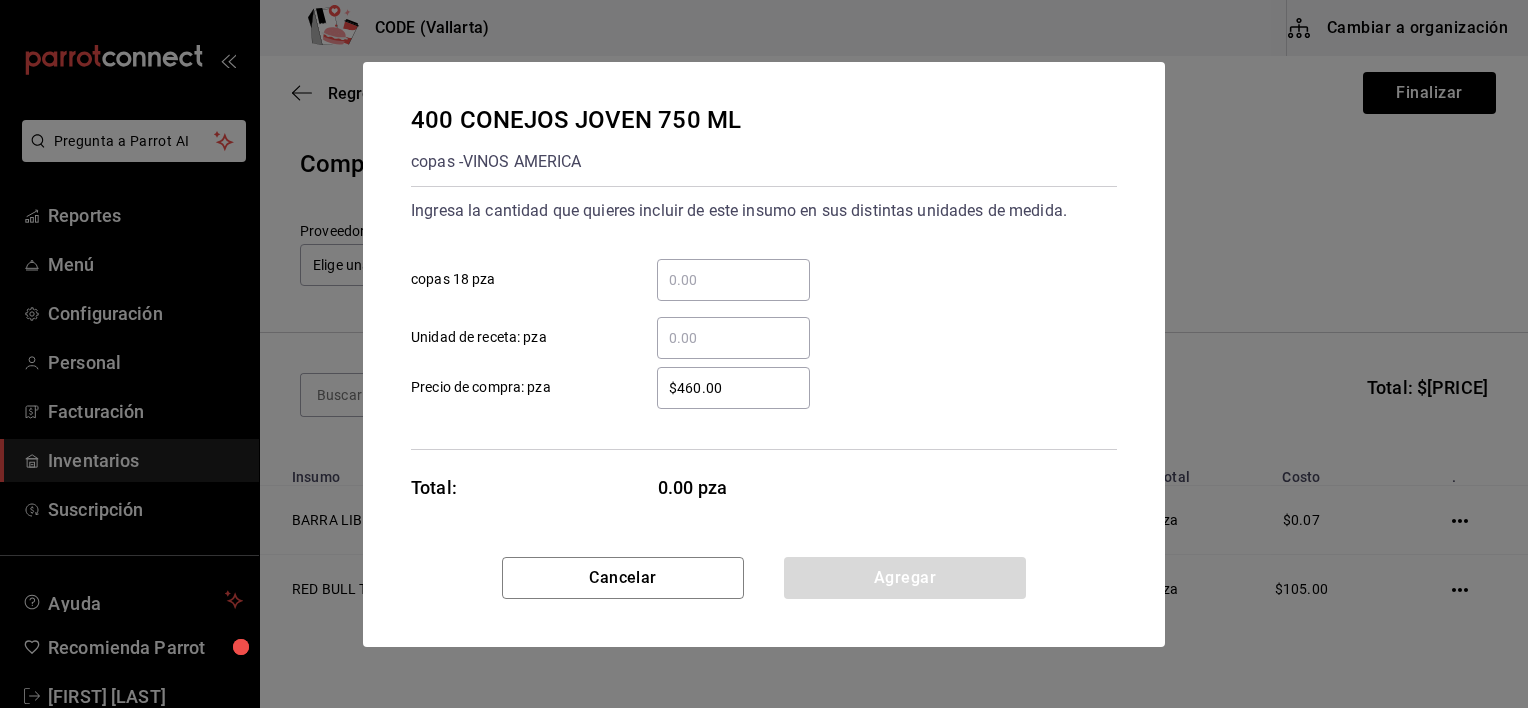 click on "​ copas 18 pza" at bounding box center (733, 280) 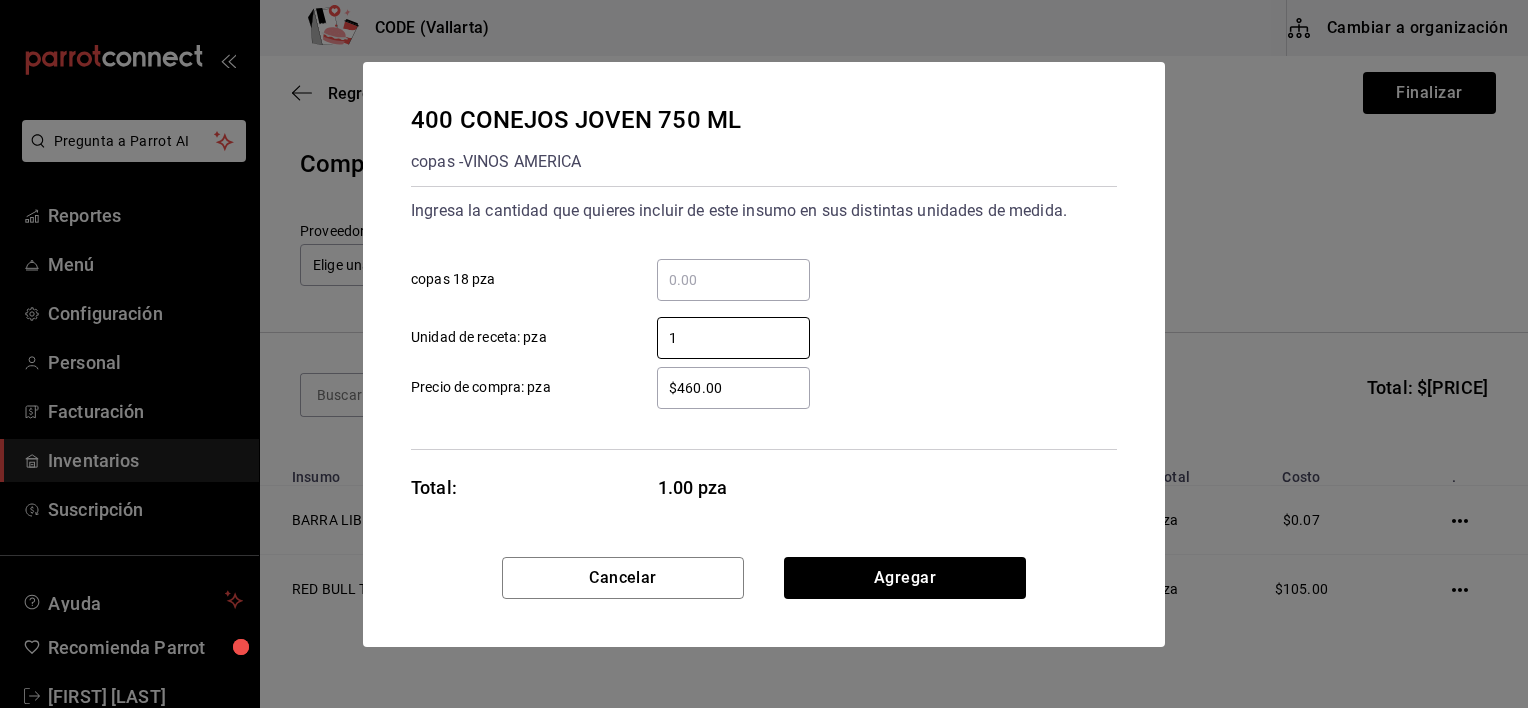 type on "1" 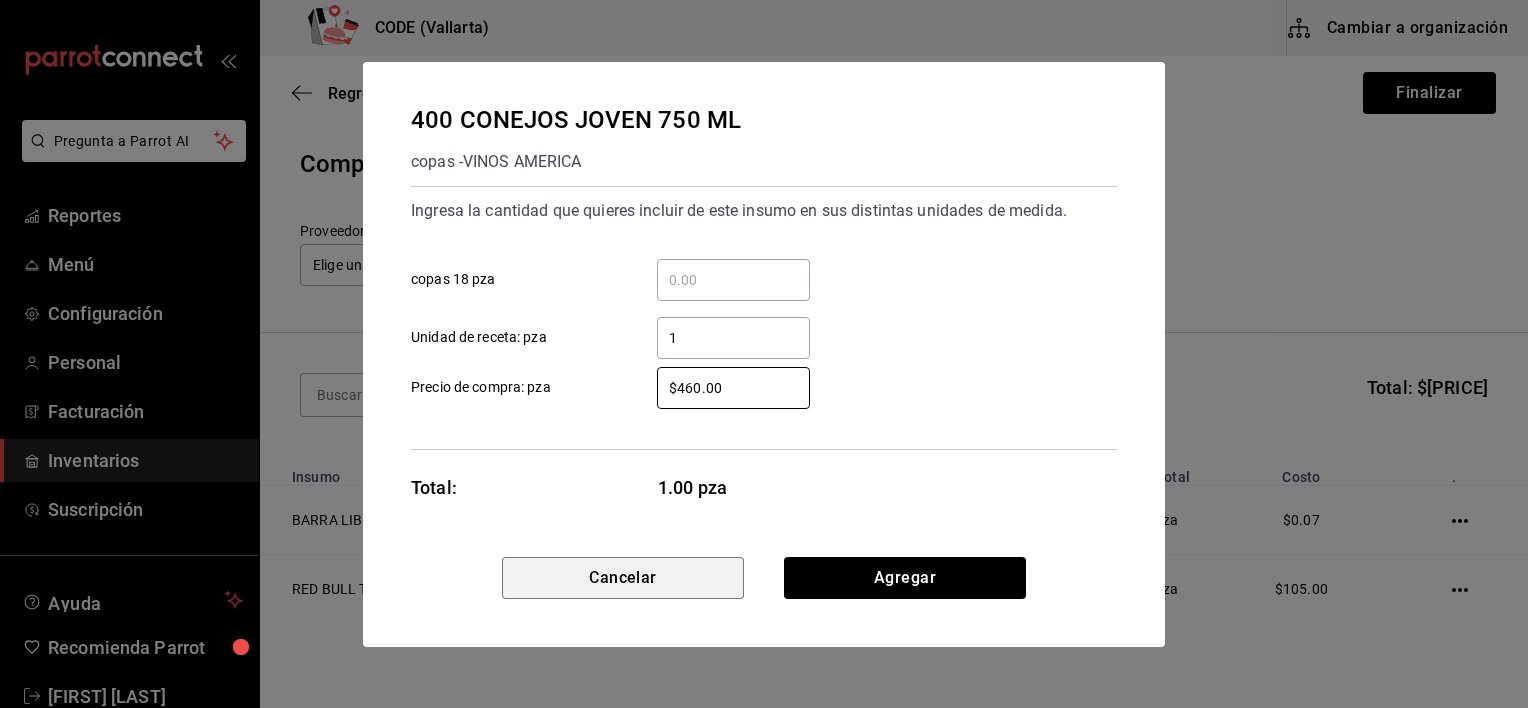 type 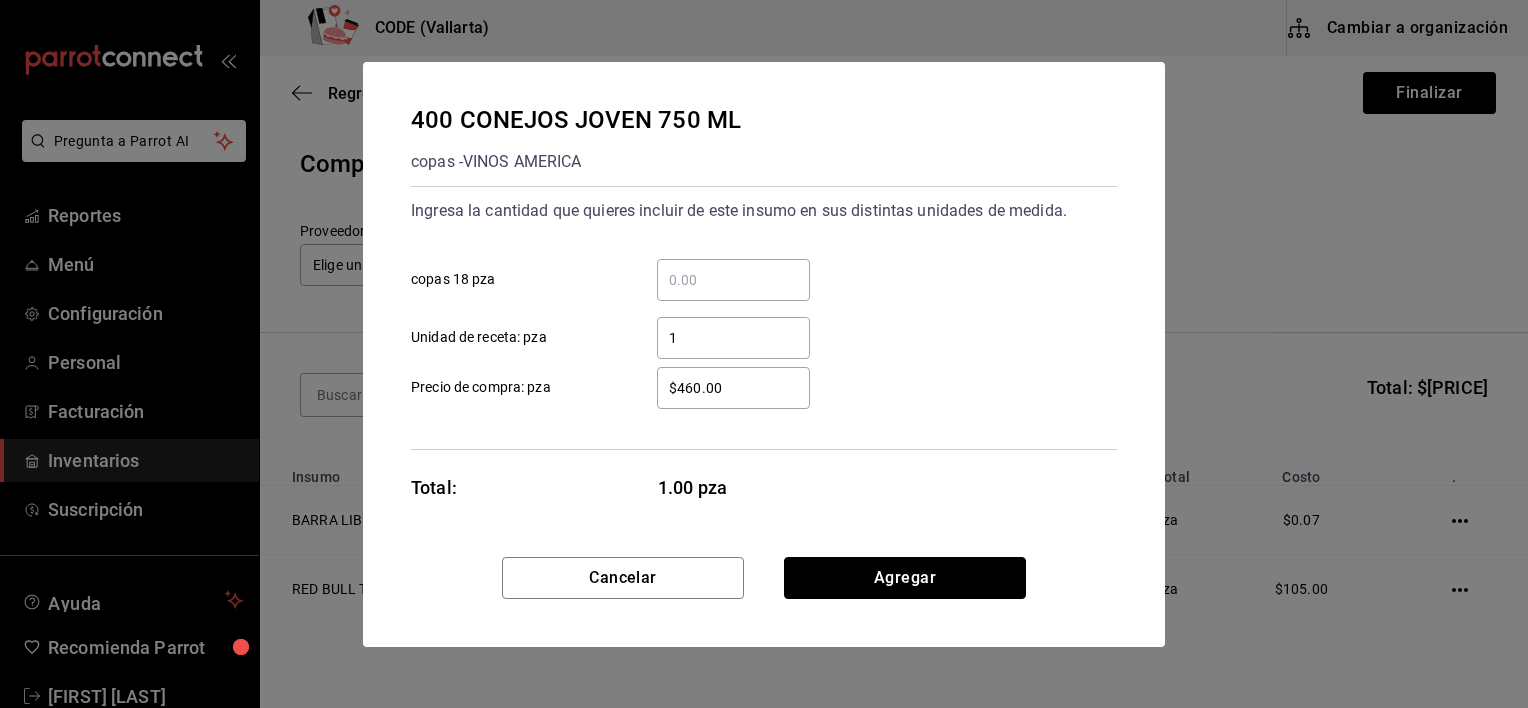 type 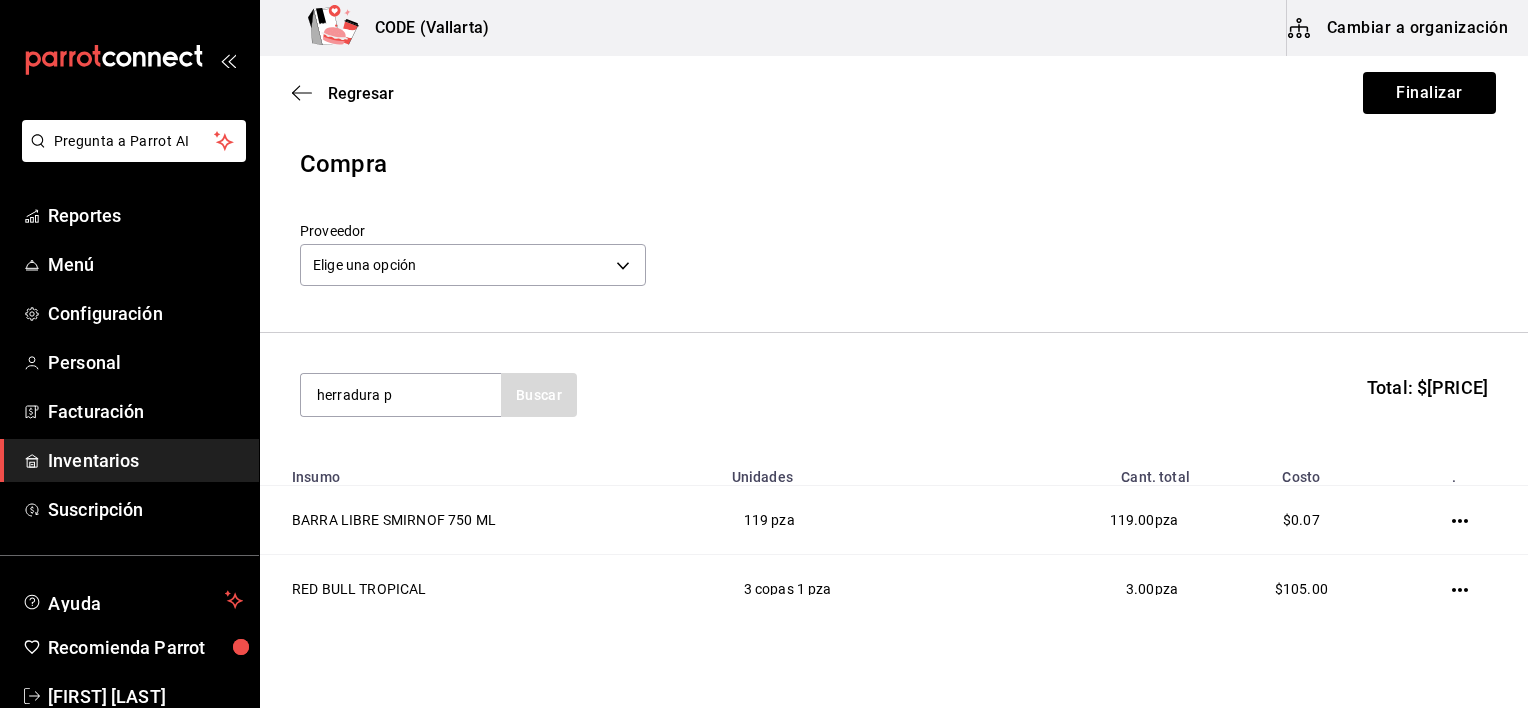 type on "herradura p" 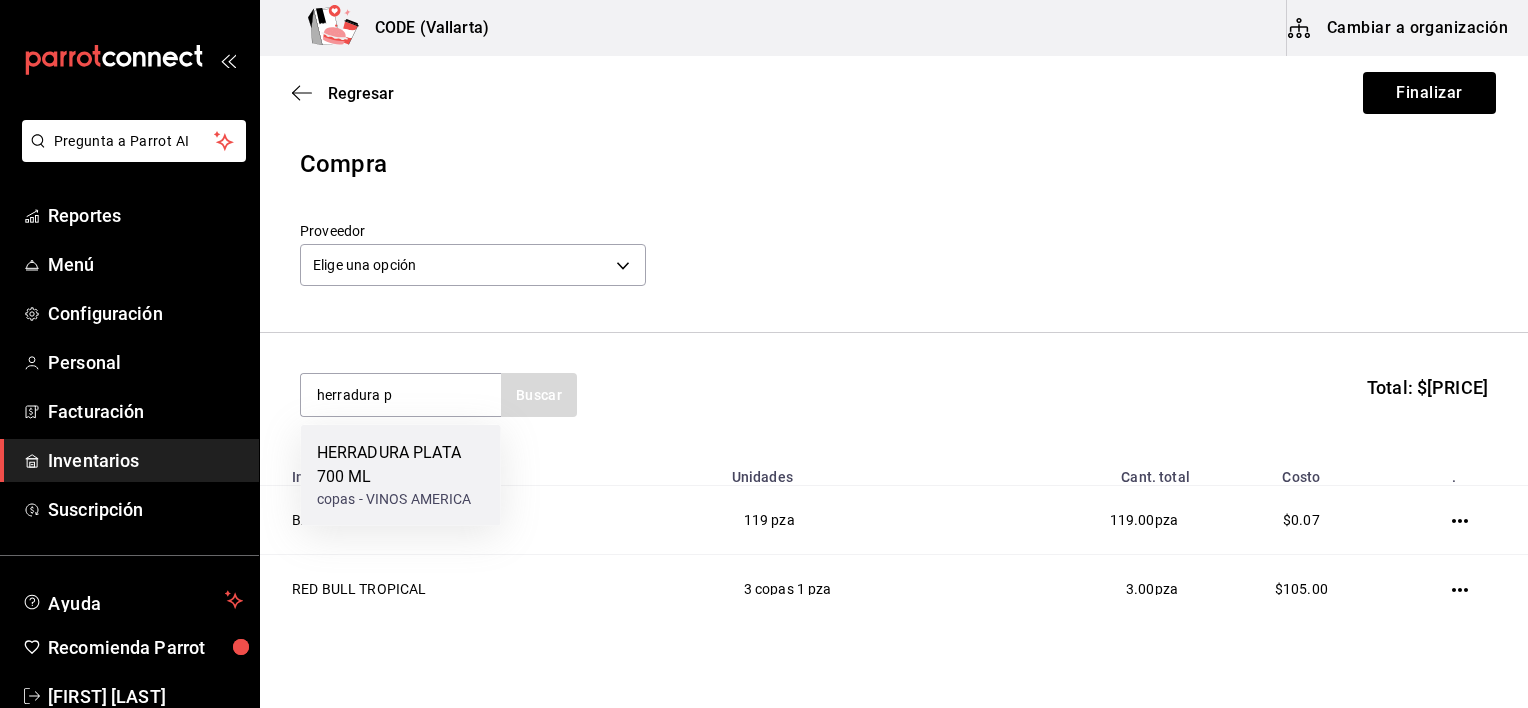 click on "HERRADURA PLATA 700 ML" at bounding box center [401, 465] 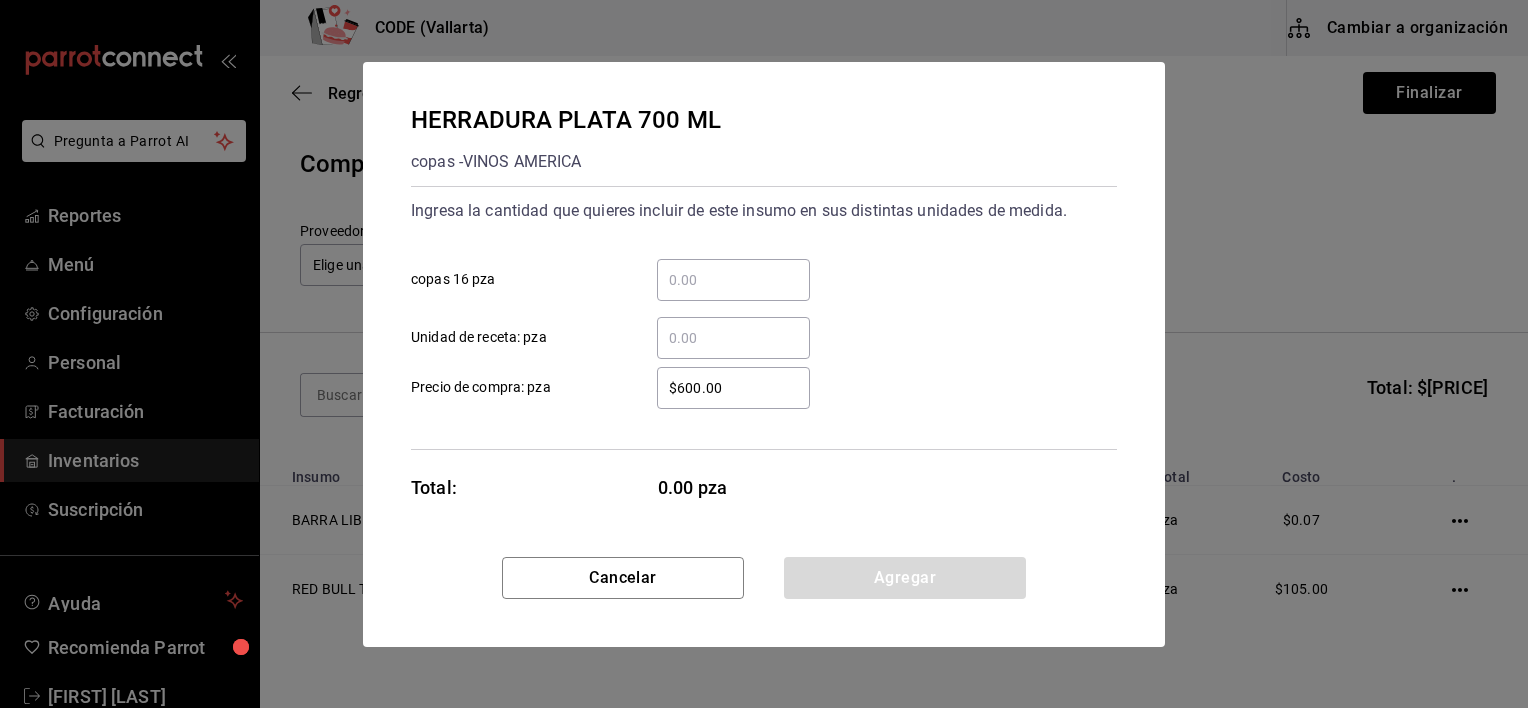 click on "​ Unidad de receta: pza" at bounding box center [733, 338] 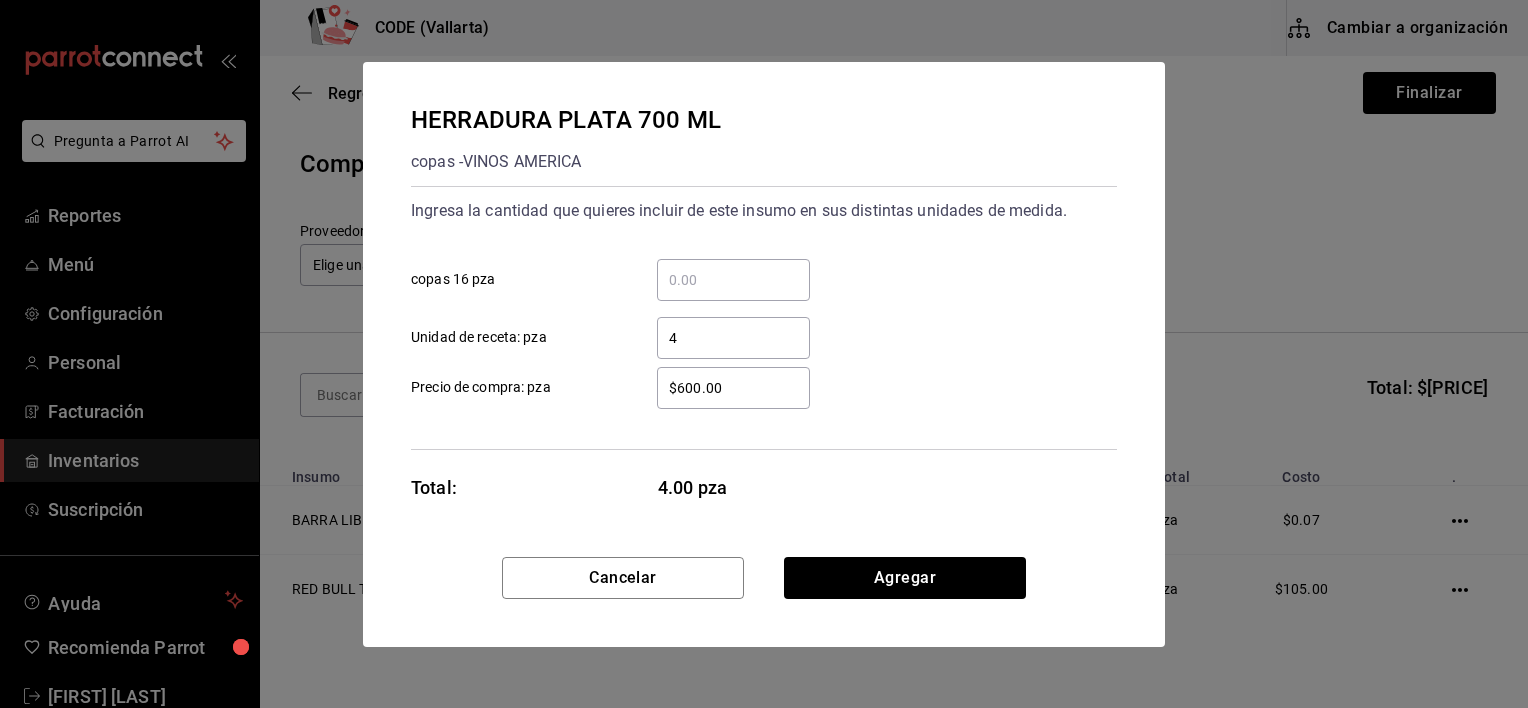 type on "4" 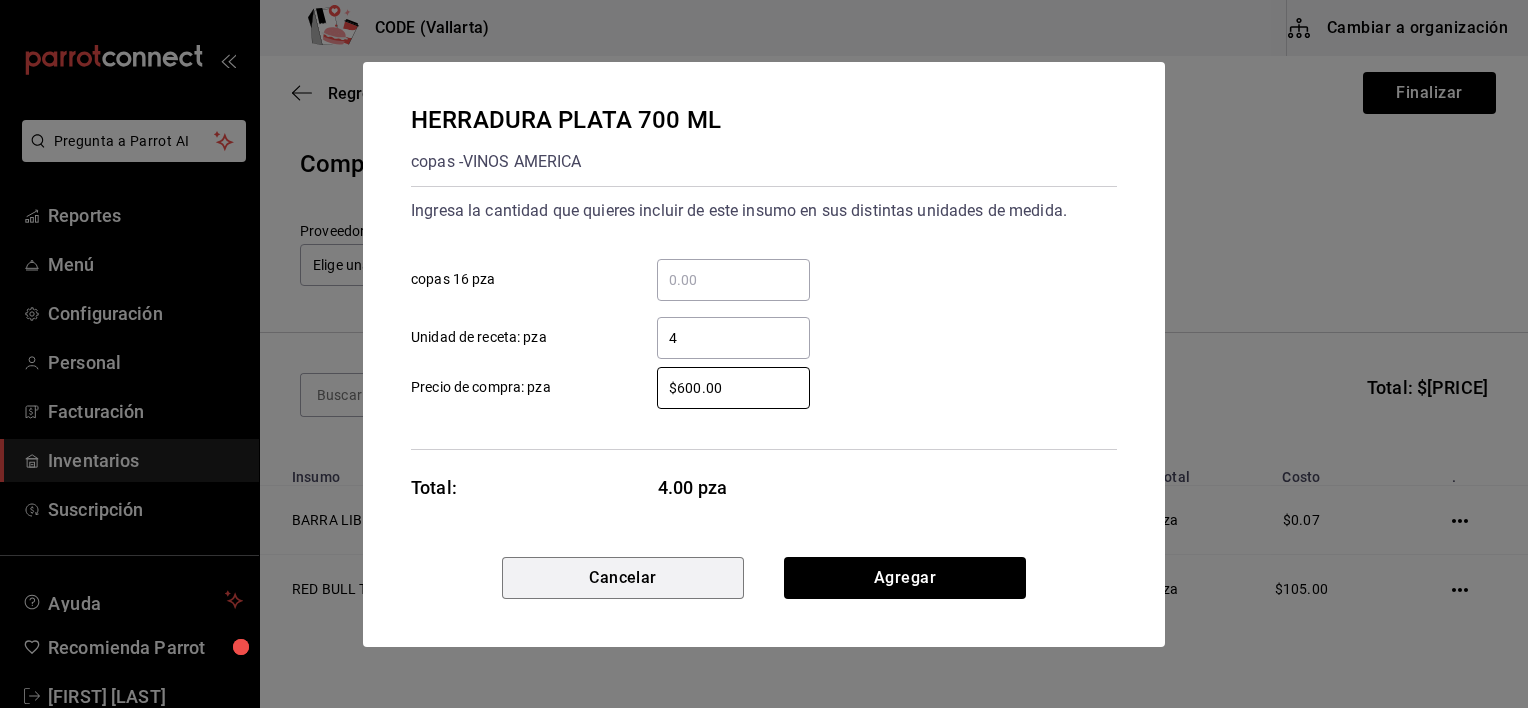 type 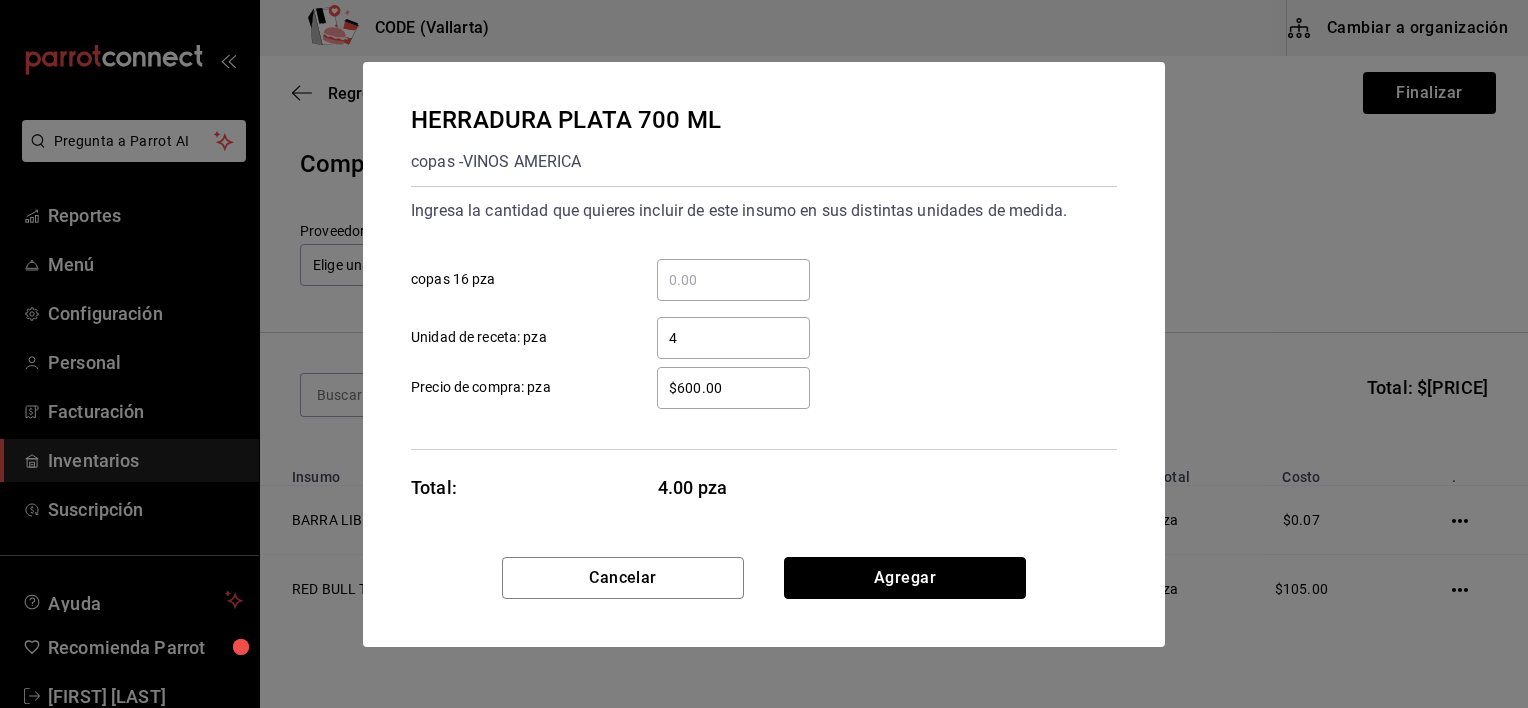 type 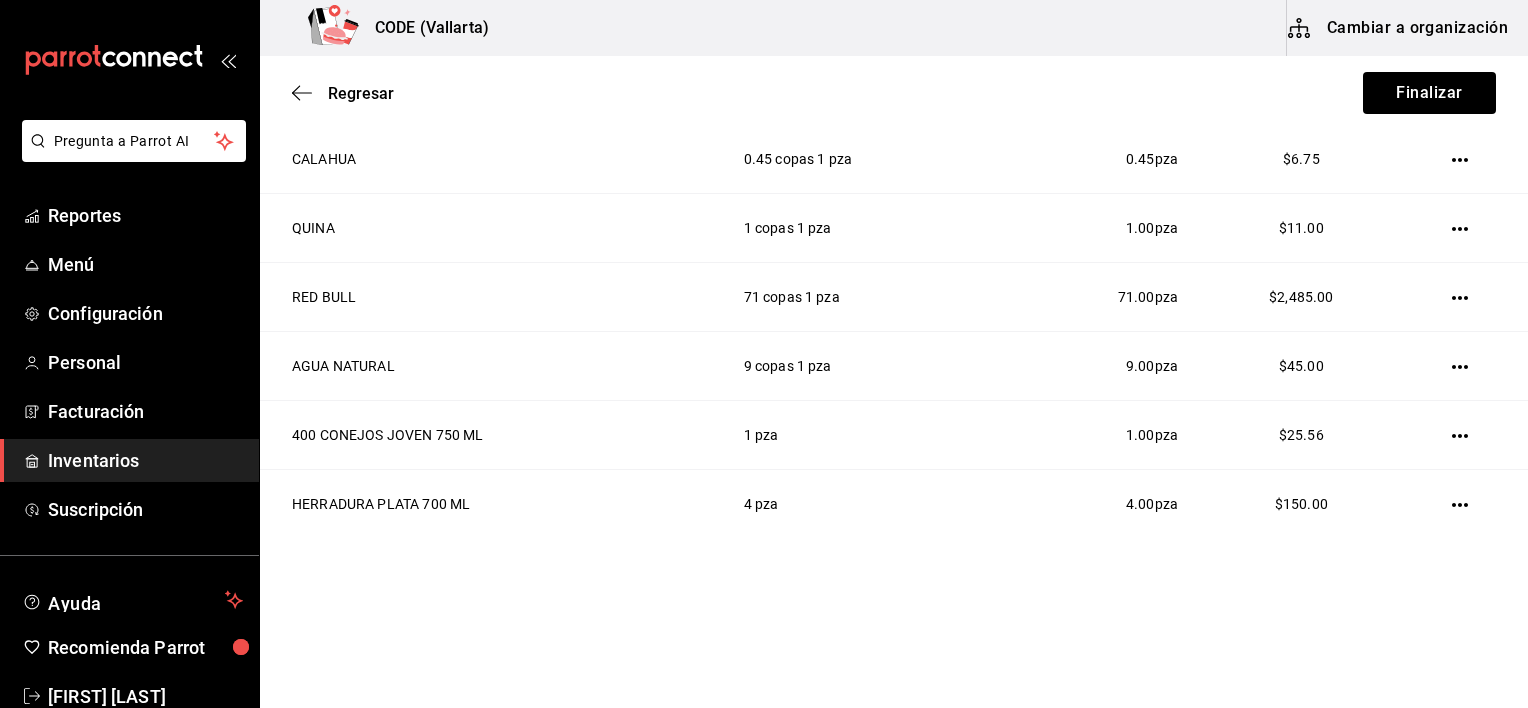 scroll, scrollTop: 573, scrollLeft: 0, axis: vertical 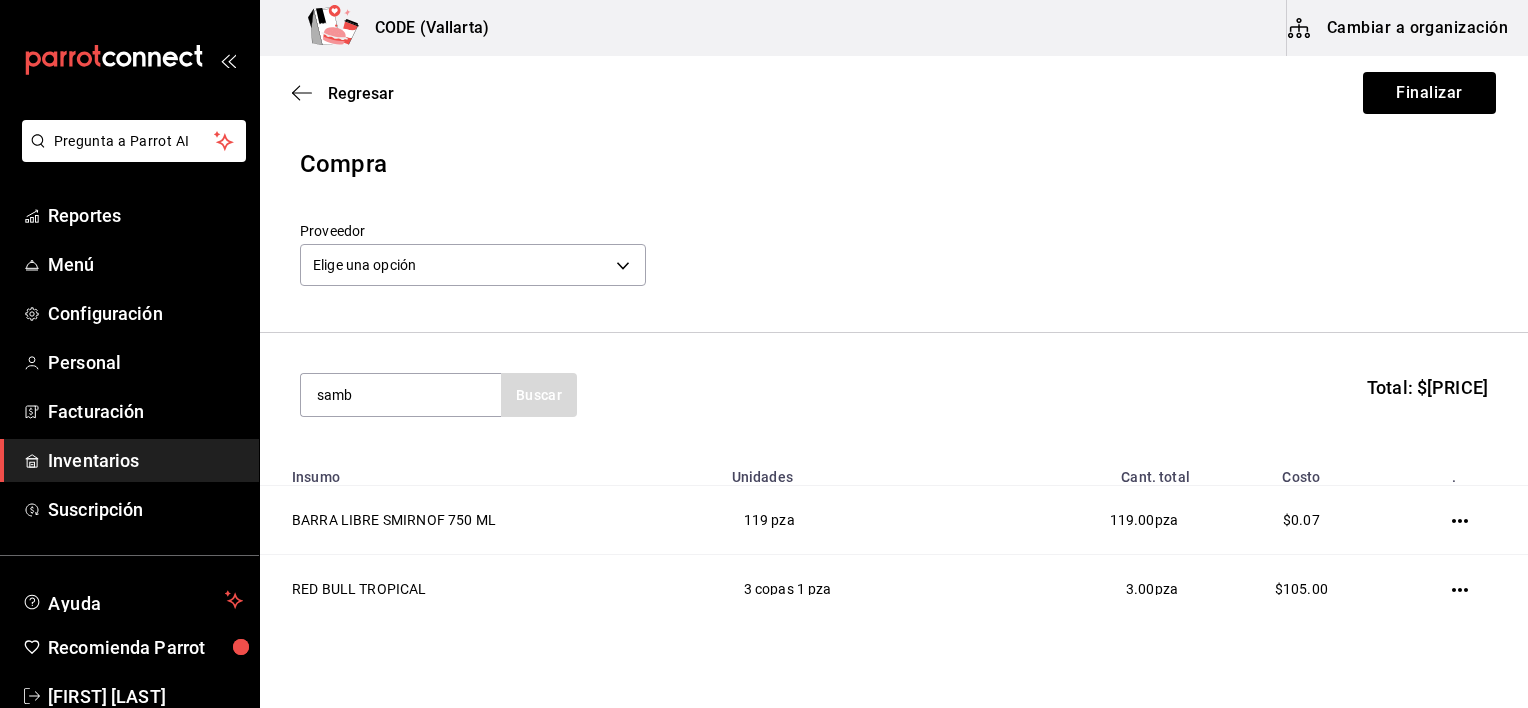 type on "samb" 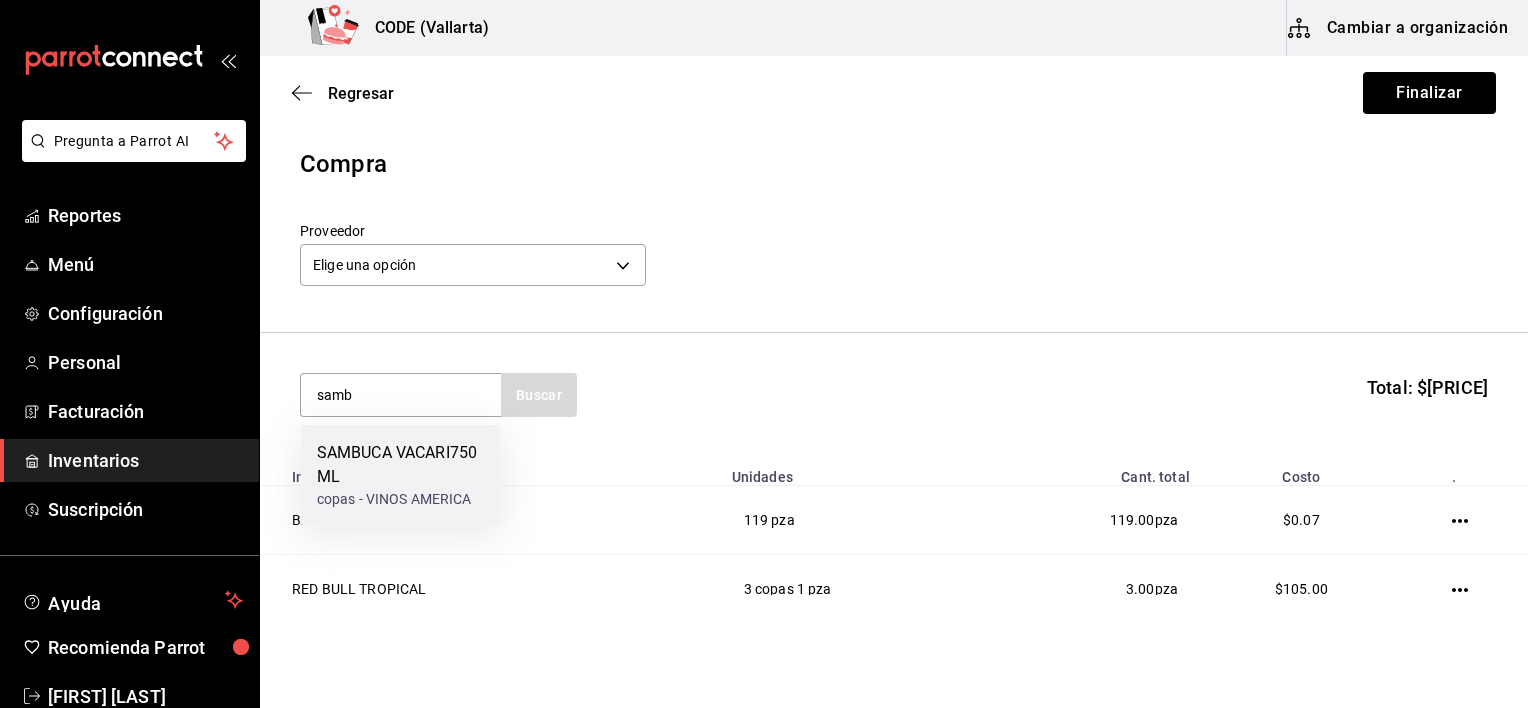 click on "copas - VINOS AMERICA" at bounding box center [401, 499] 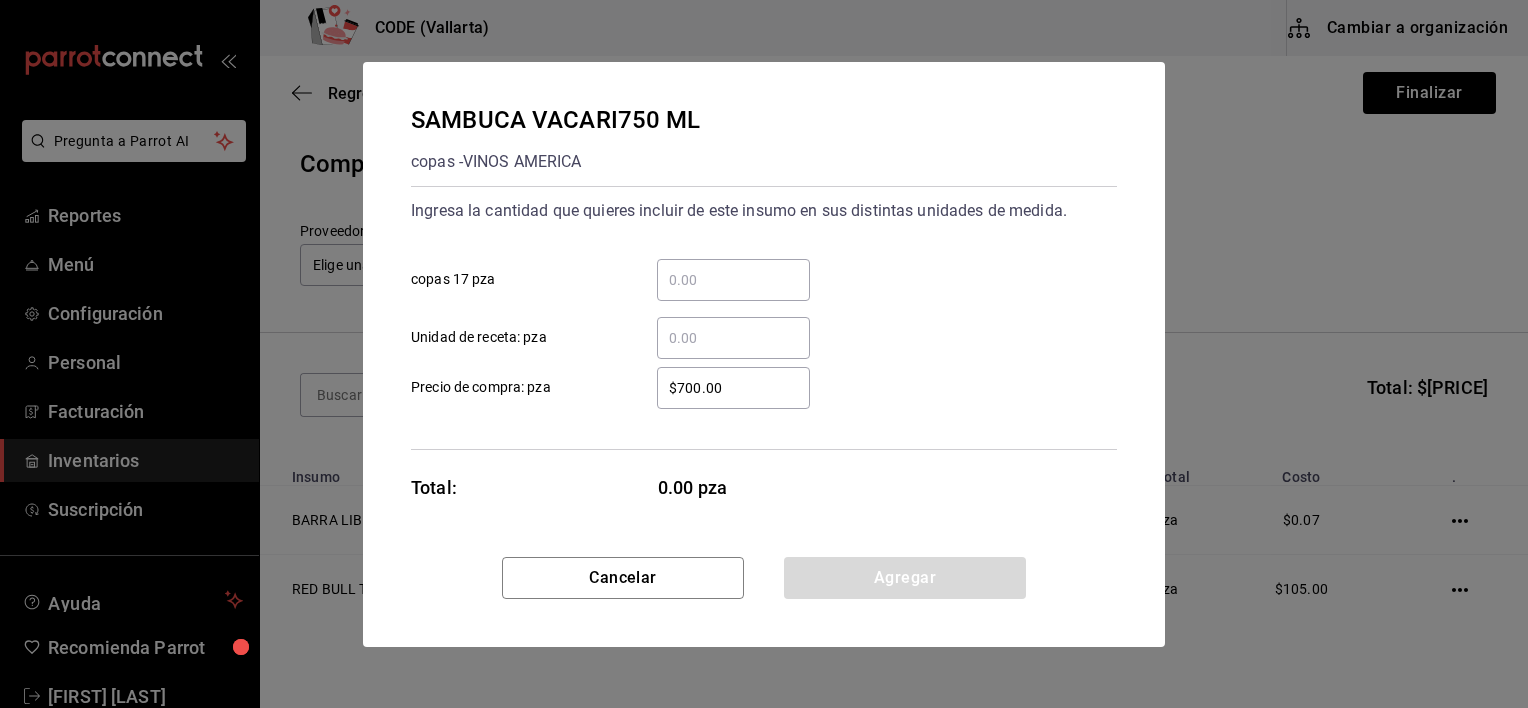 click on "​ copas 17 pza" at bounding box center [733, 280] 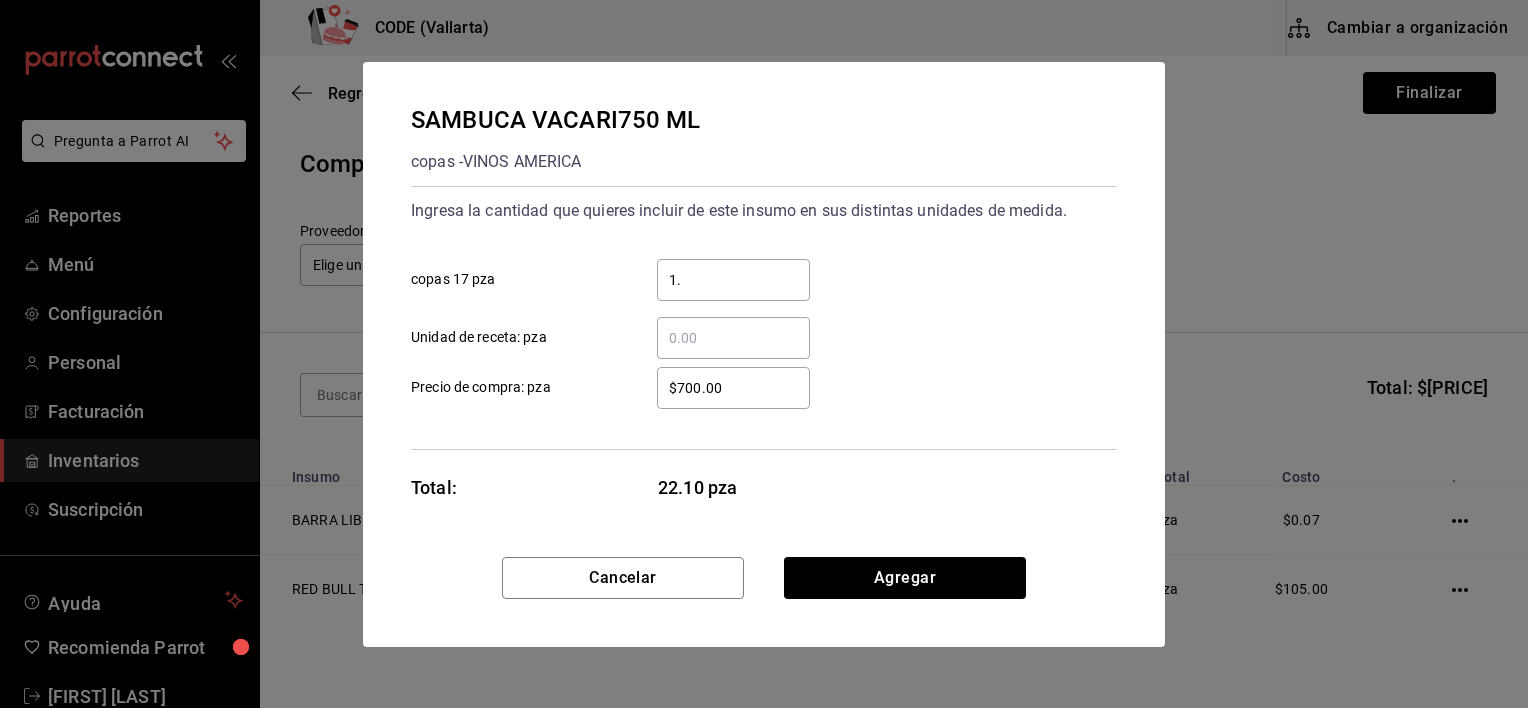 type on "1" 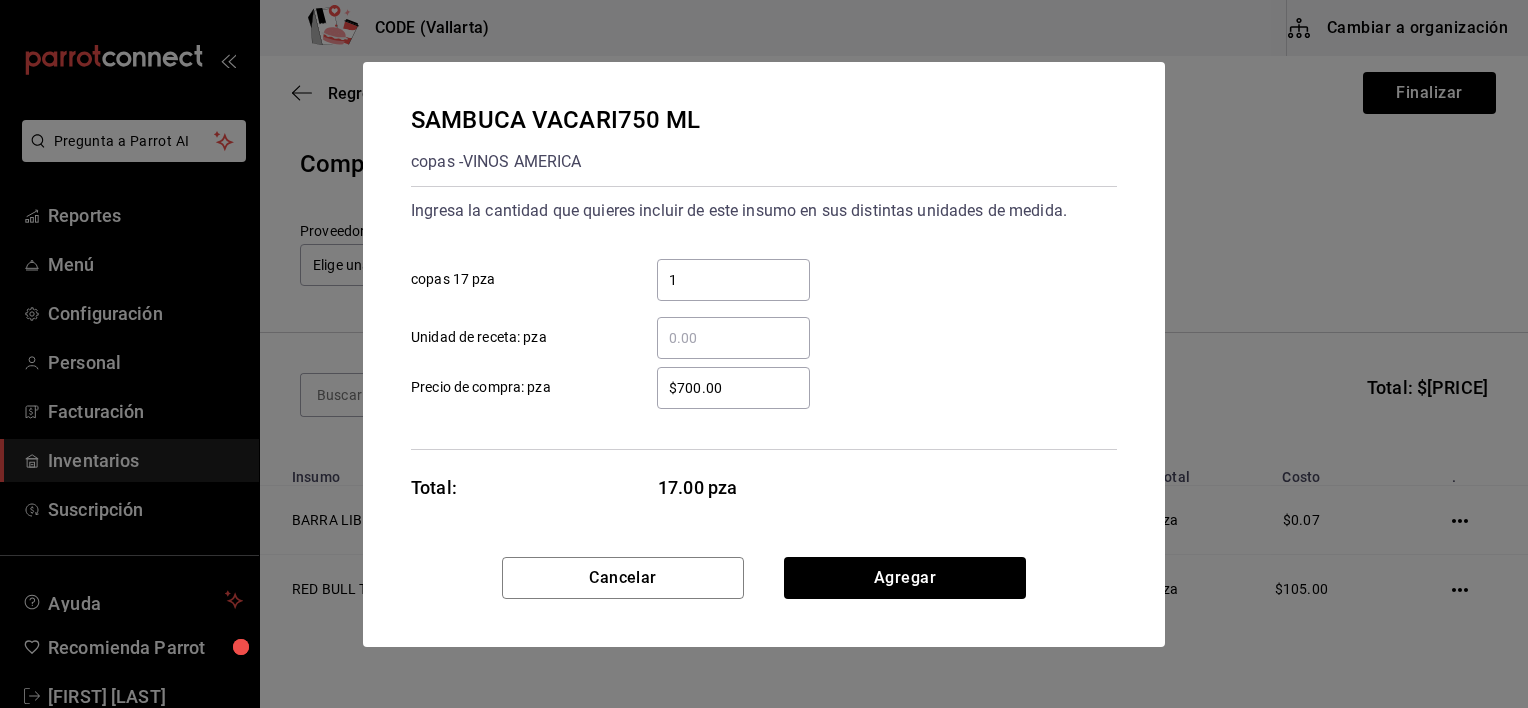 type 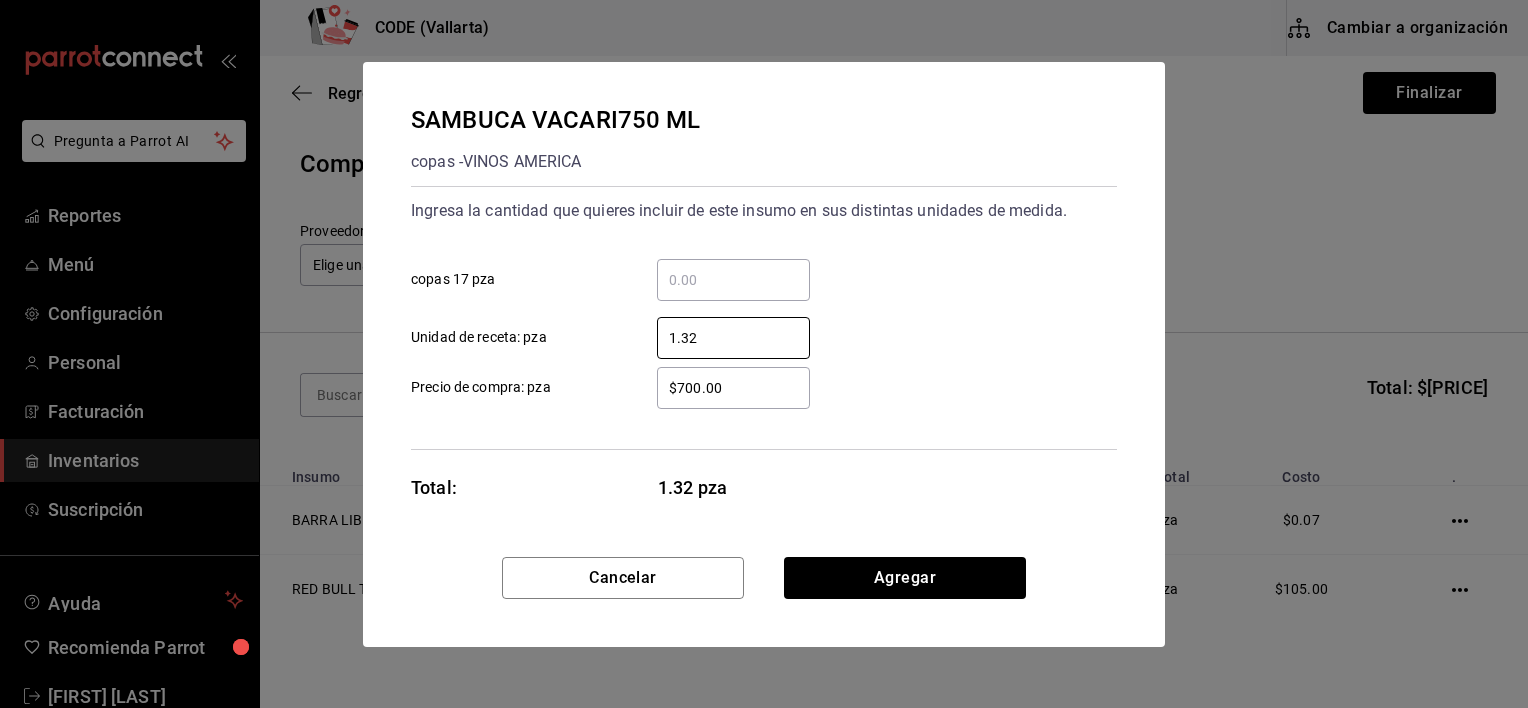 type on "1.32" 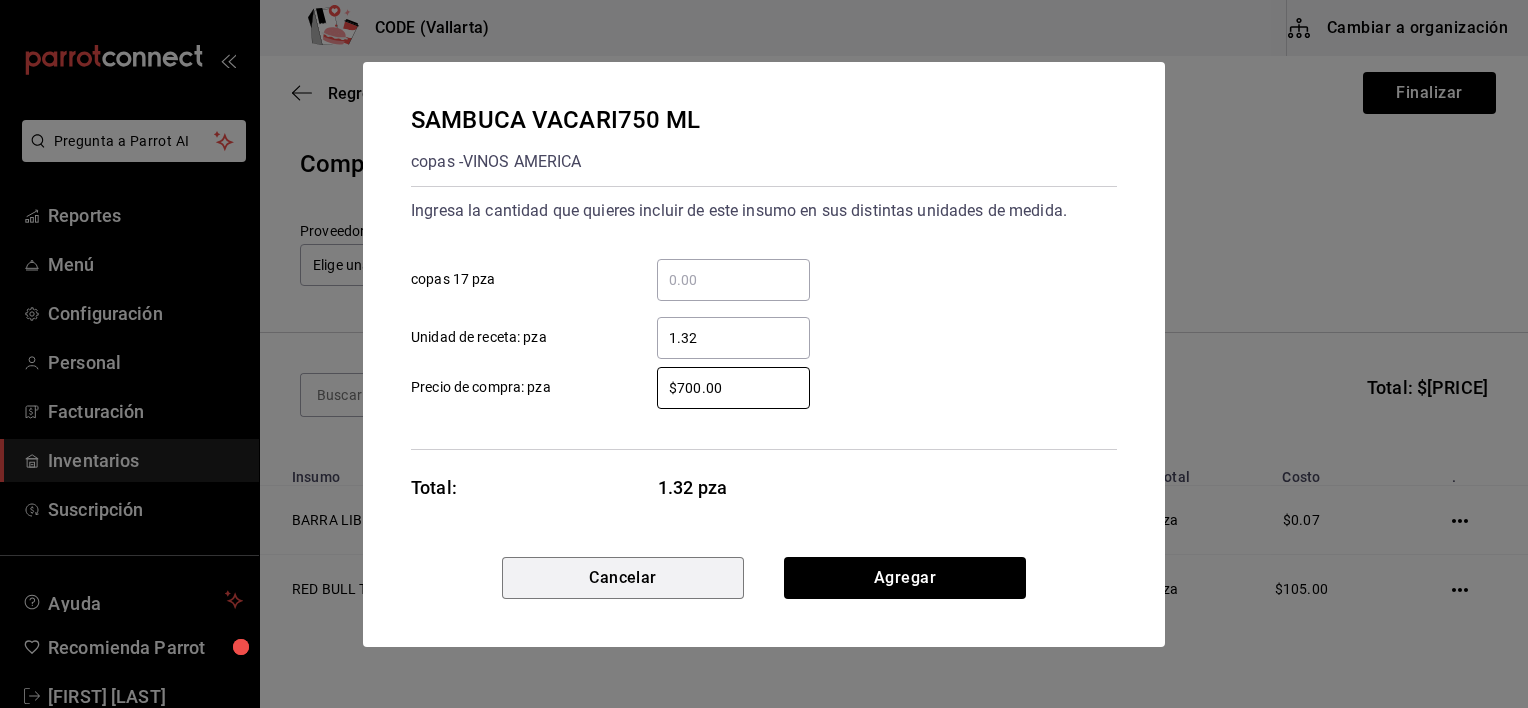 type 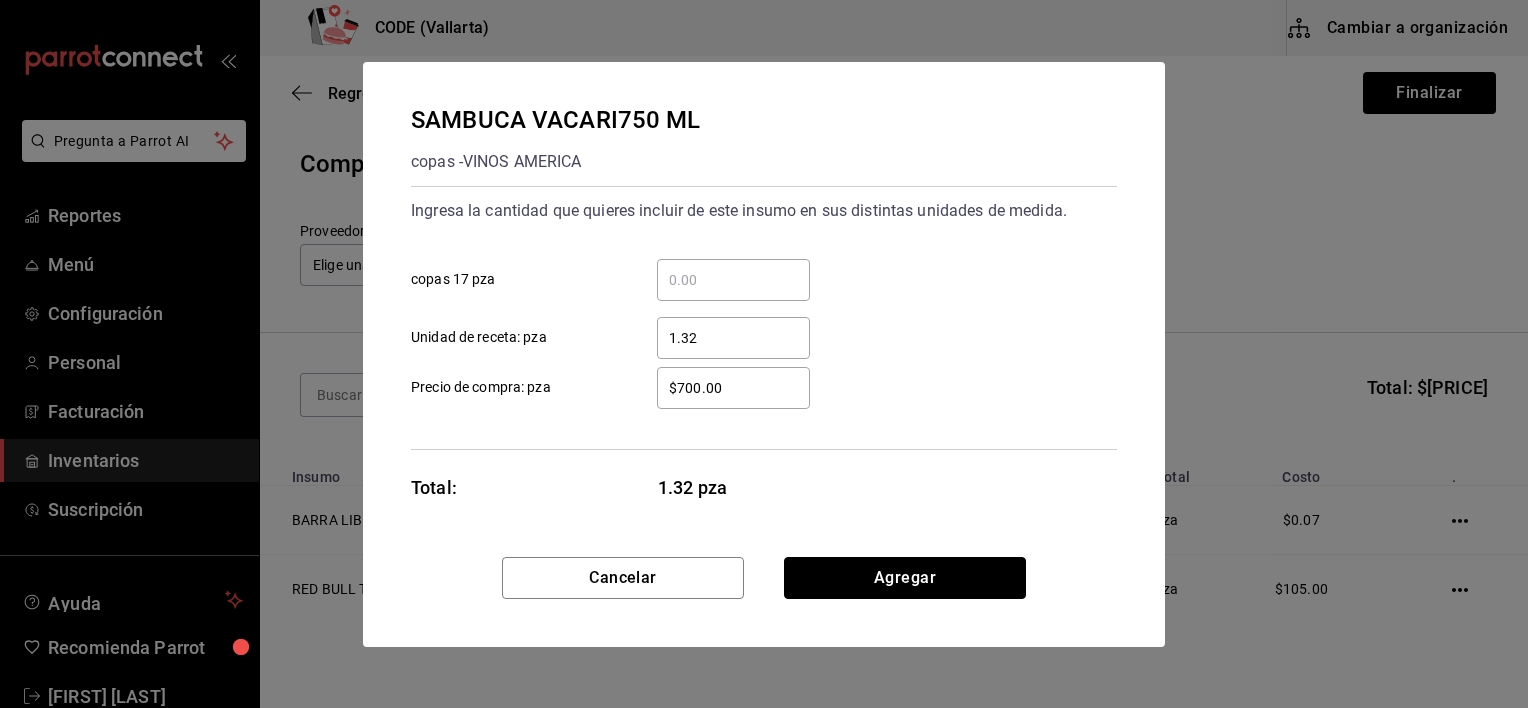 type 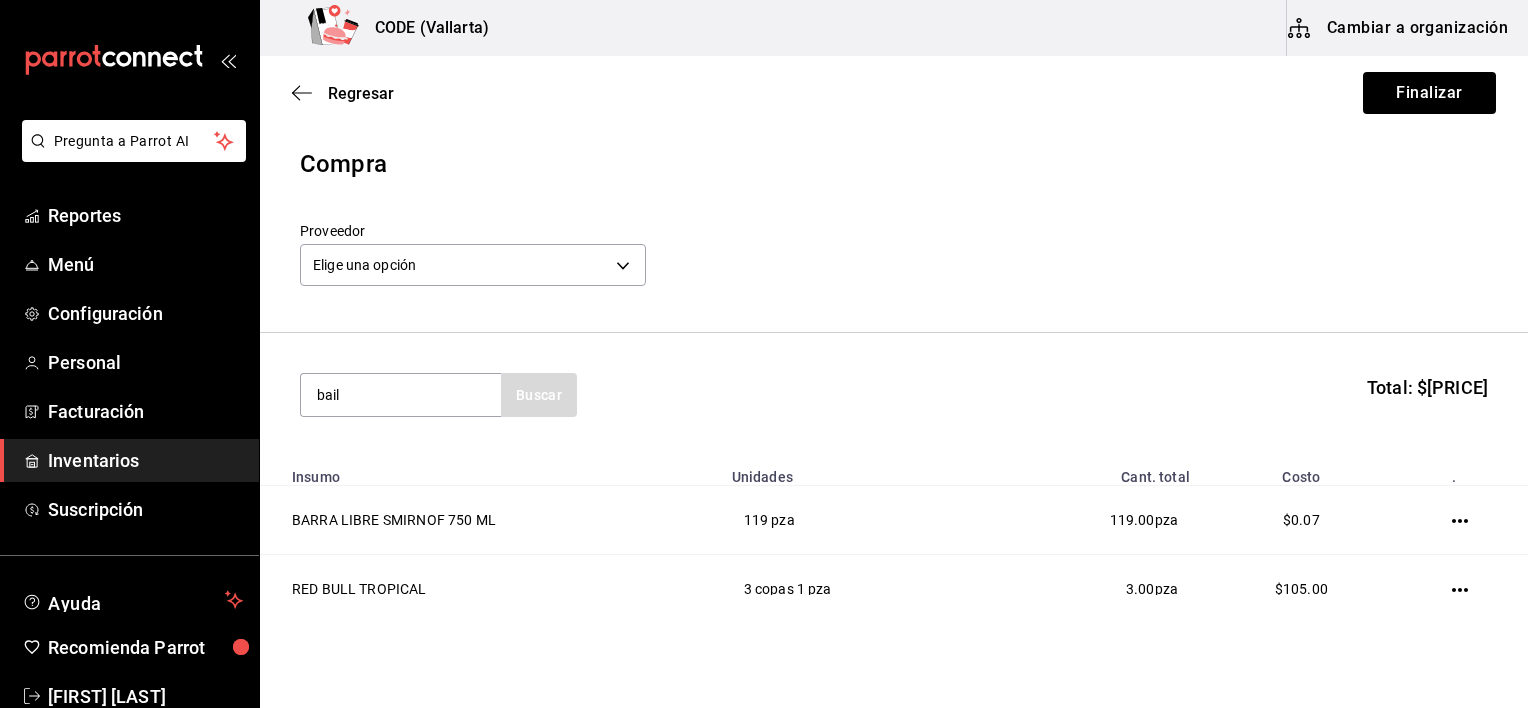 type on "bail" 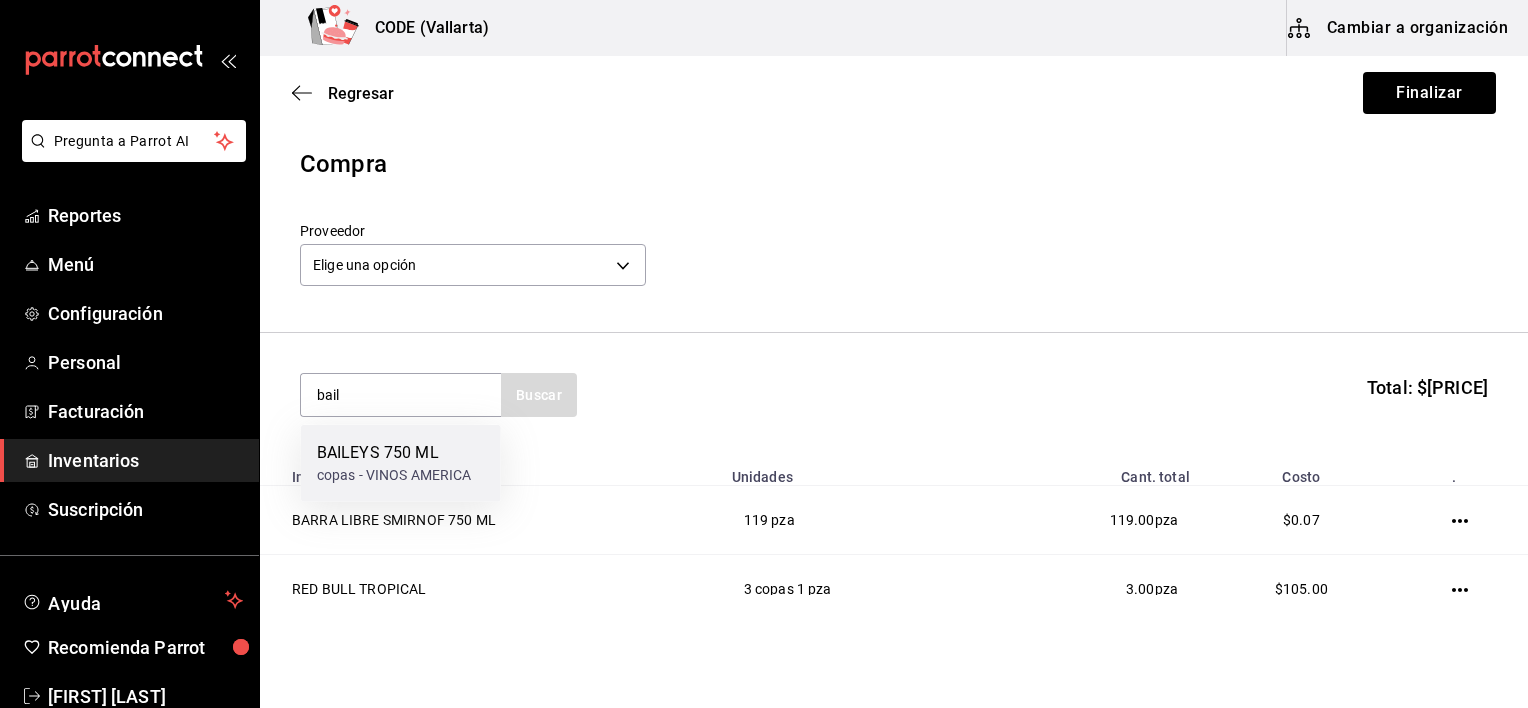 click on "BAILEYS 750 ML" at bounding box center [394, 453] 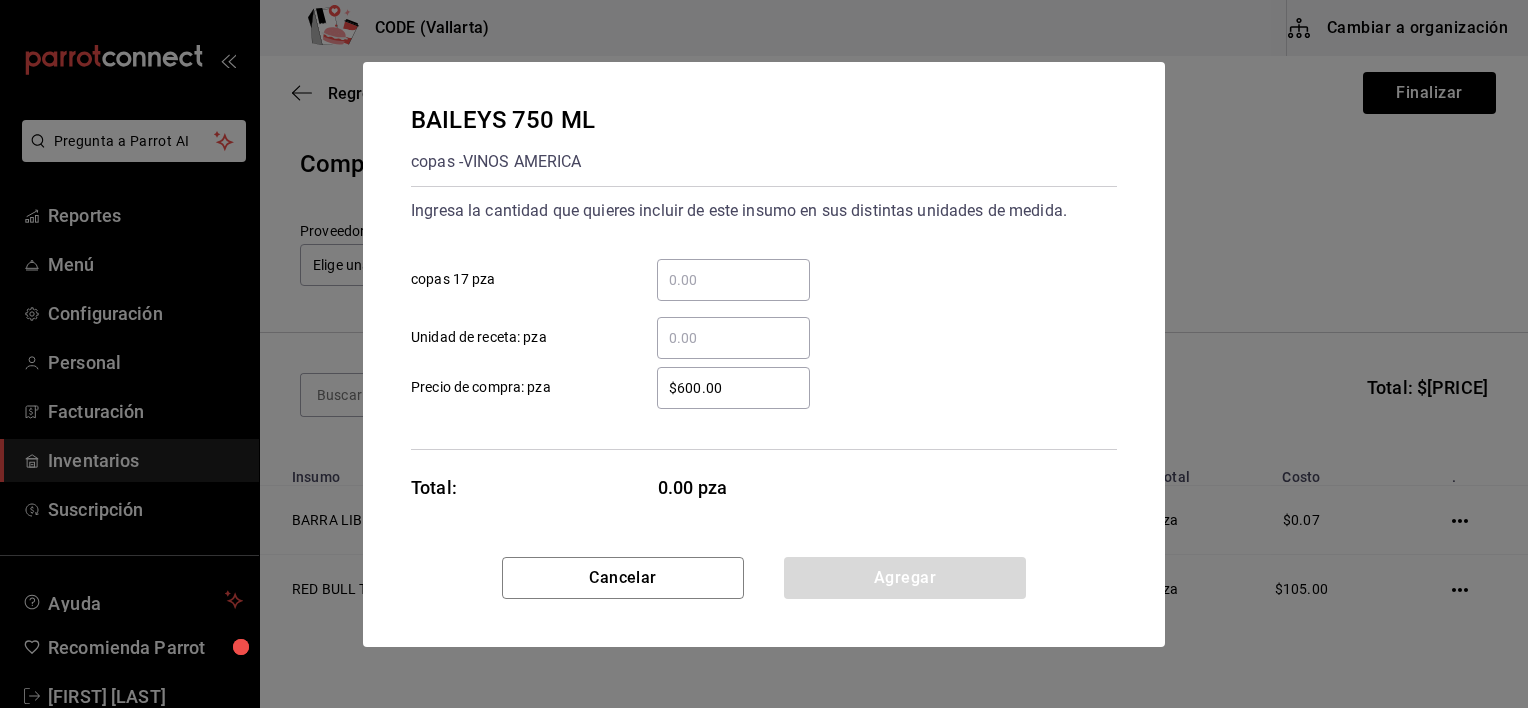 click on "​ copas 17 pza" at bounding box center [733, 280] 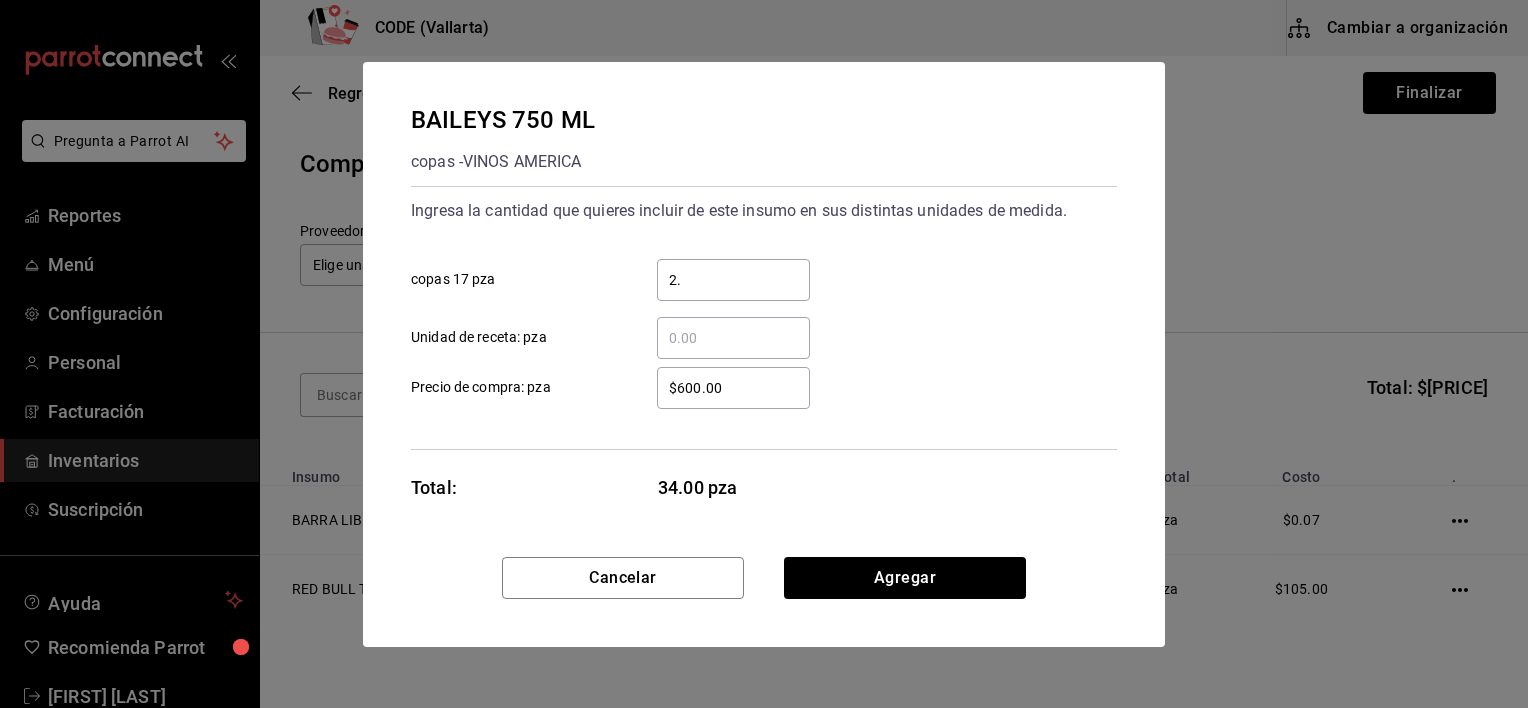 type on "2" 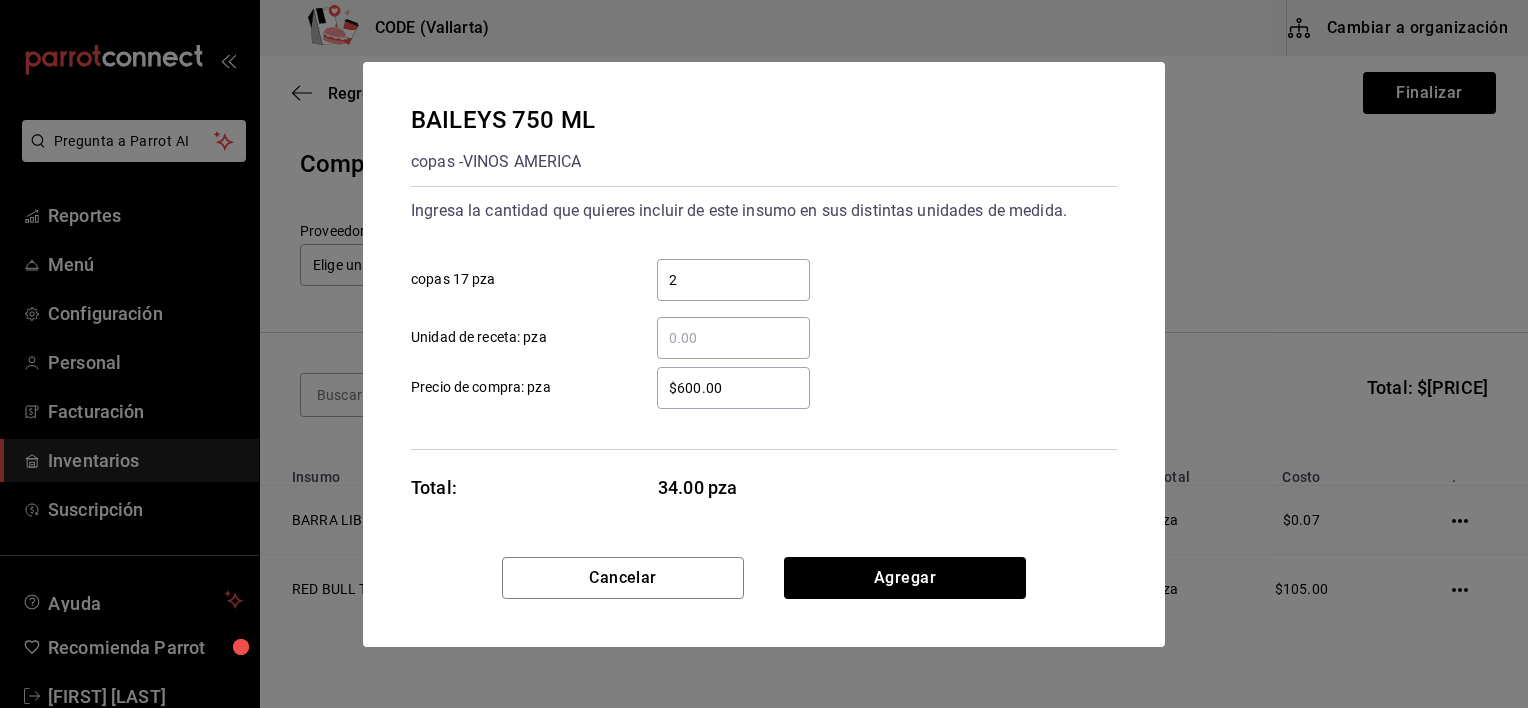 type 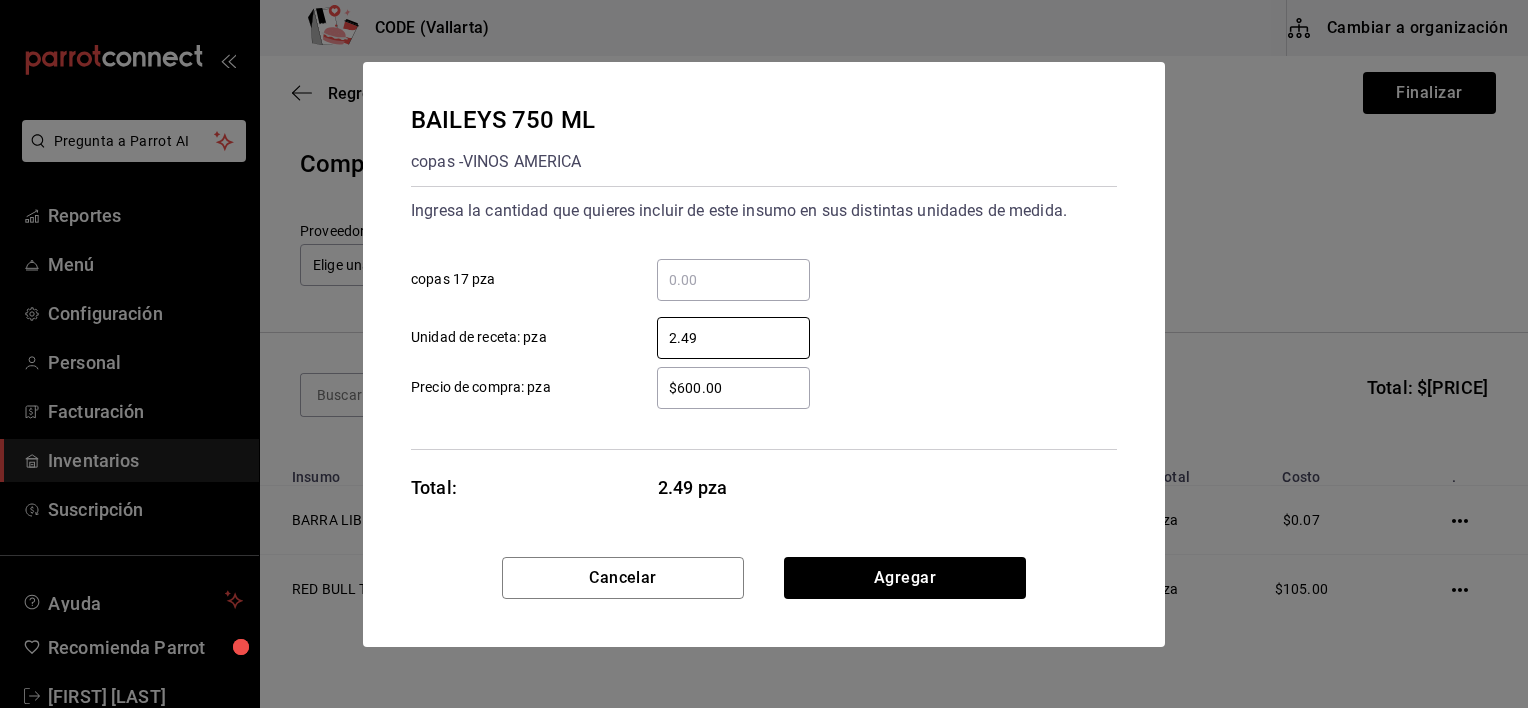 type on "2.49" 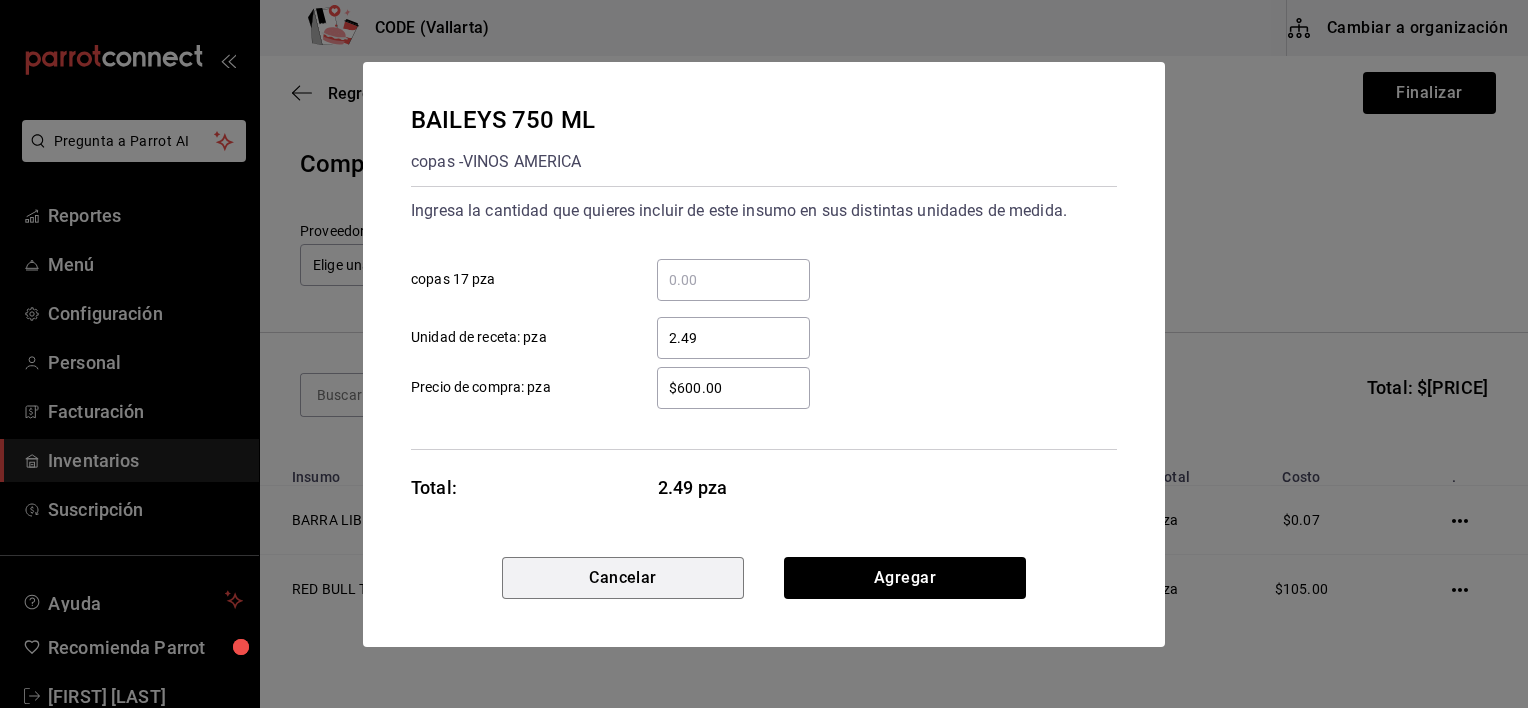type 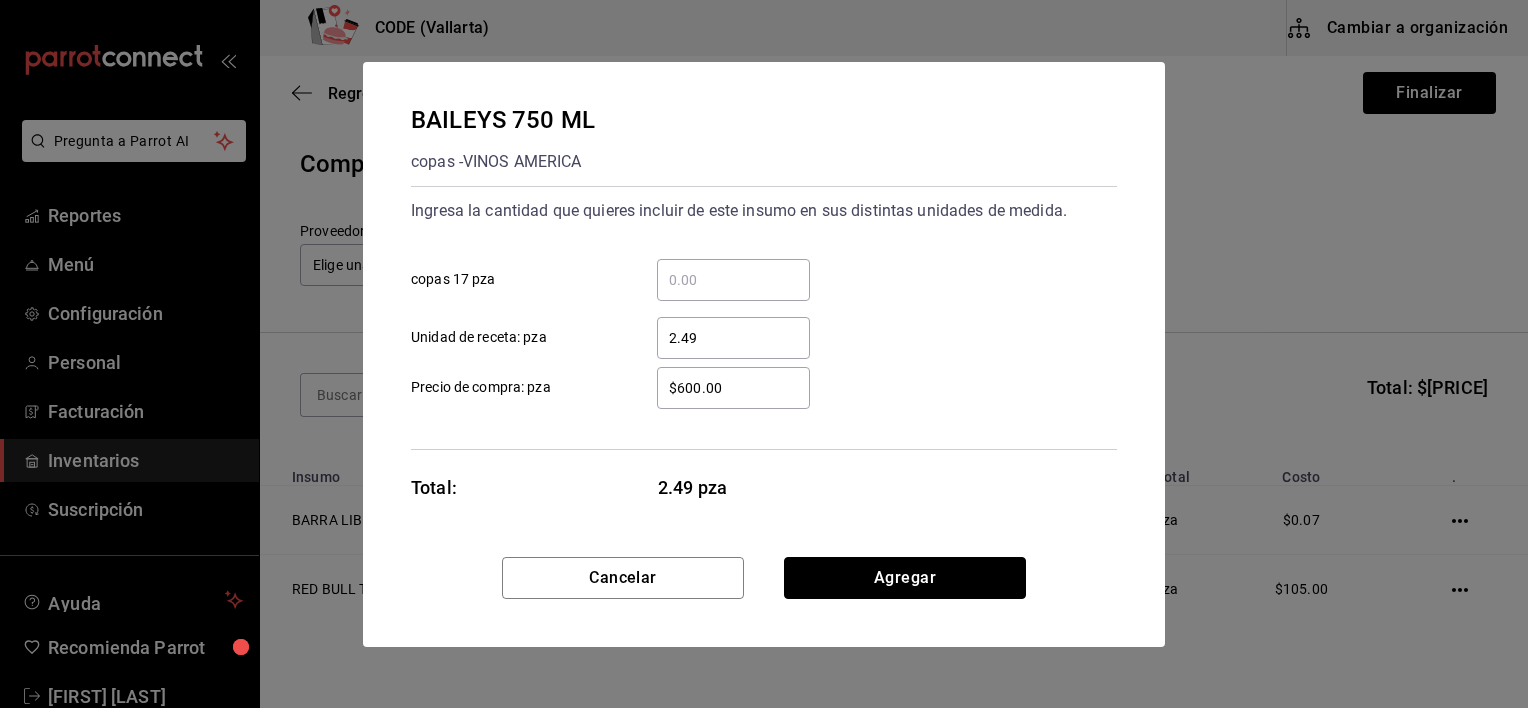 type 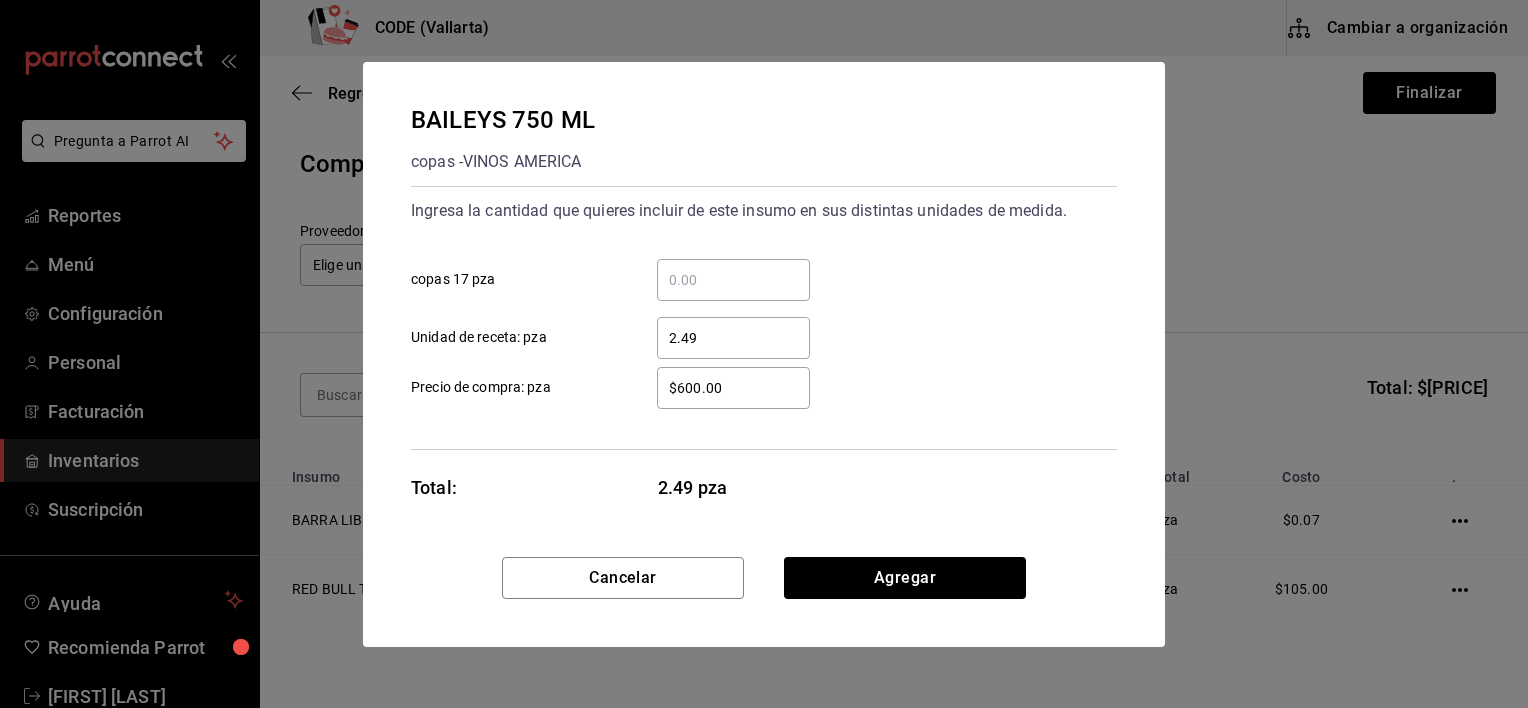 click on "$600.00" at bounding box center (733, 388) 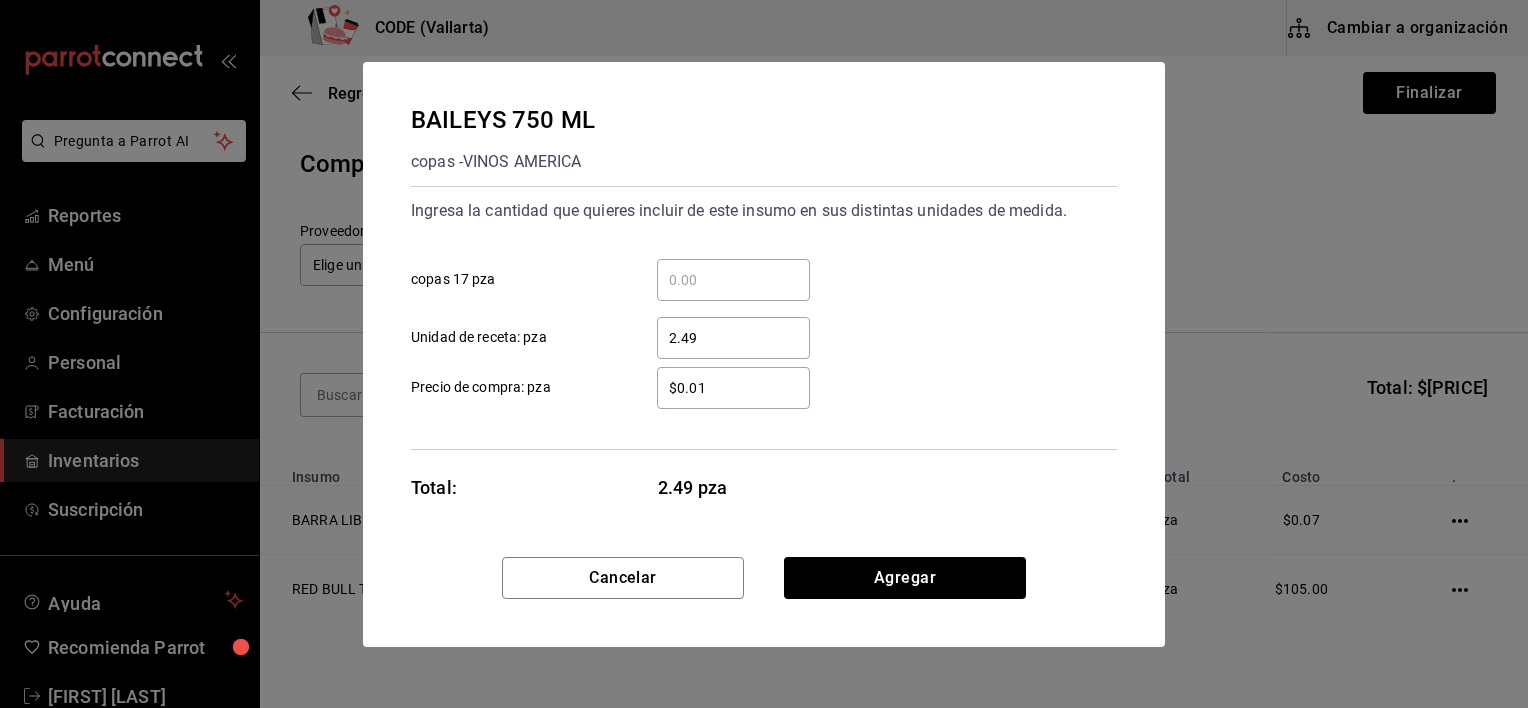 type on "$0.01" 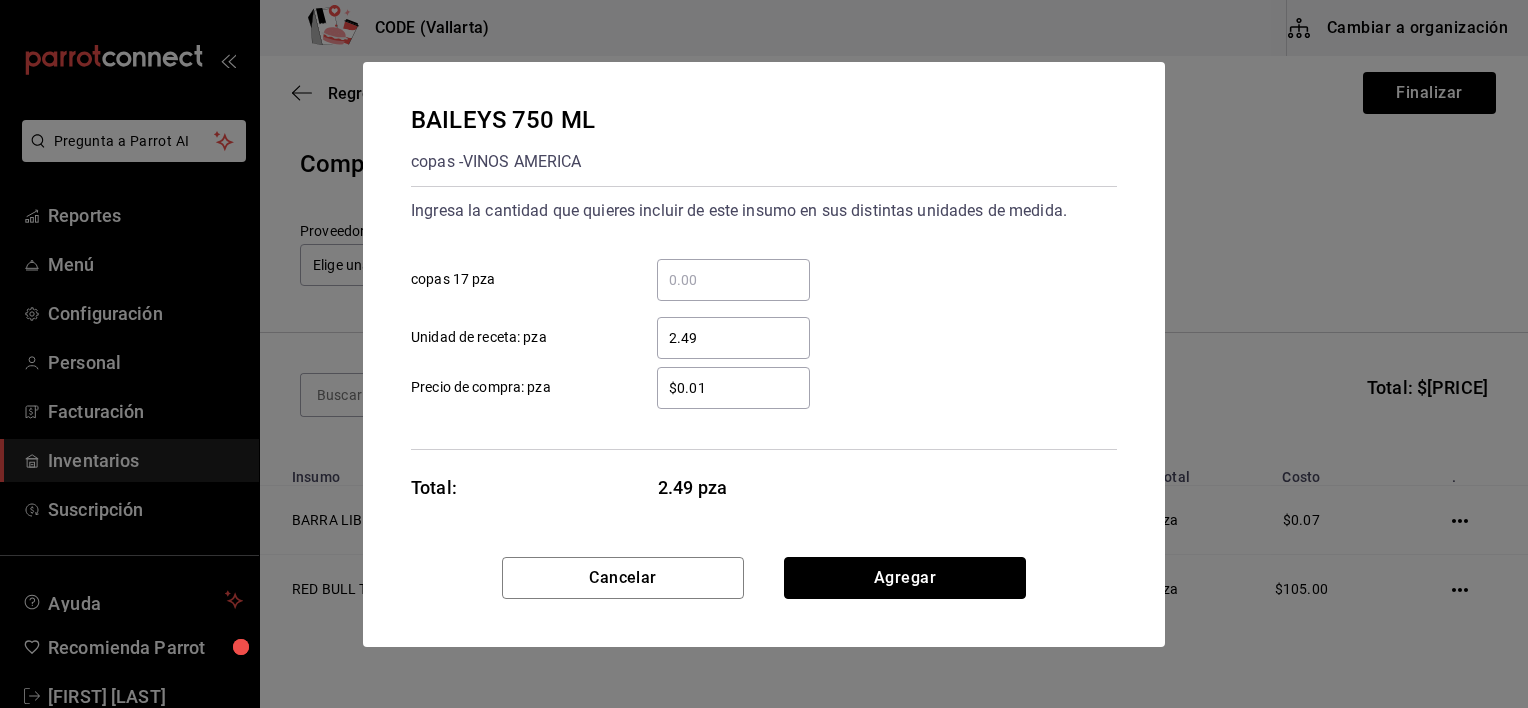 click on "Agregar" at bounding box center (905, 578) 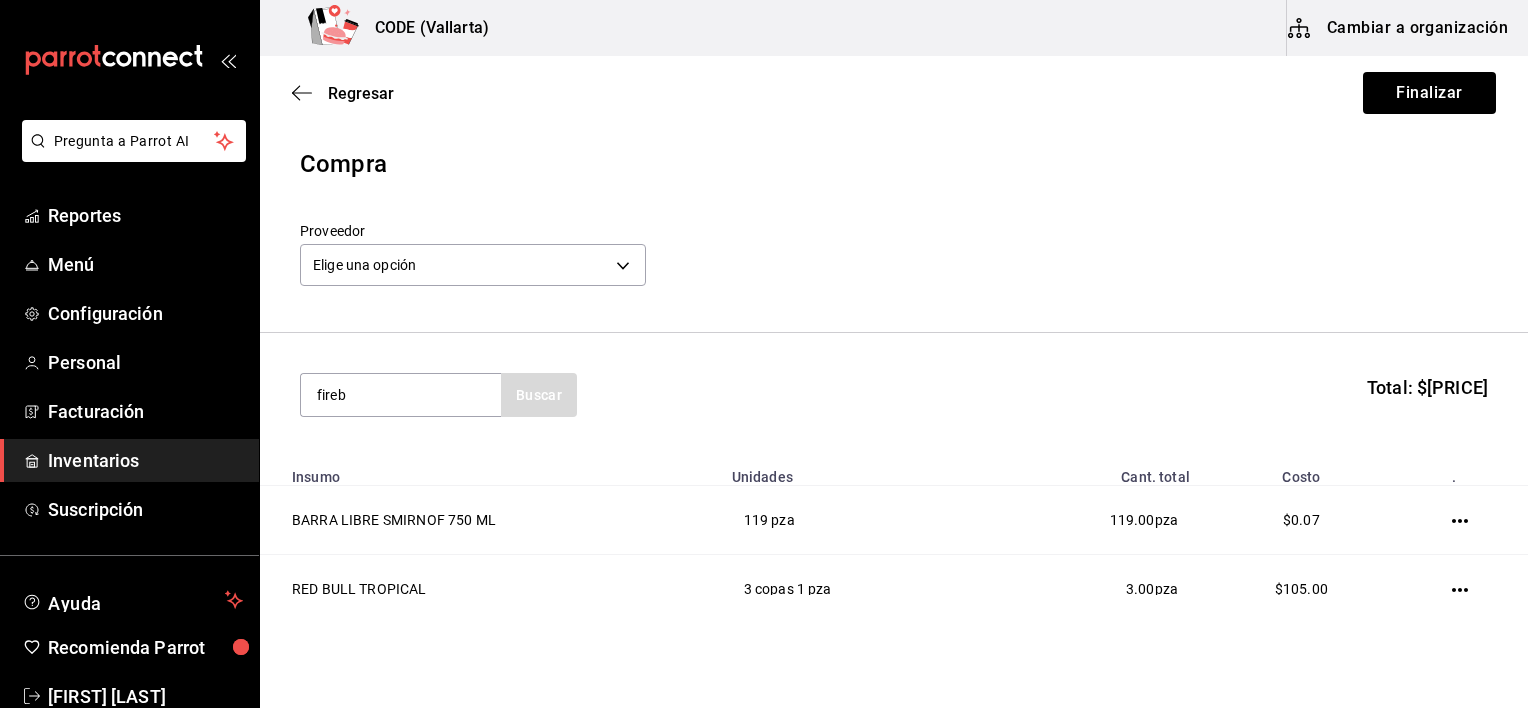 type on "fireb" 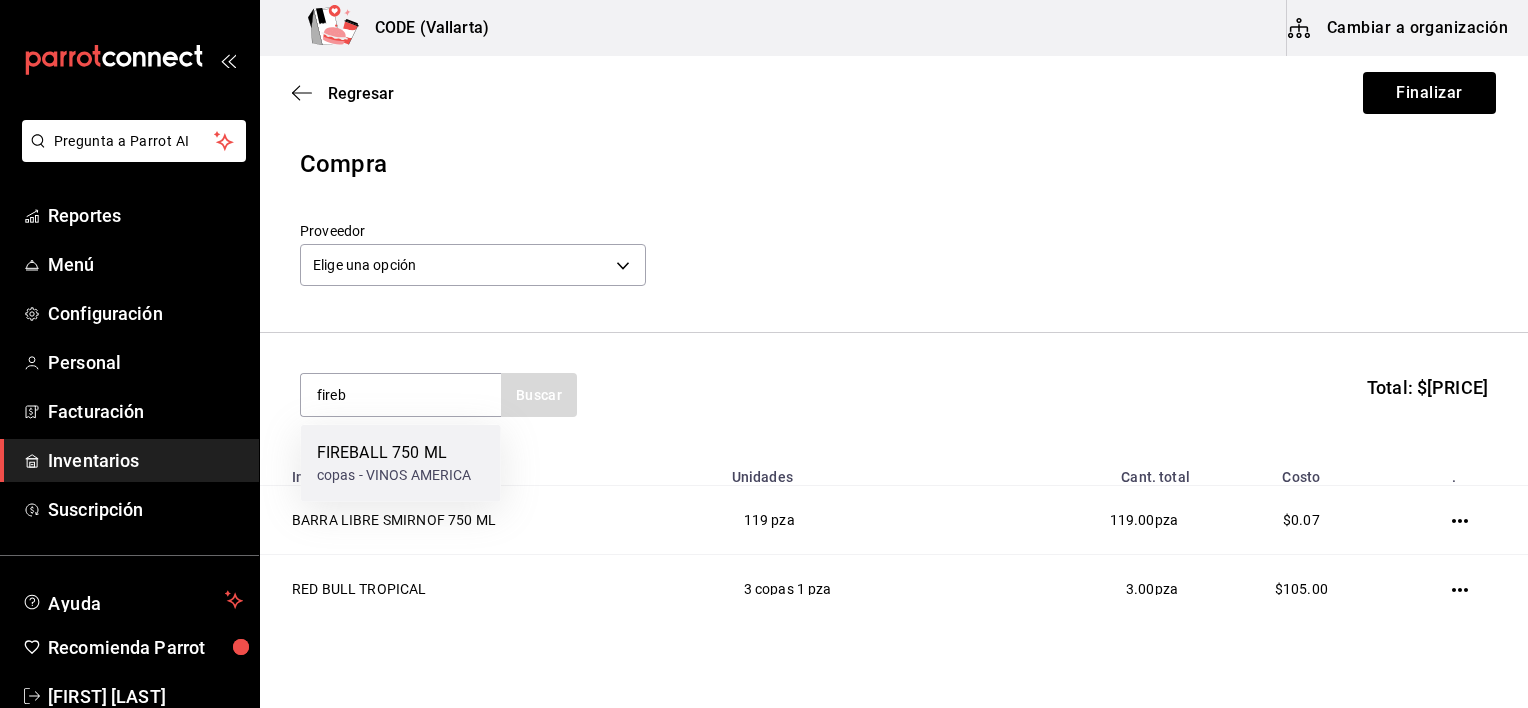 click on "copas - VINOS AMERICA" at bounding box center [394, 475] 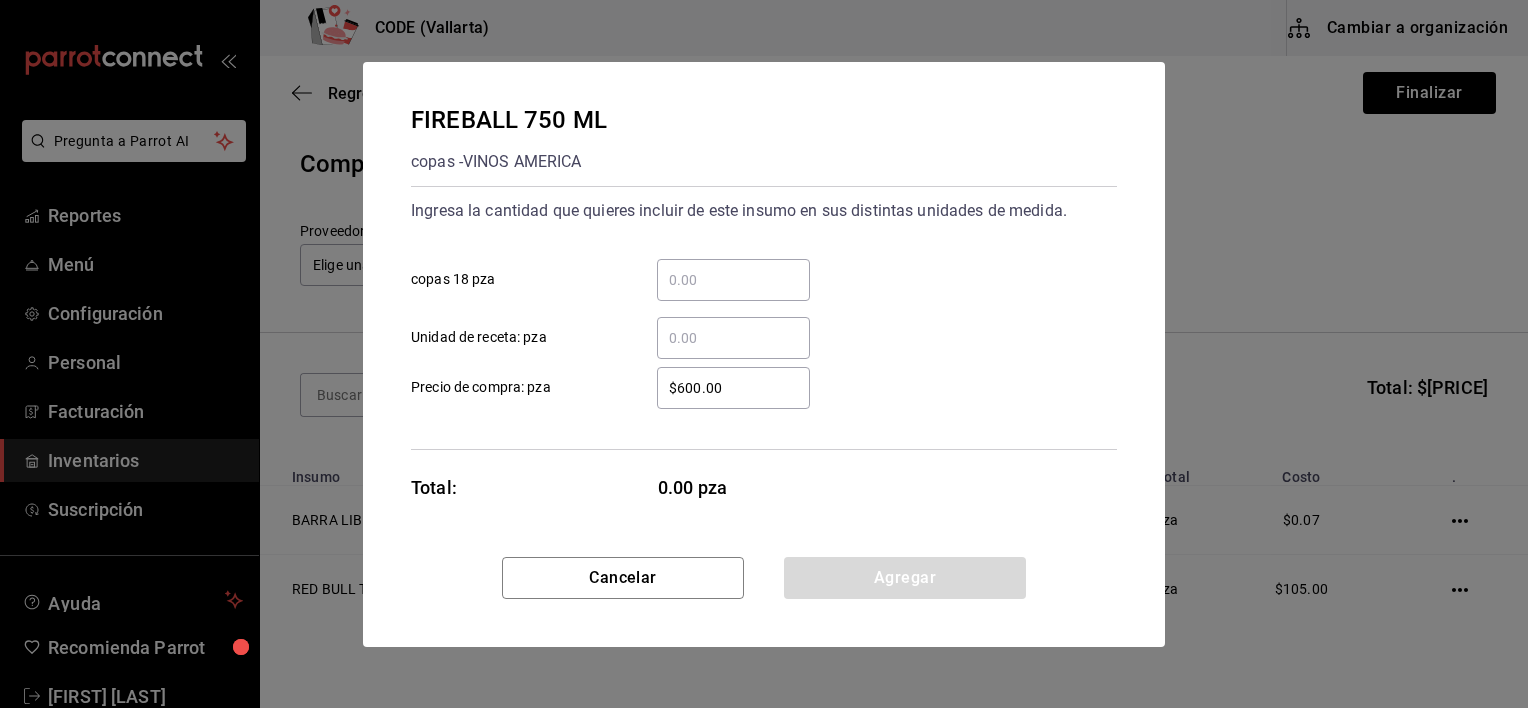 click on "​" at bounding box center (733, 280) 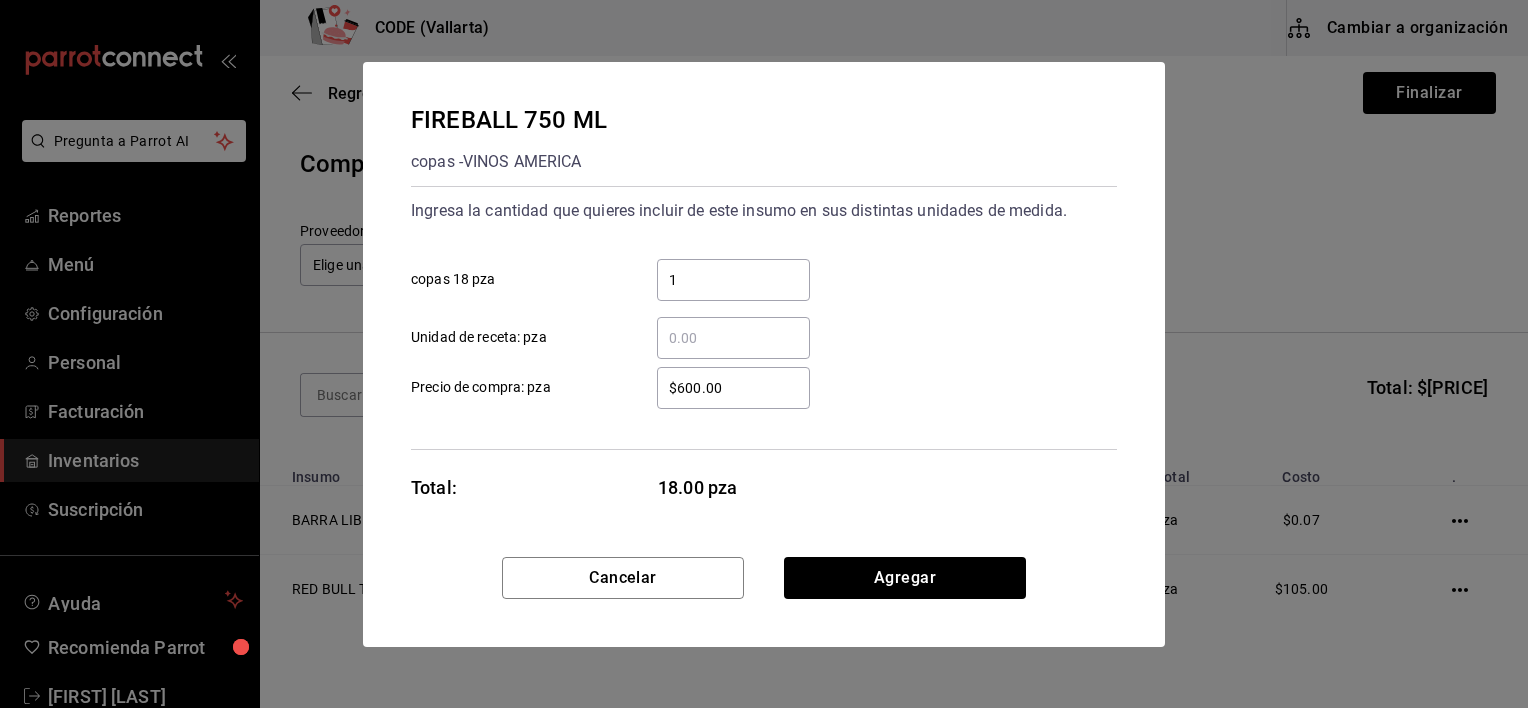 type 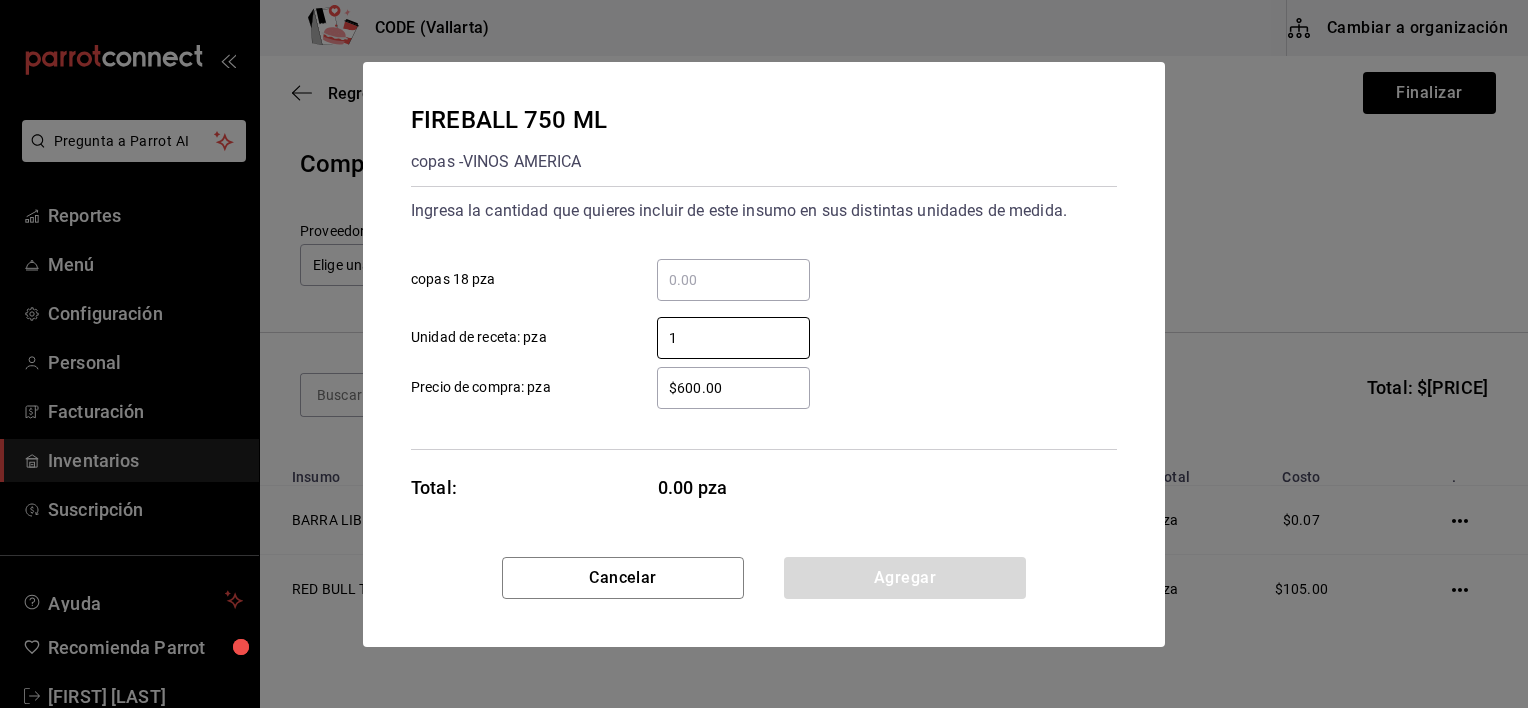 type on "1" 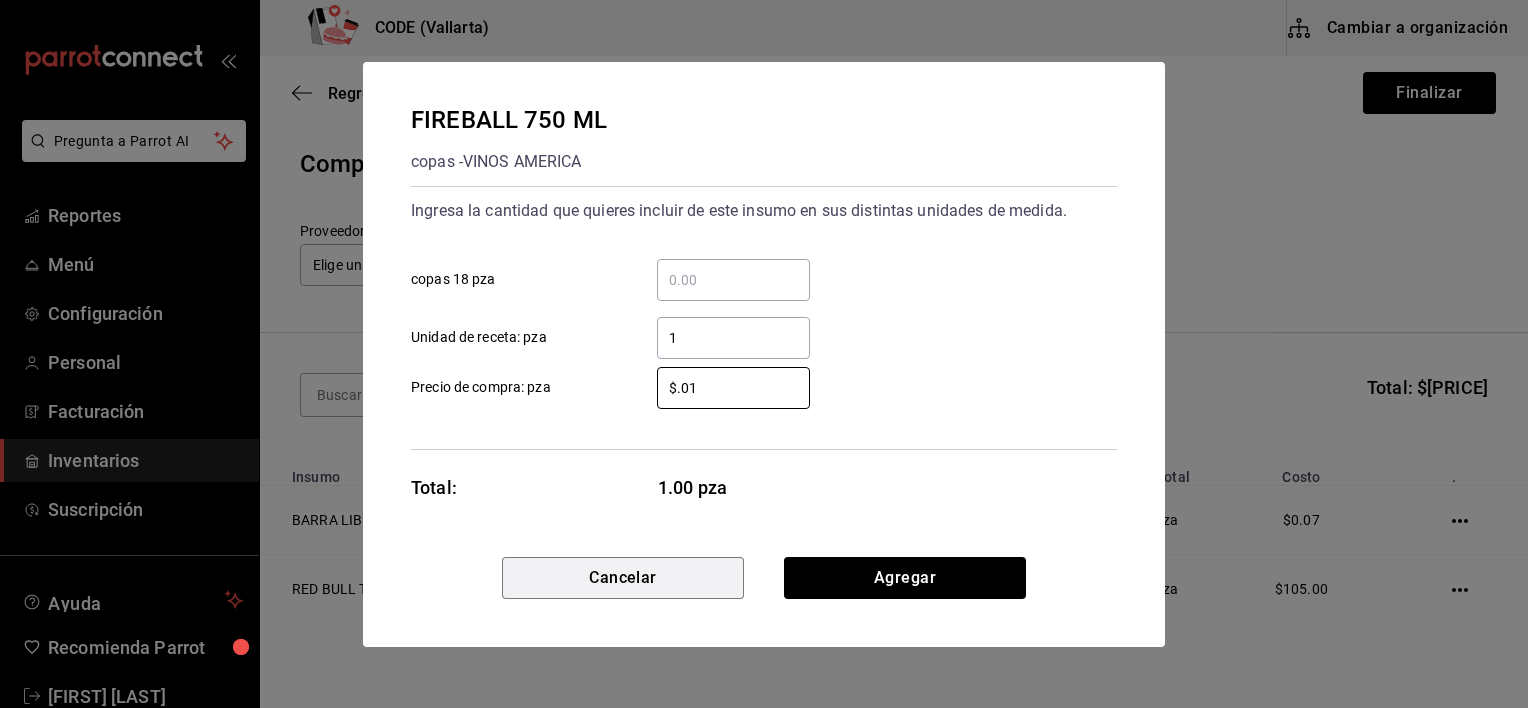 type on "$0.01" 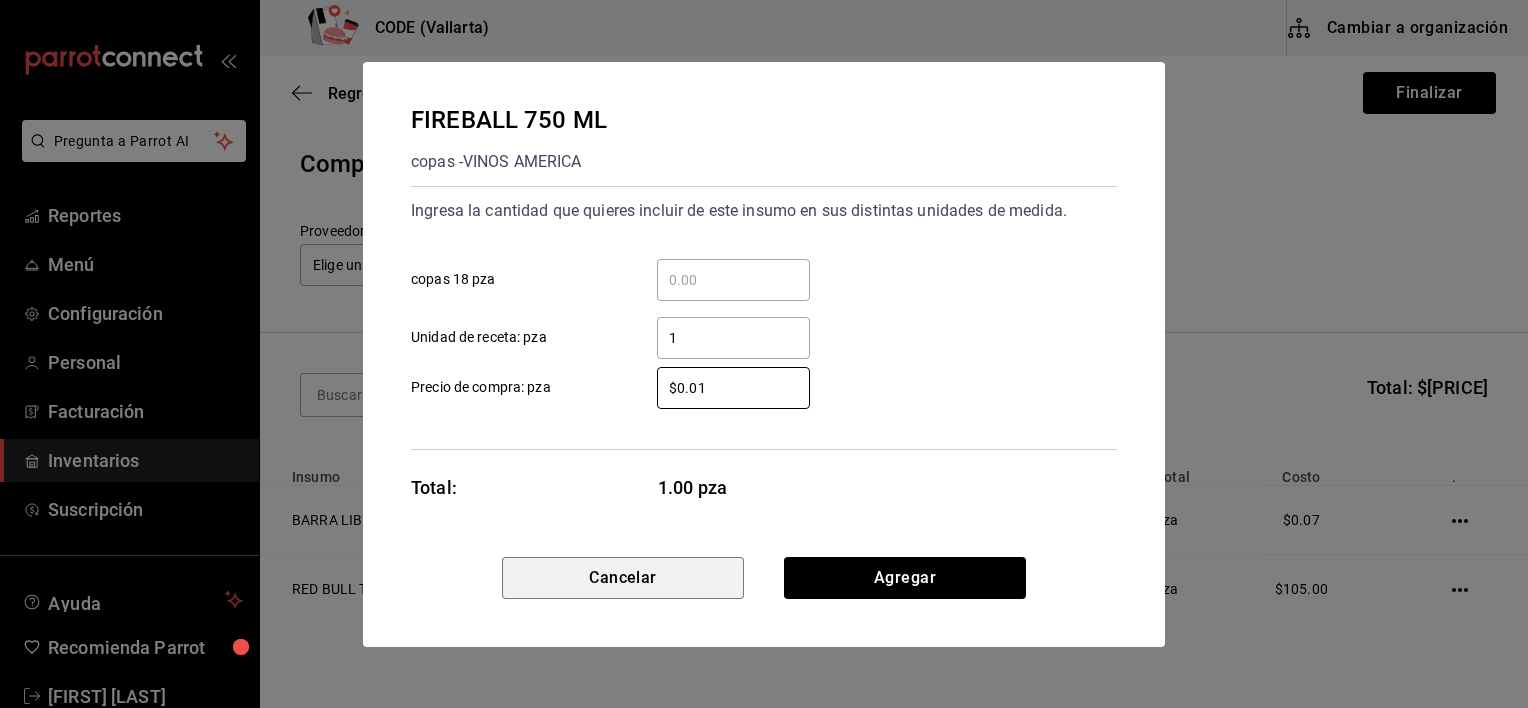 type 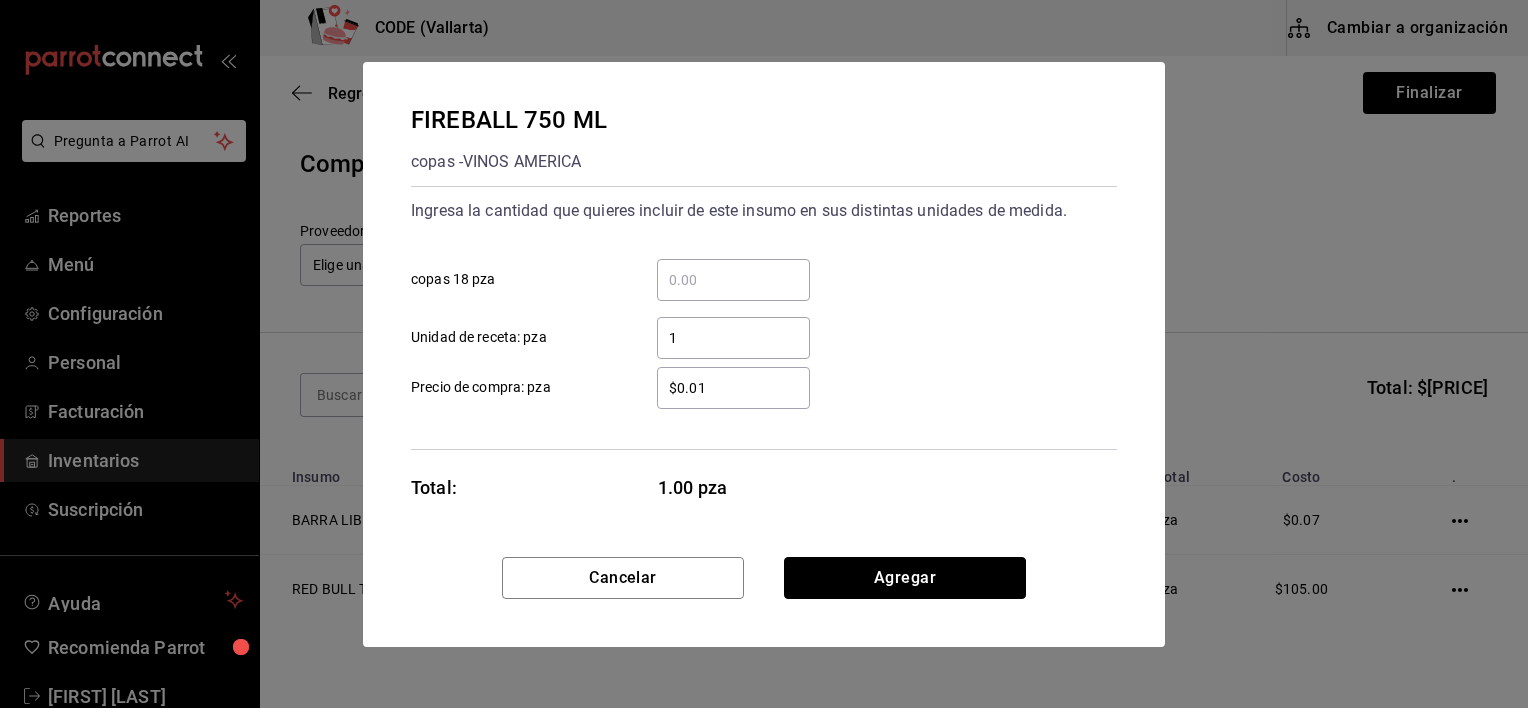 click on "Agregar" at bounding box center [905, 578] 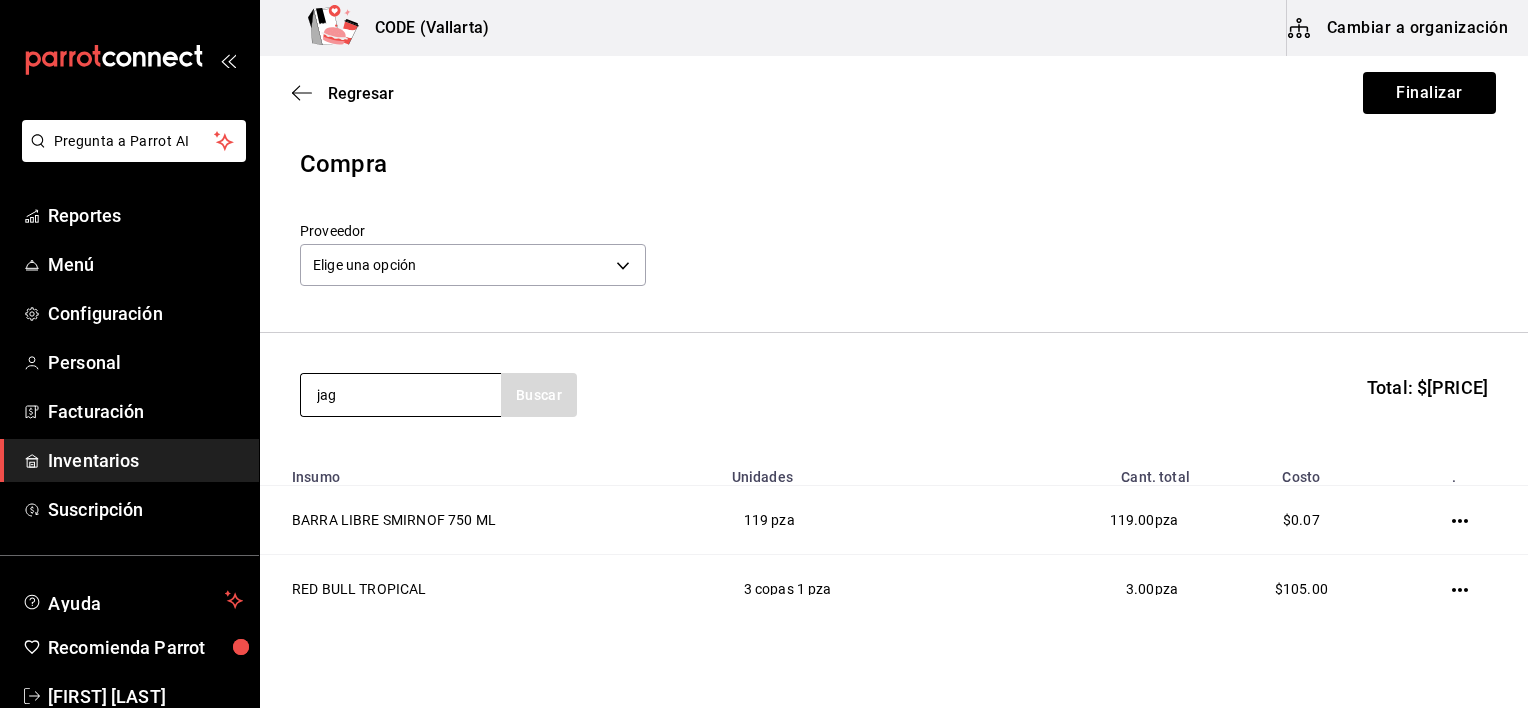 type on "jag" 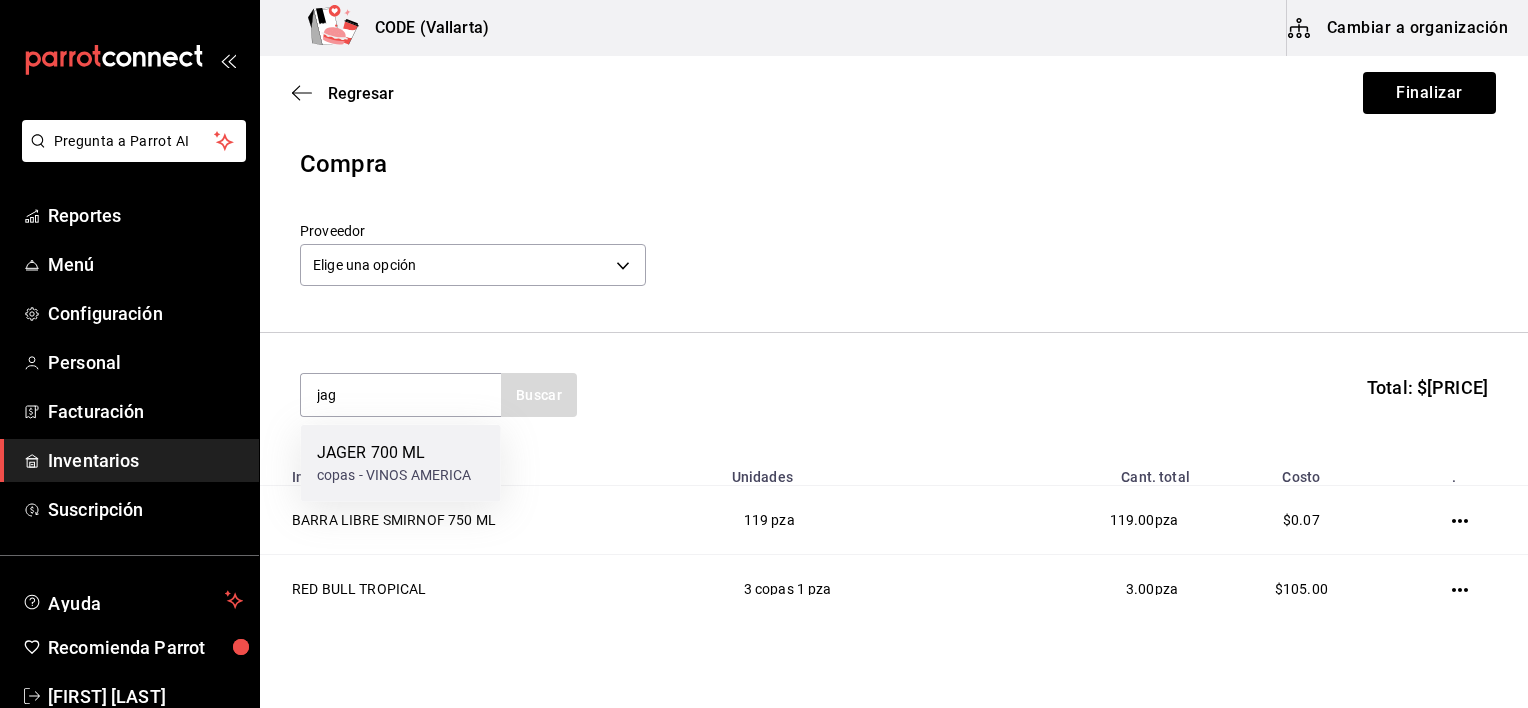 click on "copas - VINOS AMERICA" at bounding box center [394, 475] 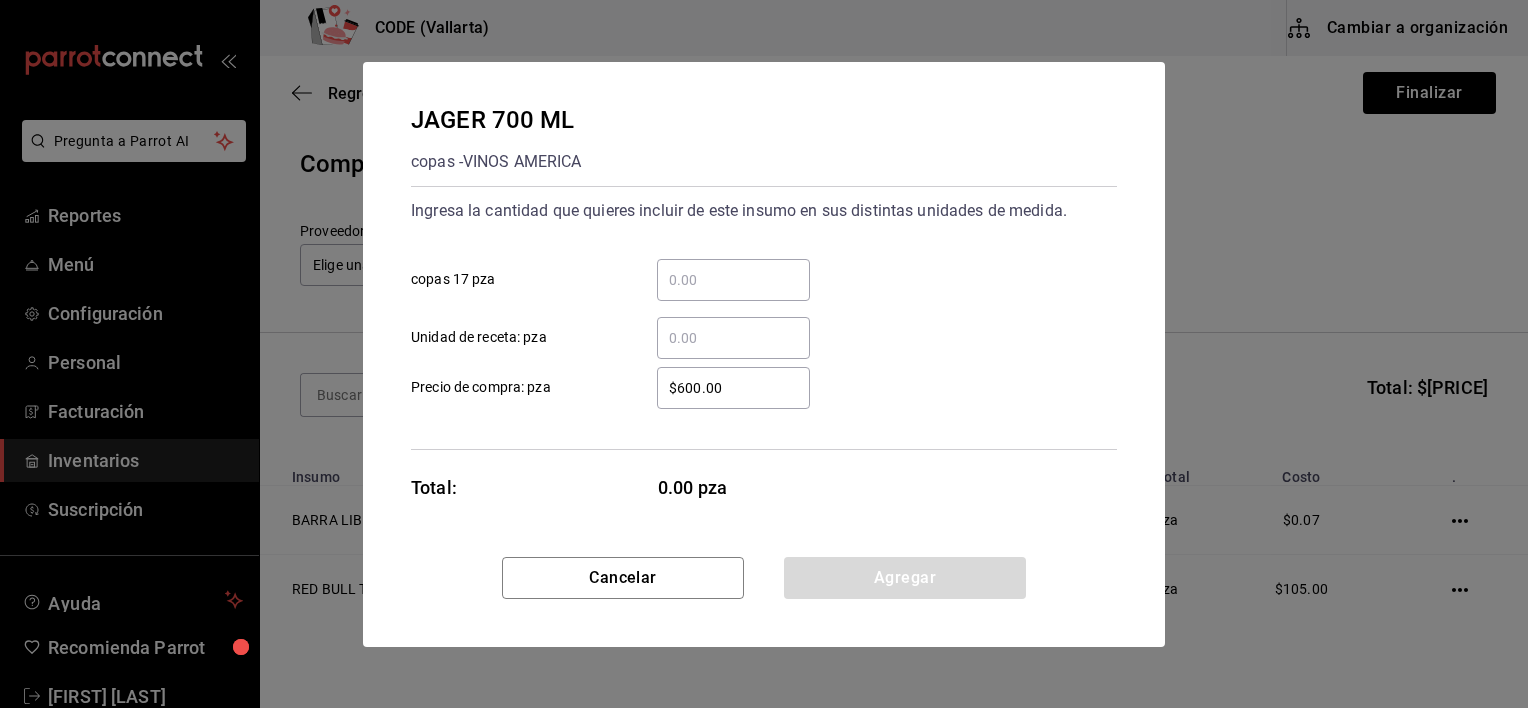 click on "​ copas 17 pza" at bounding box center (733, 280) 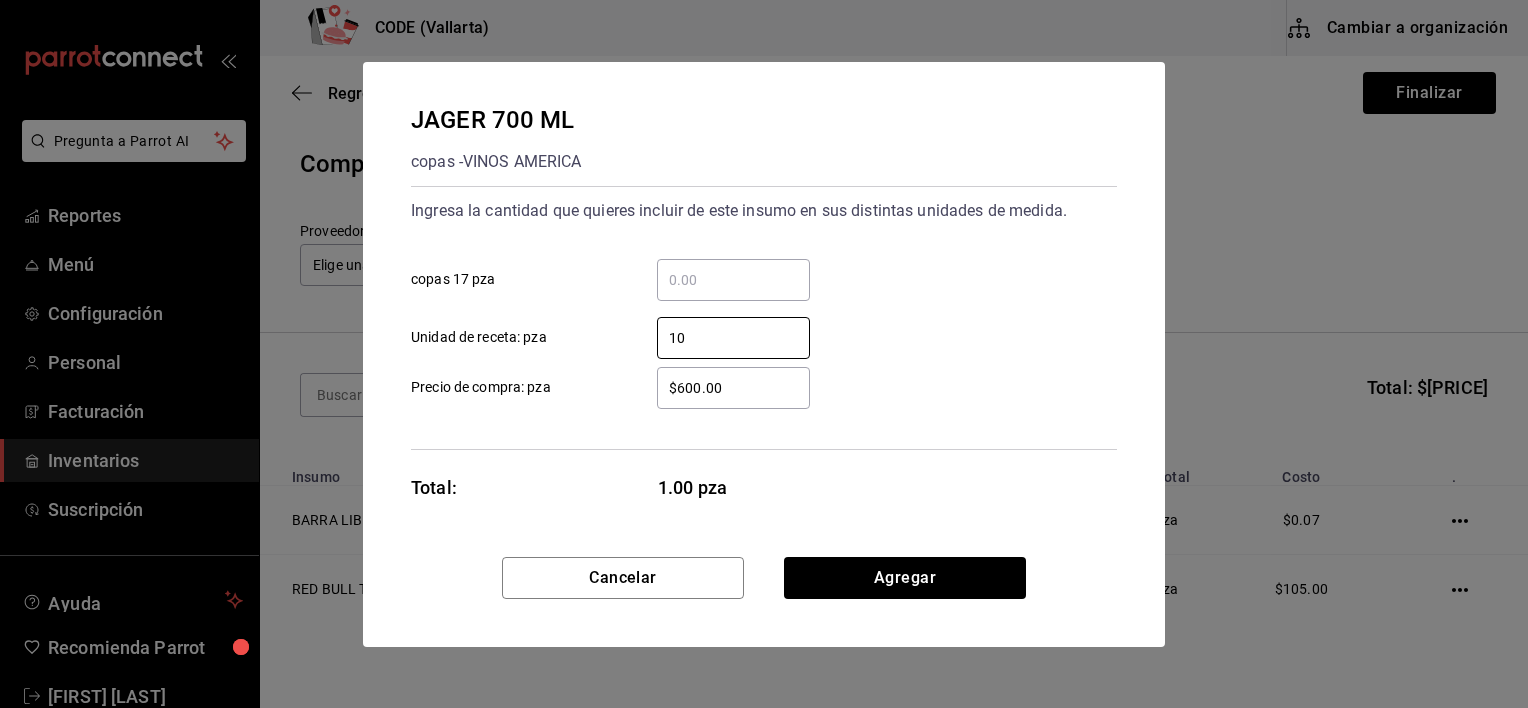 type on "10" 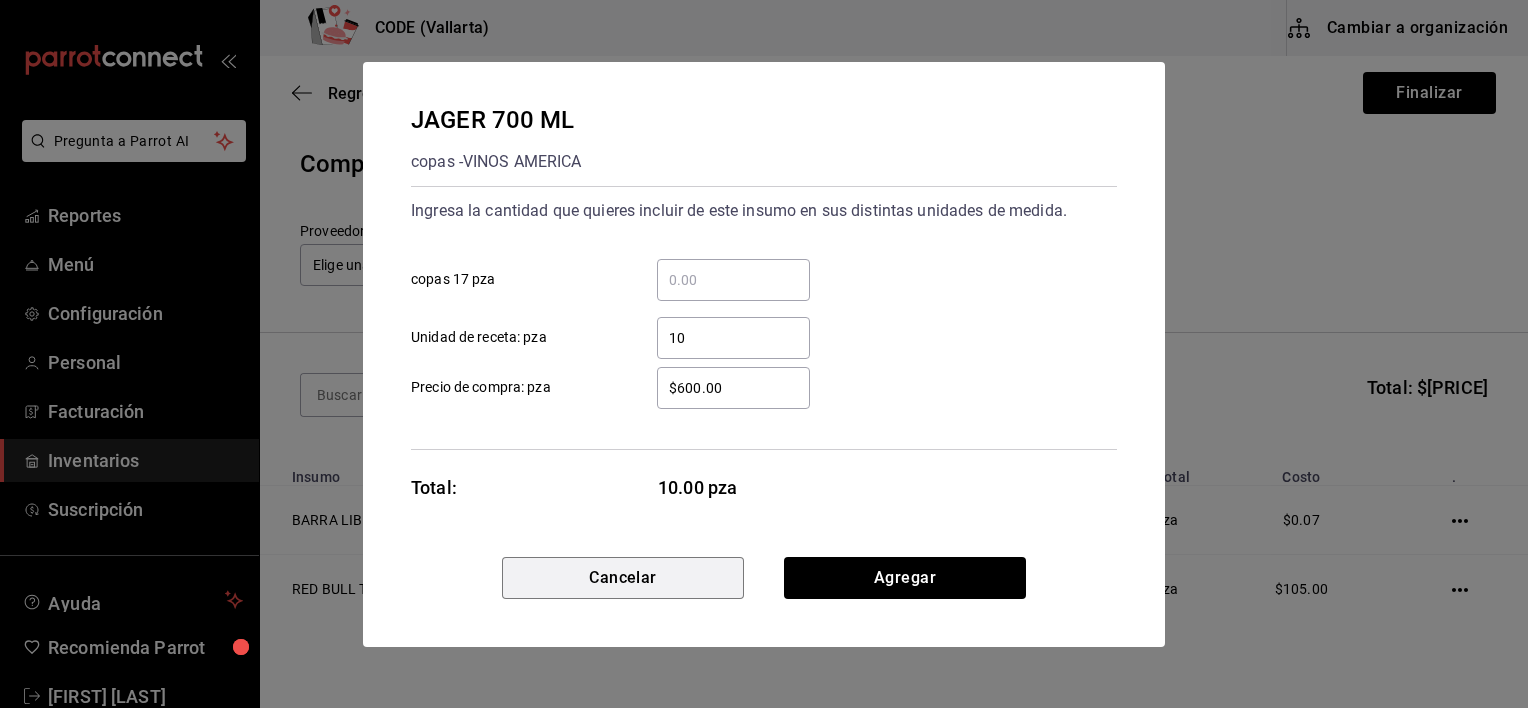 type 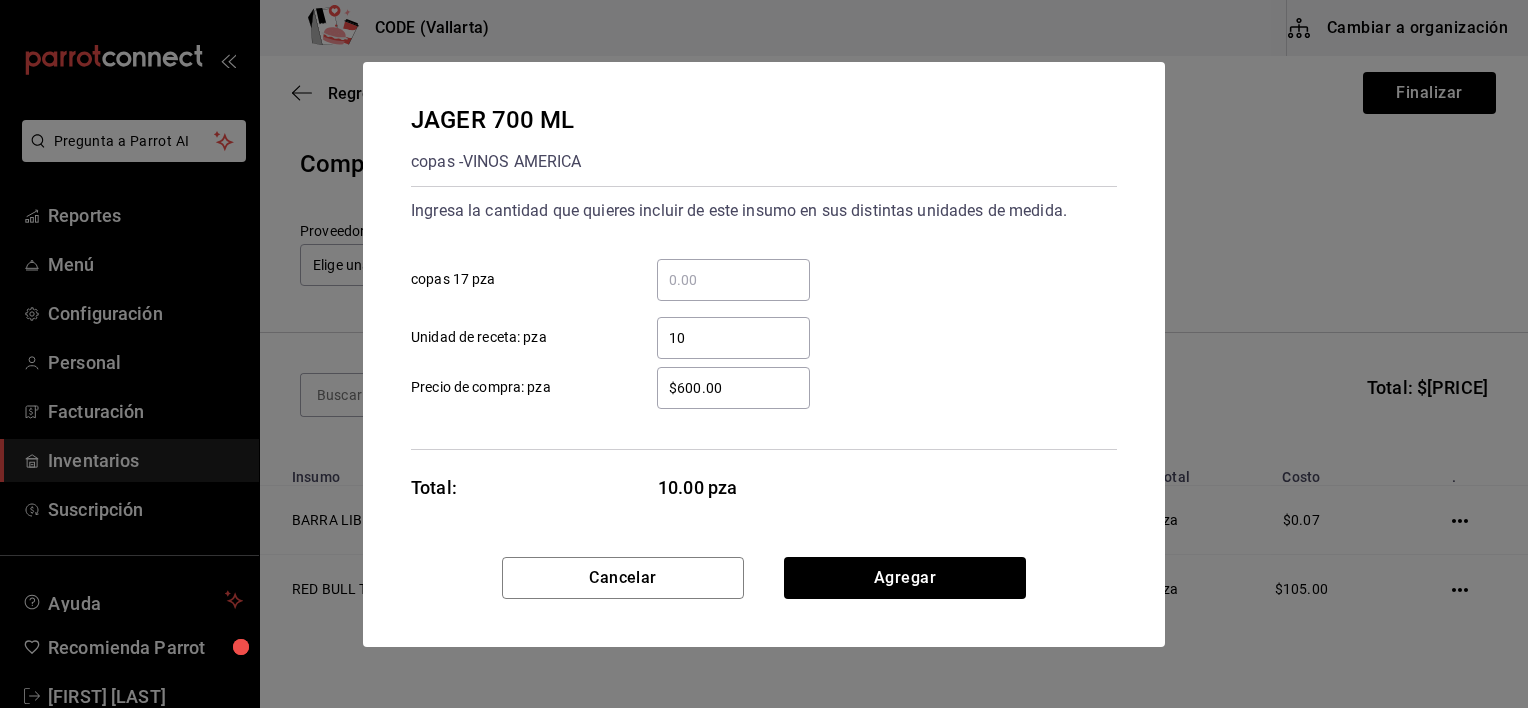 click on "$600.00 ​" at bounding box center [733, 388] 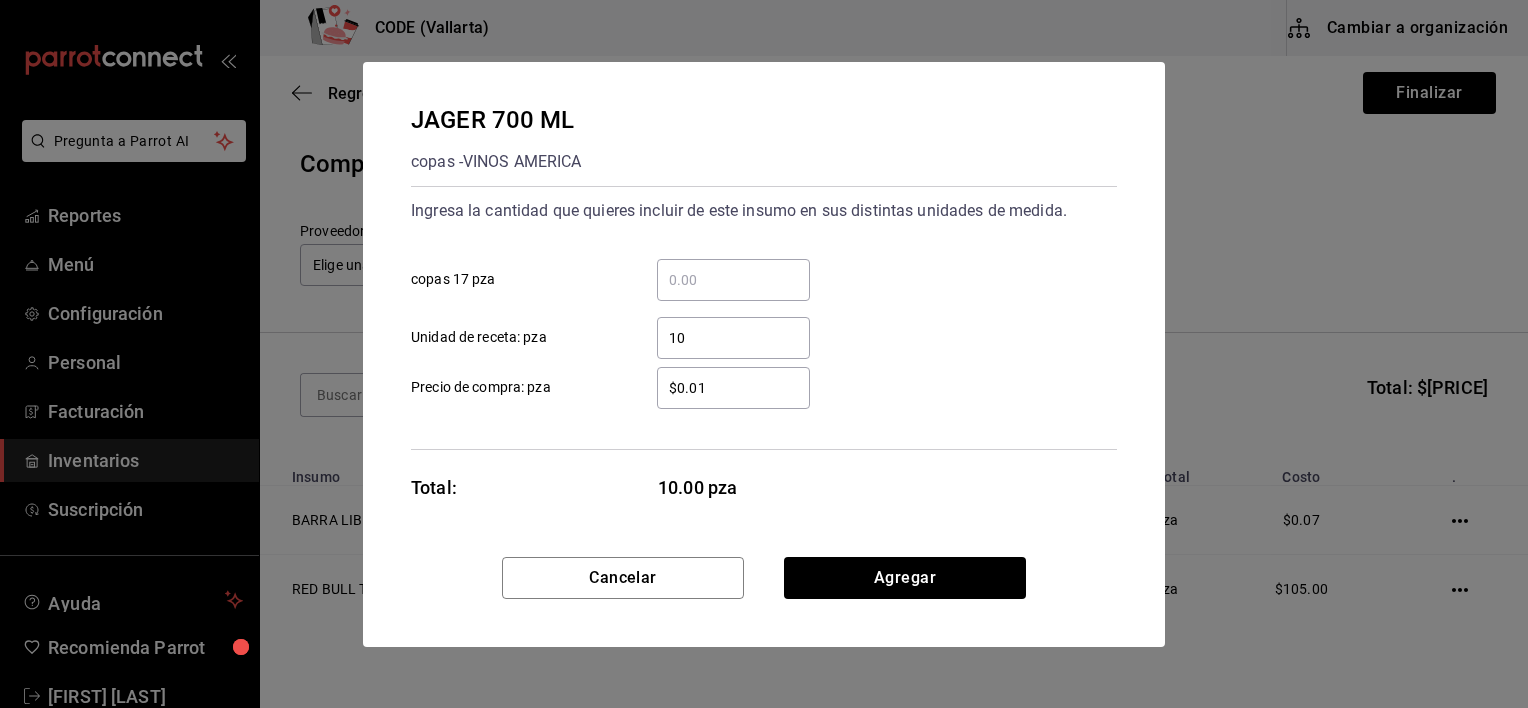 type on "$0.01" 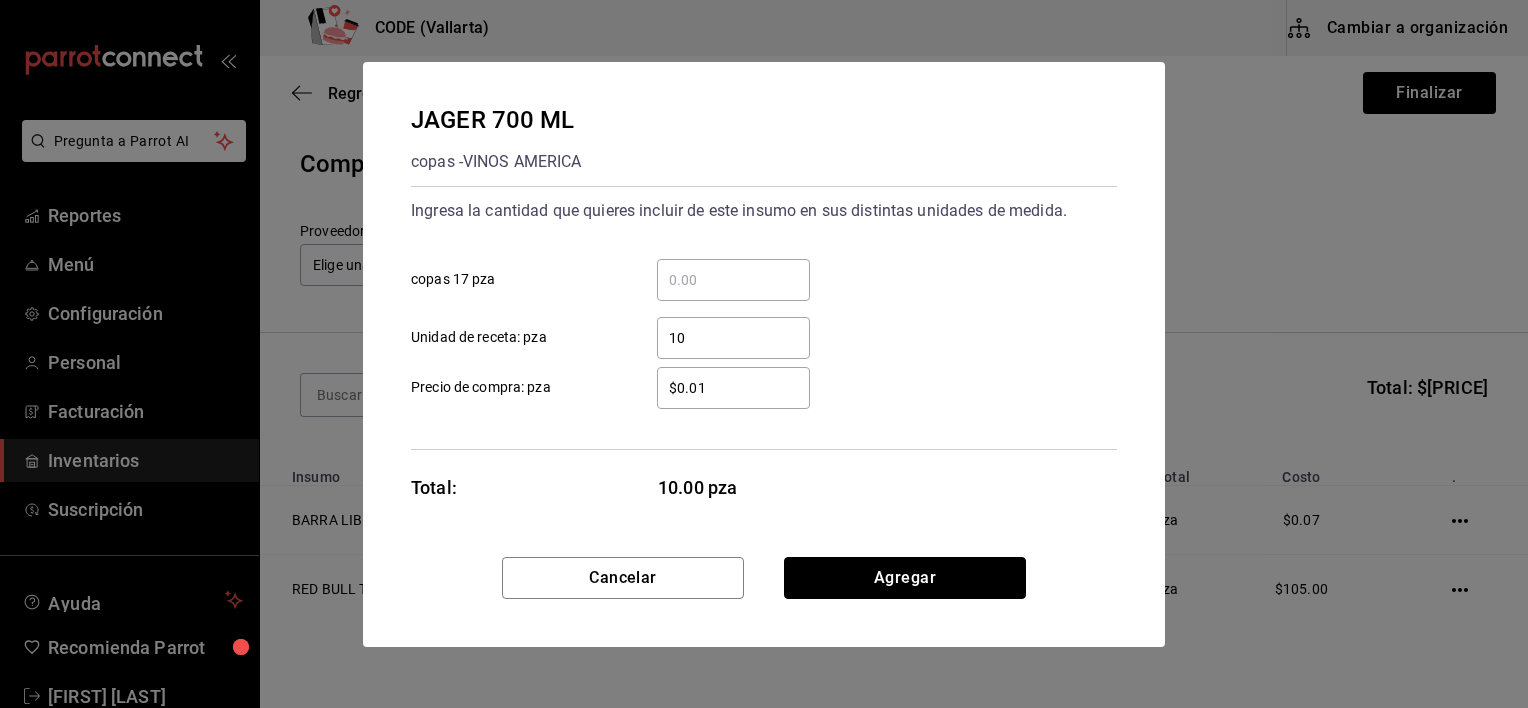 type 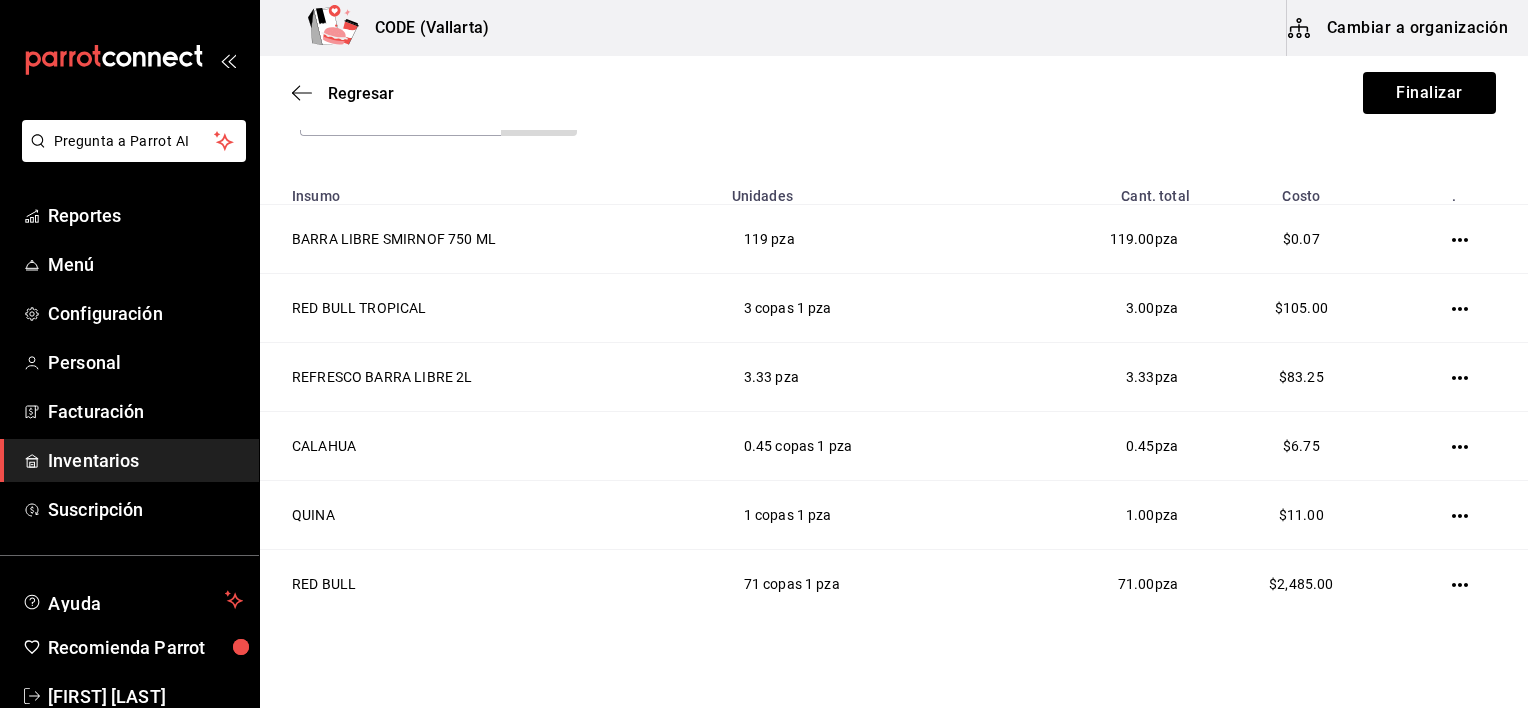 scroll, scrollTop: 284, scrollLeft: 0, axis: vertical 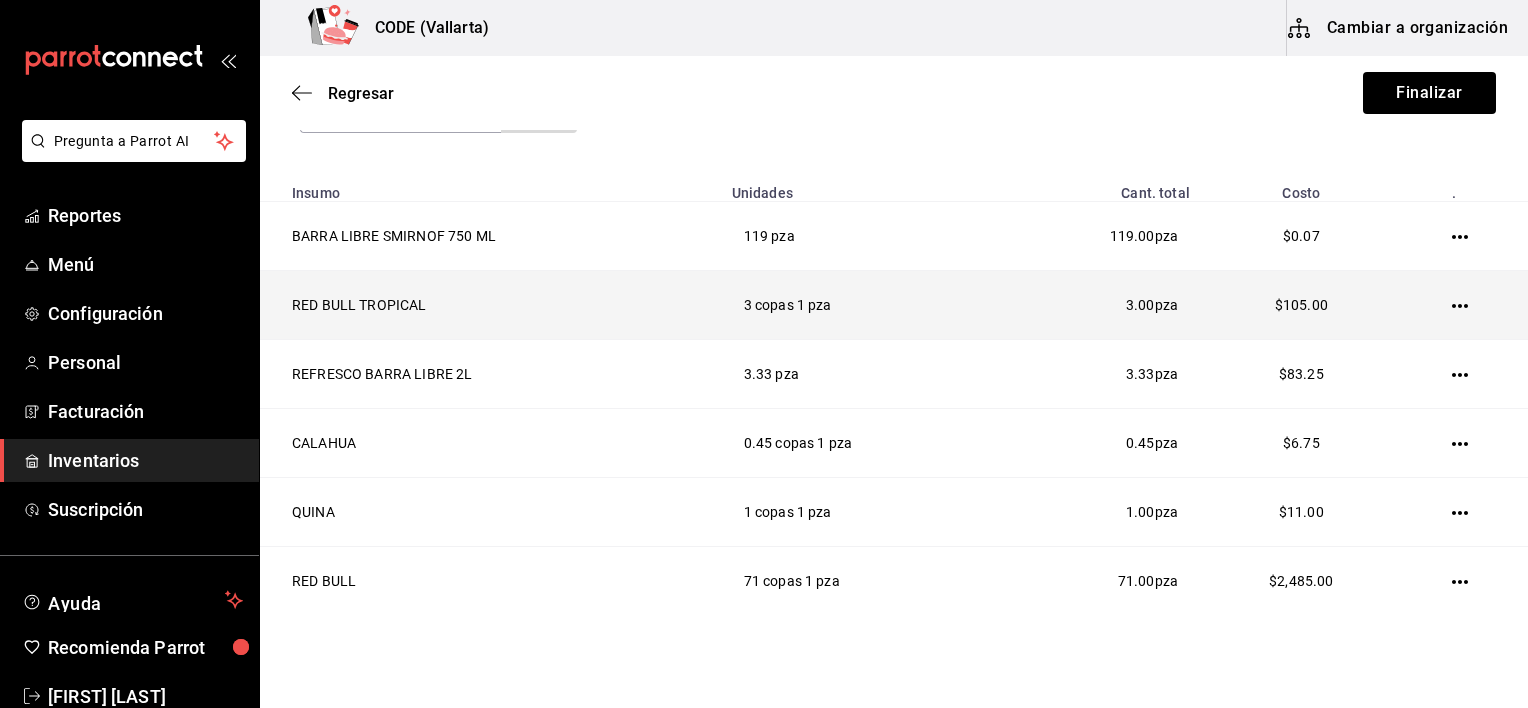 click at bounding box center [1464, 305] 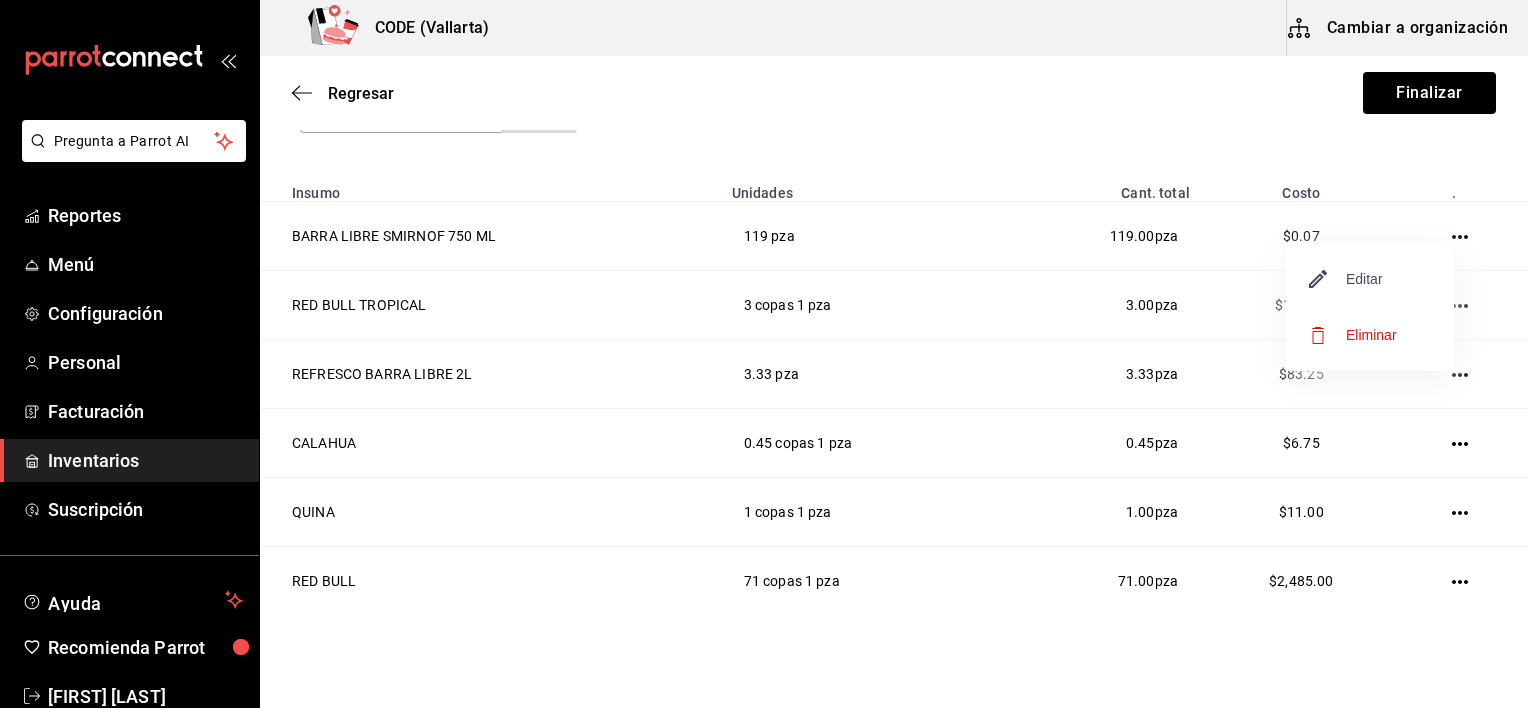 click on "Editar" at bounding box center (1346, 279) 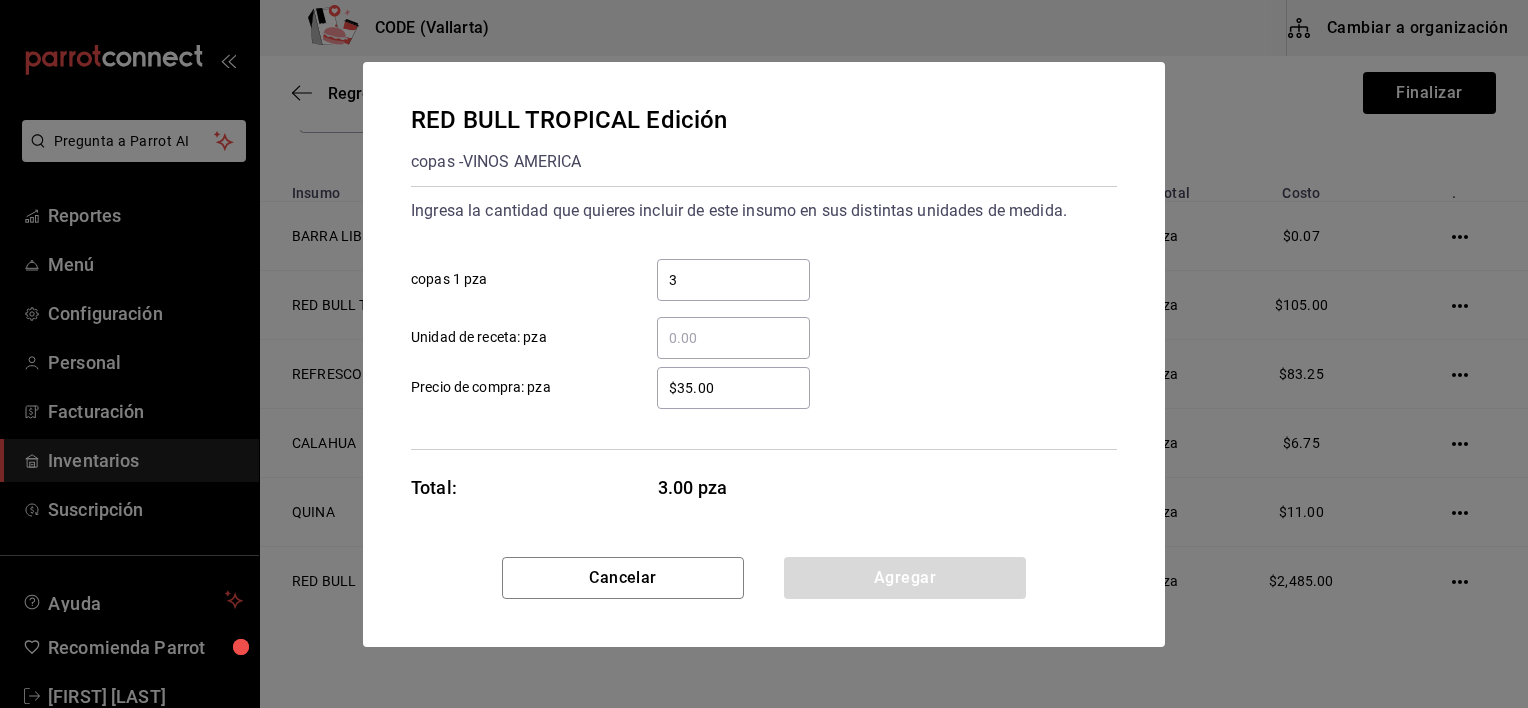 click on "$35.00" at bounding box center (733, 388) 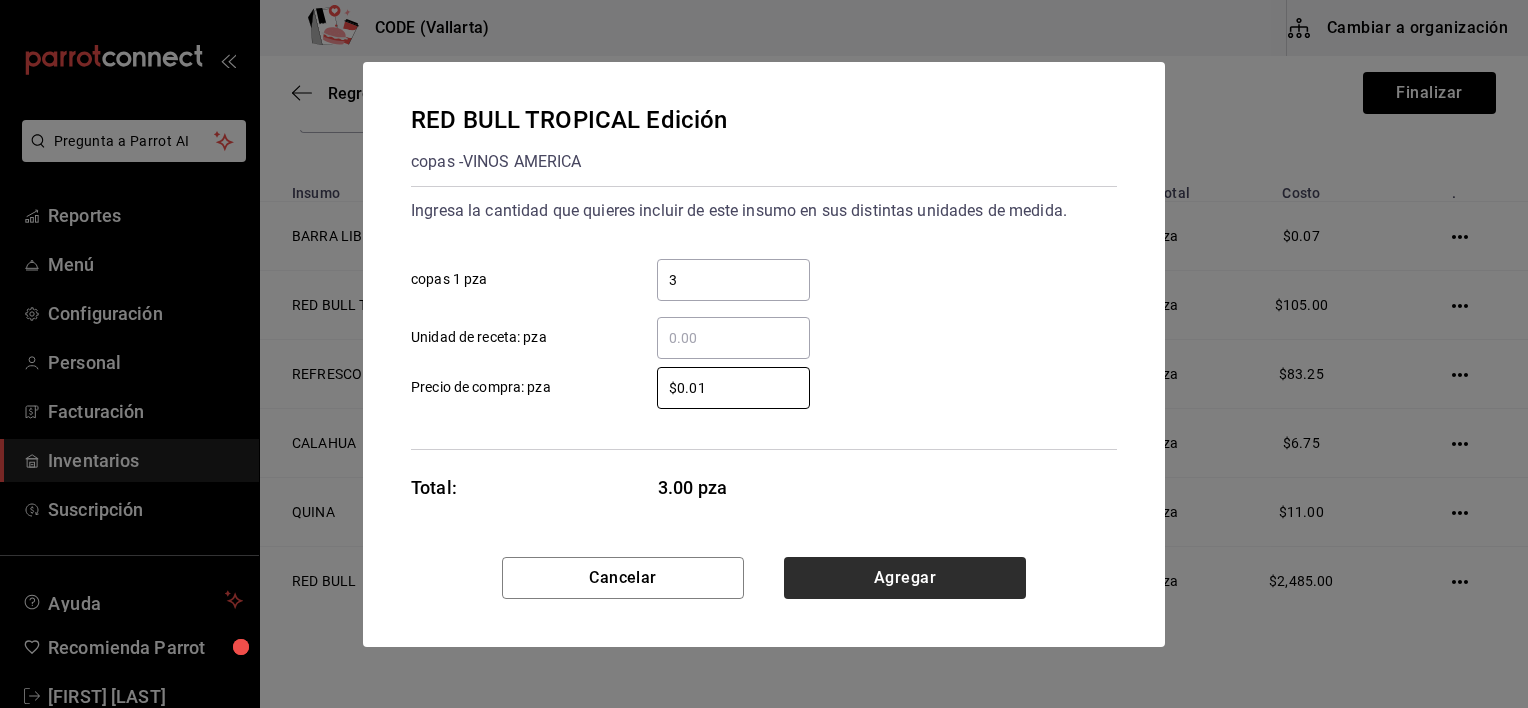 type on "$0.01" 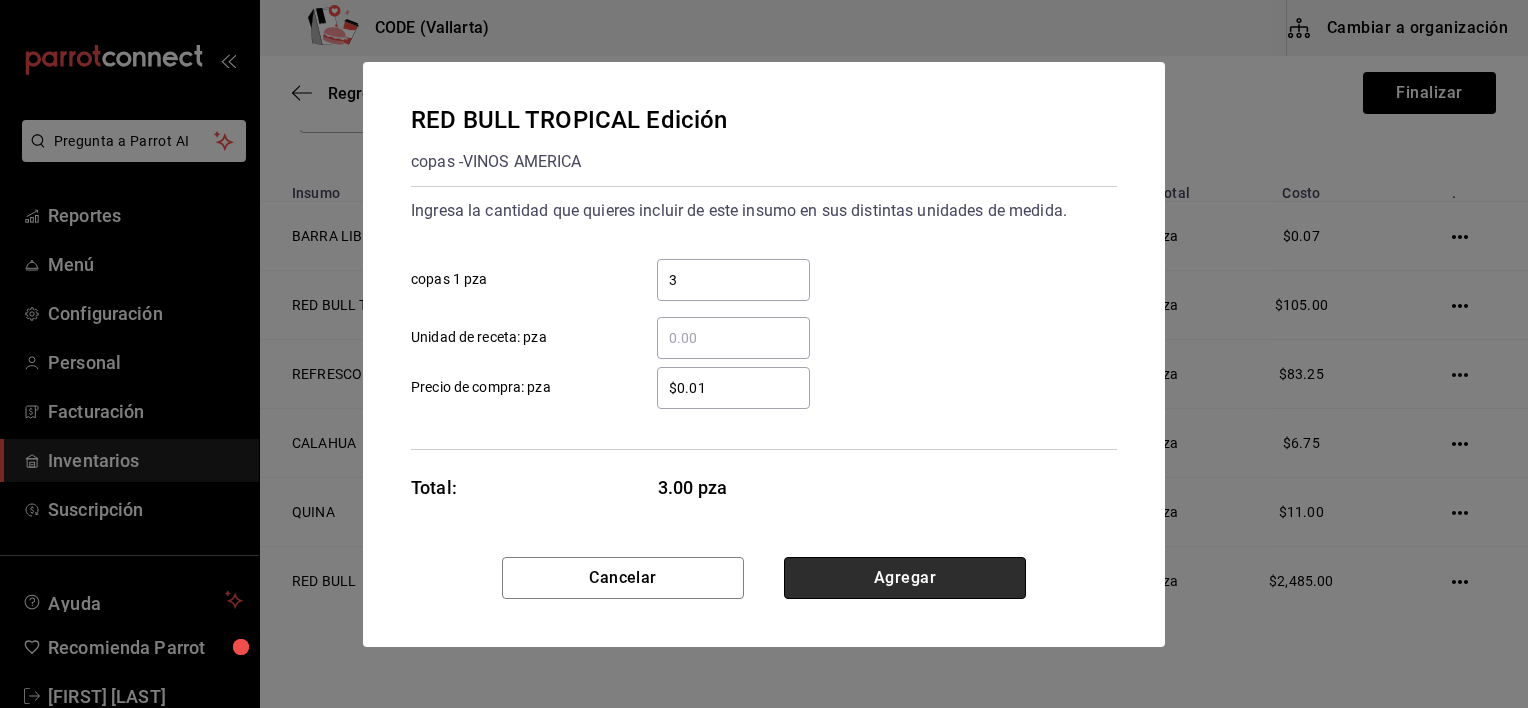 click on "Agregar" at bounding box center [905, 578] 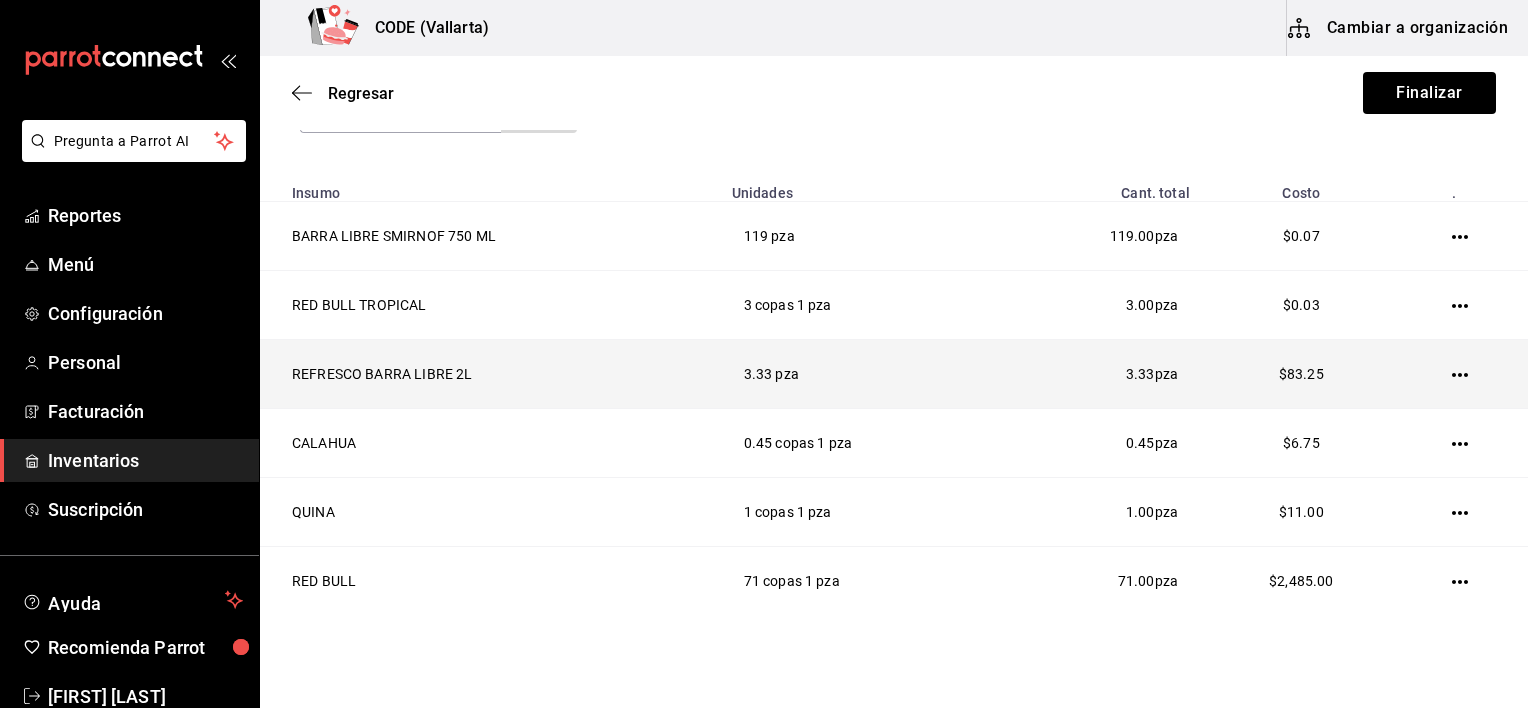 click 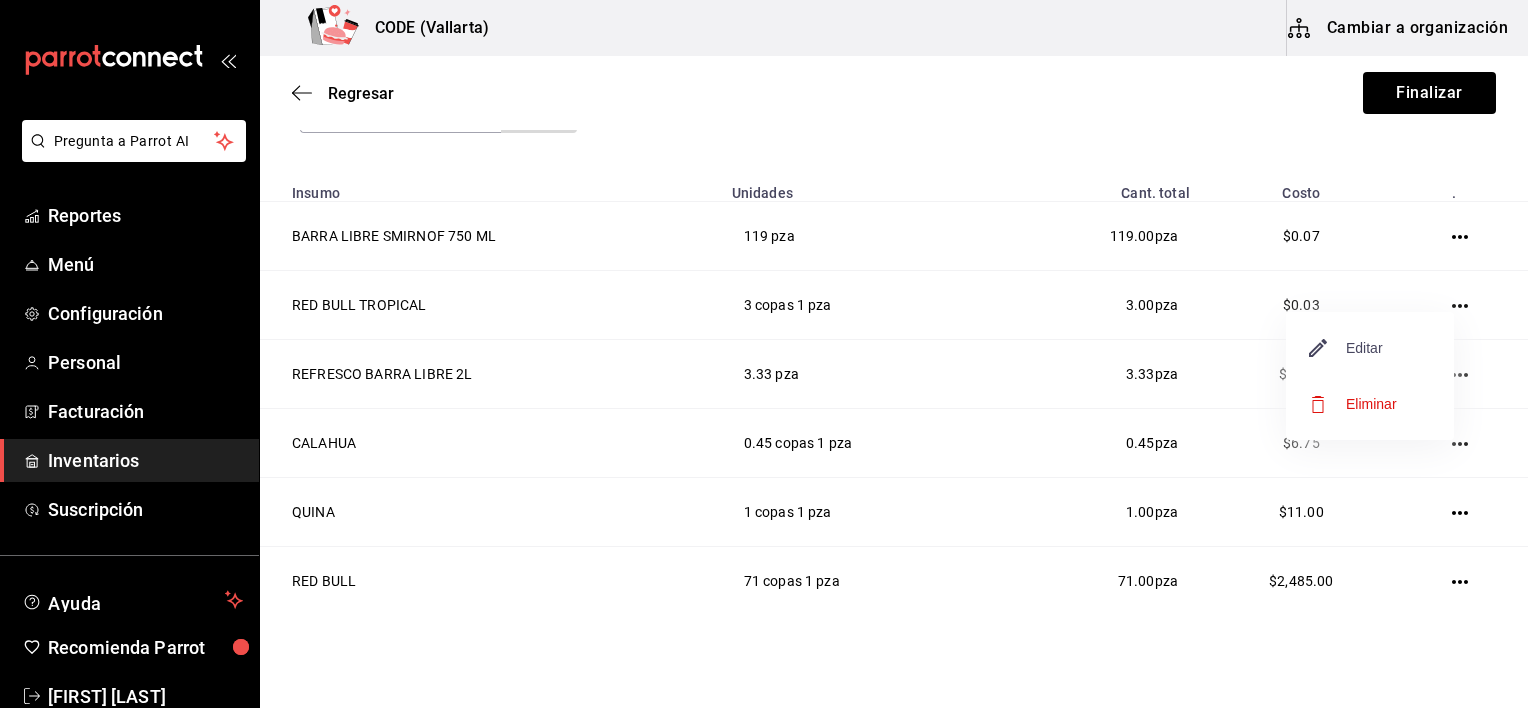 click on "Editar" at bounding box center [1346, 348] 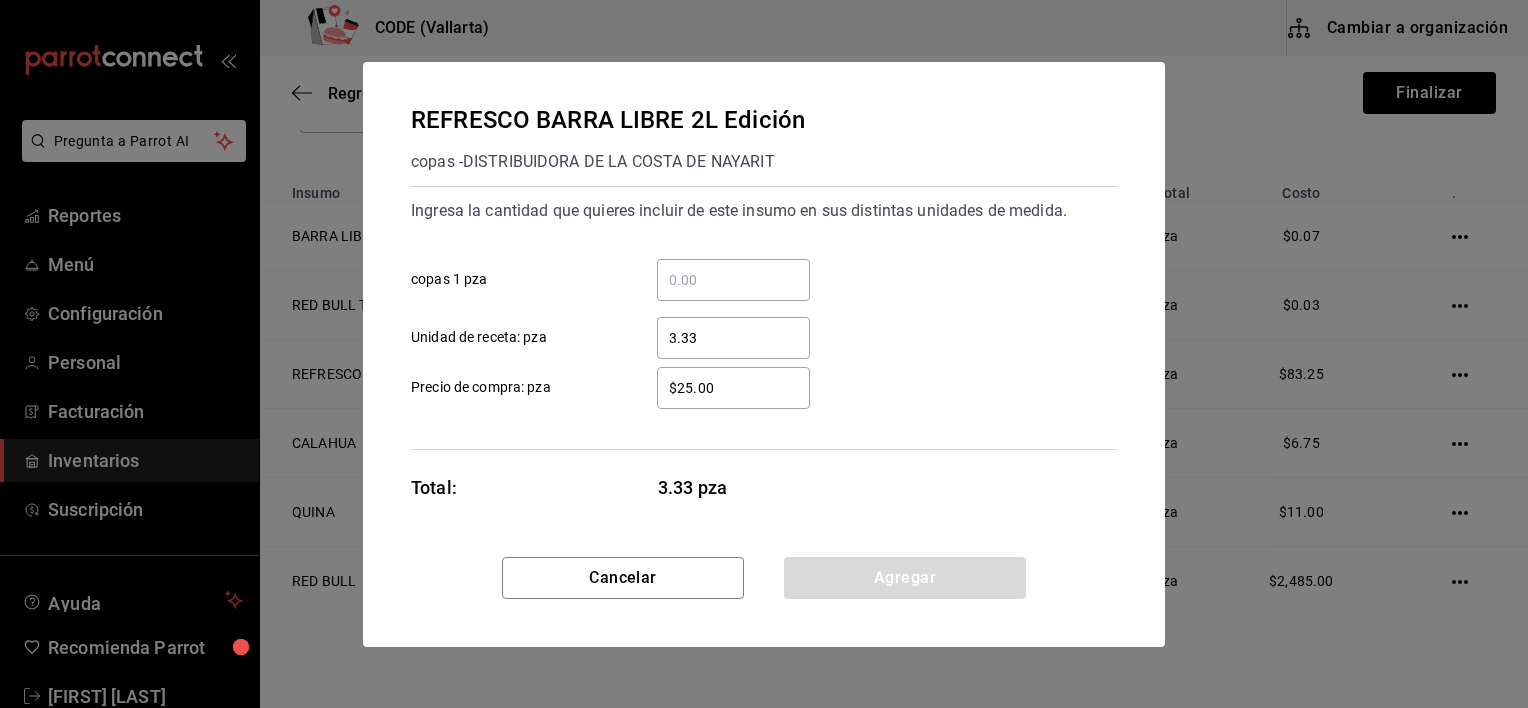 click on "$25.00" at bounding box center [733, 388] 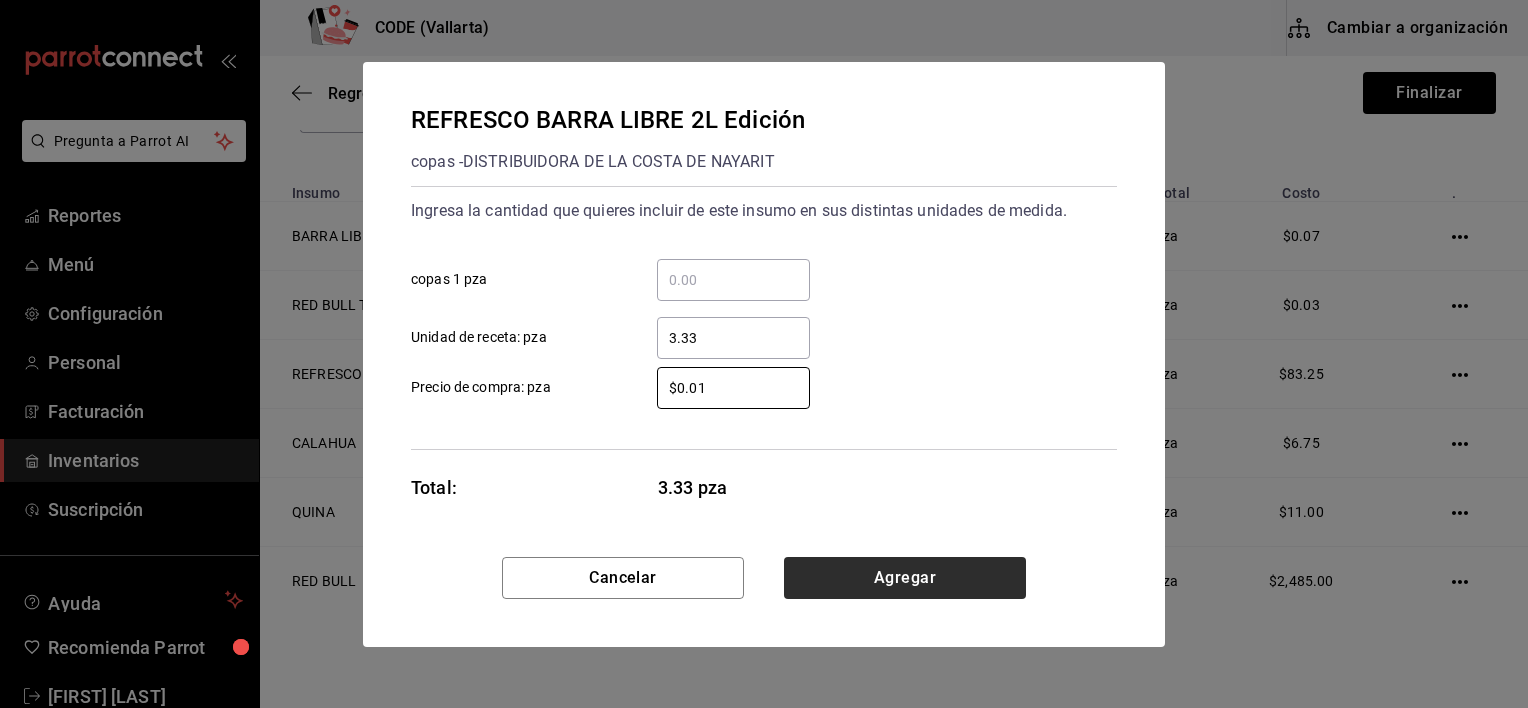 type on "$0.01" 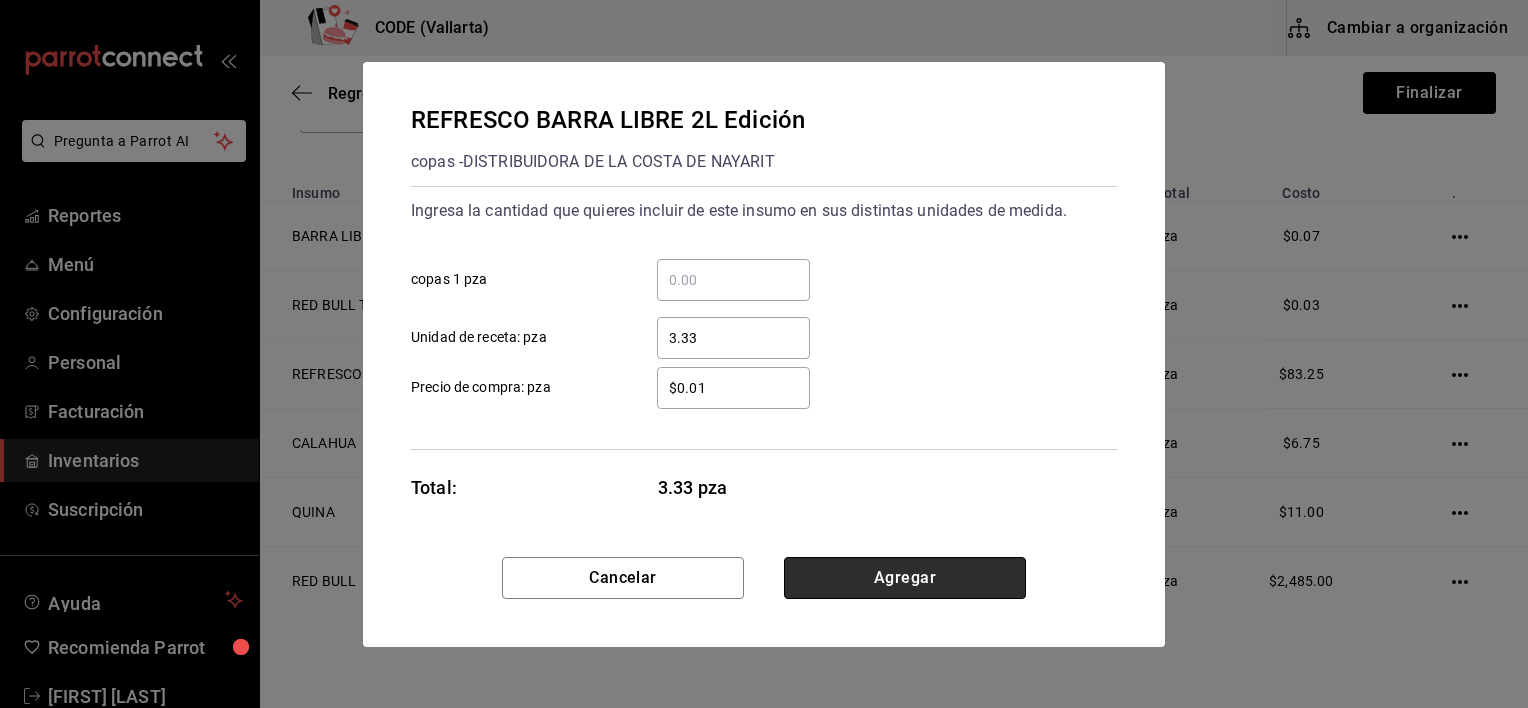 click on "Agregar" at bounding box center [905, 578] 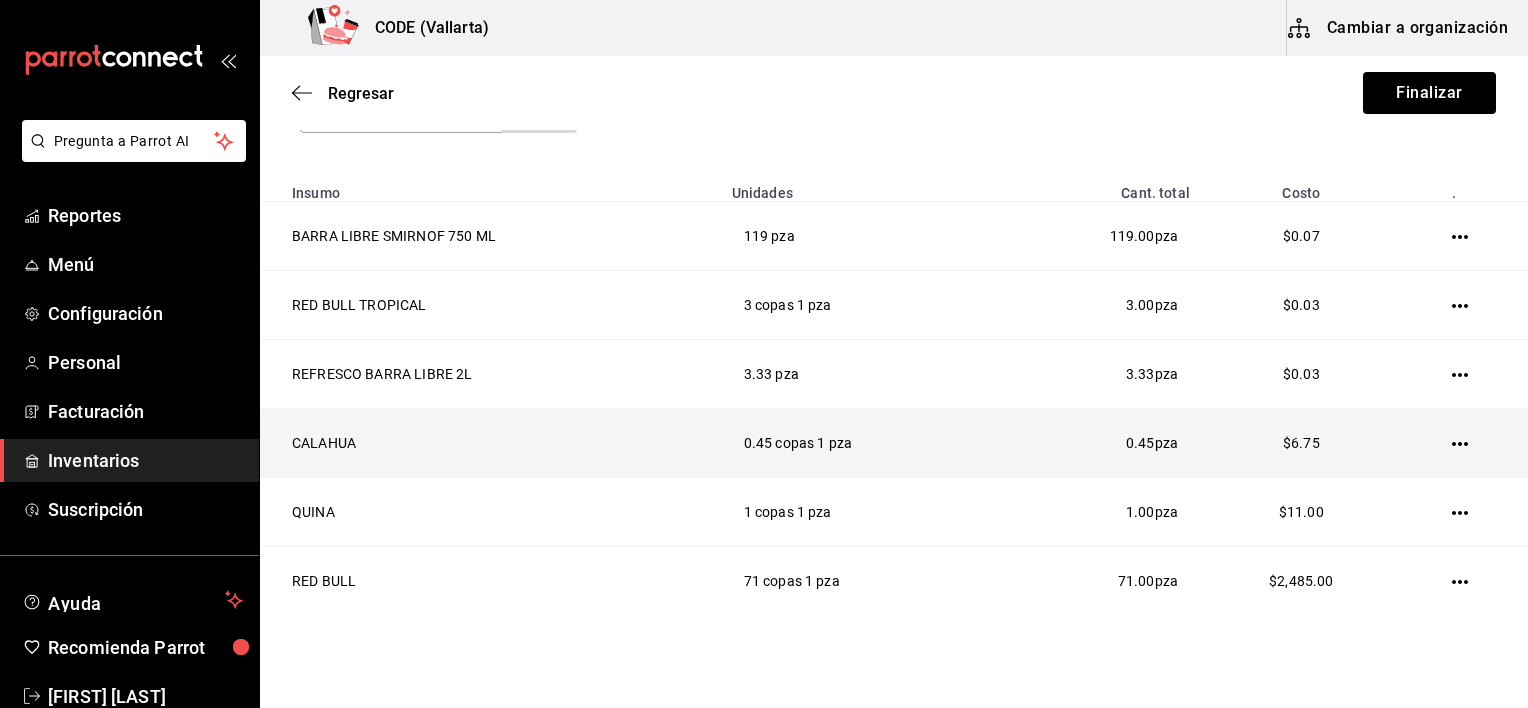 click 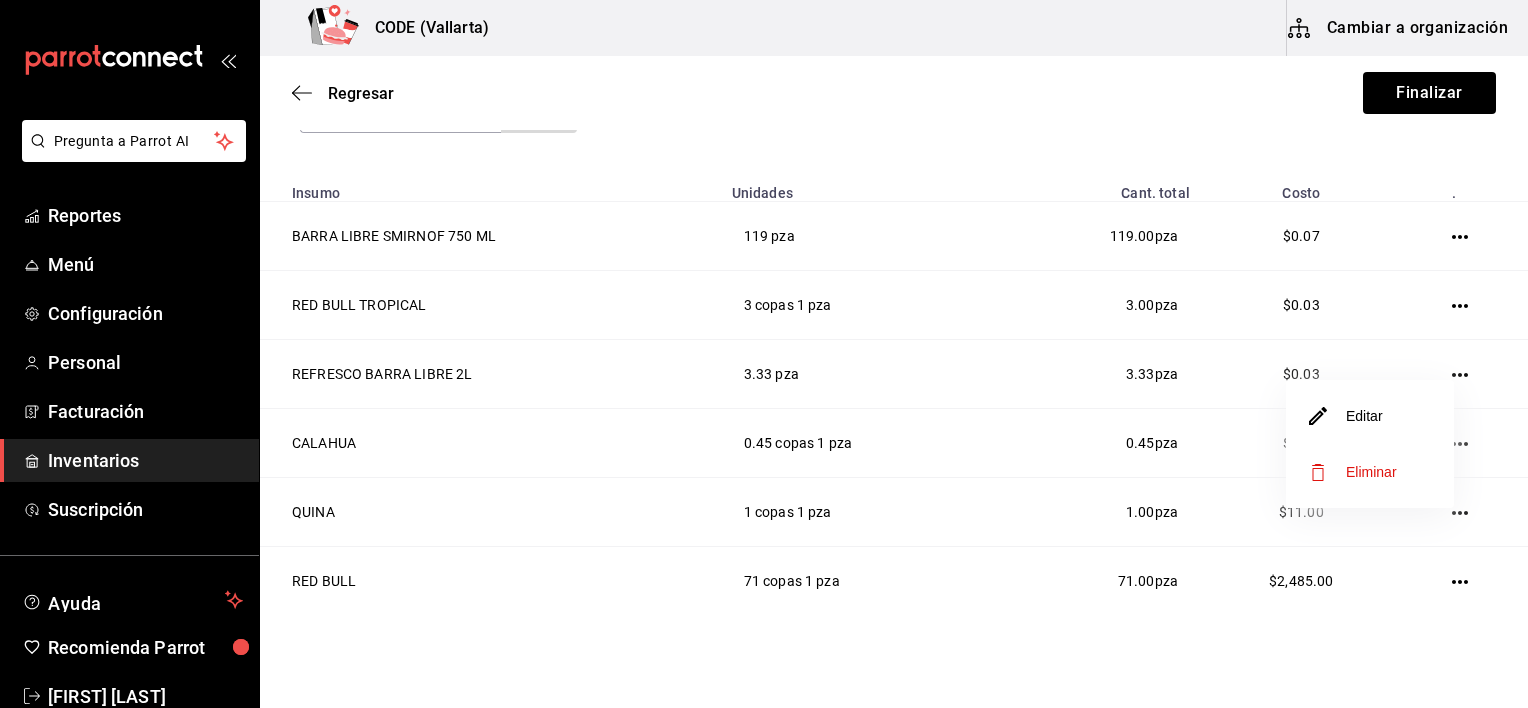 click on "Editar" at bounding box center [1370, 416] 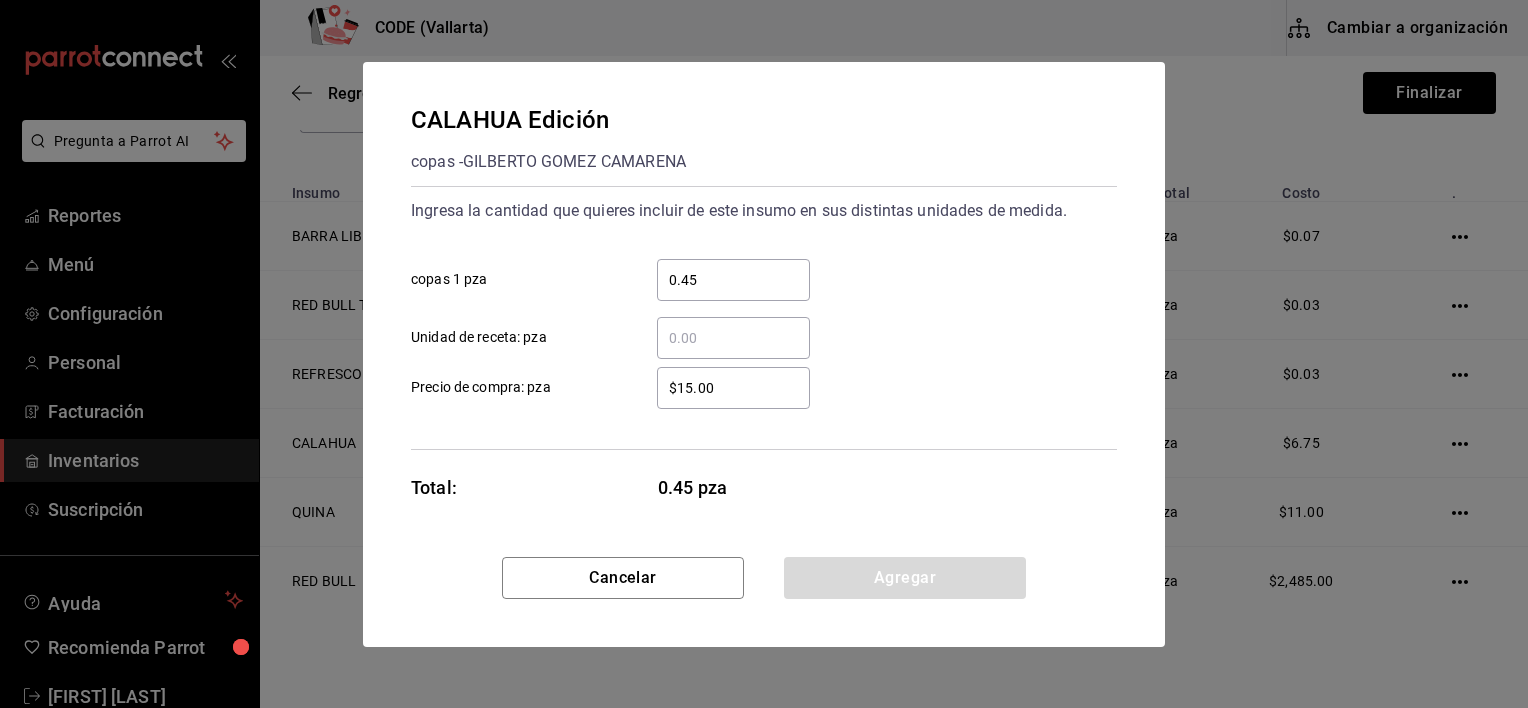 click on "$15.00" at bounding box center (733, 388) 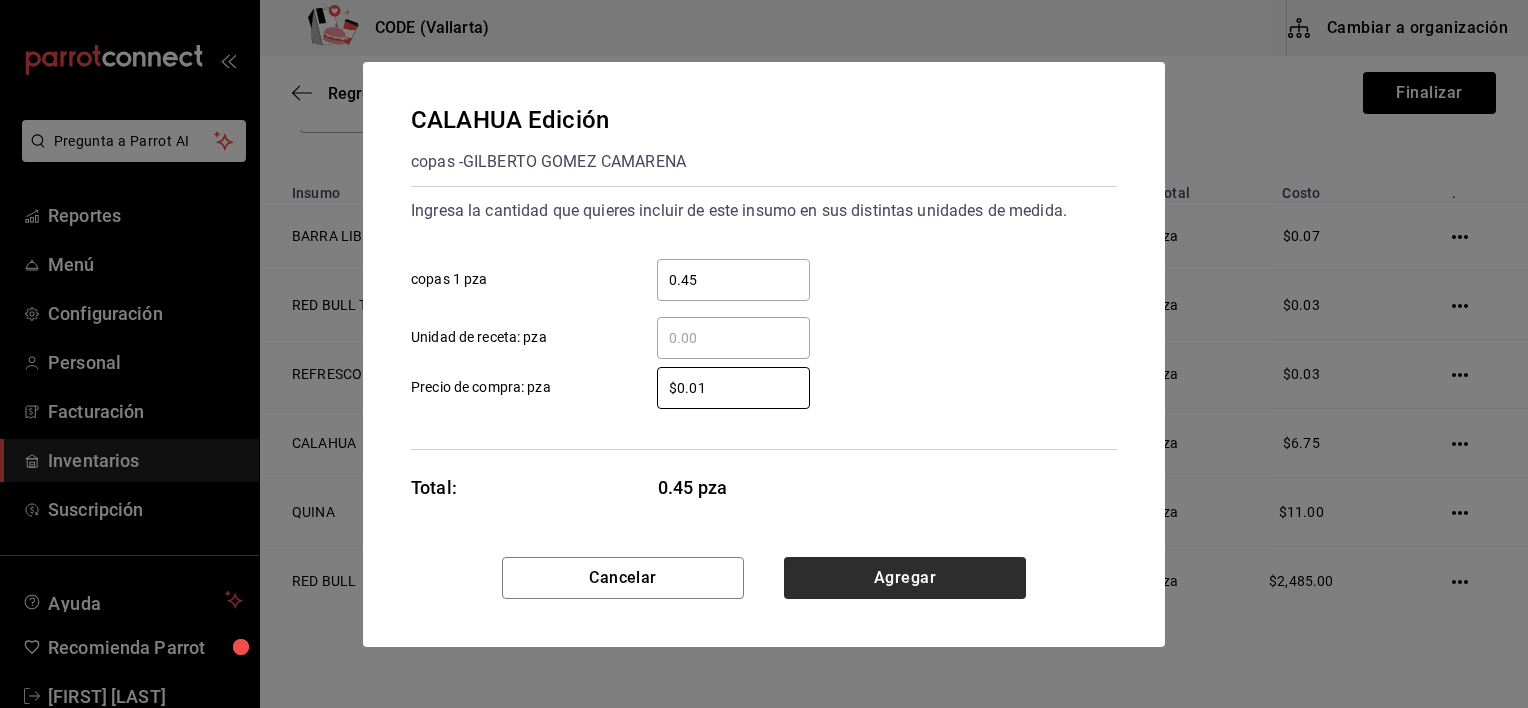 type on "$0.01" 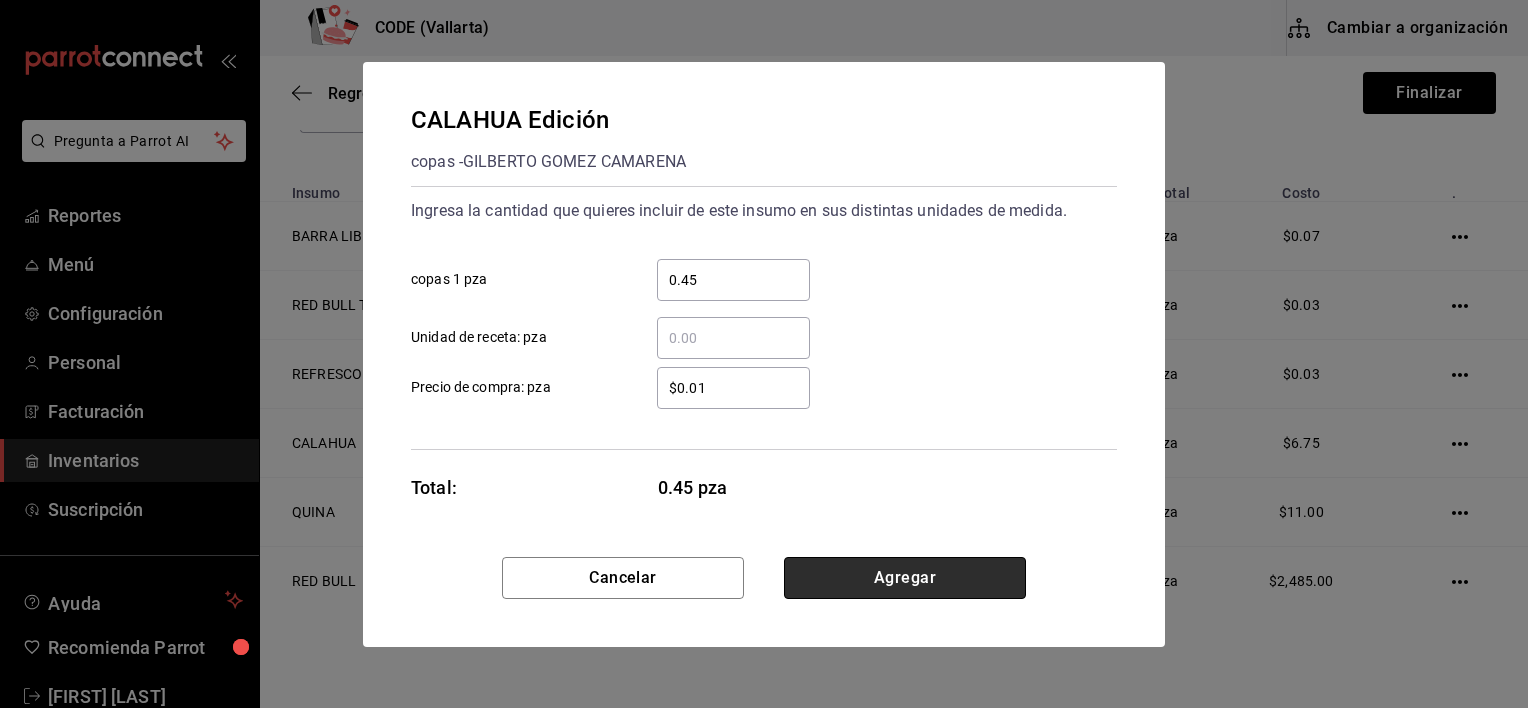 click on "Agregar" at bounding box center (905, 578) 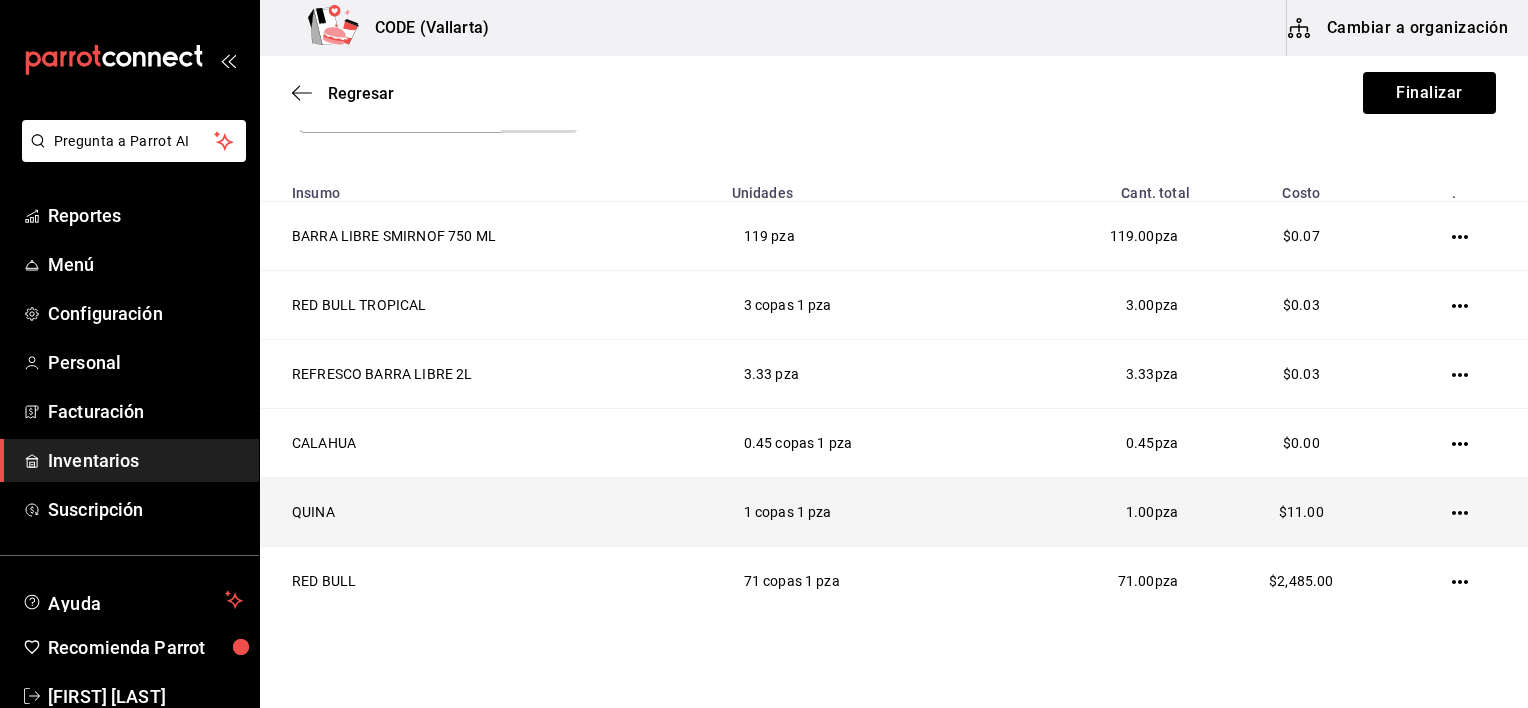 click 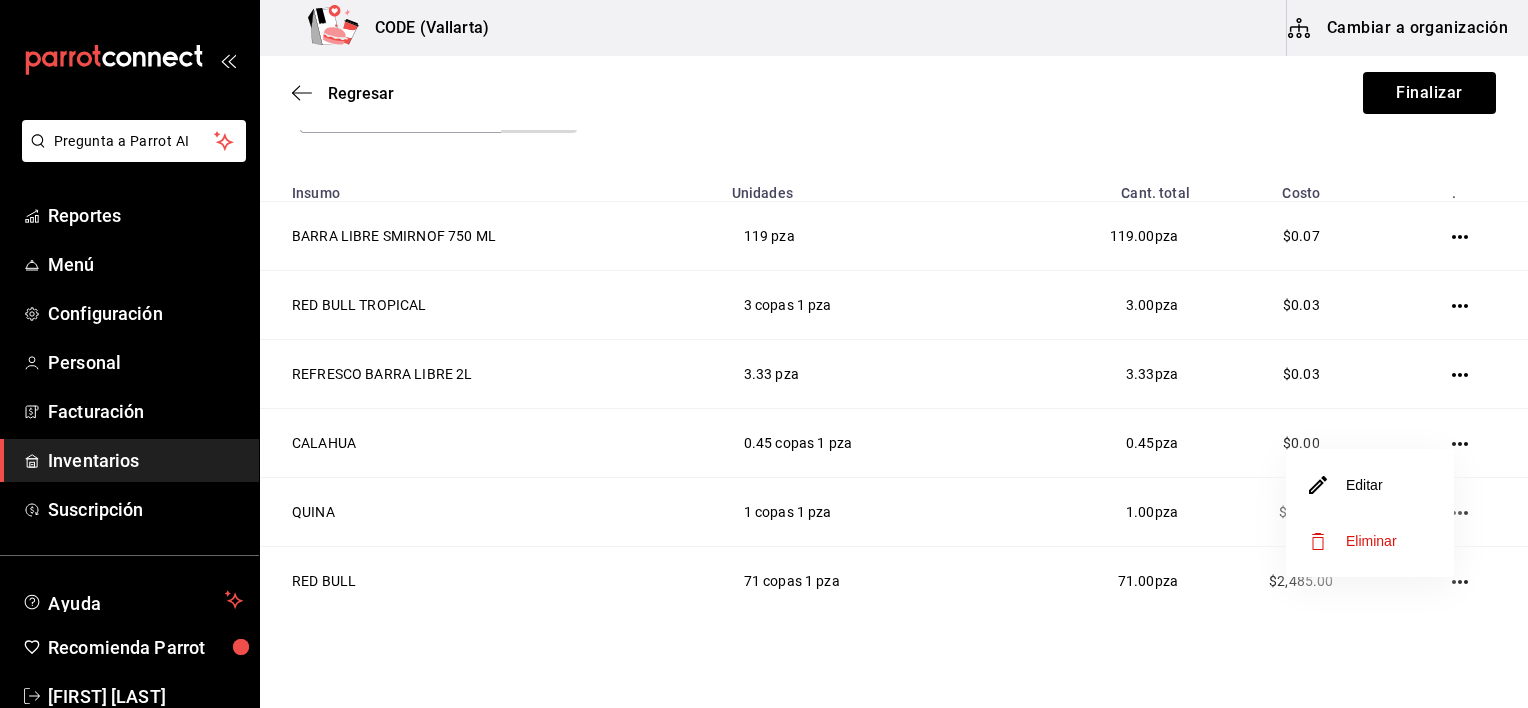 click on "Editar" at bounding box center (1370, 485) 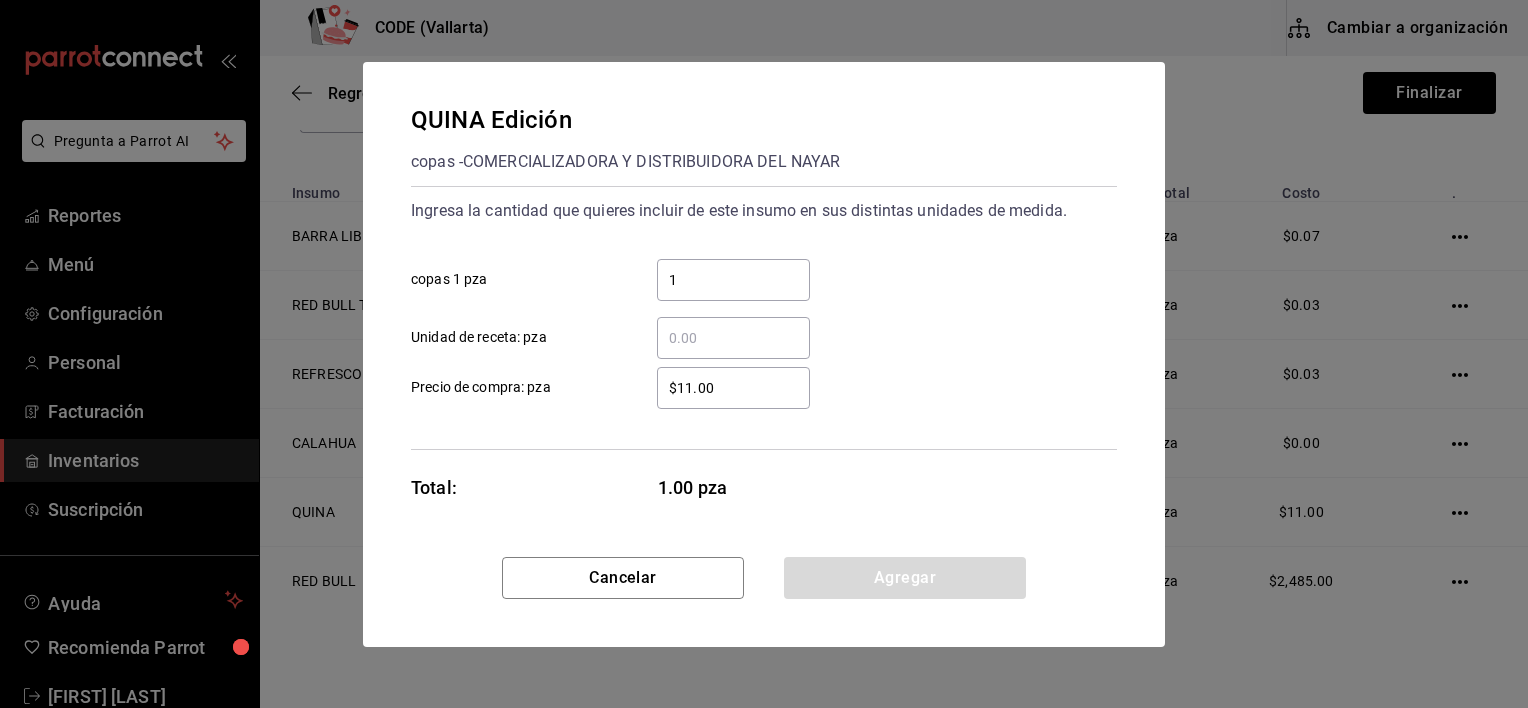 click on "$11.00" at bounding box center (733, 388) 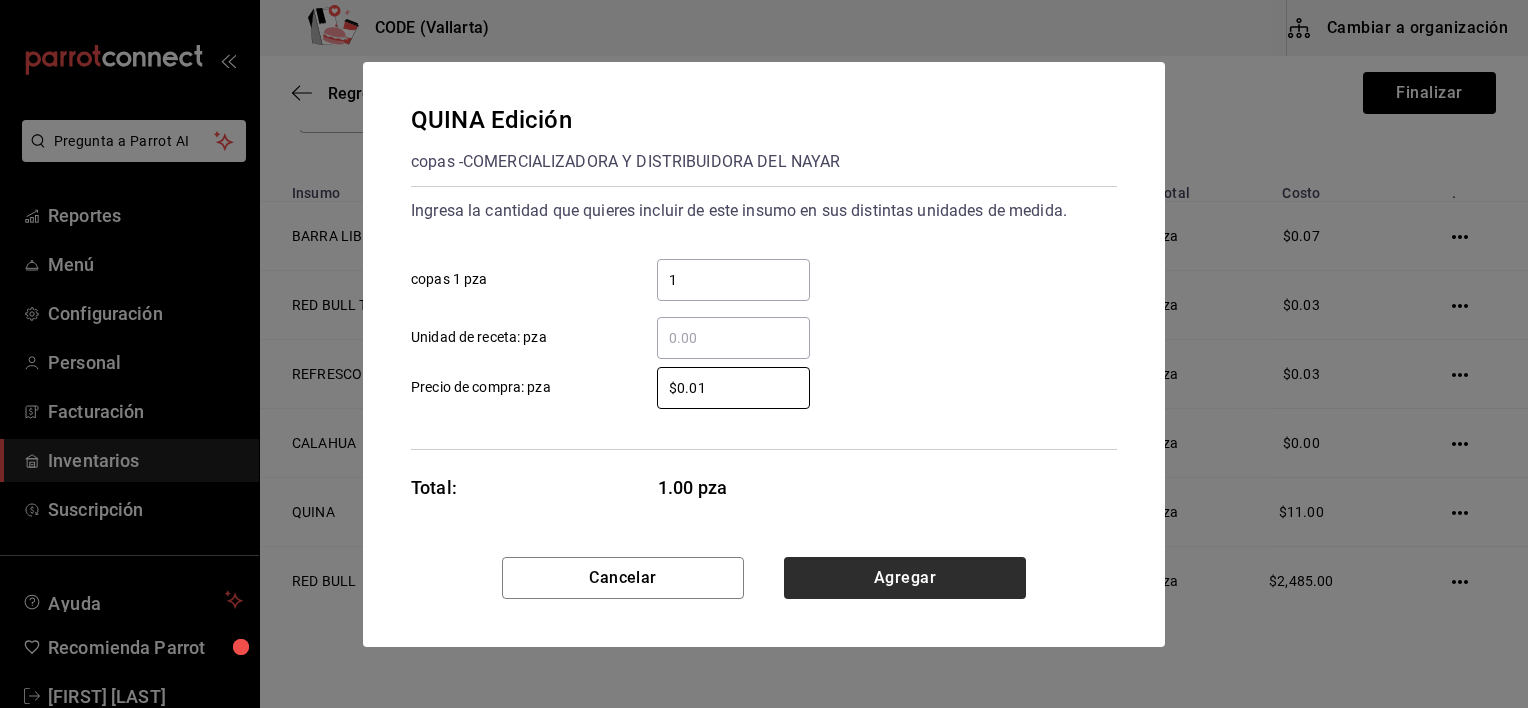 type on "$0.01" 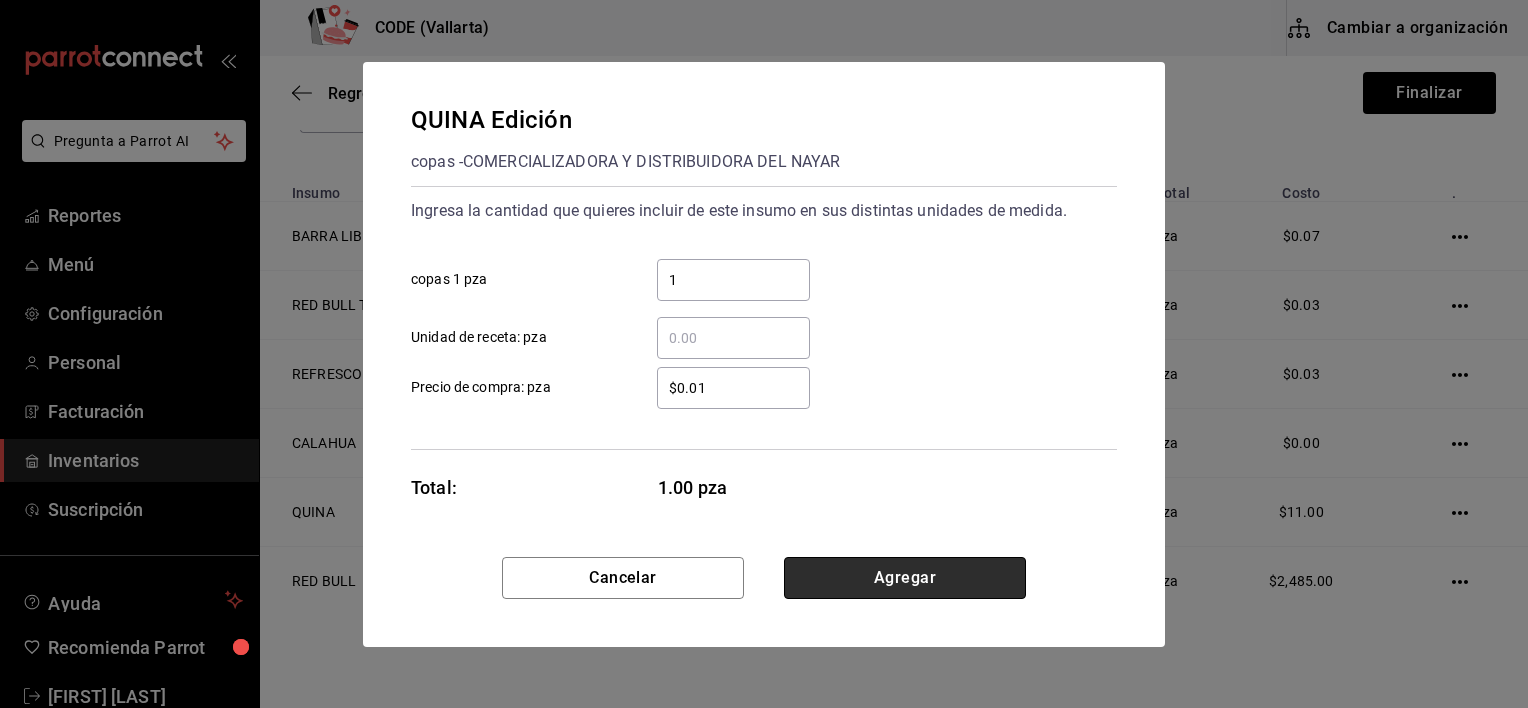 click on "Agregar" at bounding box center [905, 578] 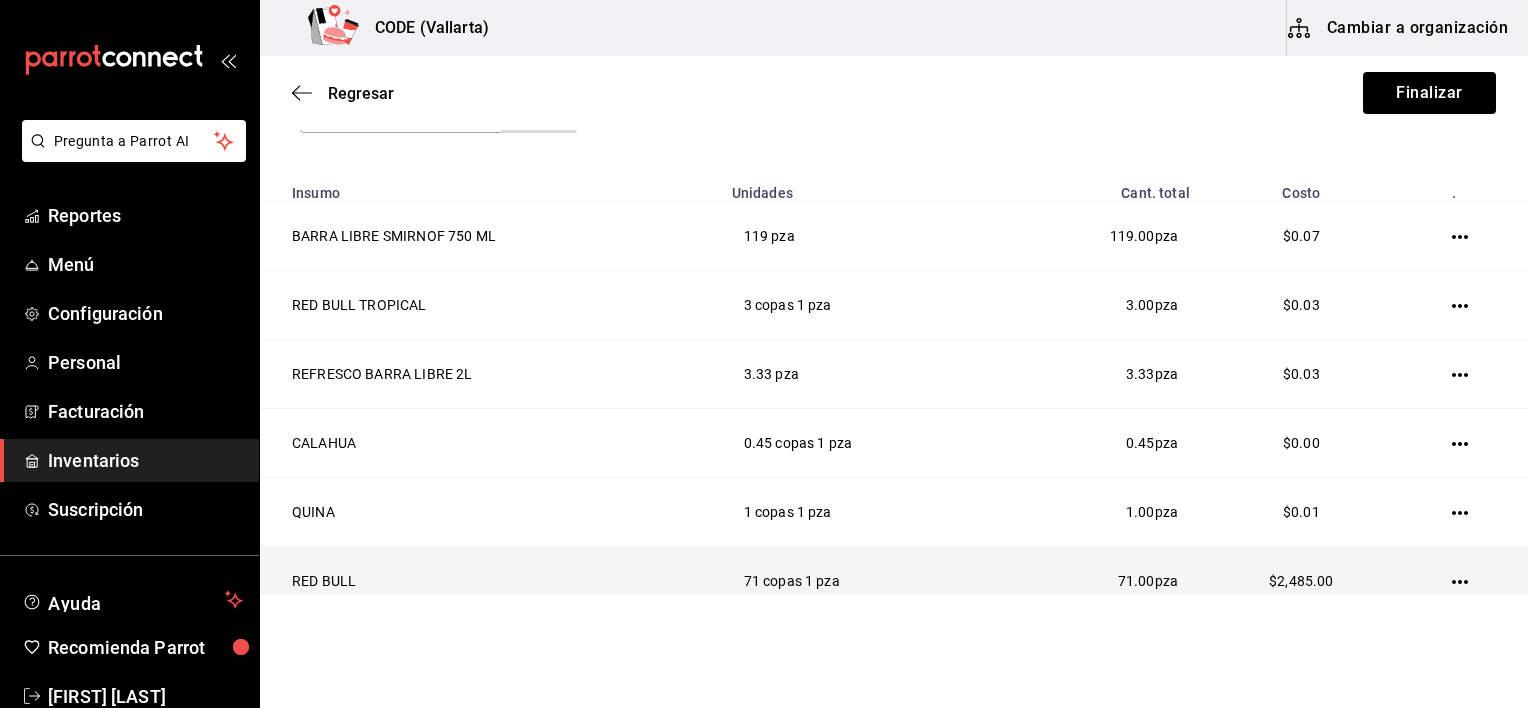 click 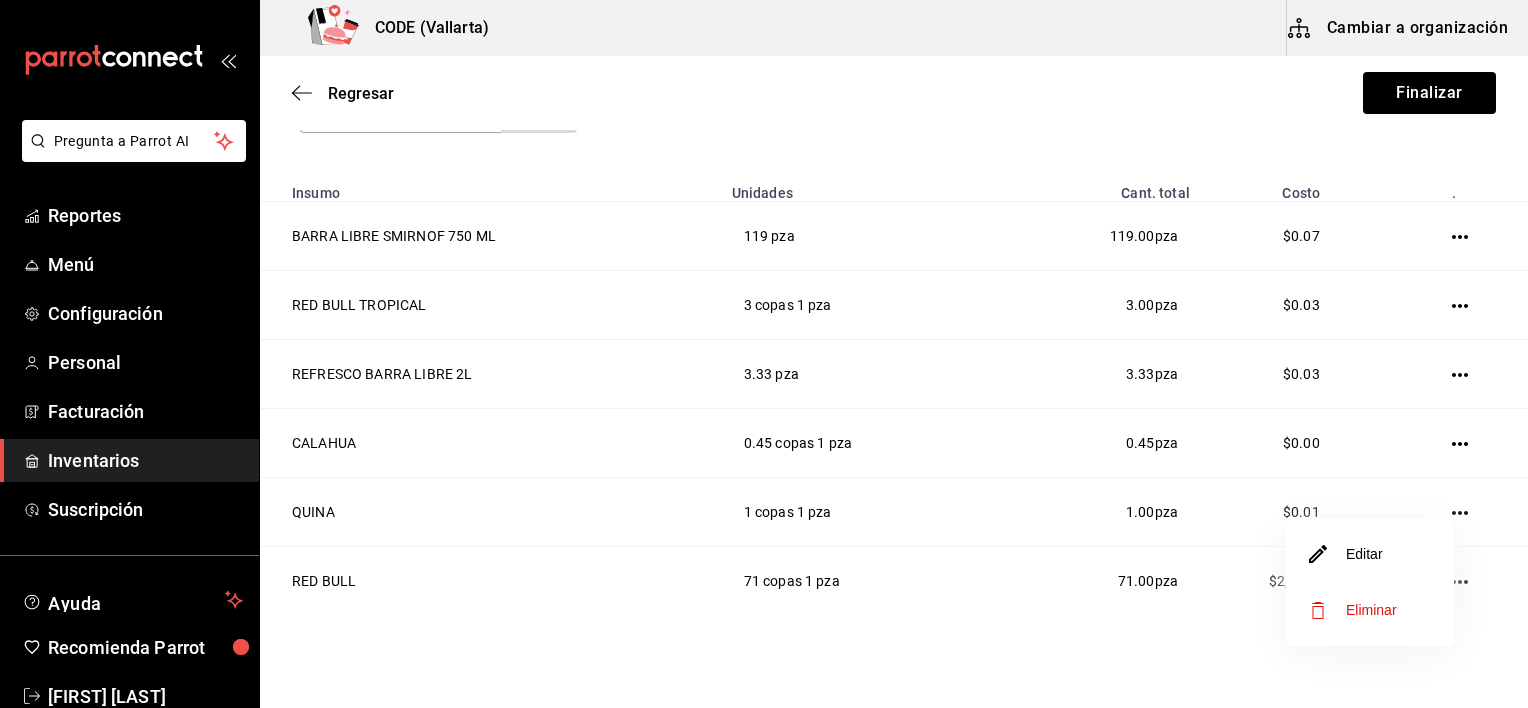 click on "Editar" at bounding box center (1370, 554) 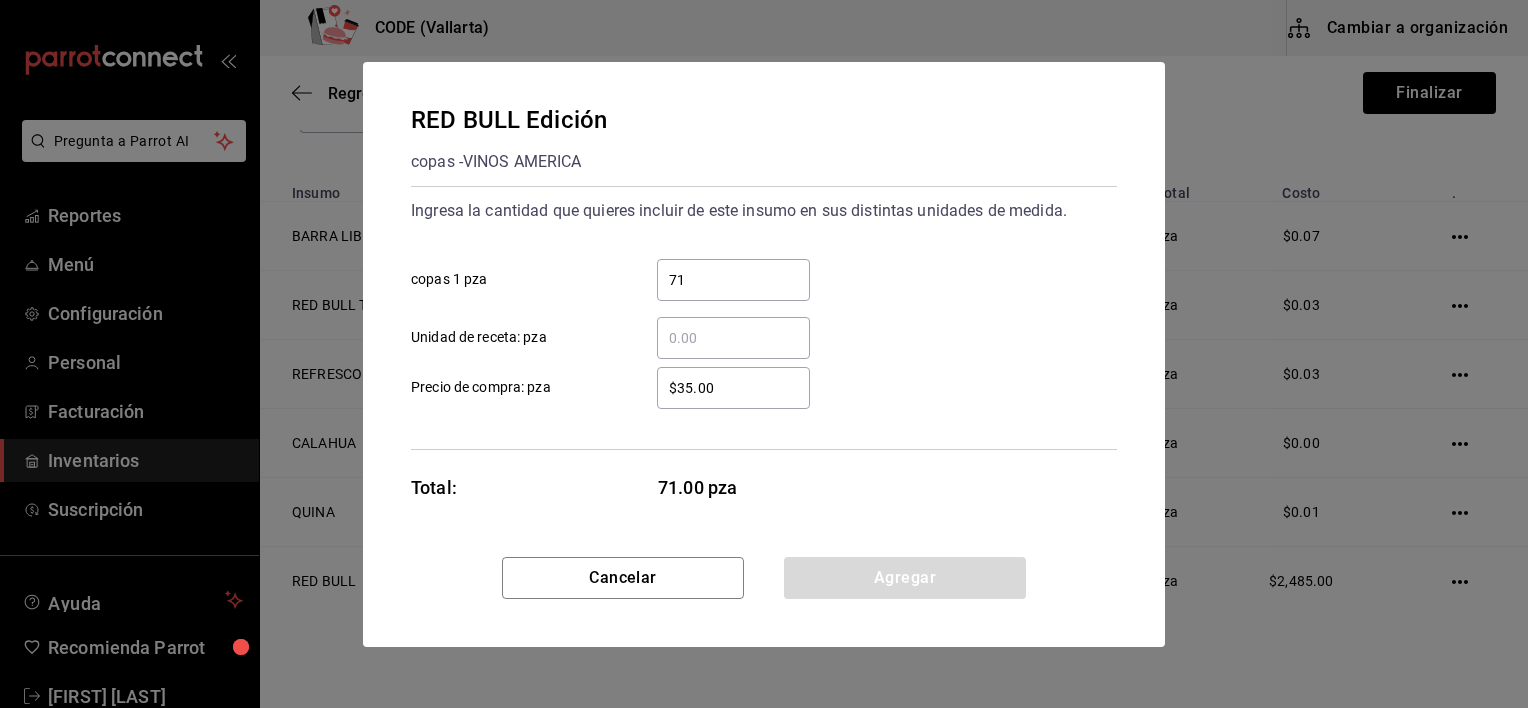 click on "$35.00" at bounding box center [733, 388] 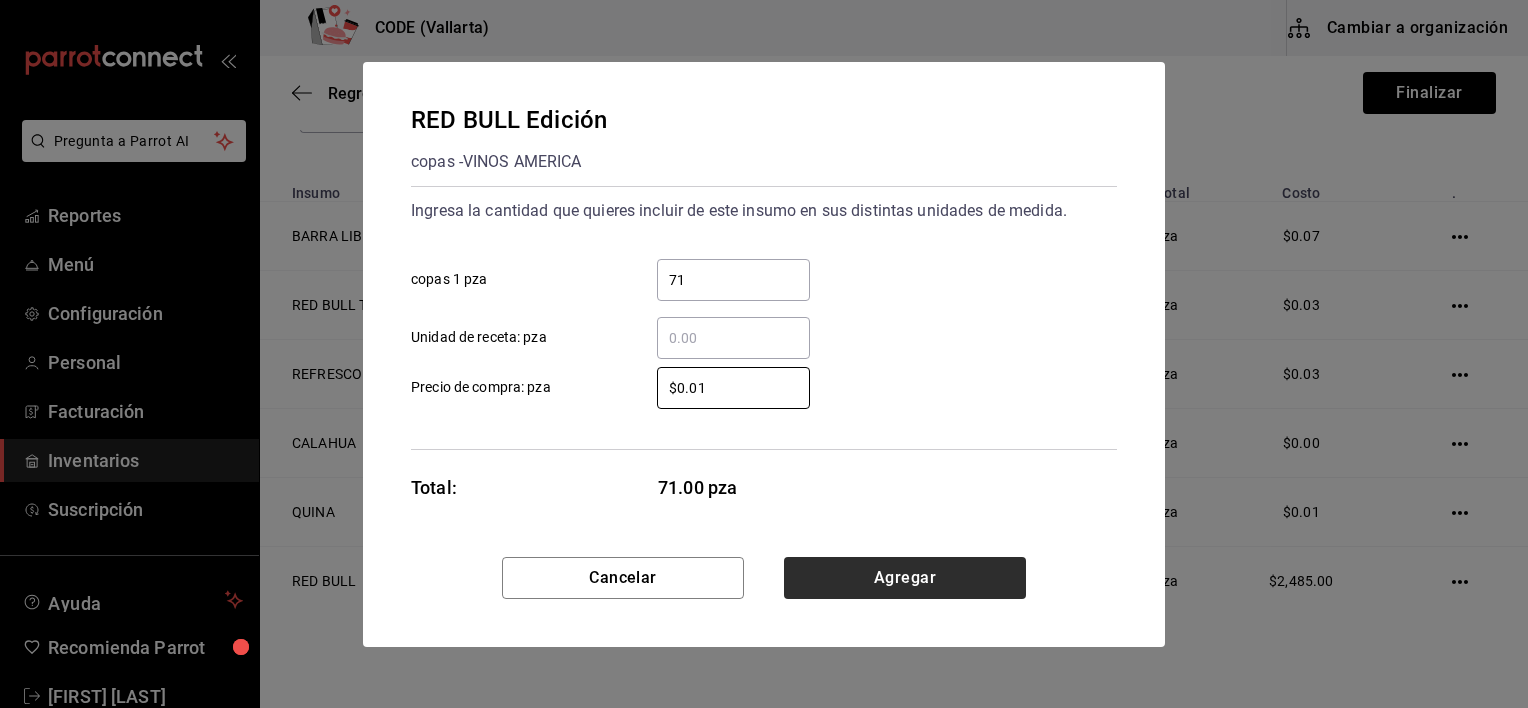 type on "$0.01" 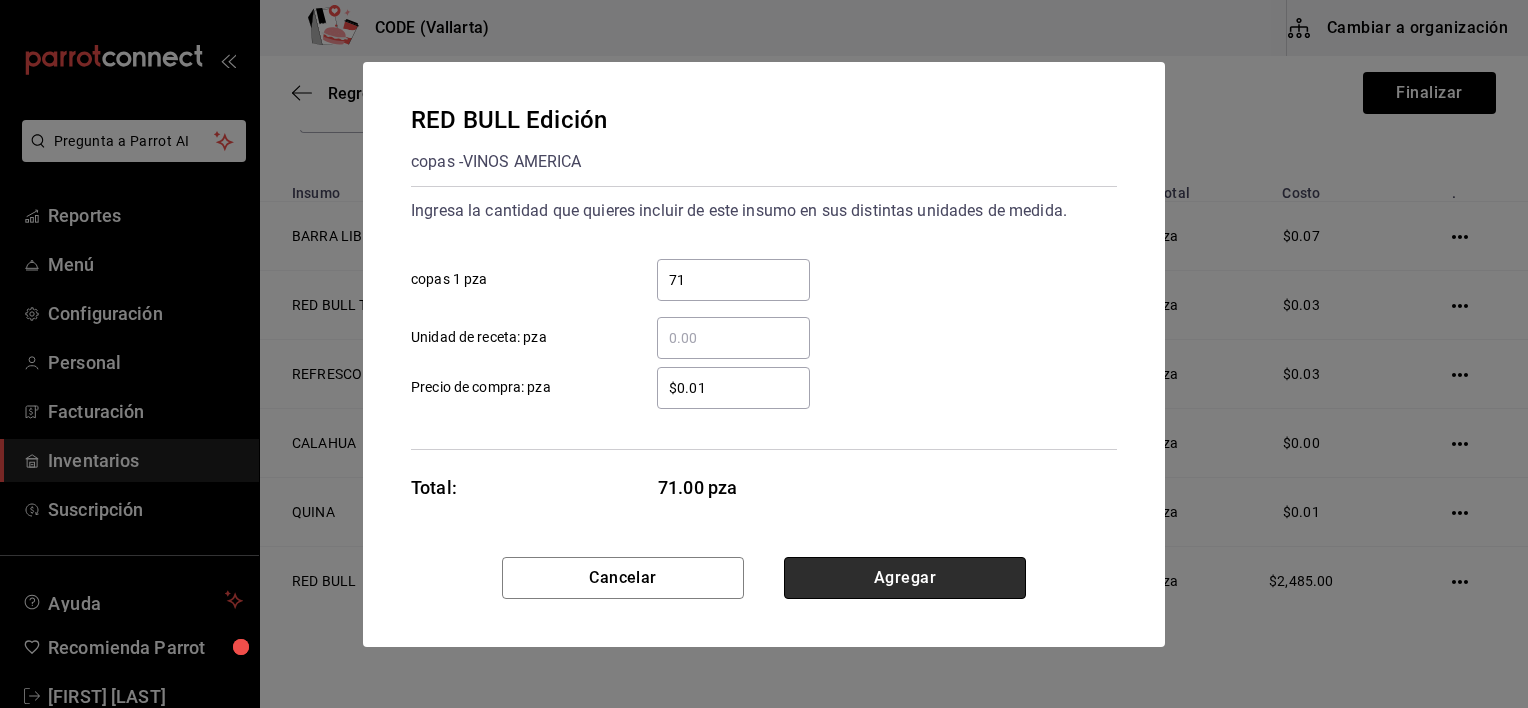 click on "Agregar" at bounding box center (905, 578) 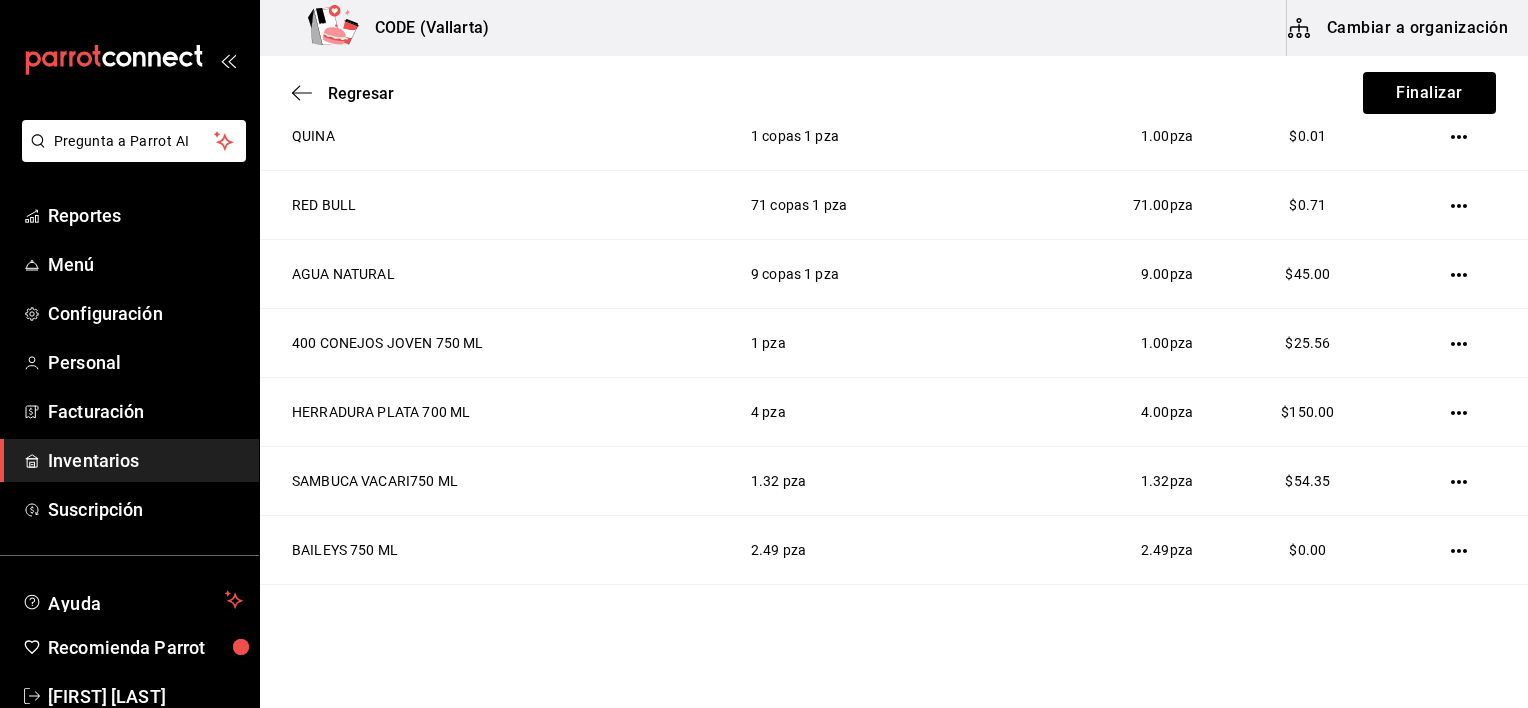 scroll, scrollTop: 671, scrollLeft: 0, axis: vertical 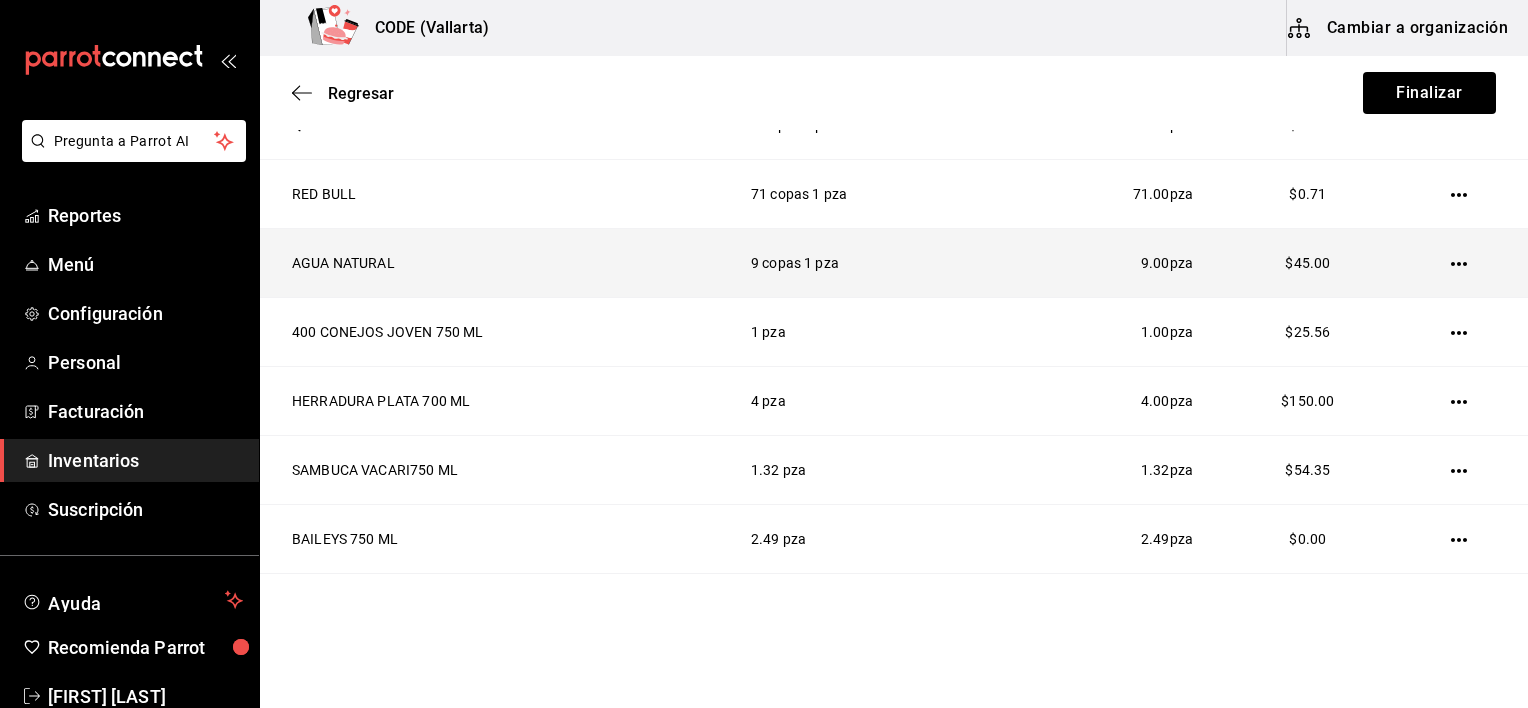 click 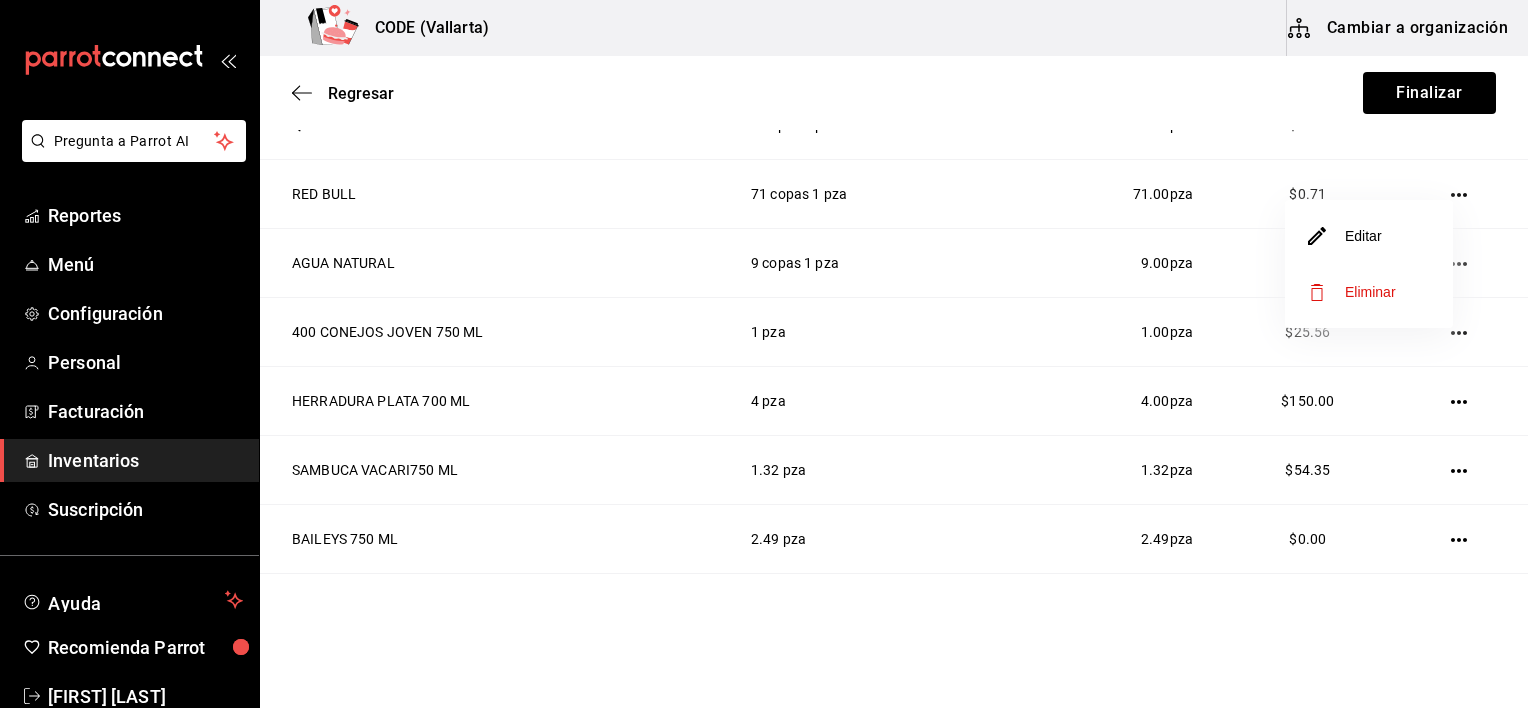 click on "Editar" at bounding box center (1369, 236) 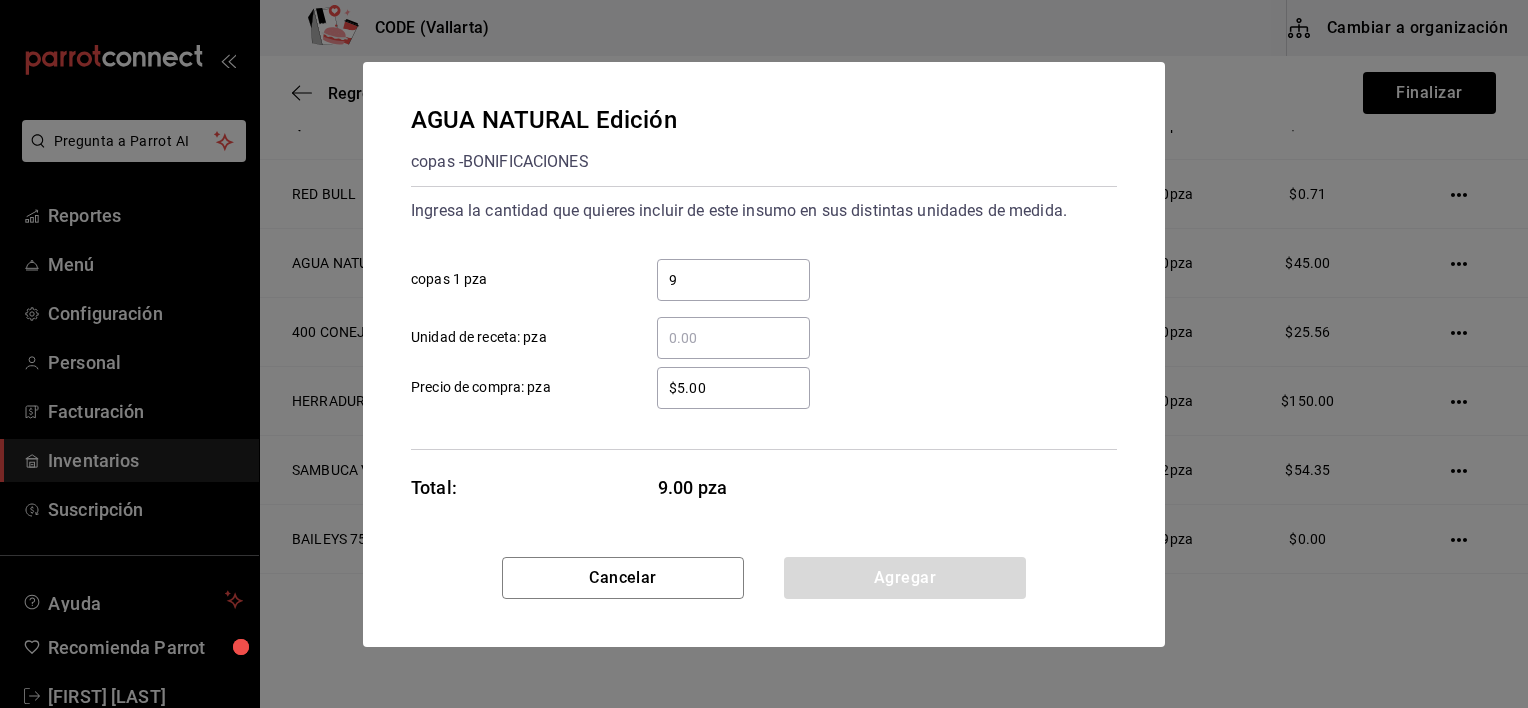 click on "$5.00" at bounding box center (733, 388) 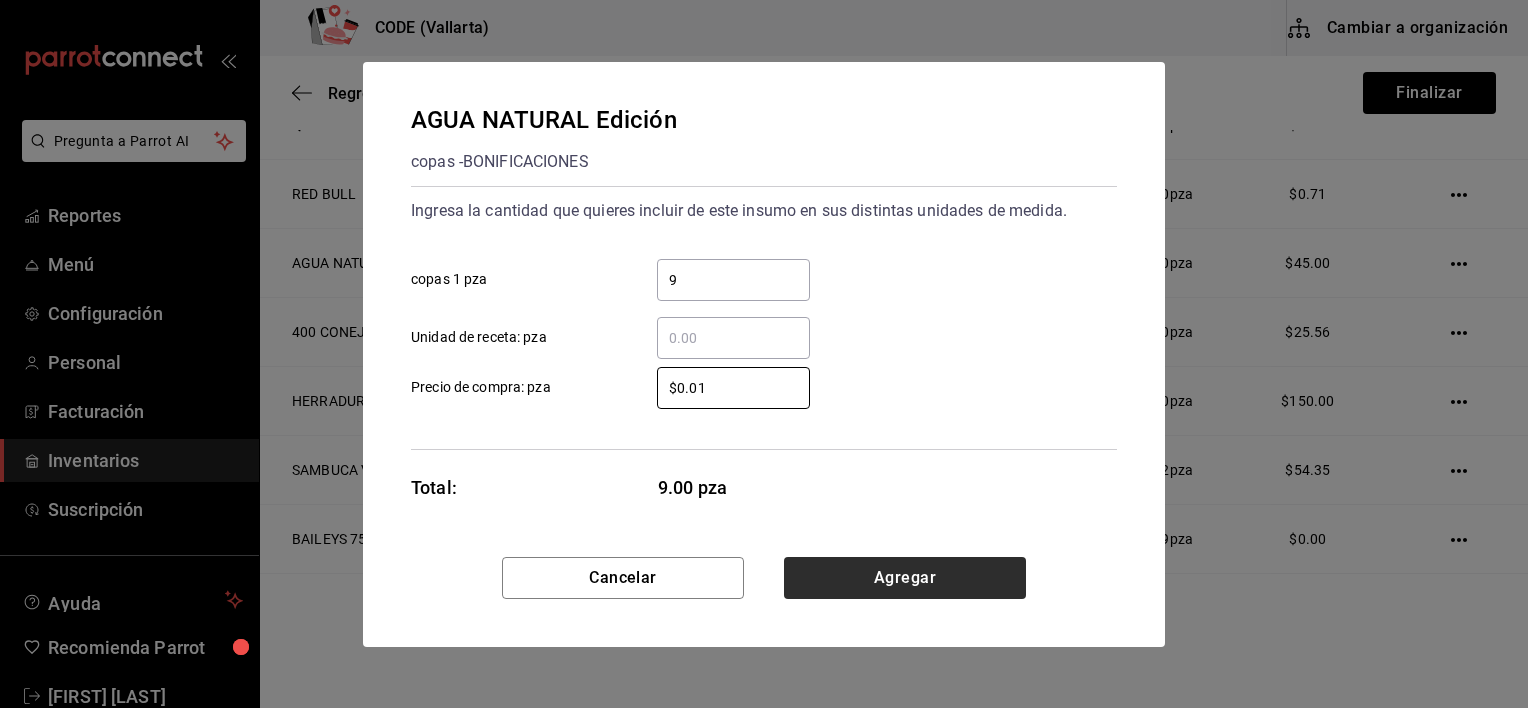 type on "$0.01" 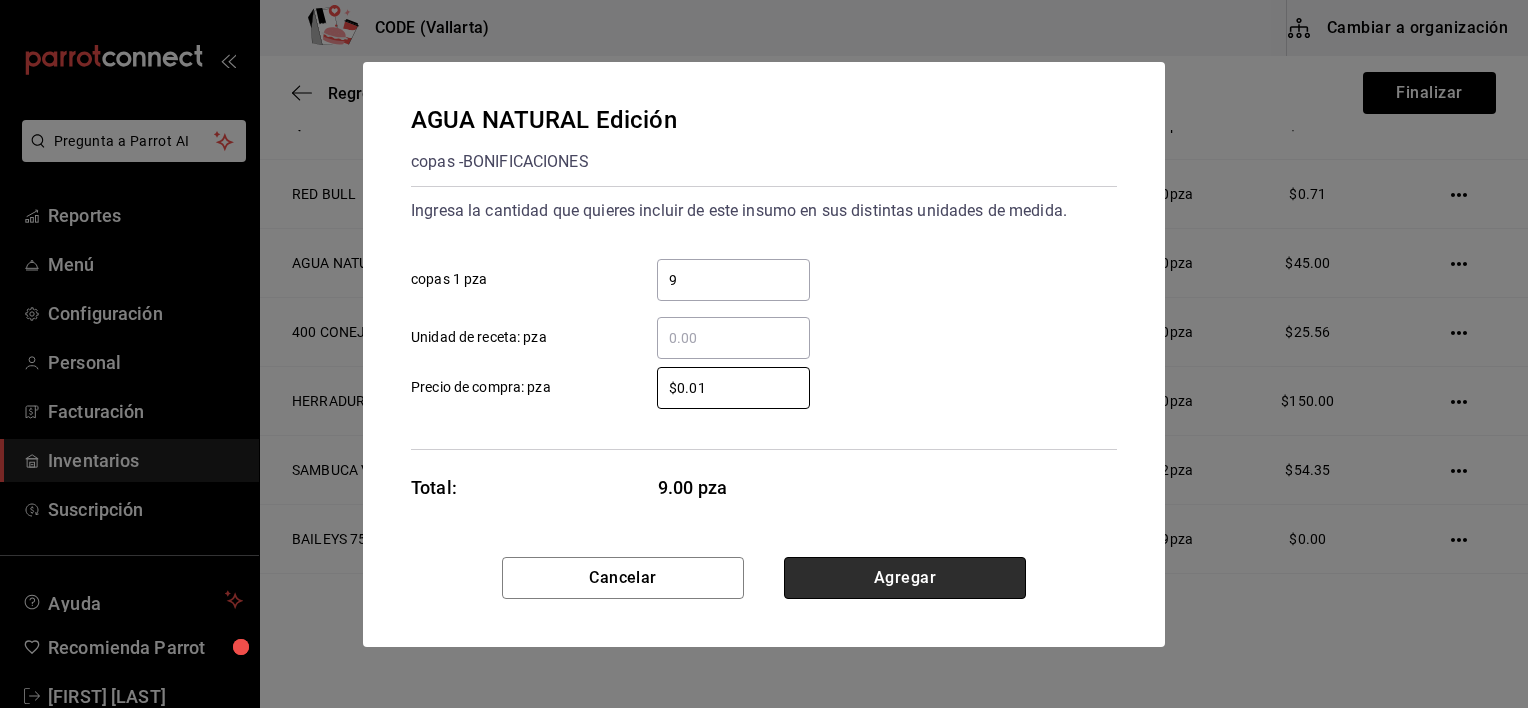 click on "Agregar" at bounding box center [905, 578] 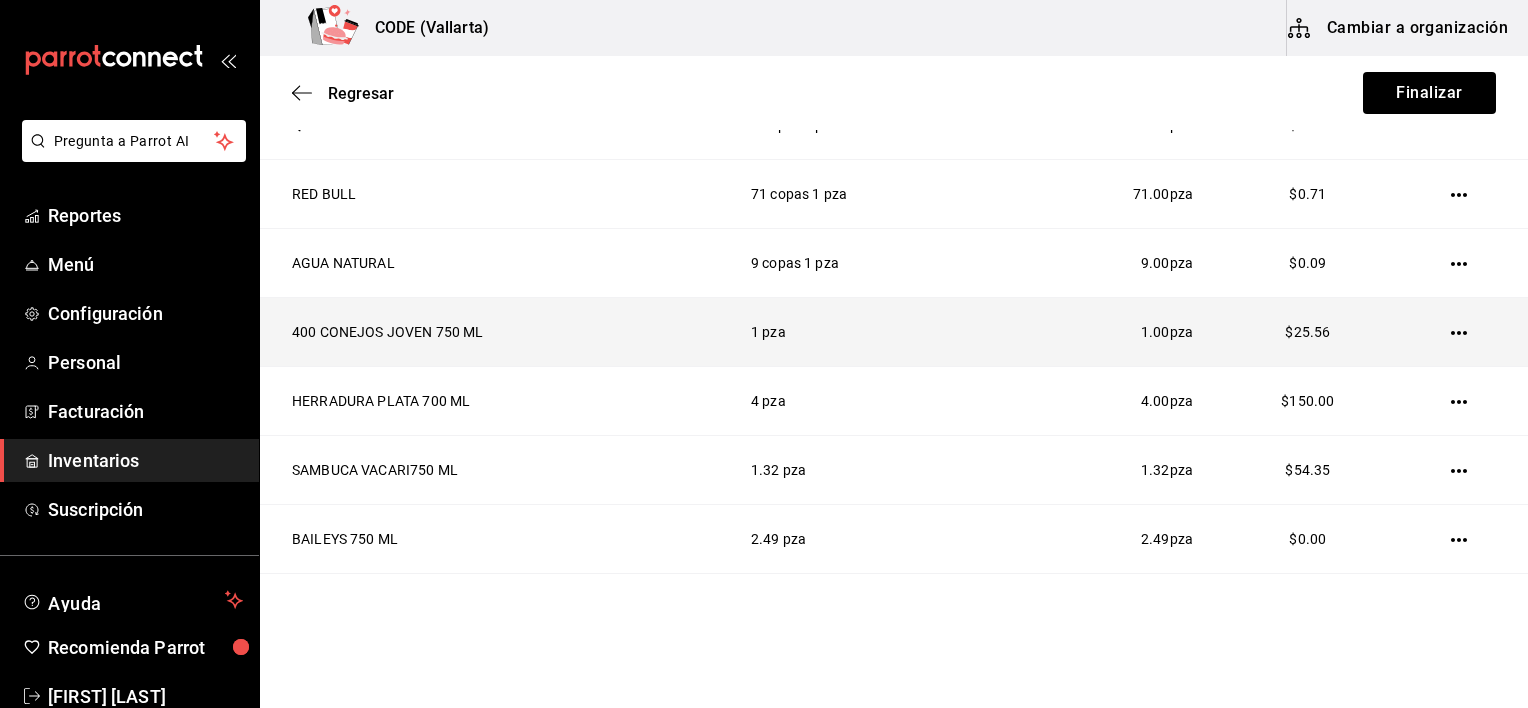click 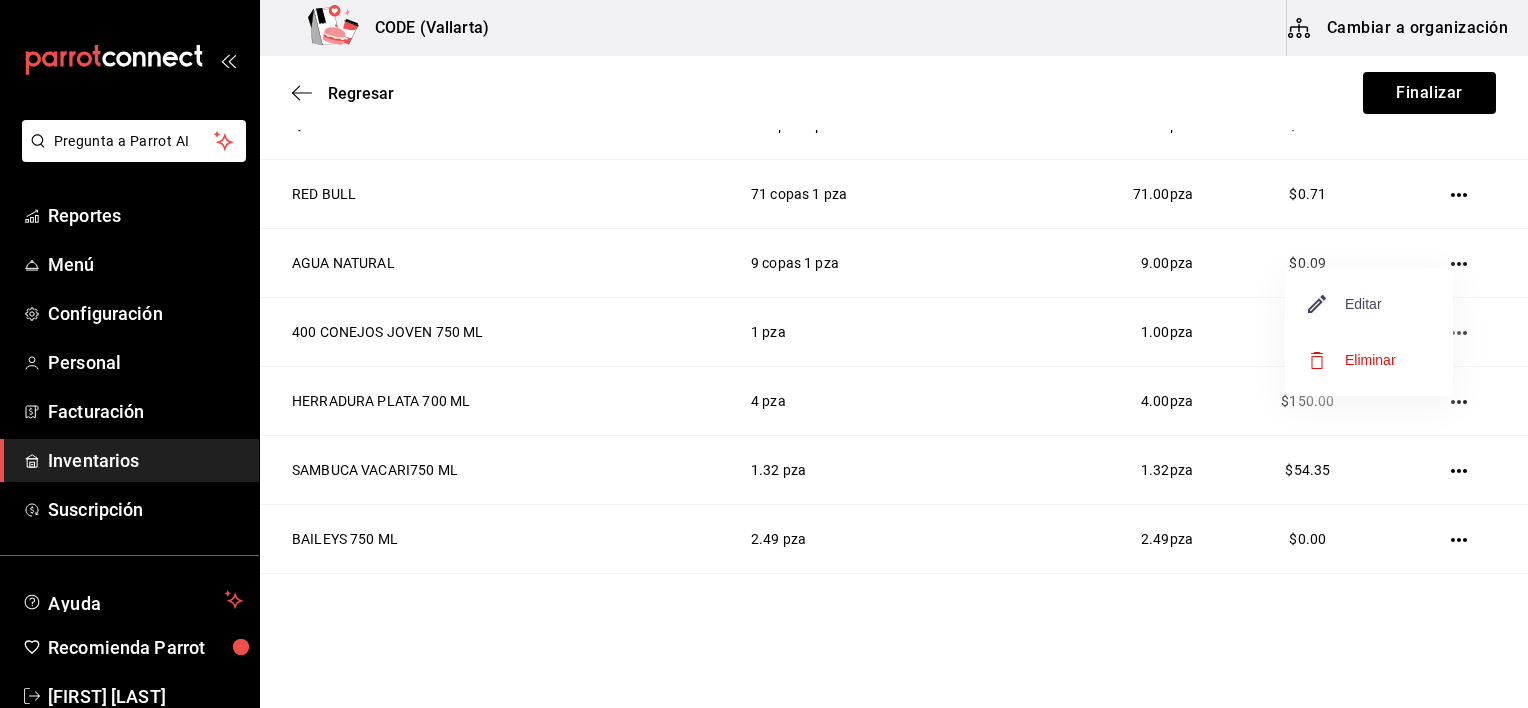 click on "Editar" at bounding box center [1345, 304] 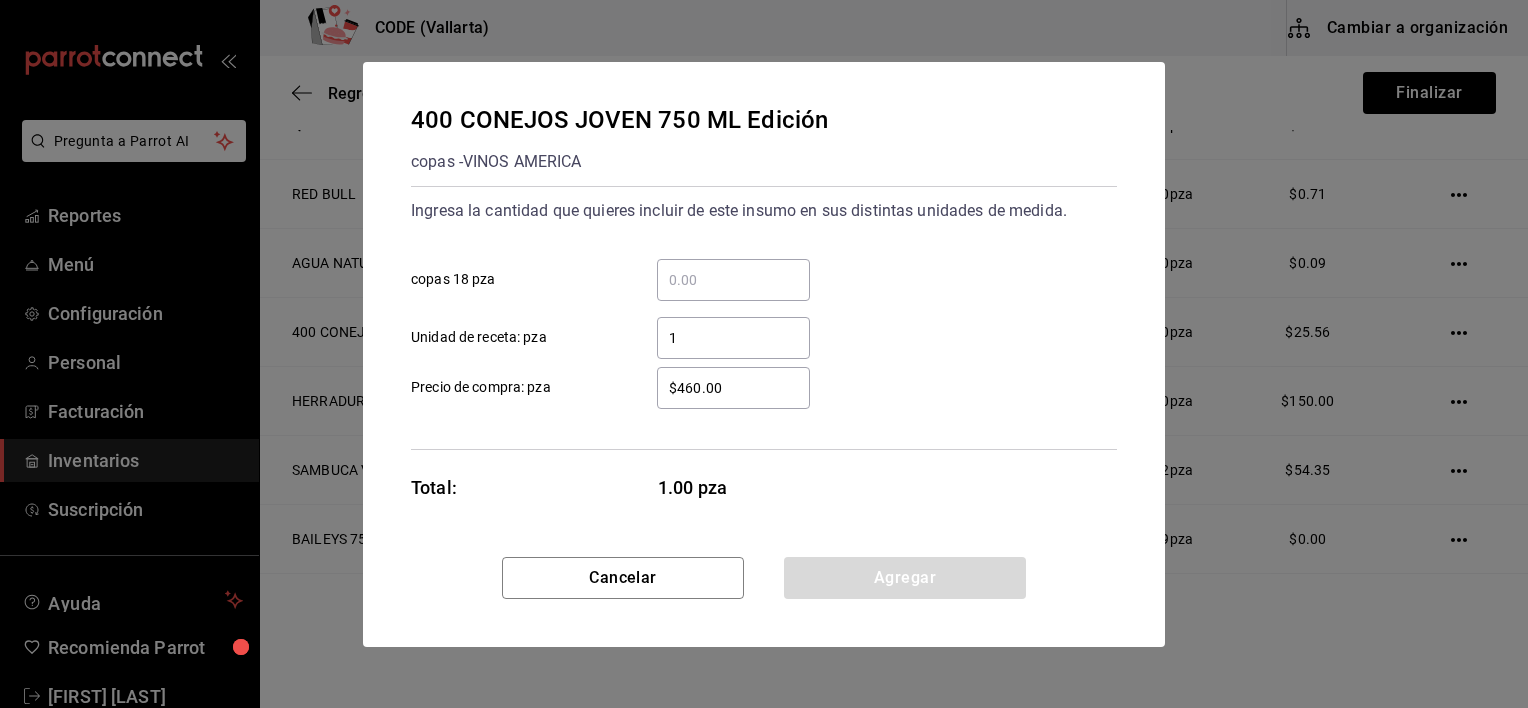 click on "$460.00" at bounding box center (733, 388) 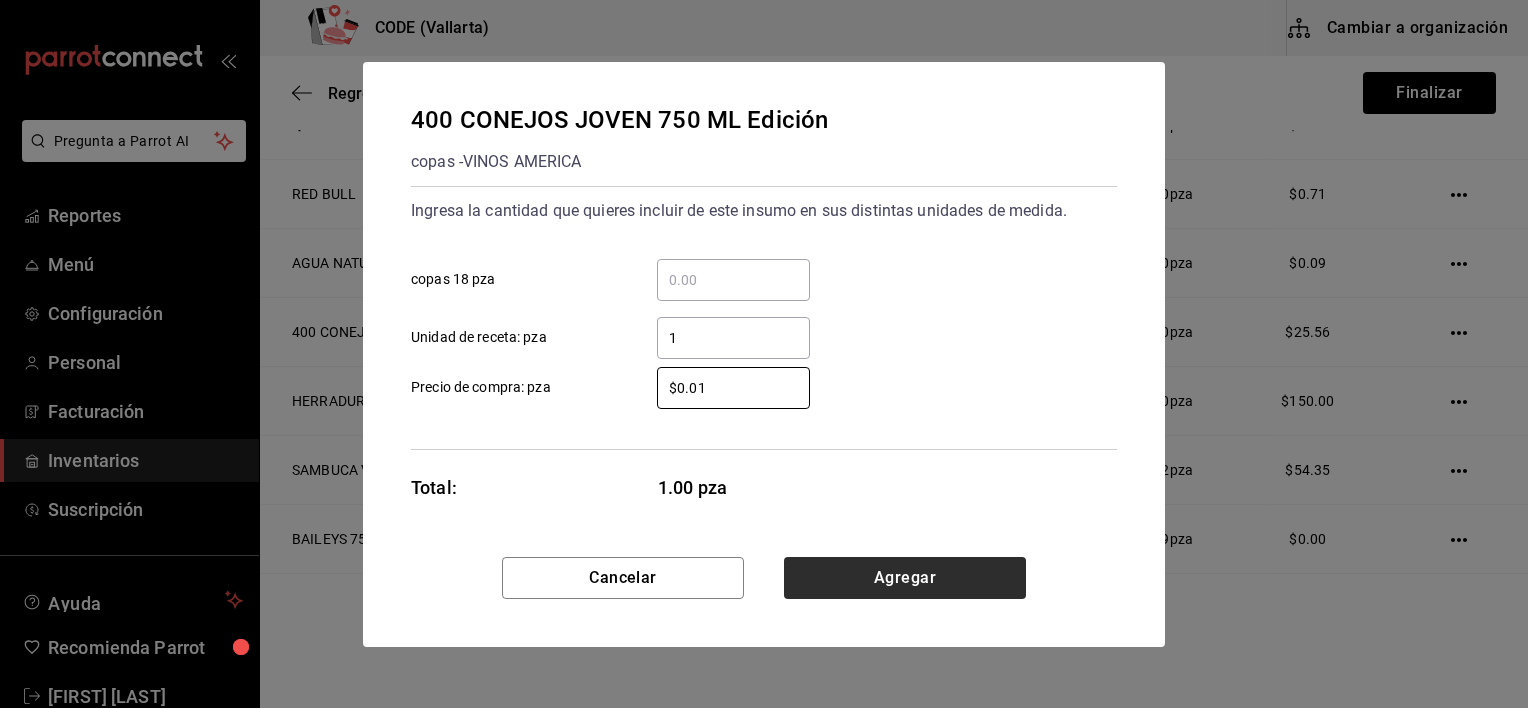 type on "$0.01" 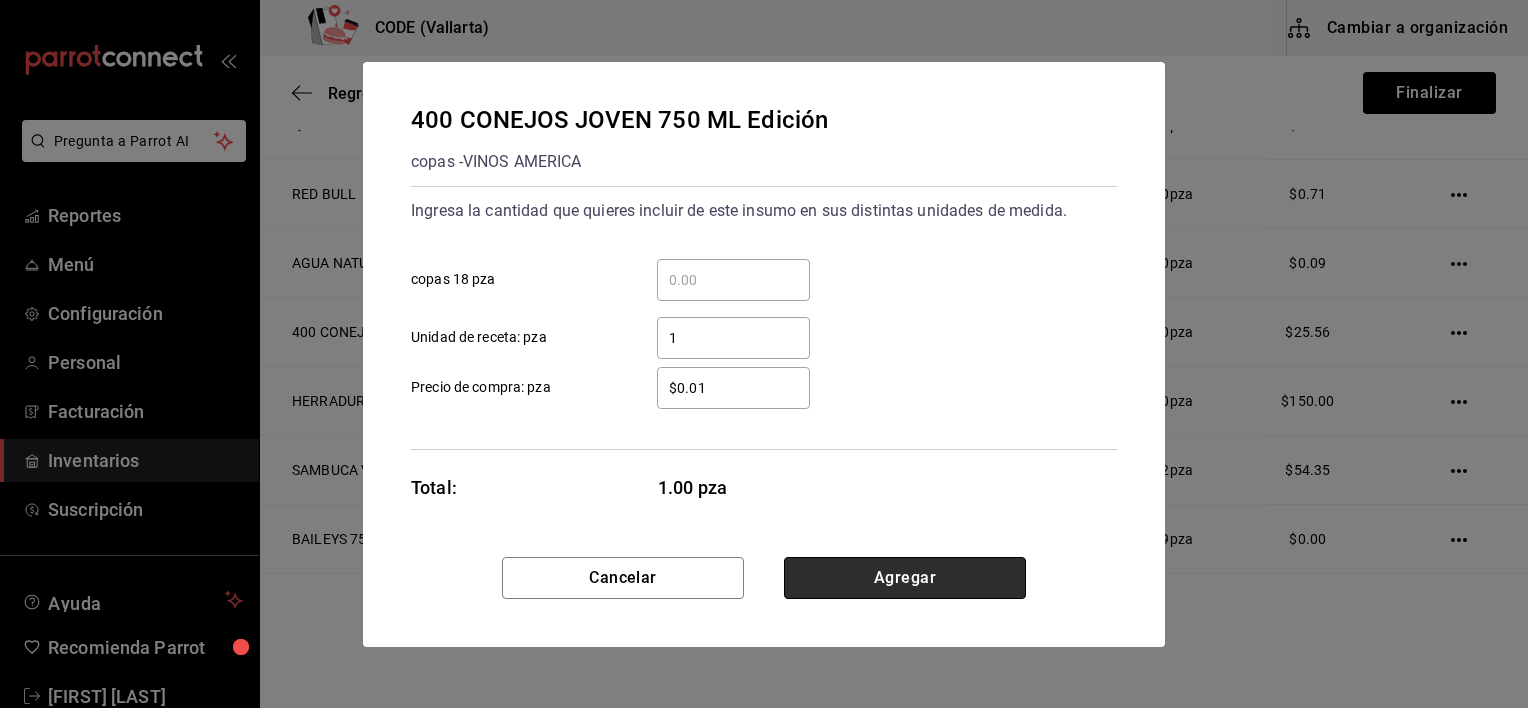 click on "Agregar" at bounding box center (905, 578) 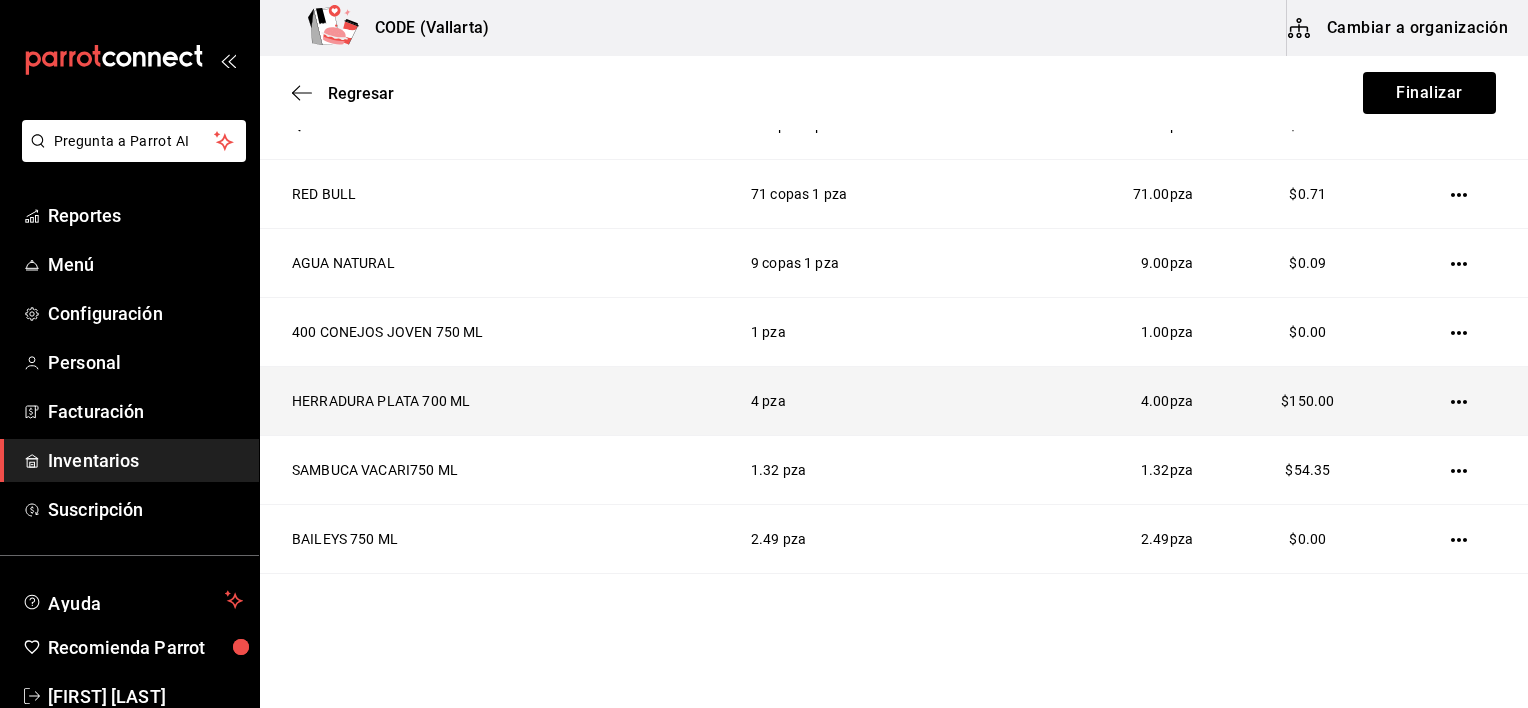click 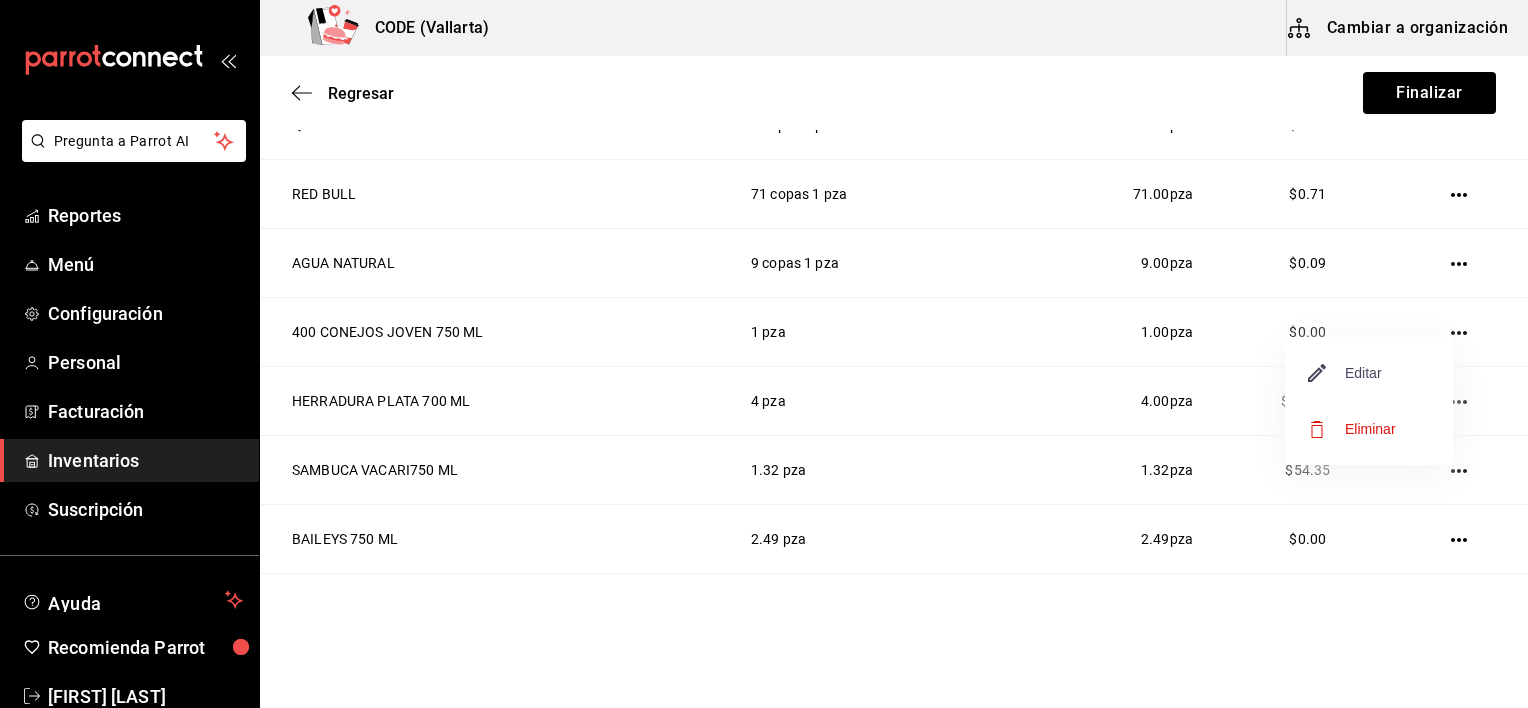 click on "Editar" at bounding box center [1345, 373] 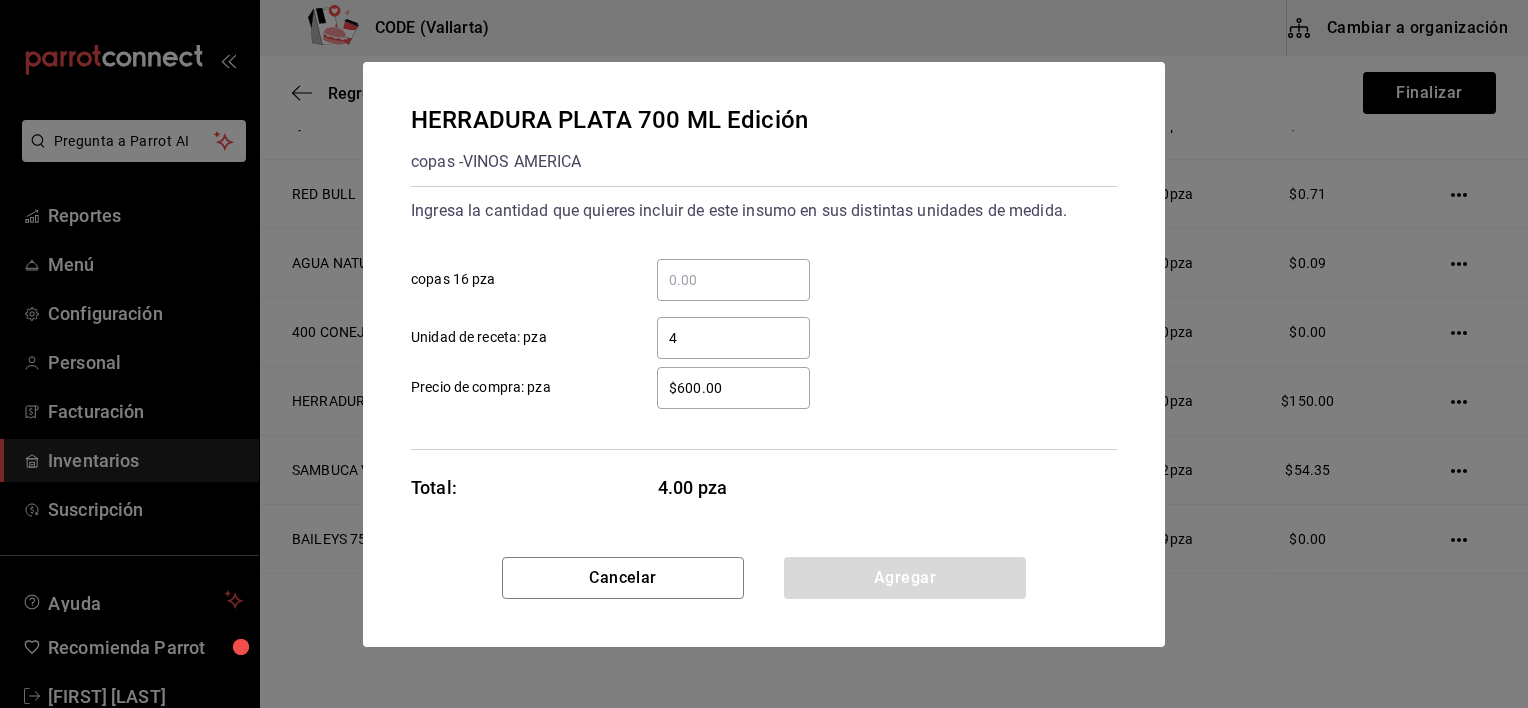 click on "$600.00" at bounding box center (733, 388) 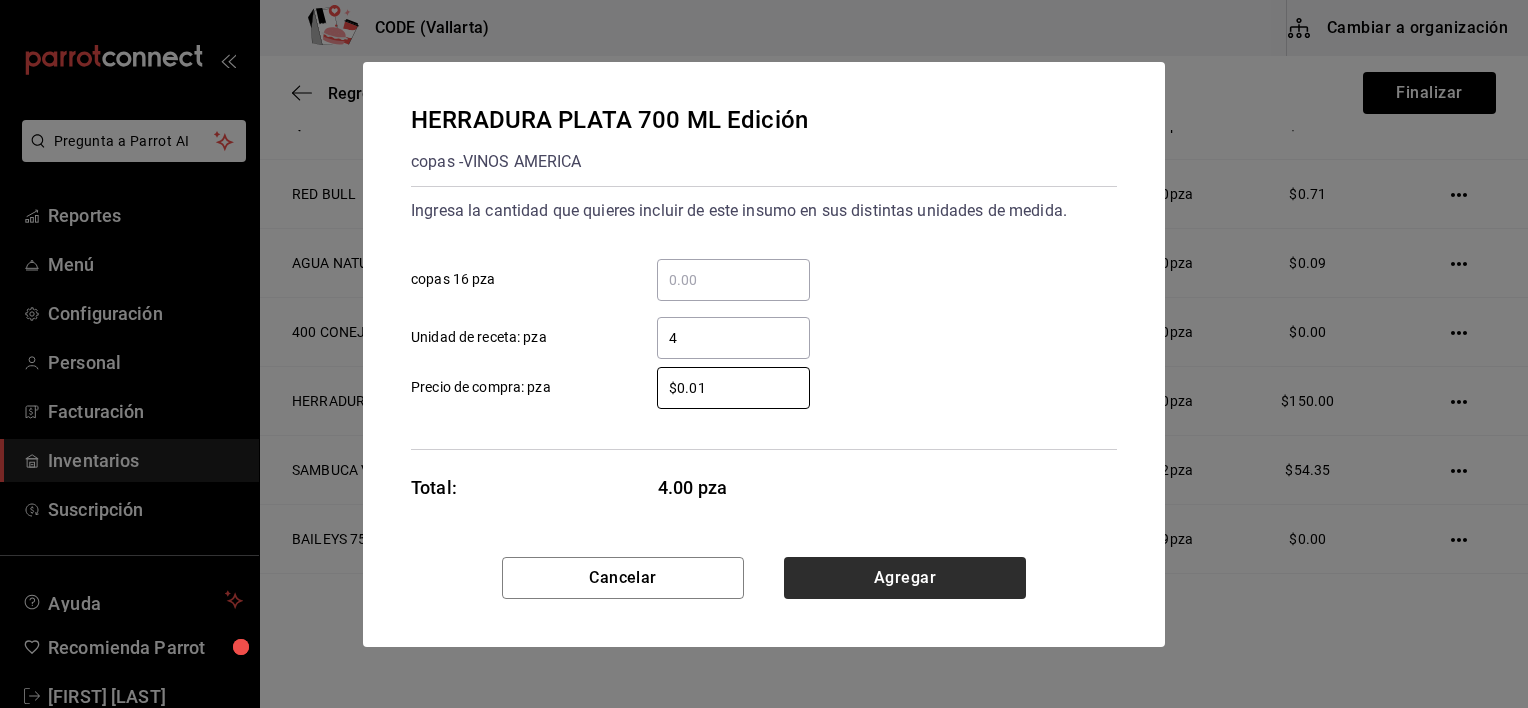 type on "$0.01" 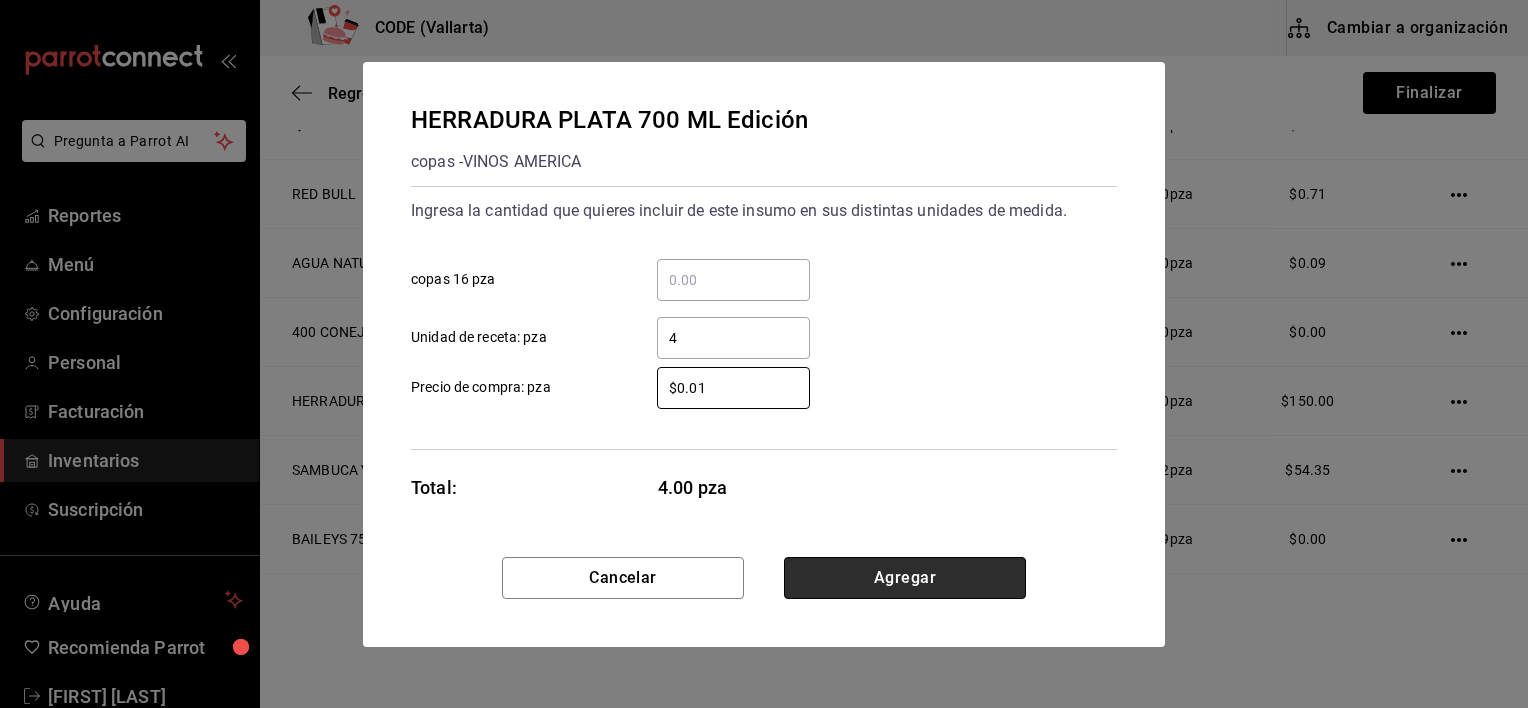 click on "Agregar" at bounding box center [905, 578] 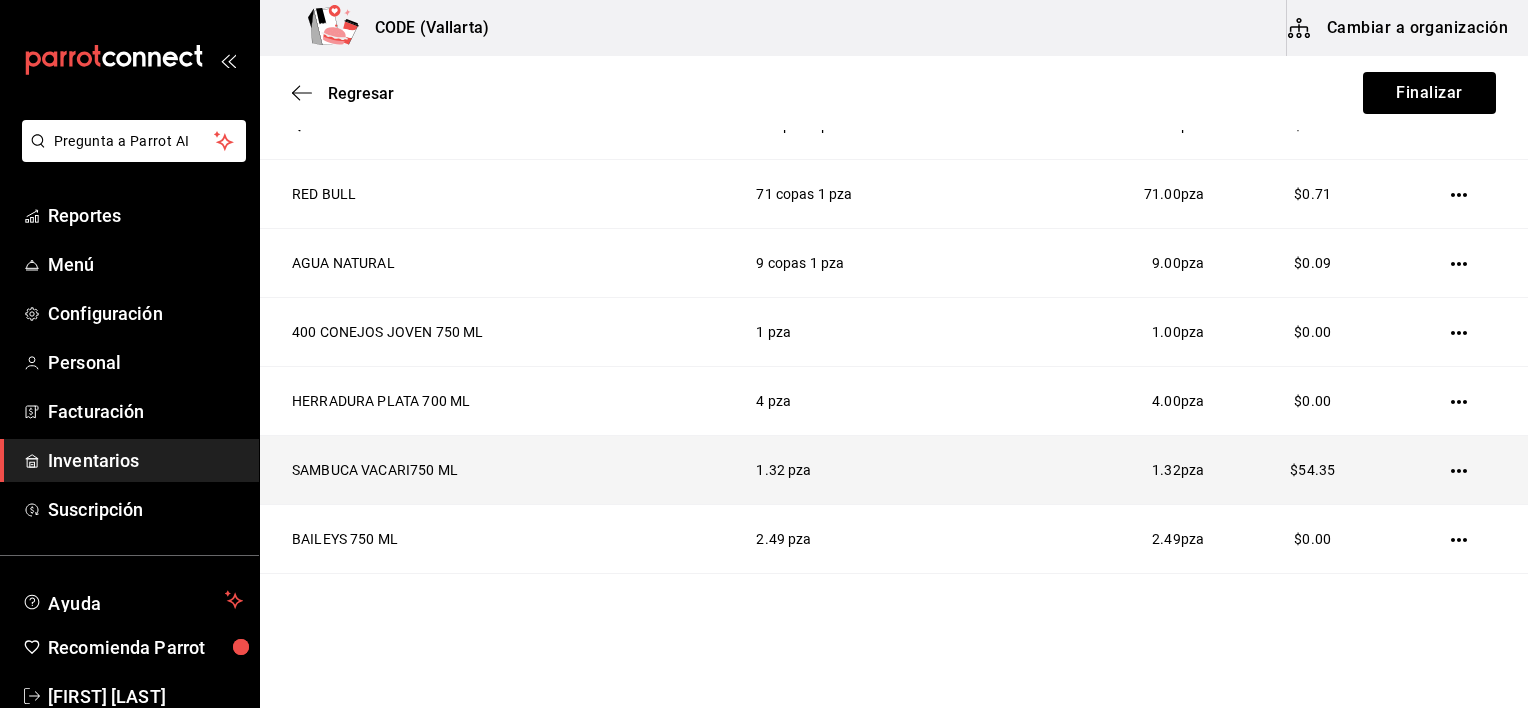 click 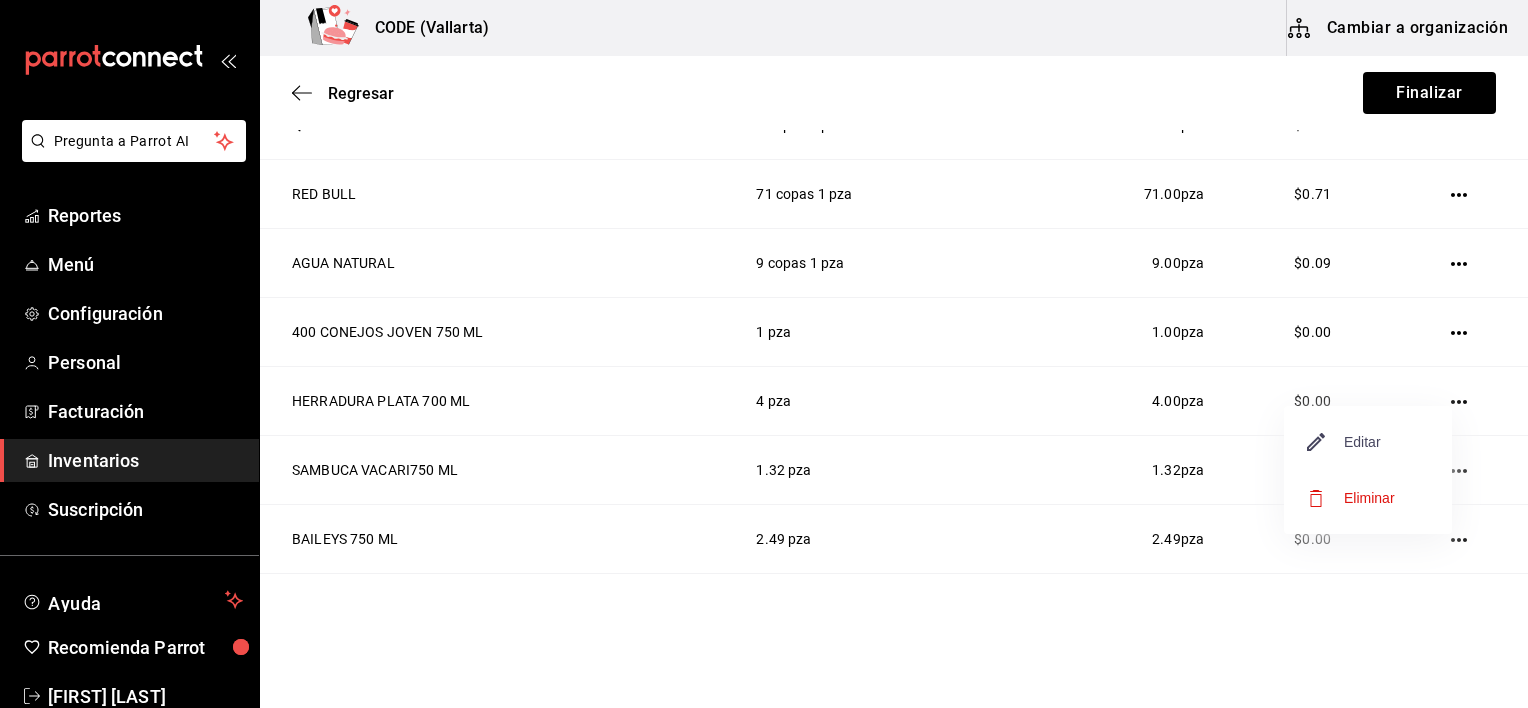 click on "Editar" at bounding box center (1344, 442) 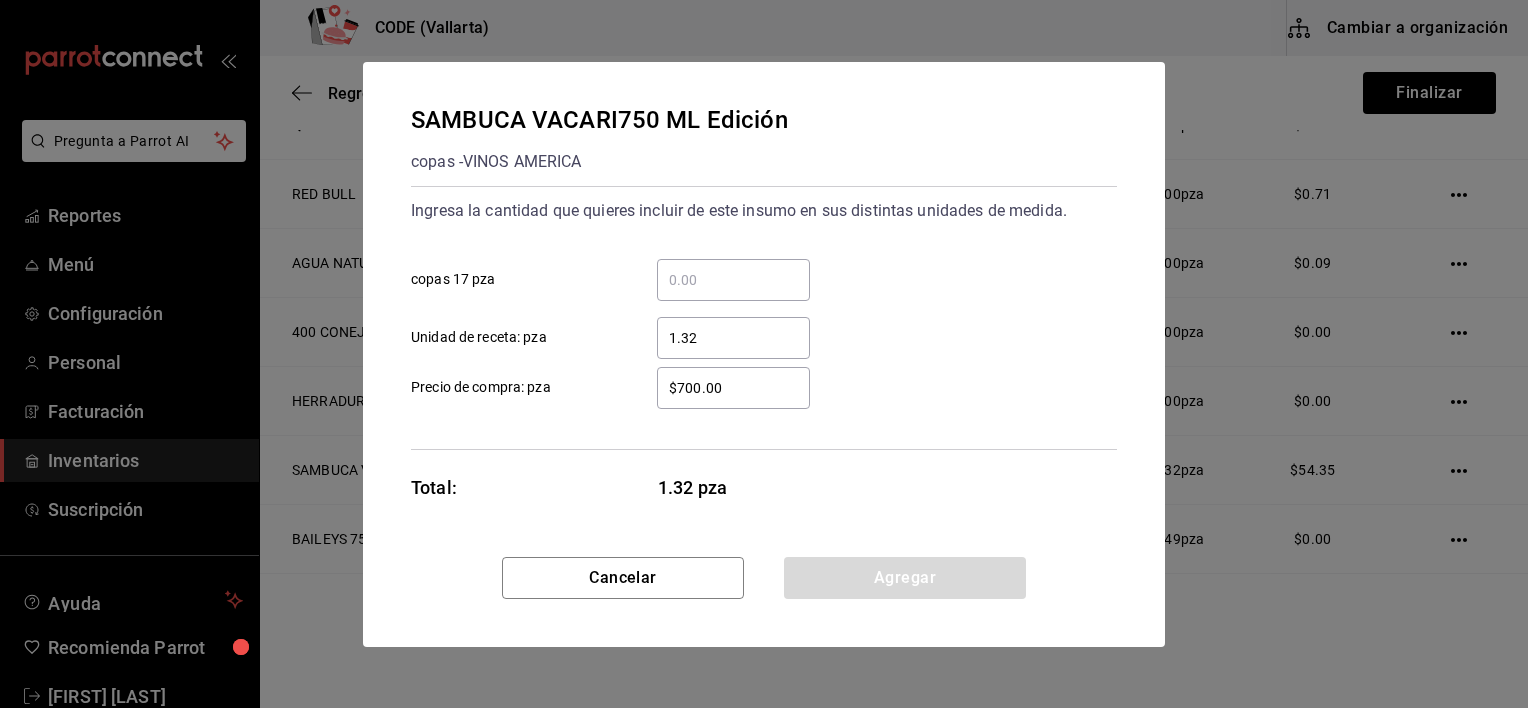 click on "$700.00" at bounding box center (733, 388) 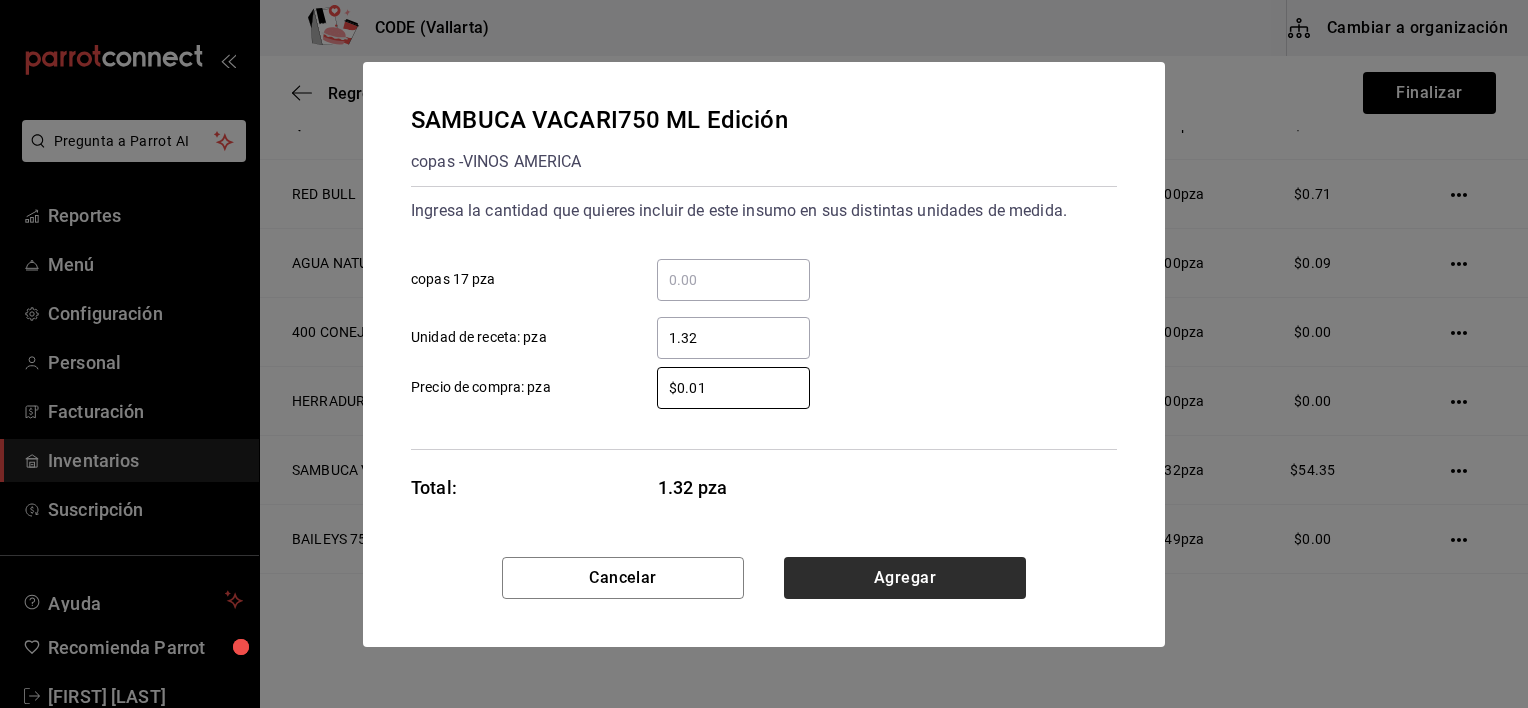 type on "$0.01" 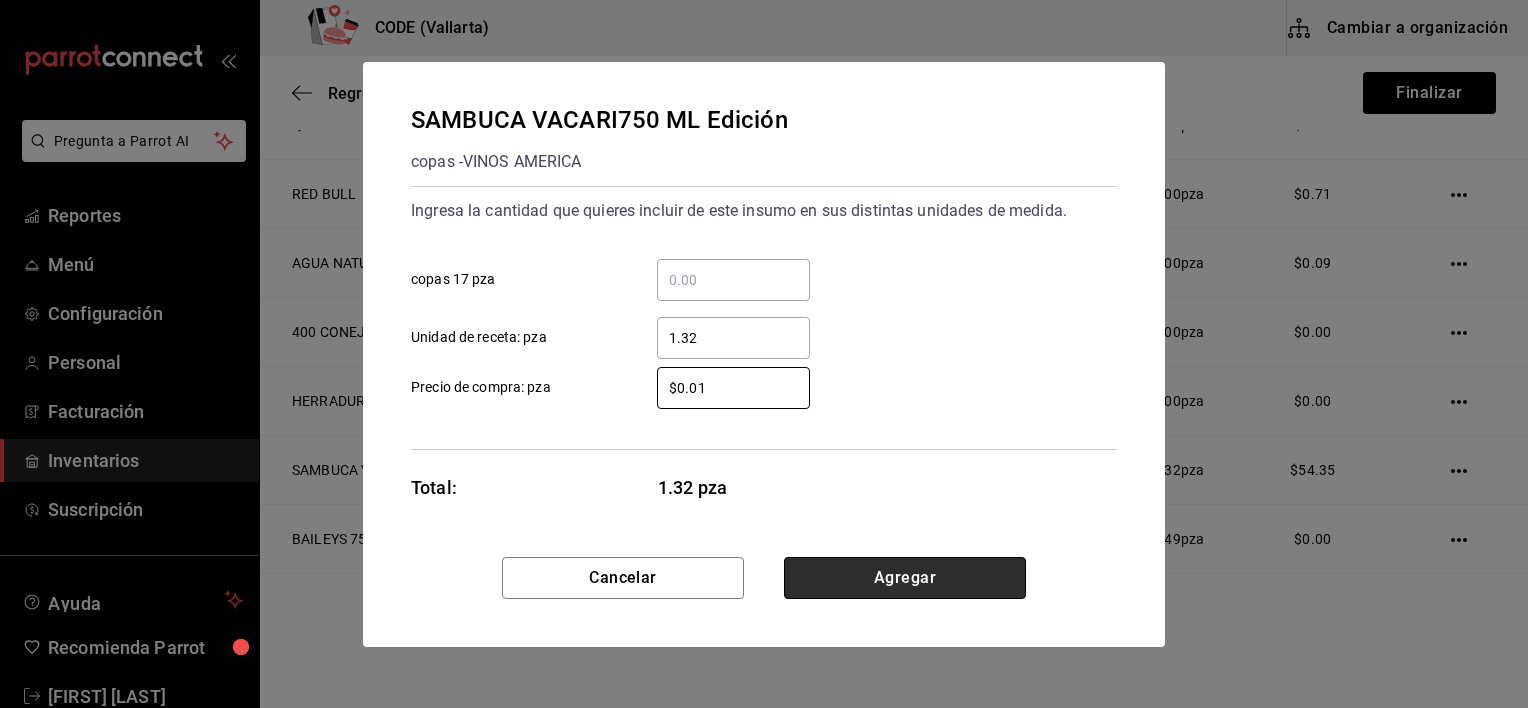 click on "Agregar" at bounding box center [905, 578] 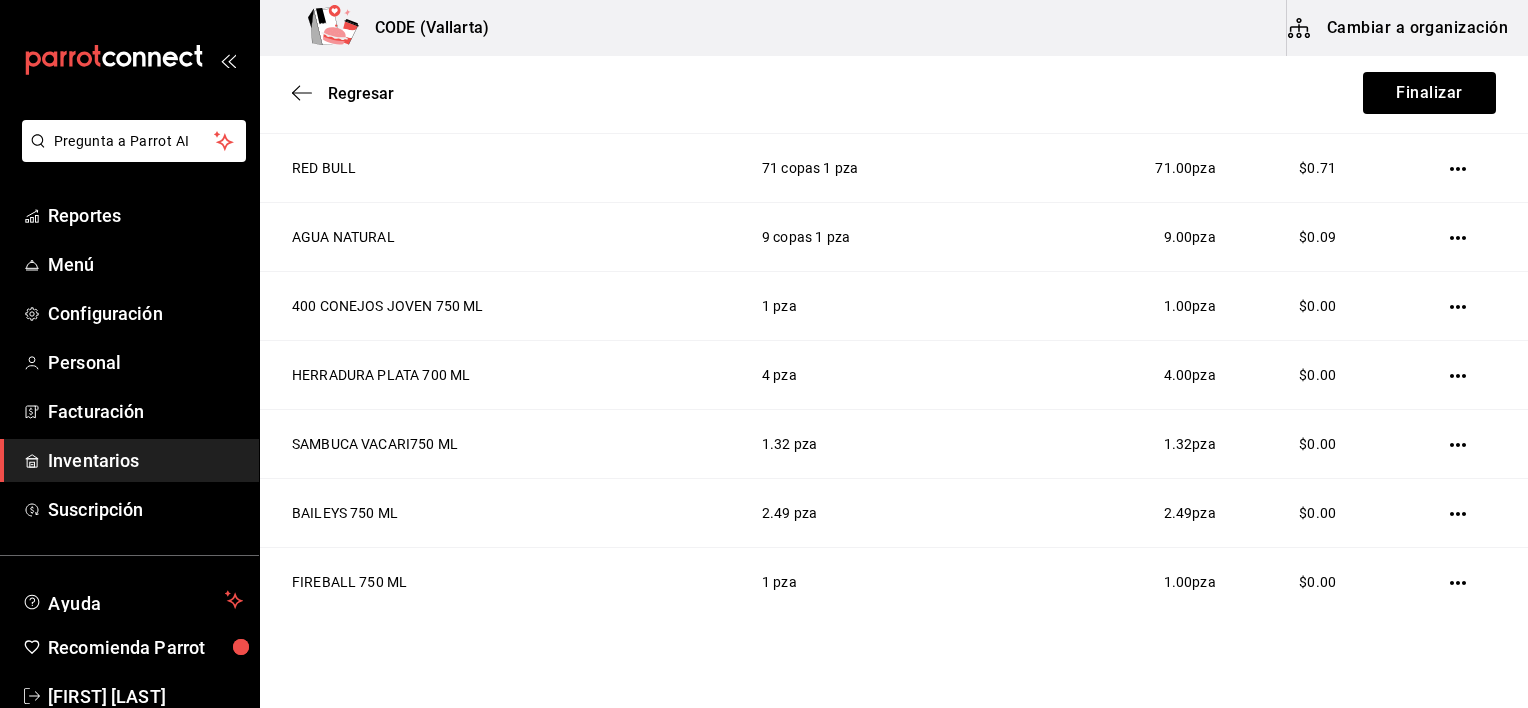 scroll, scrollTop: 848, scrollLeft: 0, axis: vertical 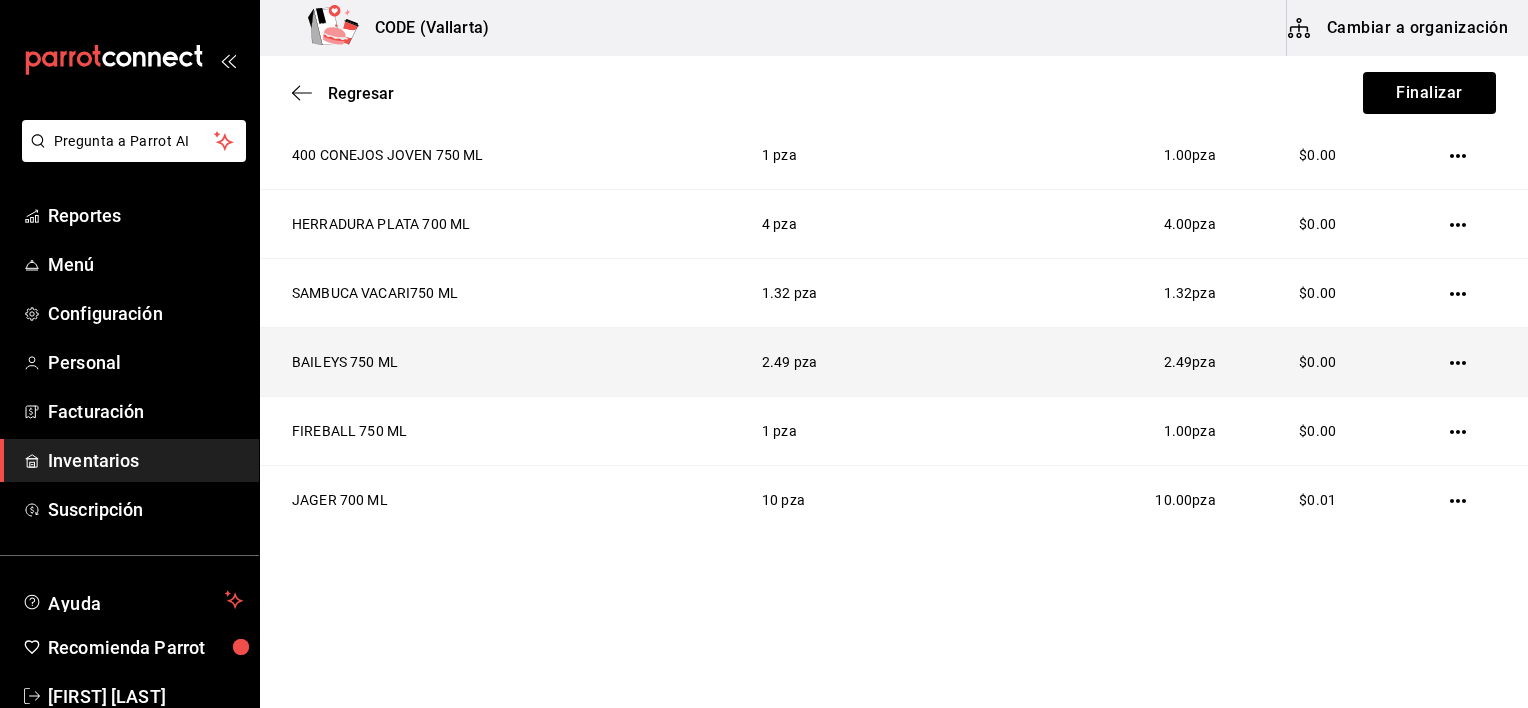 click 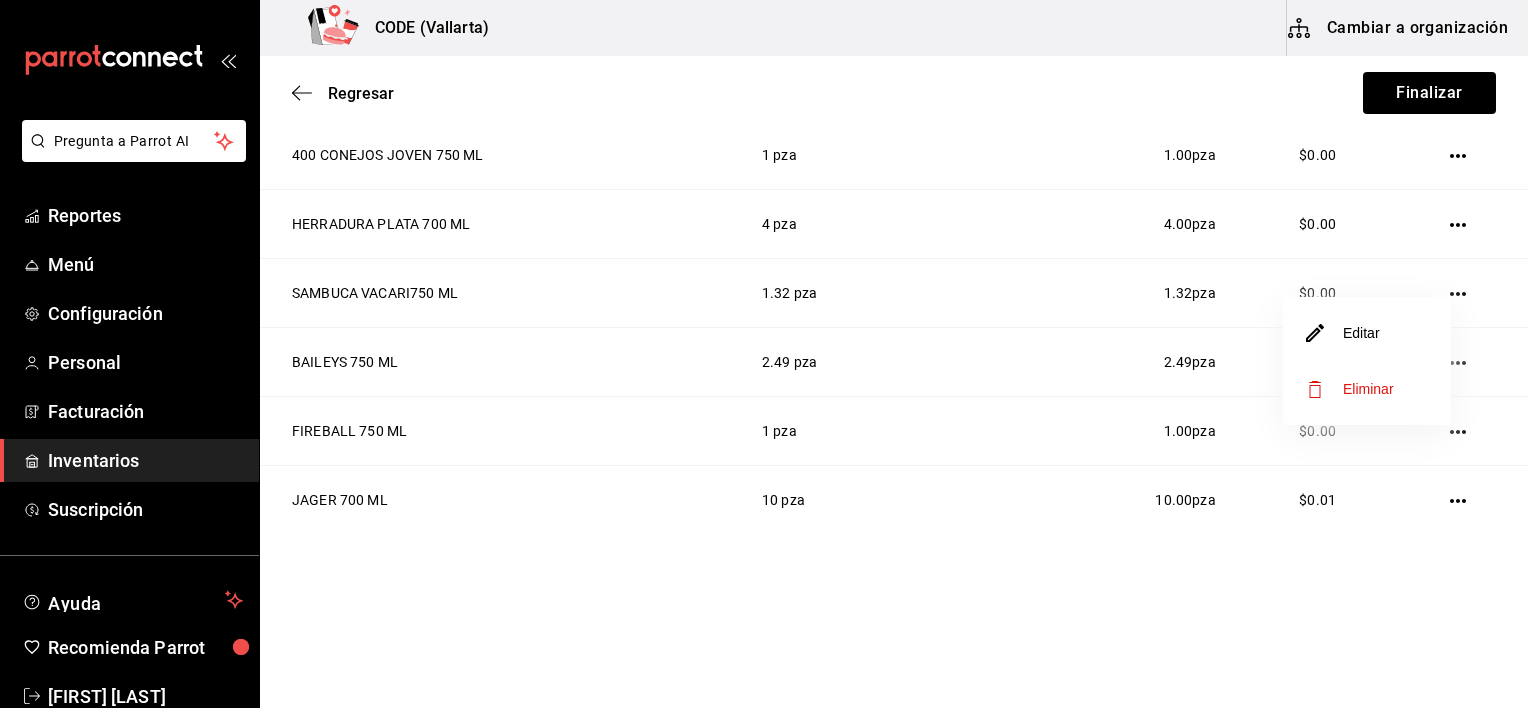 click on "Editar" at bounding box center [1367, 333] 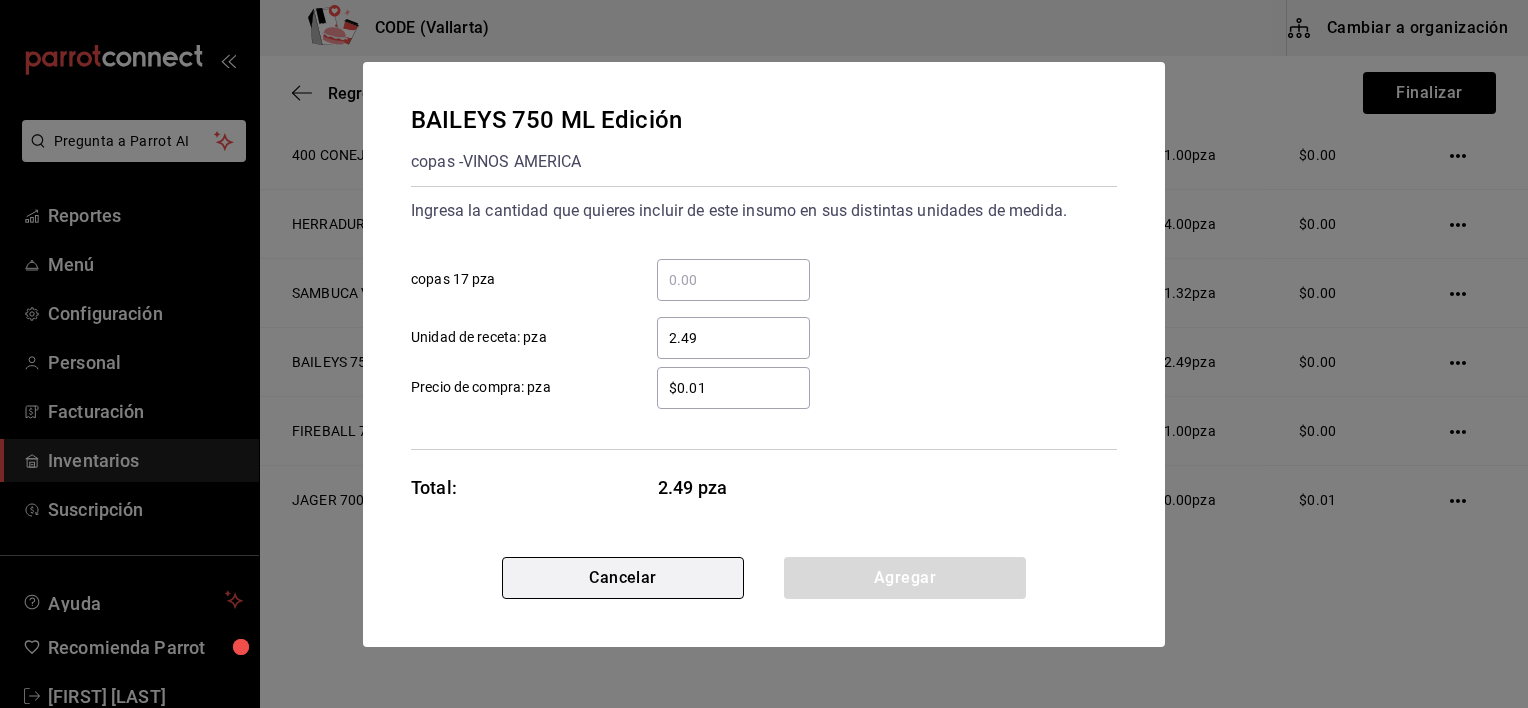 click on "Cancelar" at bounding box center (623, 578) 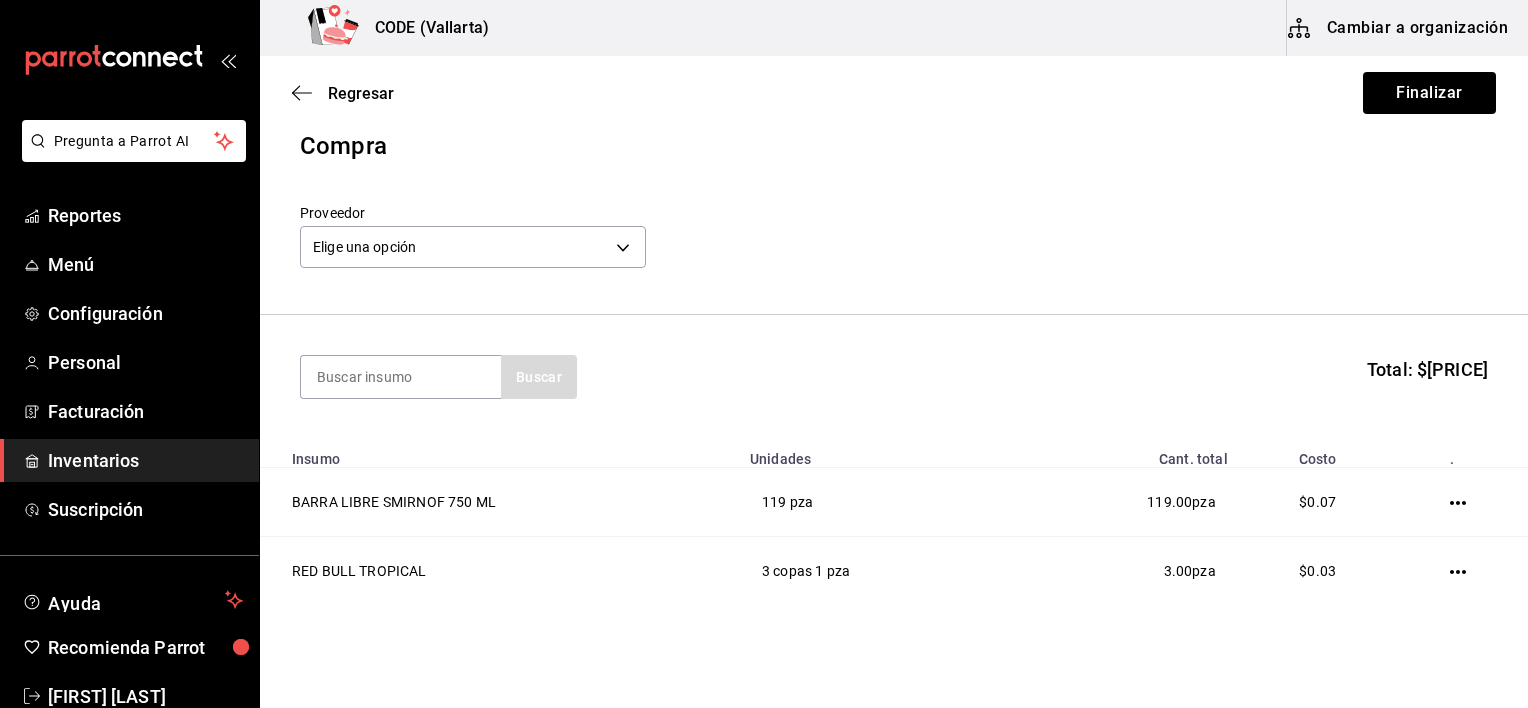 scroll, scrollTop: 0, scrollLeft: 0, axis: both 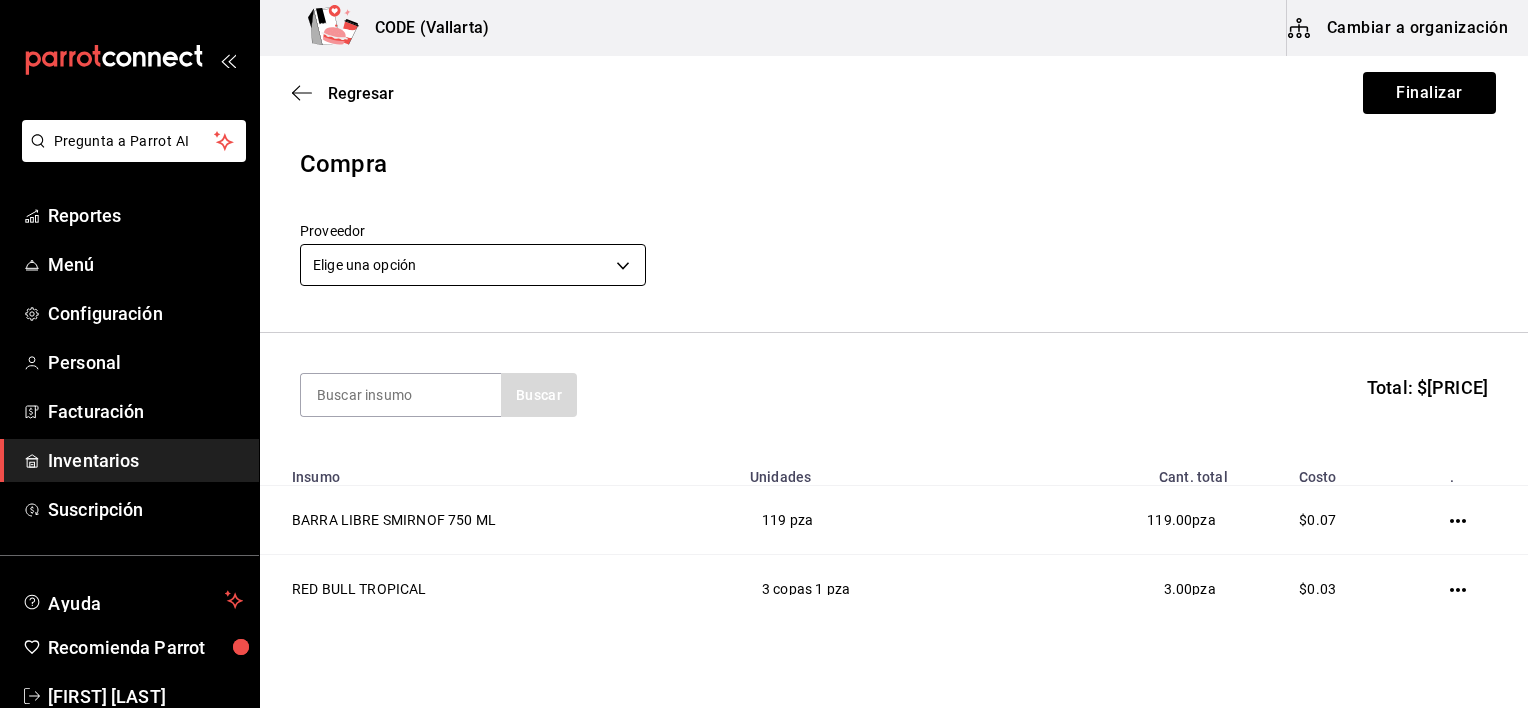 click on "Pregunta a Parrot AI Reportes   Menú   Configuración   Personal   Facturación   Inventarios   Suscripción   Ayuda Recomienda Parrot   [FIRST] [LAST]   Sugerir nueva función   CODE (Vallarta) Cambiar a organización Regresar Finalizar Compra Proveedor Elige una opción default Buscar Total: $0.96 Insumo Unidades Cant. total Costo  .  BARRA LIBRE SMIRNOF 750 ML 119 pza 119.00  pza $[PRICE] RED BULL TROPICAL 3 copas 1 pza 3.00  pza $[PRICE] REFRESCO BARRA LIBRE 2L 3.33 pza 3.33  pza $[PRICE] CALAHUA 0.45 copas 1 pza 0.45  pza $[PRICE] QUINA 1 copas 1 pza 1.00  pza $[PRICE] RED BULL 71 copas 1 pza 71.00  pza $[PRICE] AGUA NATURAL 9 copas 1 pza 9.00  pza $[PRICE] 400 CONEJOS  JOVEN 750 ML 1 pza 1.00  pza $[PRICE] HERRADURA PLATA 700 ML 4 pza 4.00  pza $[PRICE] SAMBUCA VACARI750 ML 1.32 pza 1.32  pza $[PRICE] BAILEYS 750 ML 2.49 pza 2.49  pza $[PRICE] FIREBALL 750 ML 1 pza 1.00  pza $[PRICE] JAGER  700 ML 10 pza 10.00  pza $[PRICE] Pregunta a Parrot AI Reportes   Menú   Configuración   Personal   Facturación   Inventarios   Suscripción   Ayuda" at bounding box center [764, 297] 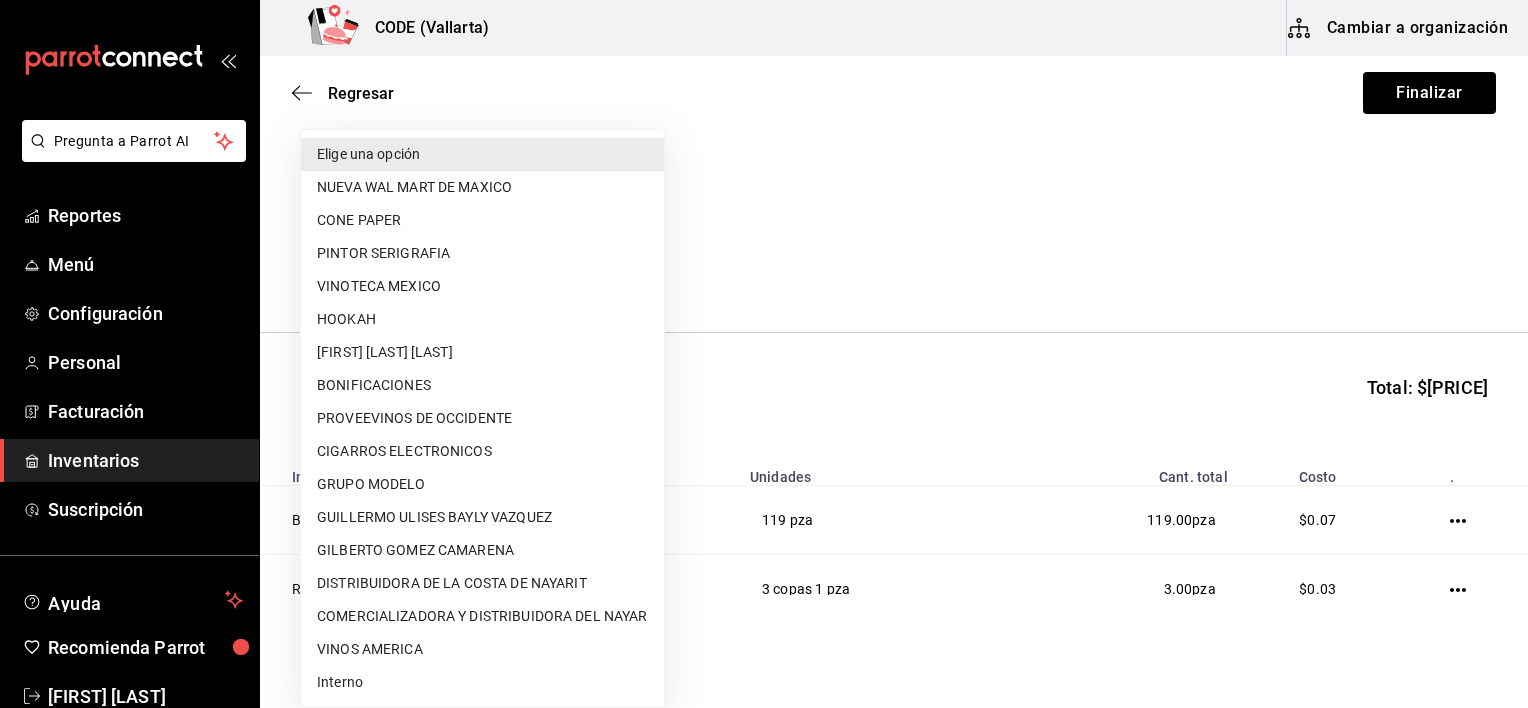 click on "Interno" at bounding box center [482, 682] 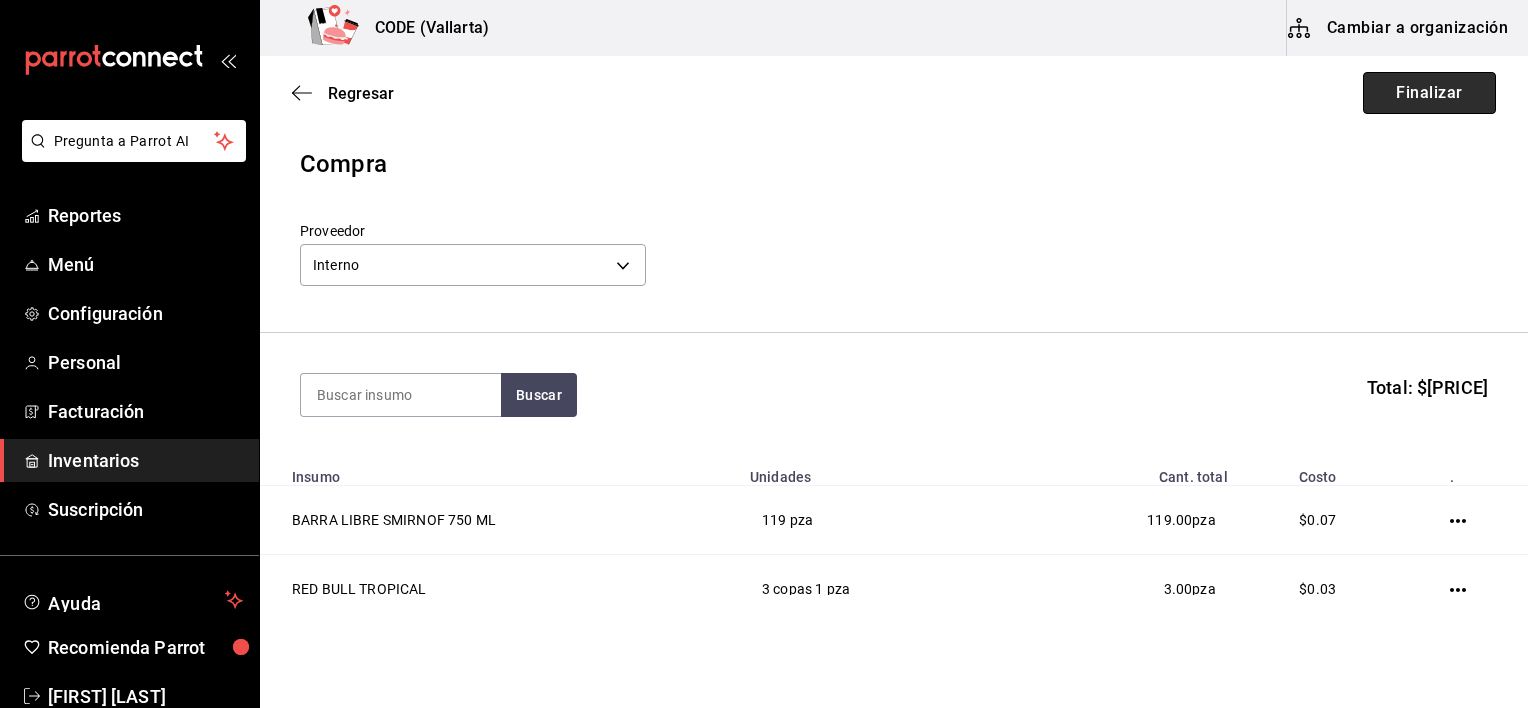 click on "Finalizar" at bounding box center [1429, 93] 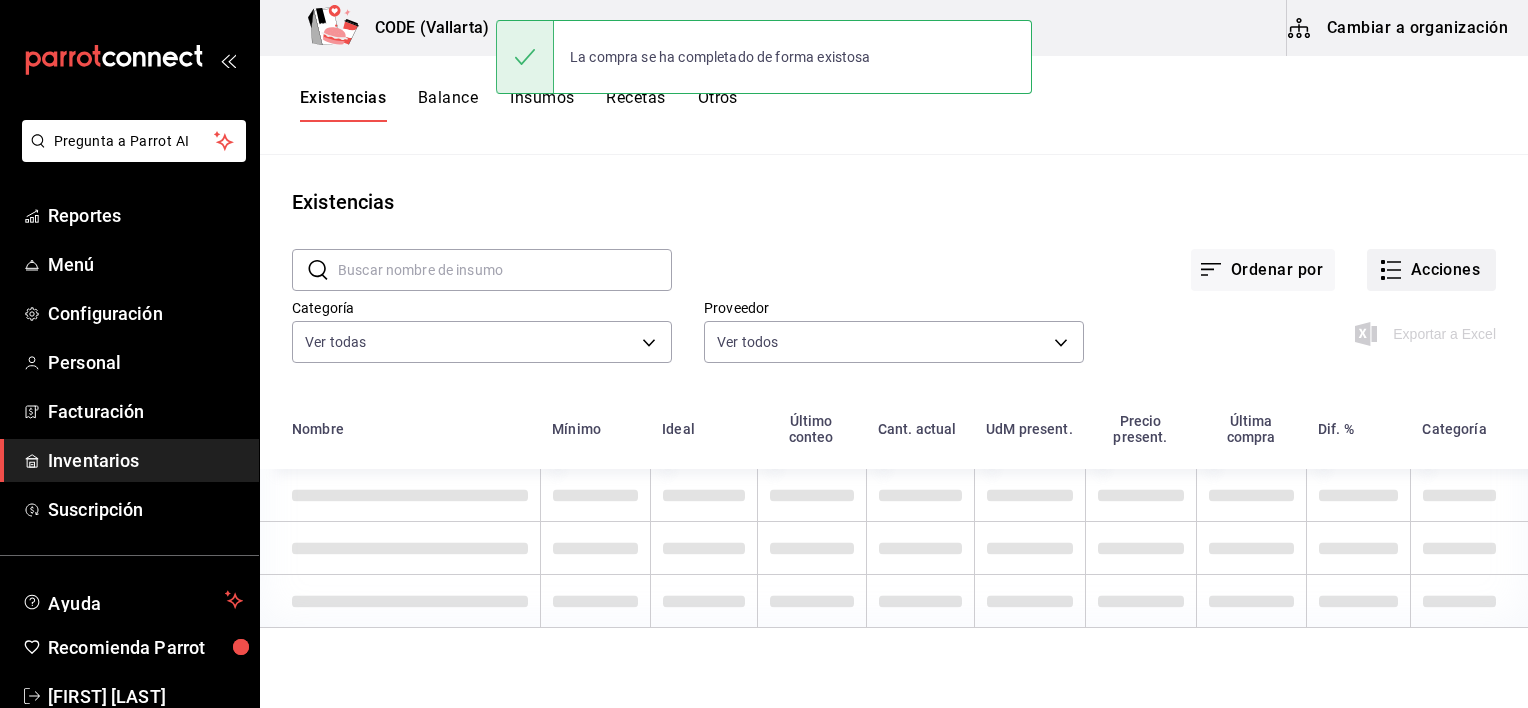 click on "Acciones" at bounding box center (1431, 270) 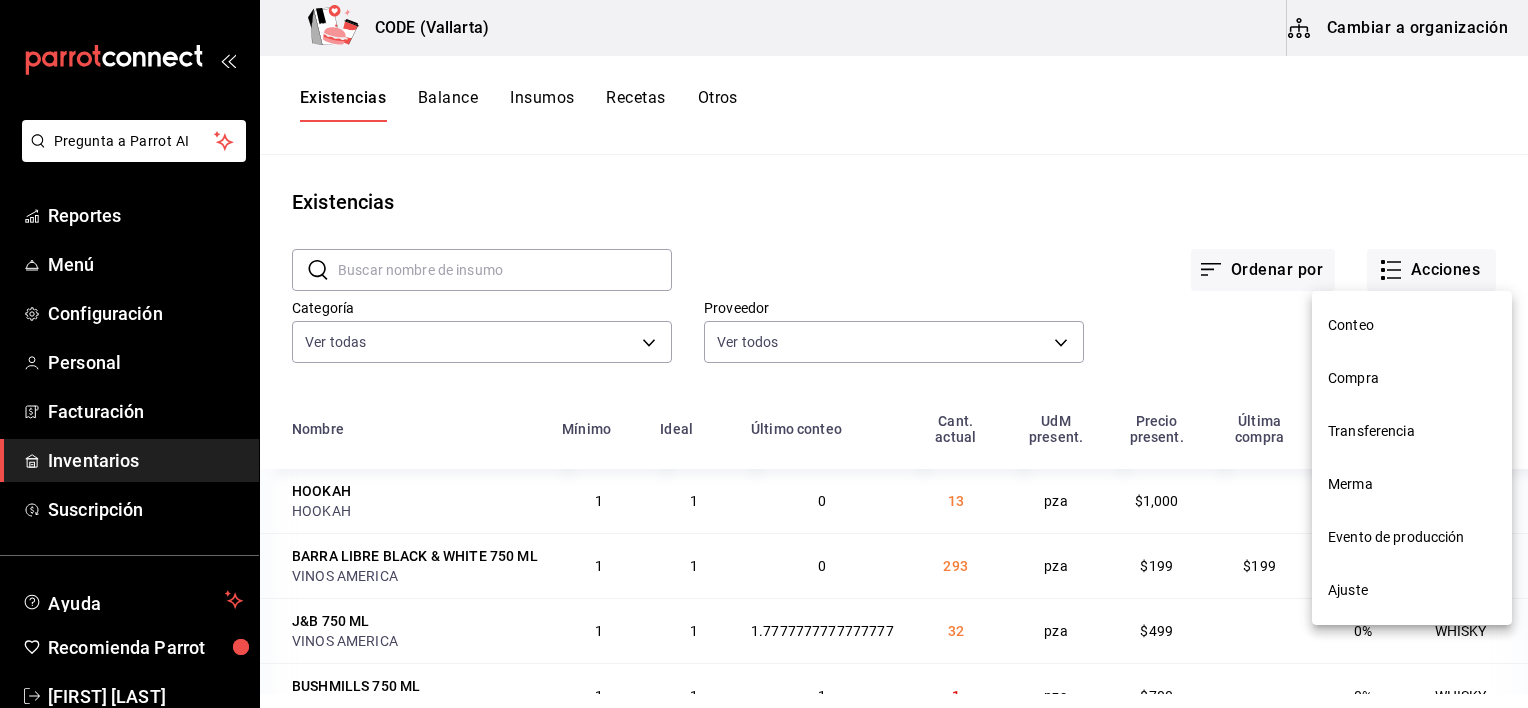 click on "Merma" at bounding box center (1412, 484) 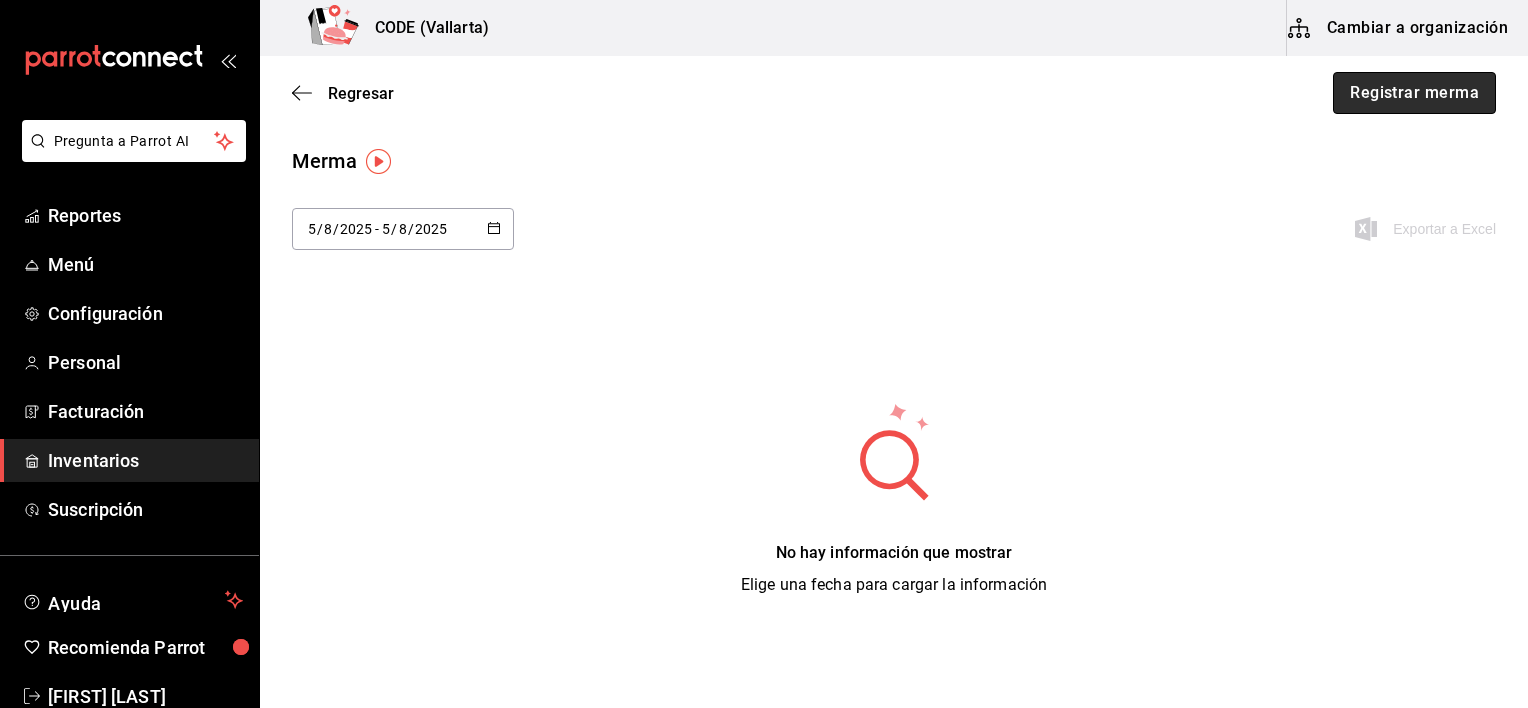 click on "Registrar merma" at bounding box center [1414, 93] 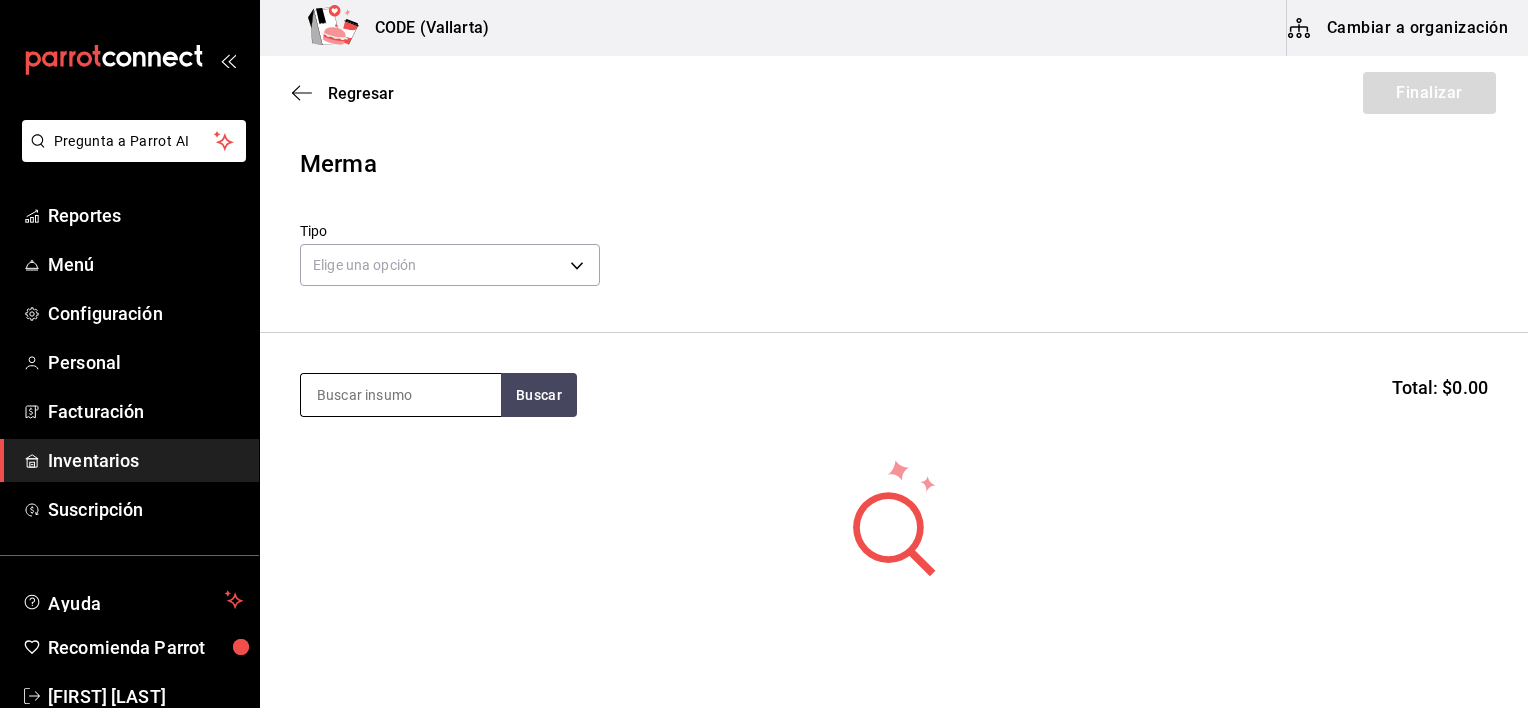 click at bounding box center (401, 395) 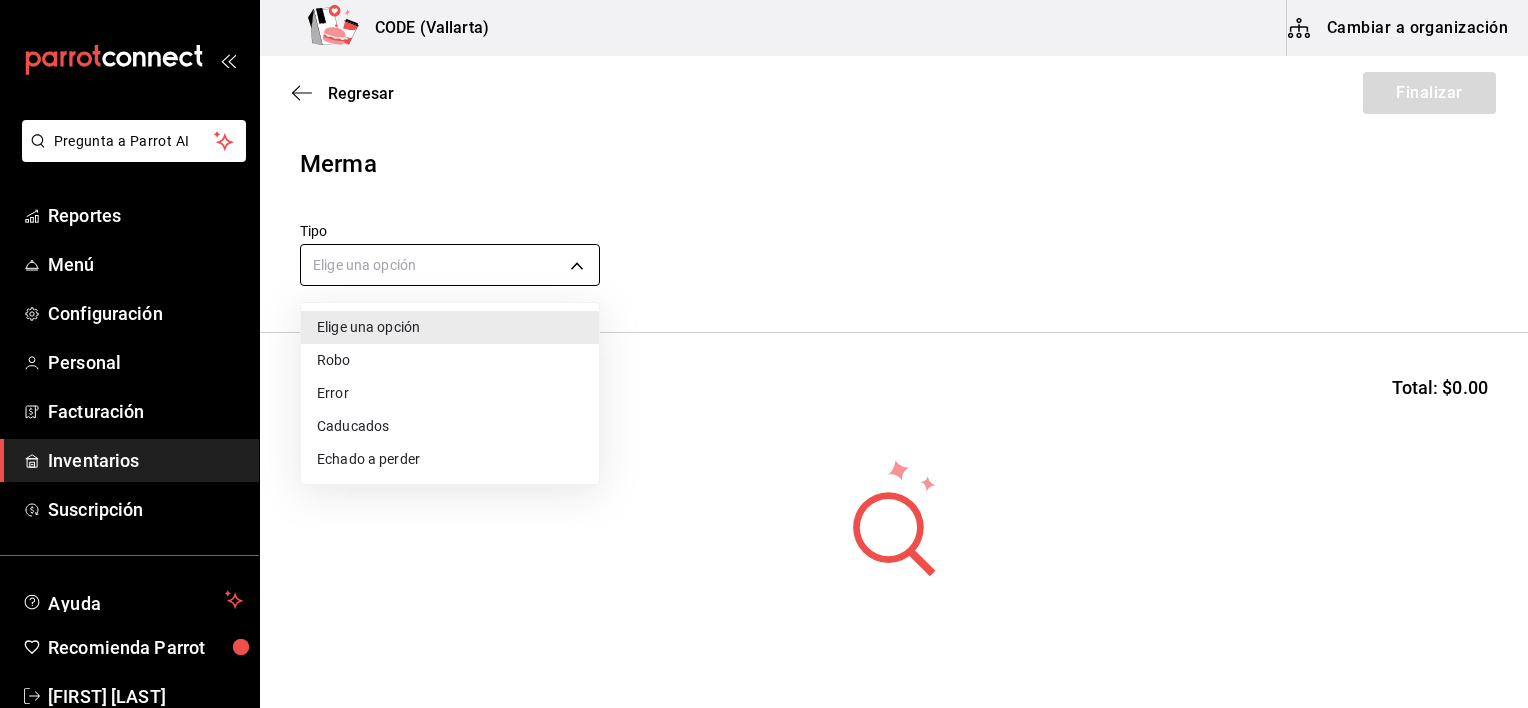 click on "Pregunta a Parrot AI Reportes   Menú   Configuración   Personal   Facturación   Inventarios   Suscripción   Ayuda Recomienda Parrot   [FIRST] [LAST]   Sugerir nueva función   CODE (Vallarta) Cambiar a organización Regresar Finalizar Merma Tipo Elige una opción default Buscar Total: $0.00 No hay insumos a mostrar. Busca un insumo para agregarlo a la lista Pregunta a Parrot AI Reportes   Menú   Configuración   Personal   Facturación   Inventarios   Suscripción   Ayuda Recomienda Parrot   [FIRST] [LAST]   Sugerir nueva función   GANA 1 MES GRATIS EN TU SUSCRIPCIÓN AQUÍ ¿Recuerdas cómo empezó tu restaurante?
Hoy puedes ayudar a un colega a tener el mismo cambio que tú viviste.
Recomienda Parrot directamente desde tu Portal Administrador.
Es fácil y rápido.
🎁 Por cada restaurante que se una, ganas 1 mes gratis. Editar Eliminar Visitar centro de ayuda (81) 2046 6363 soporte@parrotsoftware.io Visitar centro de ayuda (81) 2046 6363 Elige una opción Robo Error" at bounding box center [764, 297] 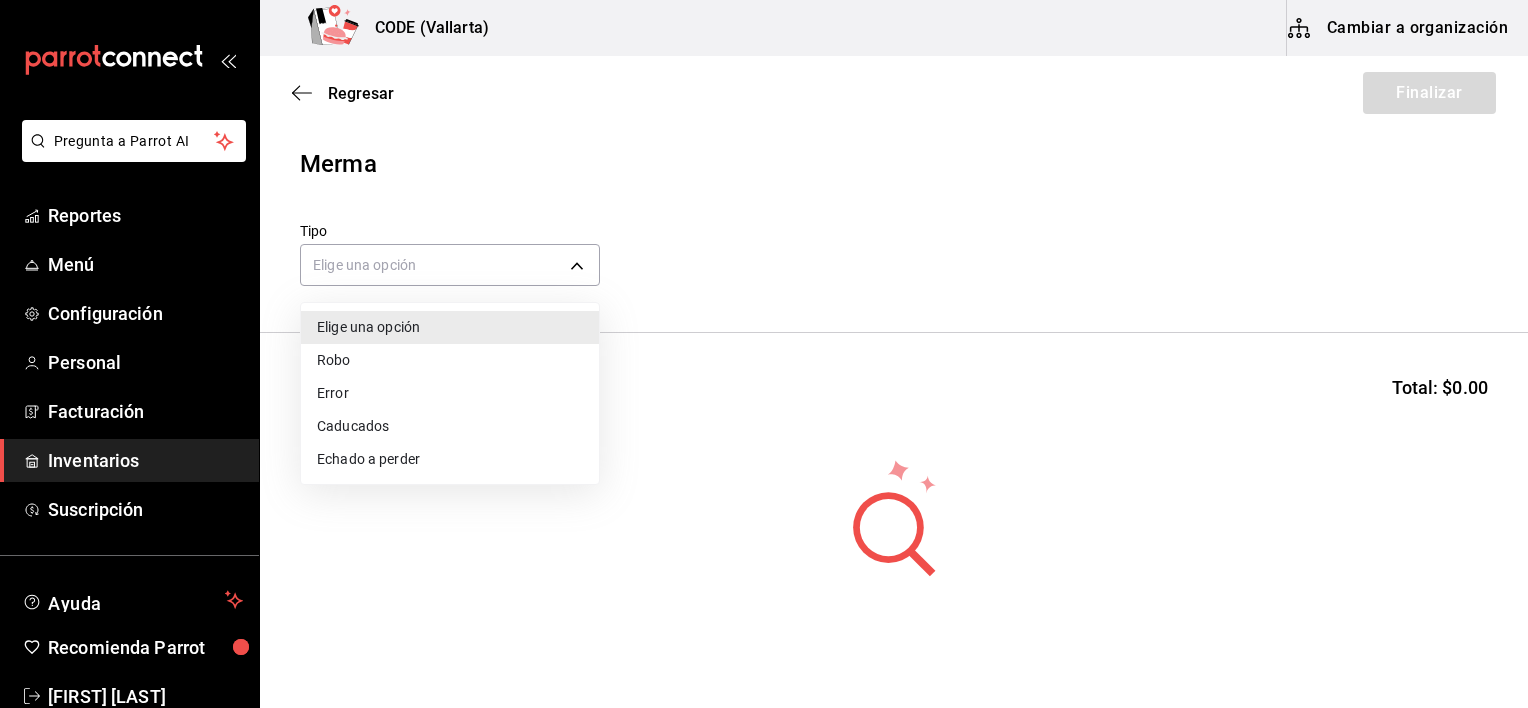 click on "Error" at bounding box center (450, 393) 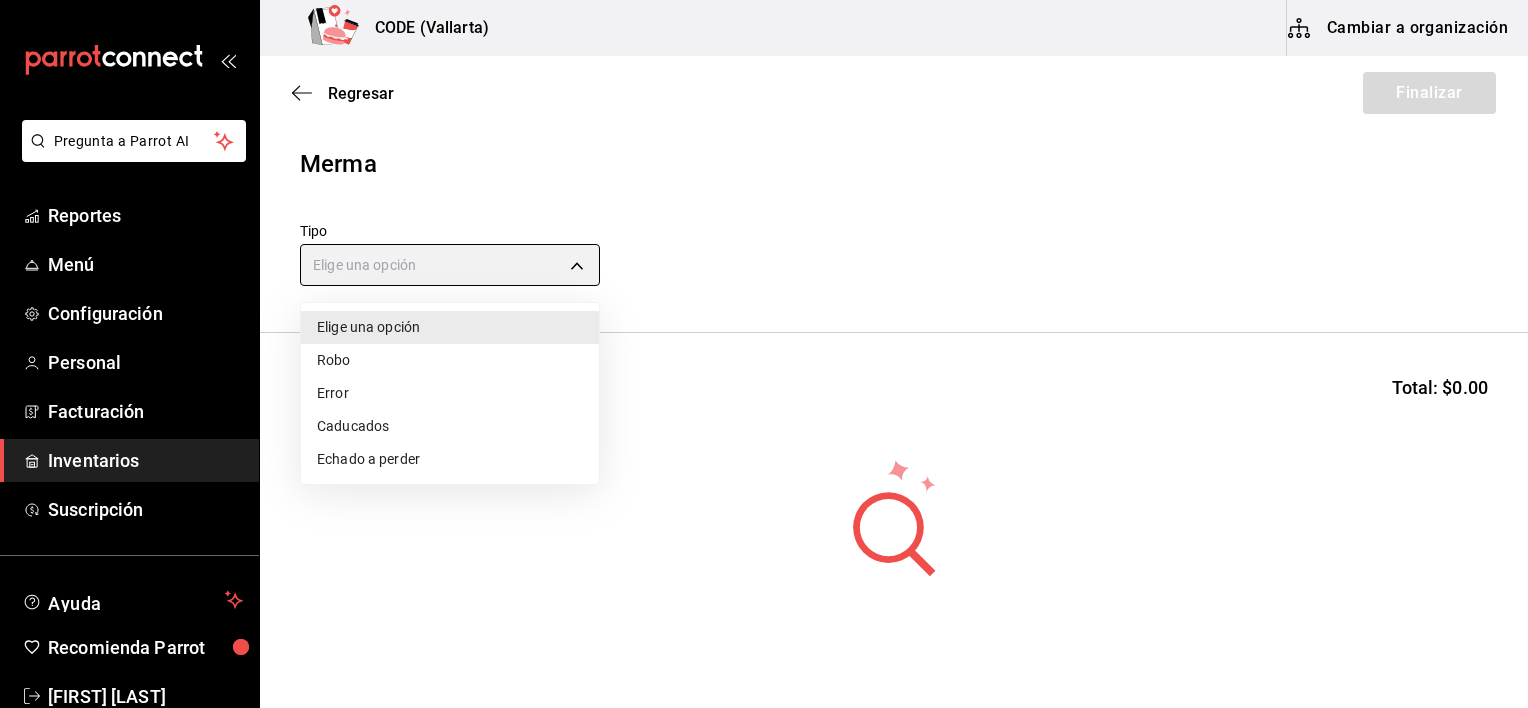type on "ERROR" 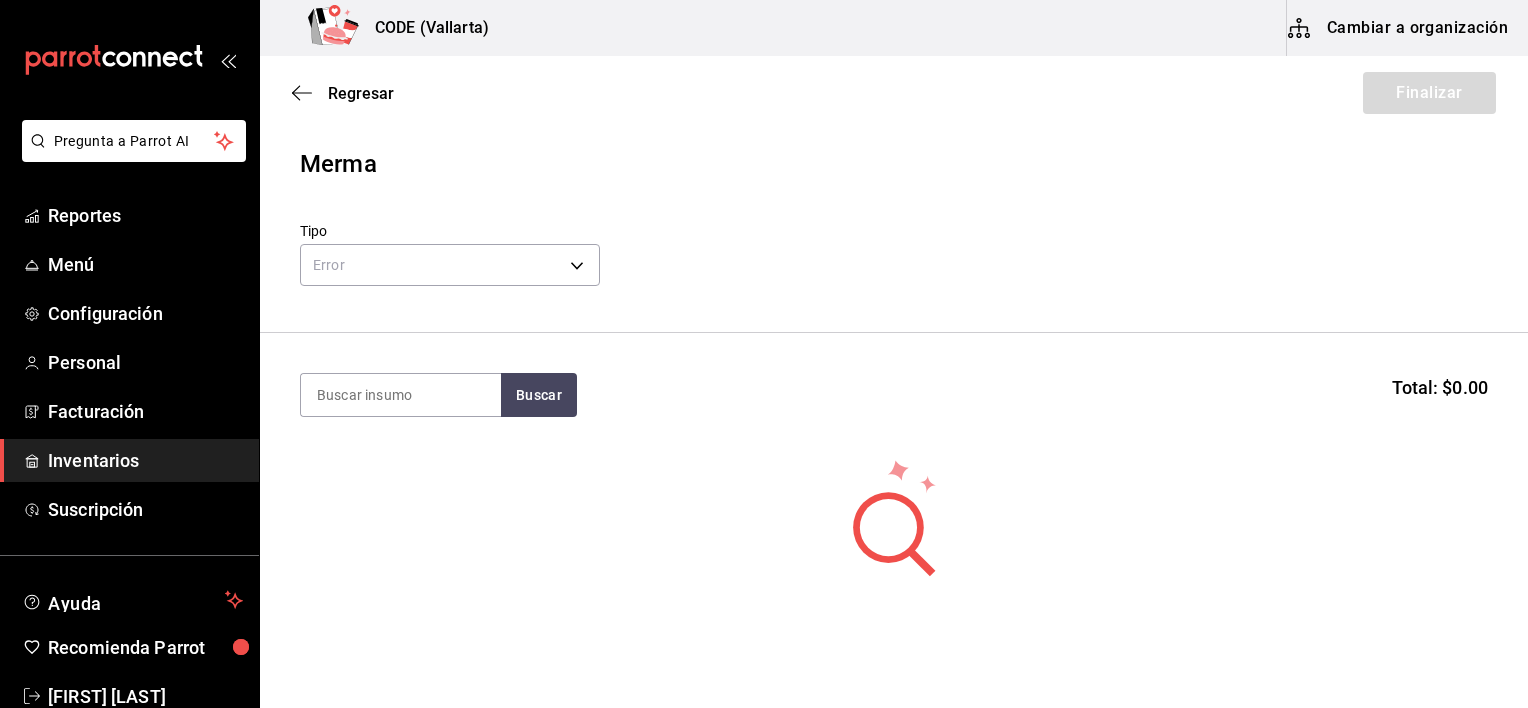 click at bounding box center [401, 395] 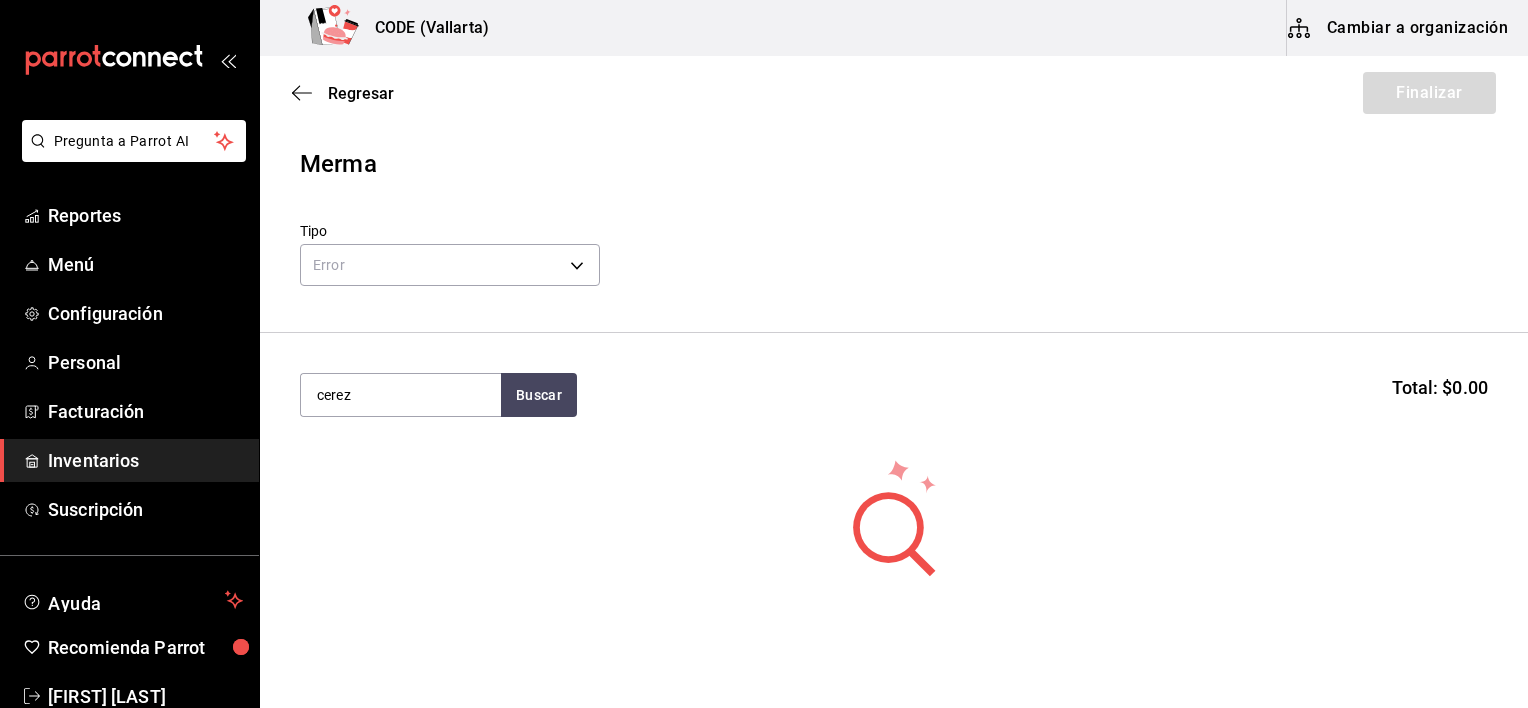 type on "cerez" 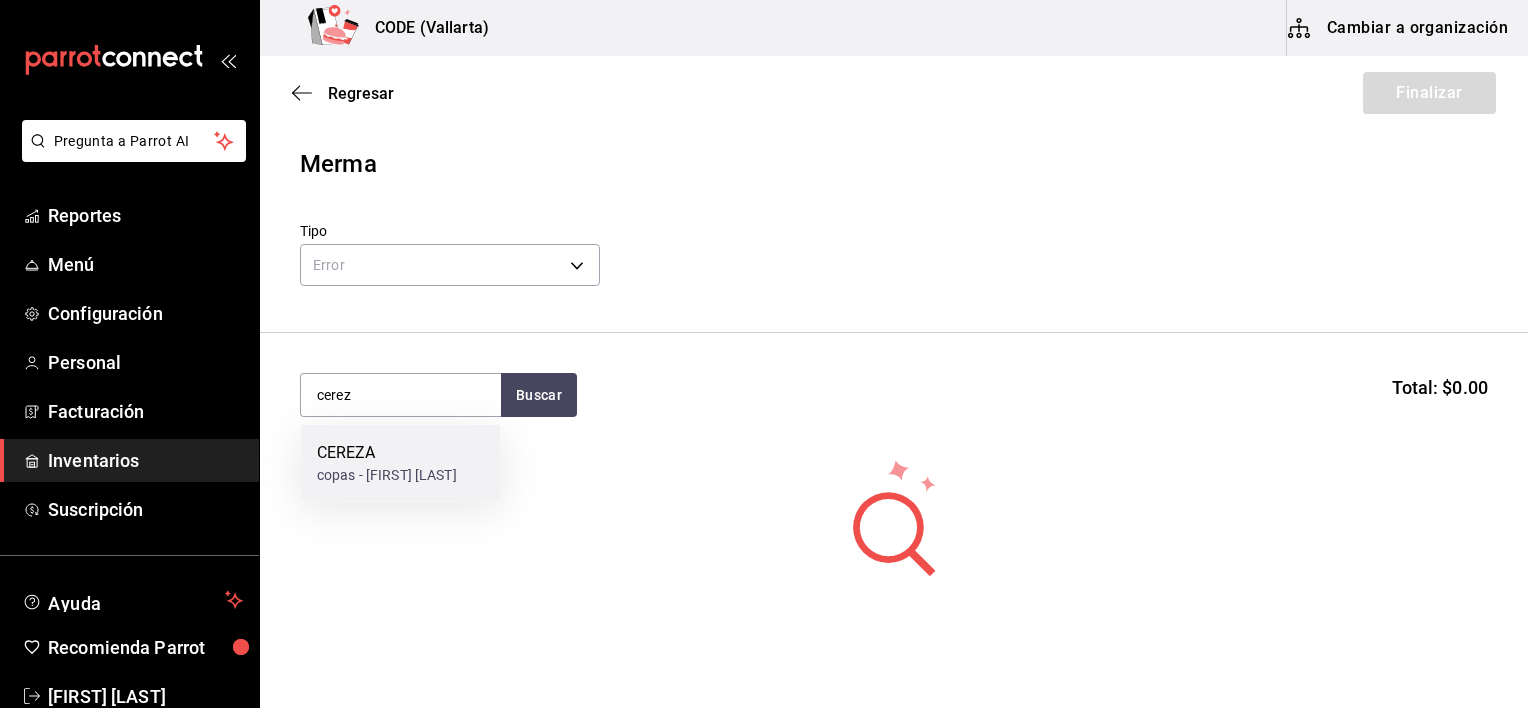 click on "copas - [FIRST] [LAST]" at bounding box center [387, 475] 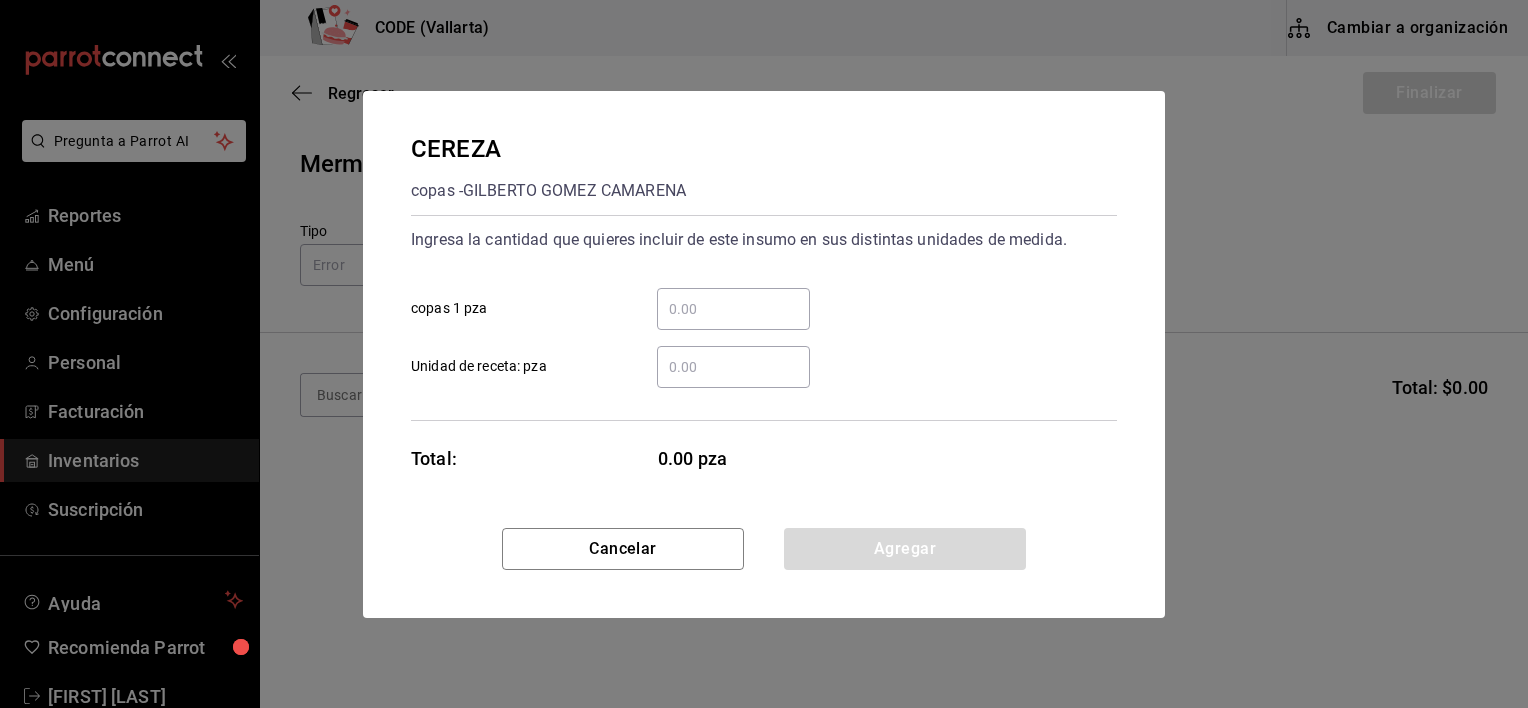 click on "​ copas 1 pza" at bounding box center (733, 309) 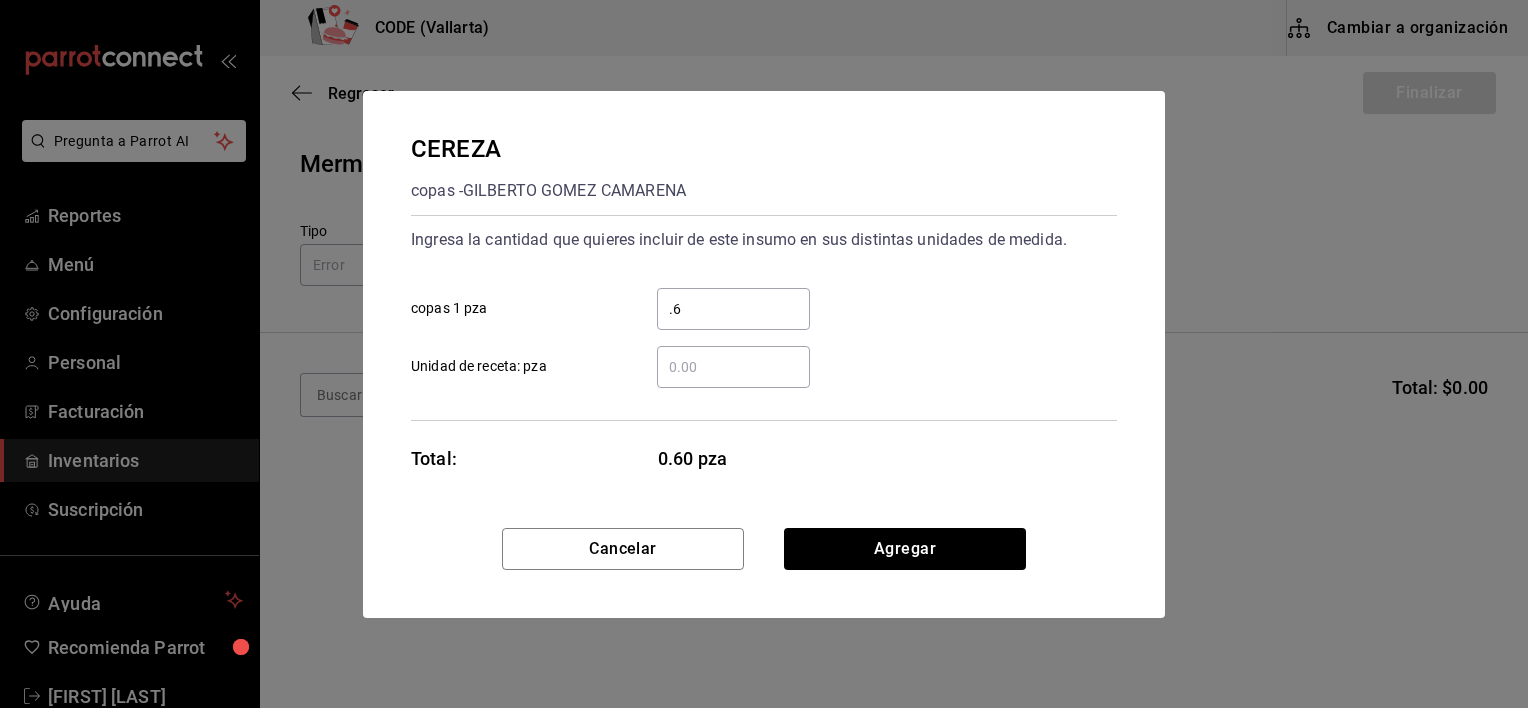 type on "0.6" 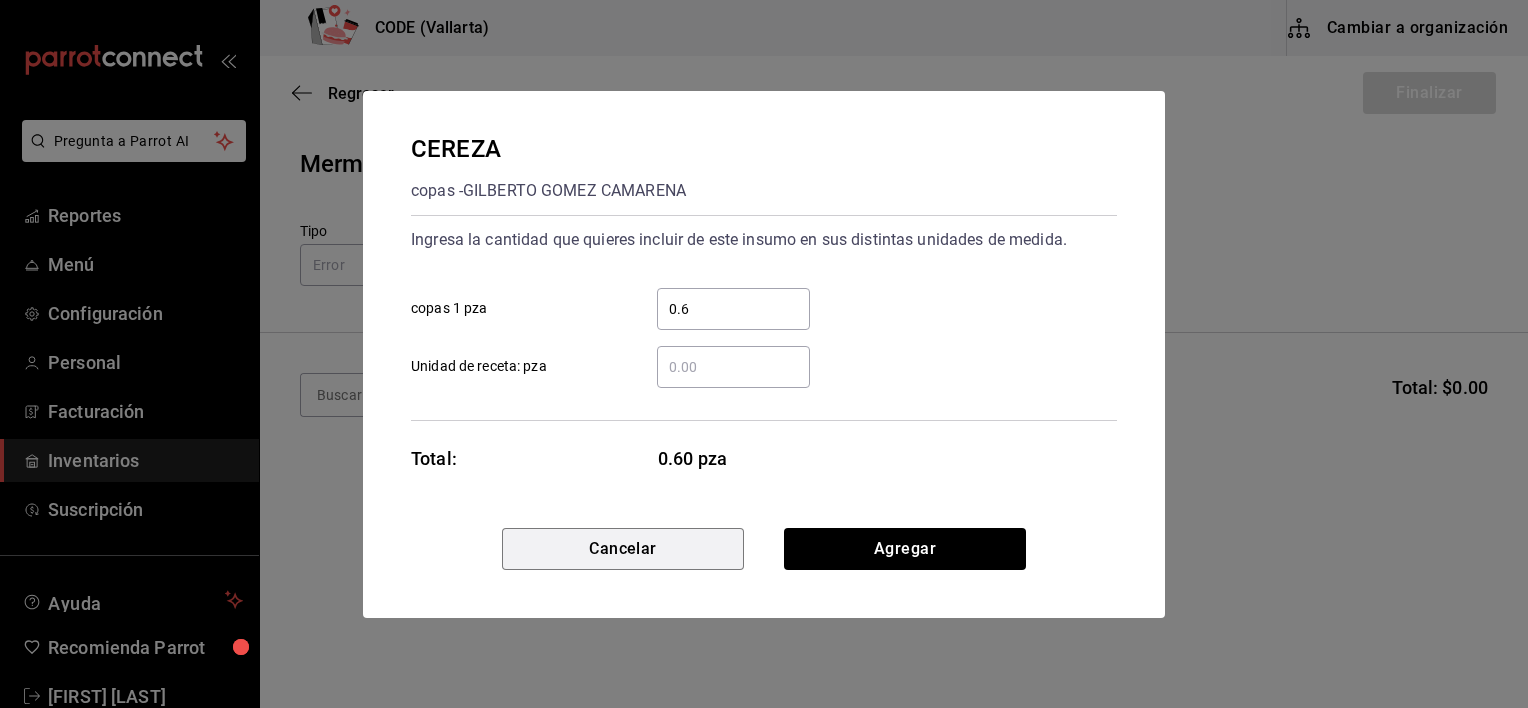 type 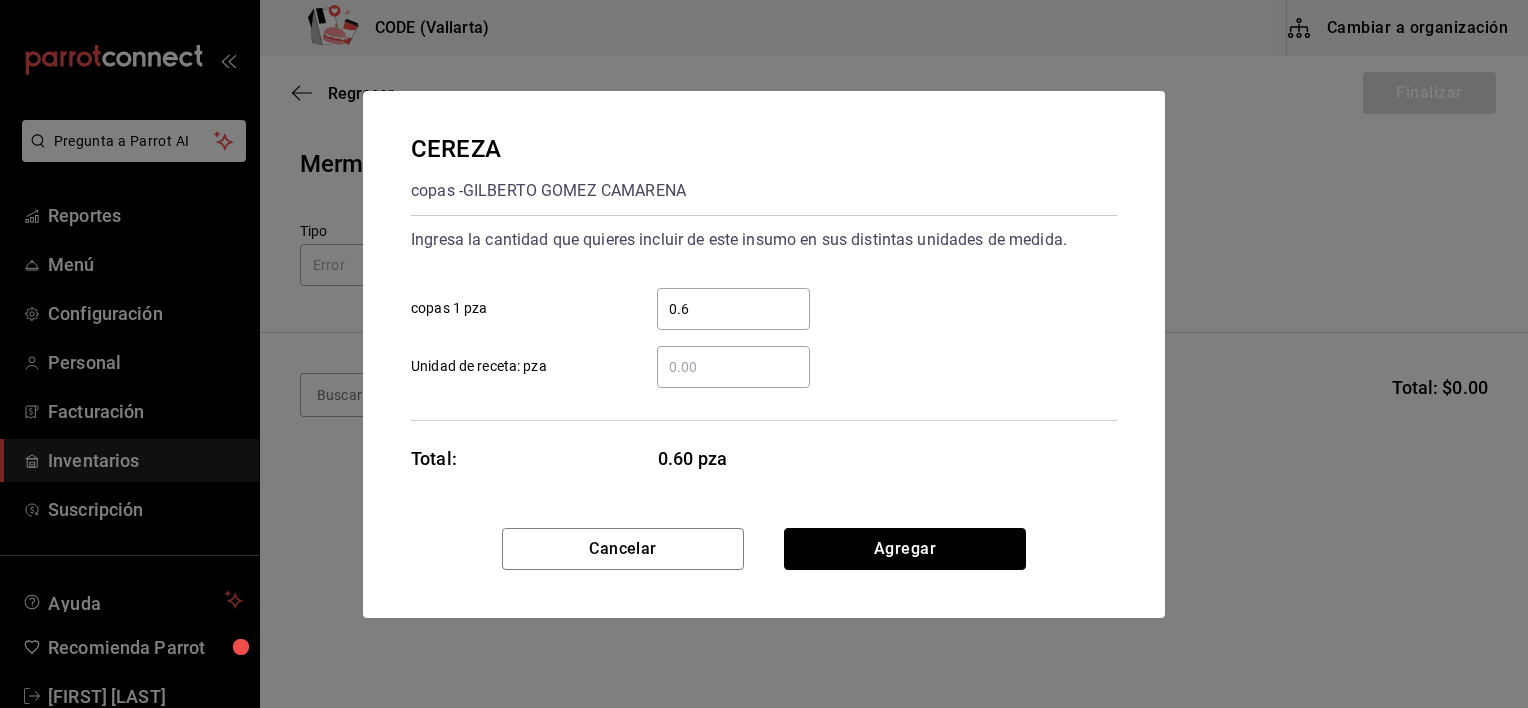 type 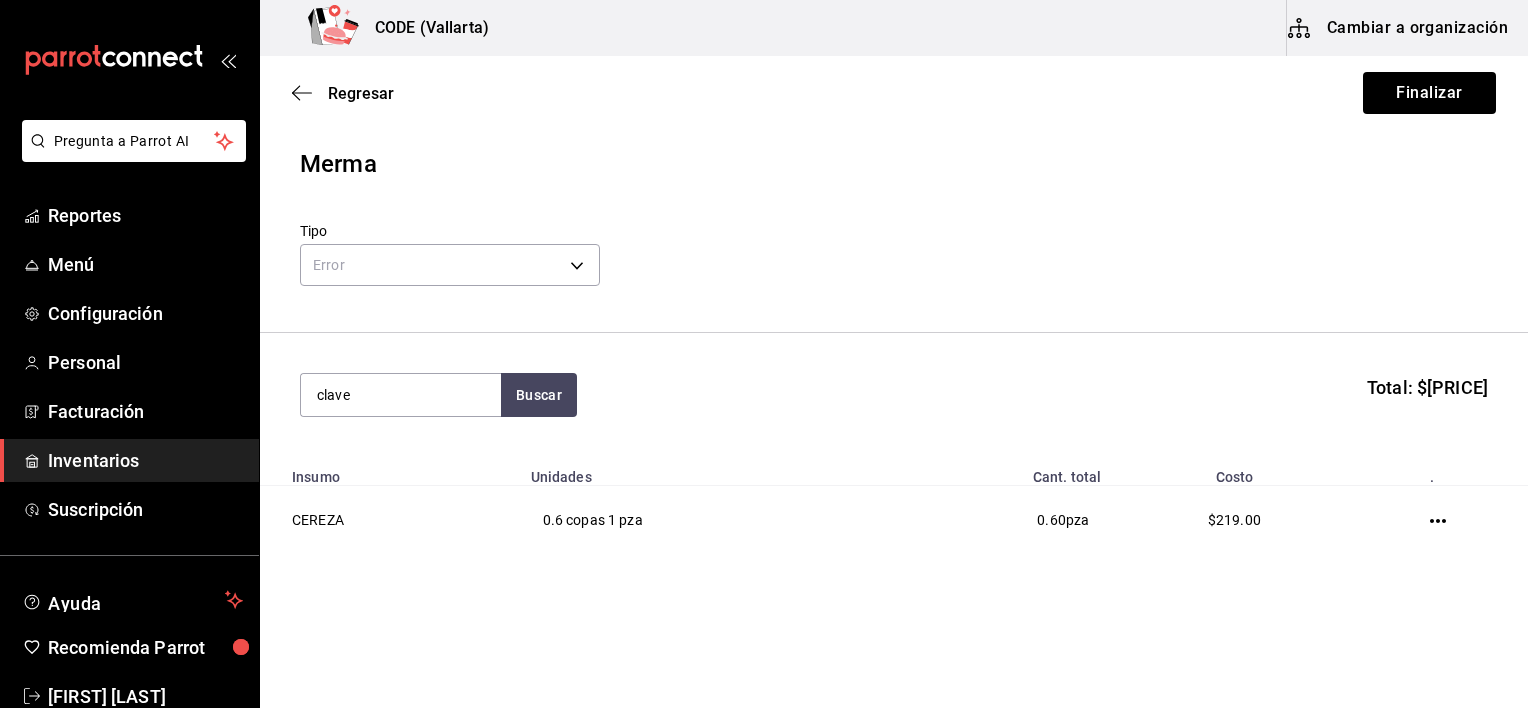 type on "clave" 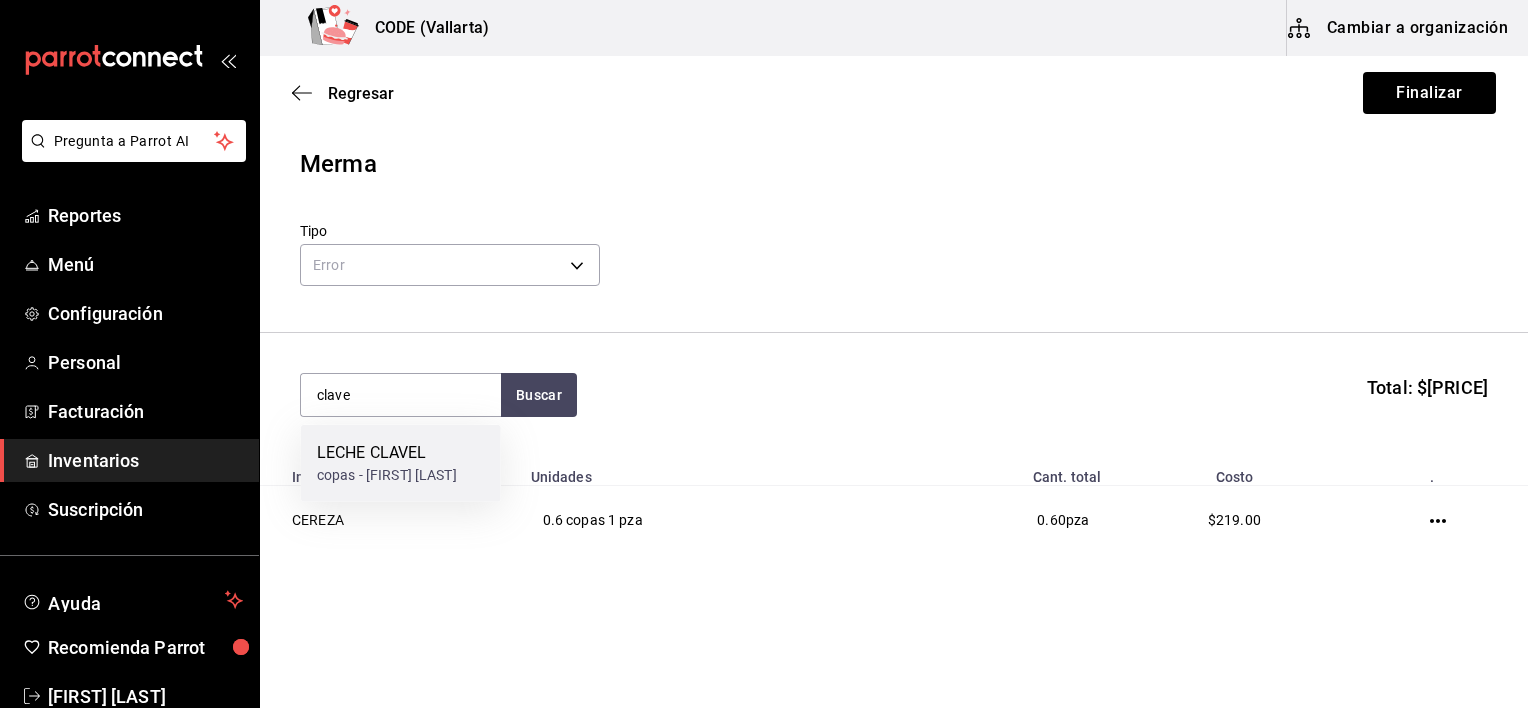 click on "LECHE CLAVEL" at bounding box center (387, 453) 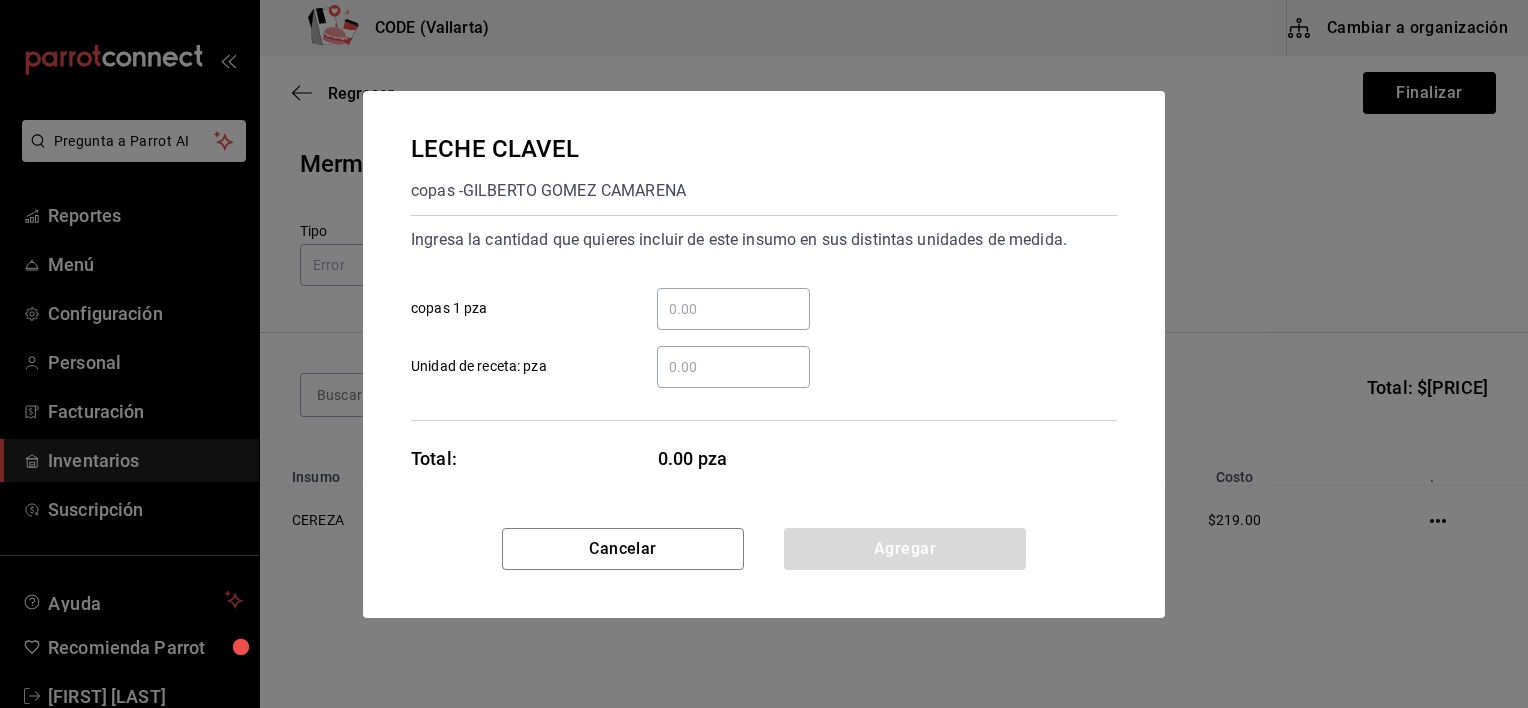 click on "​ copas 1 pza" at bounding box center [733, 309] 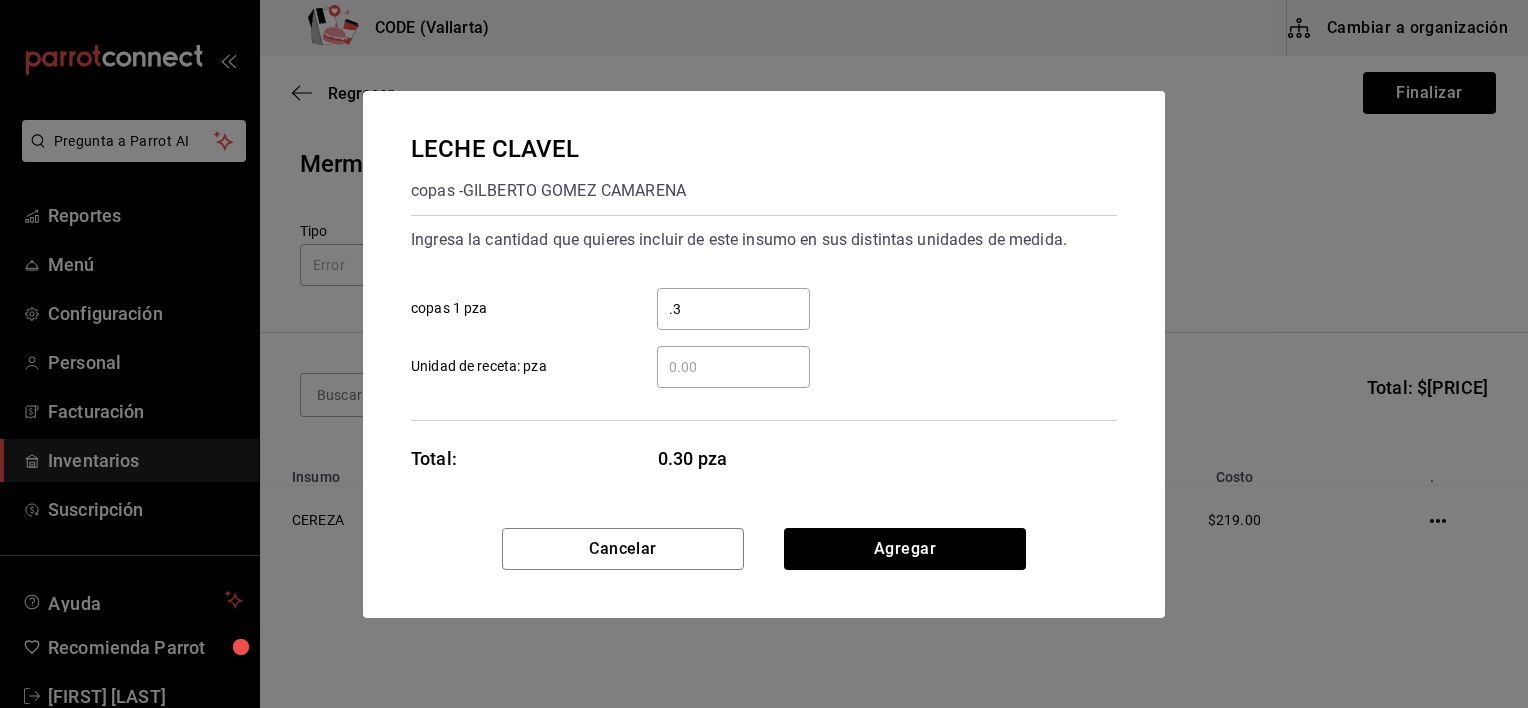 type on "0.3" 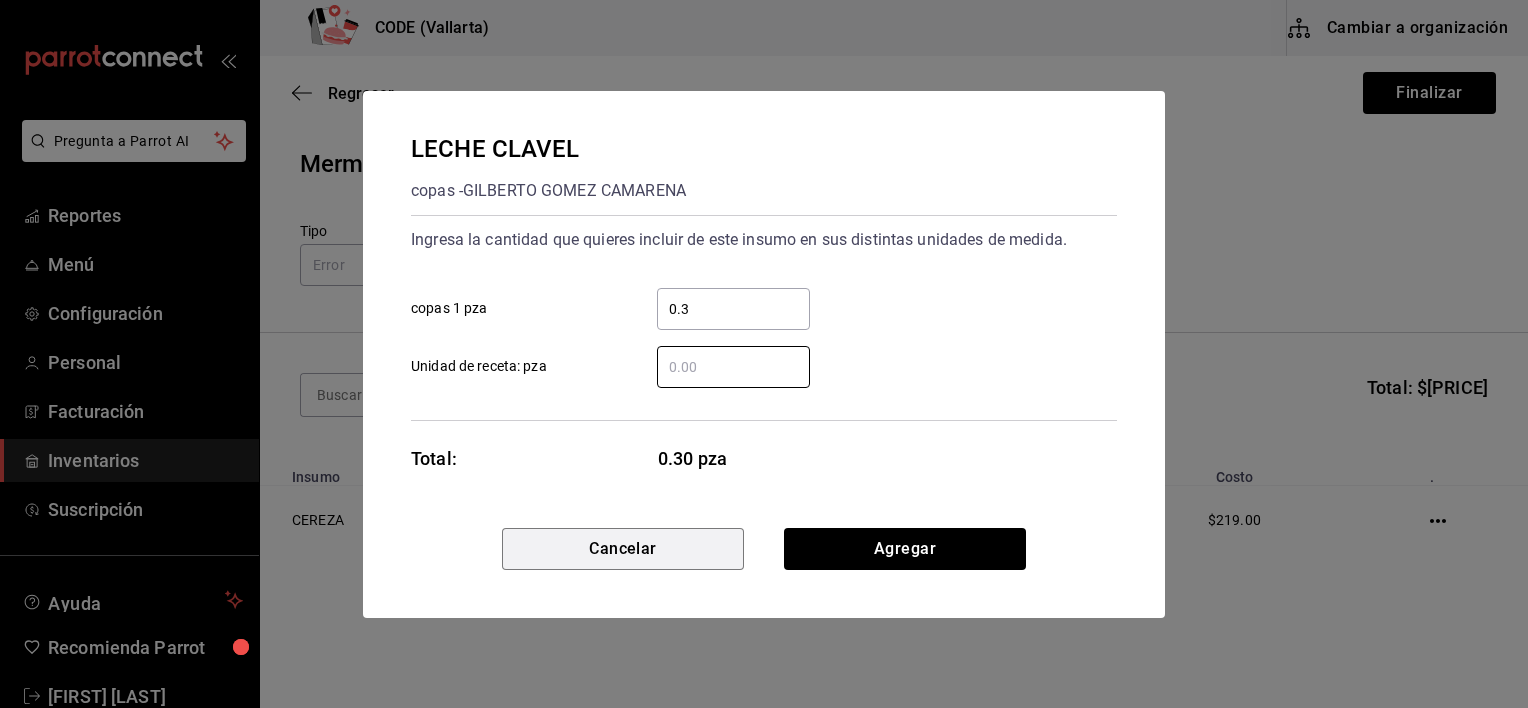 type 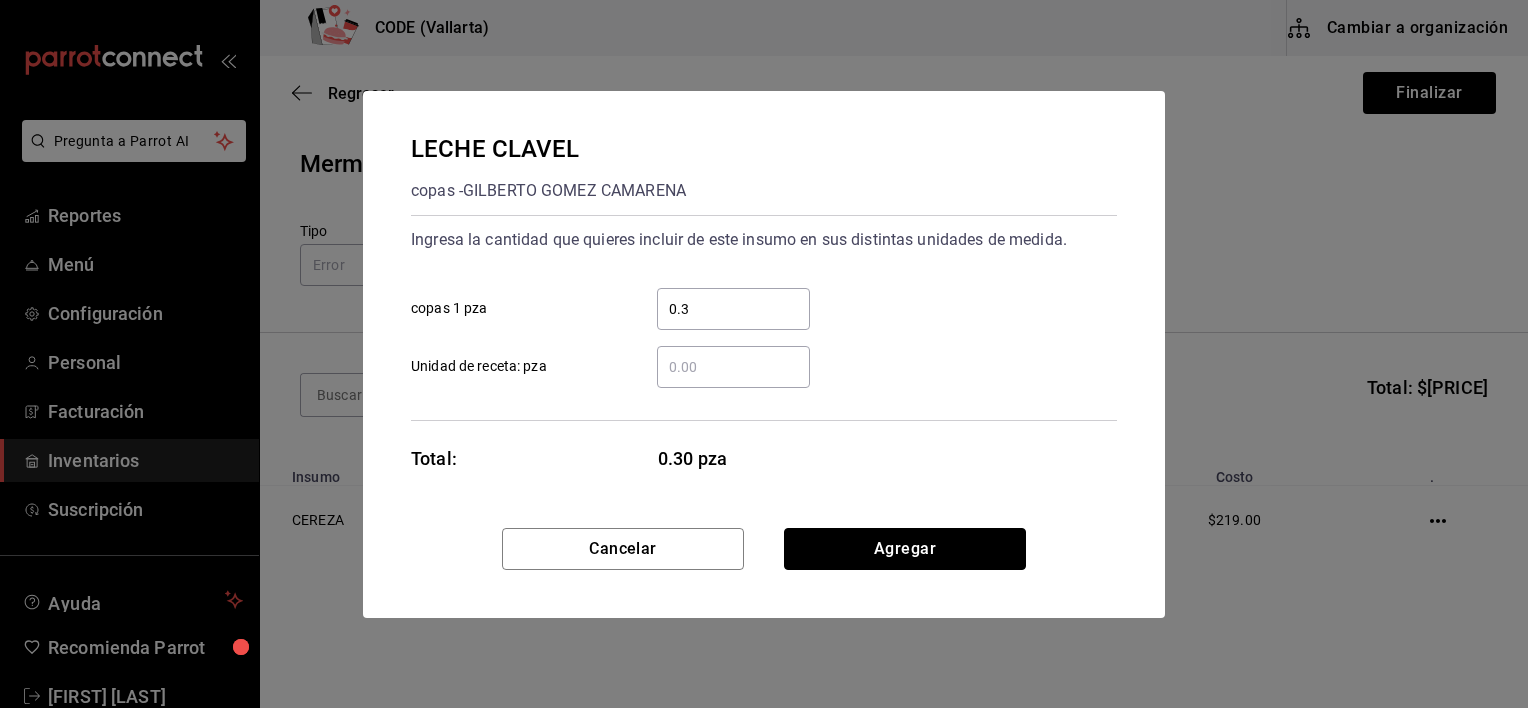 type 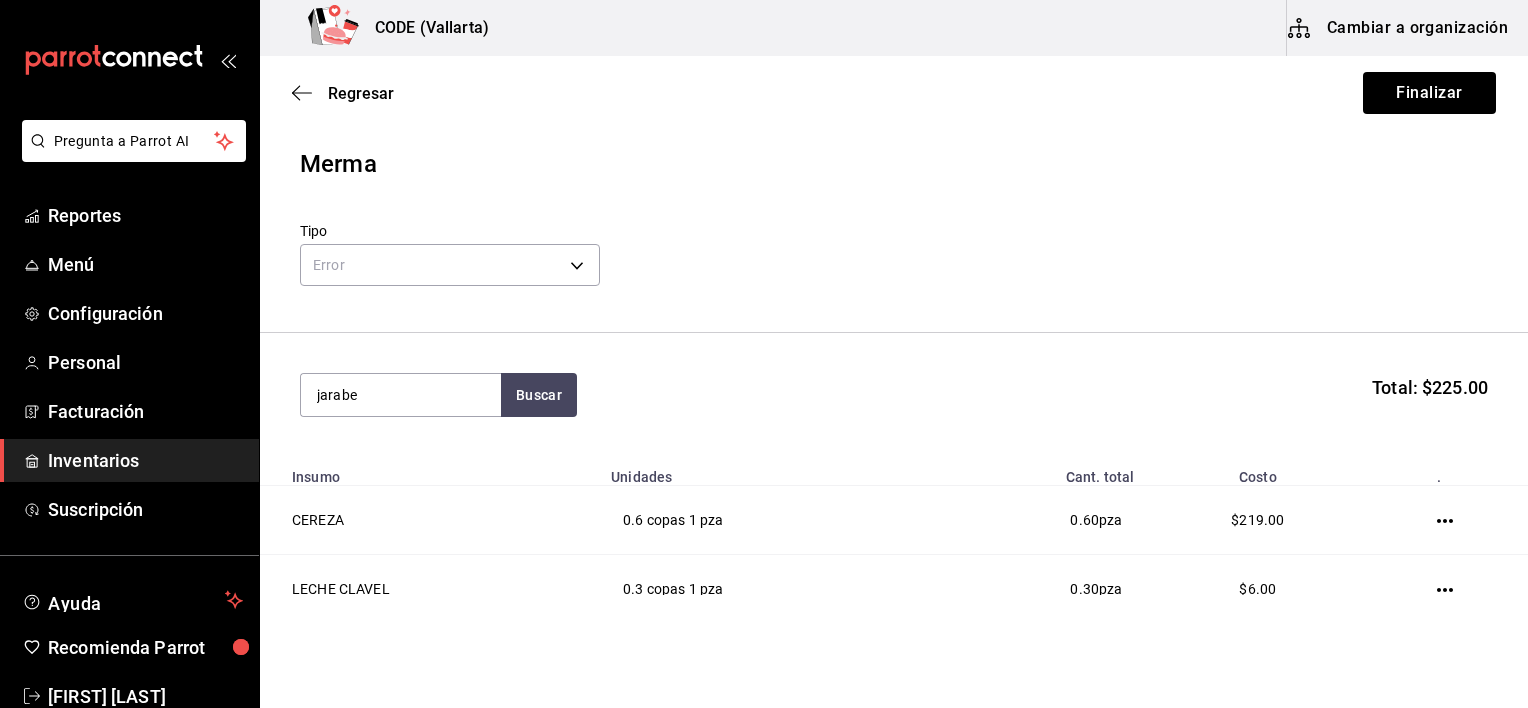 type on "jarabe" 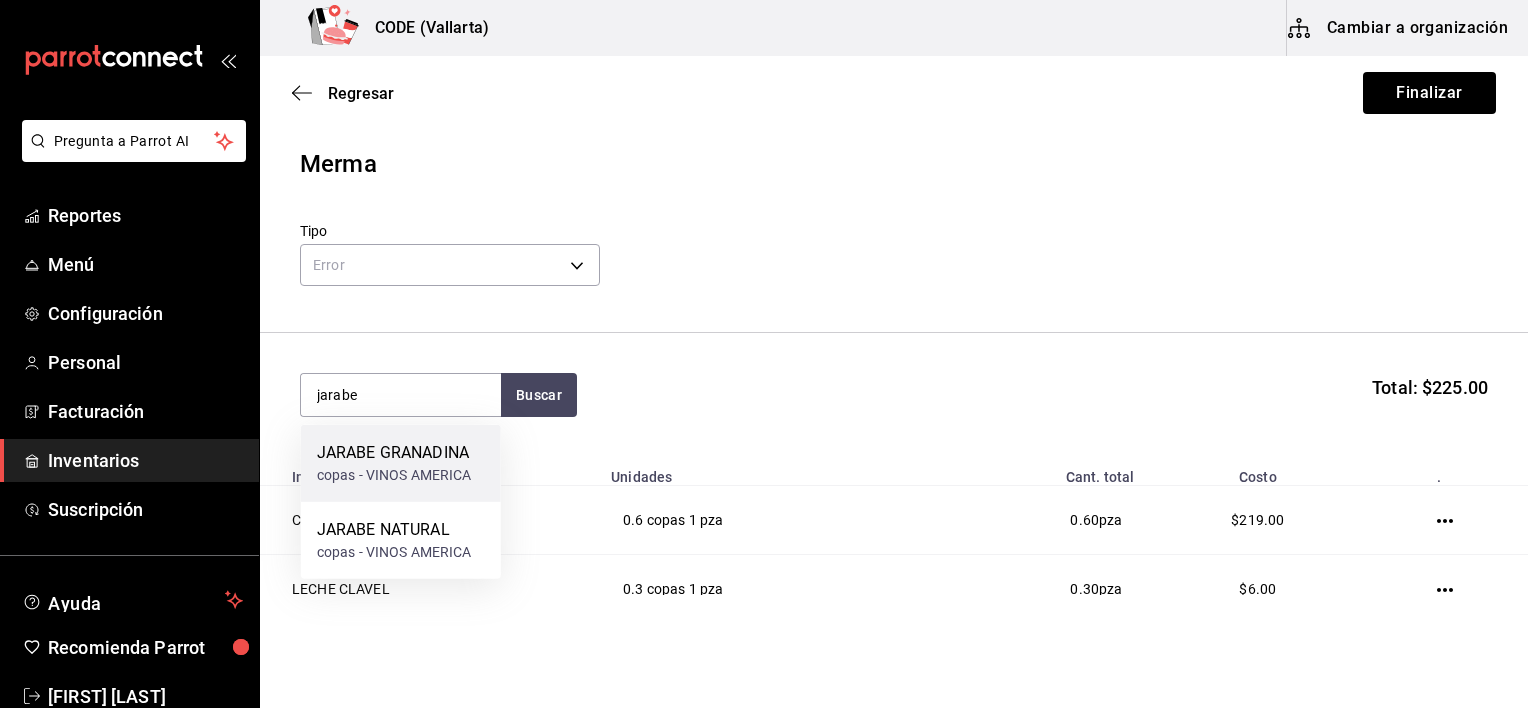 click on "JARABE GRANADINA" at bounding box center (394, 453) 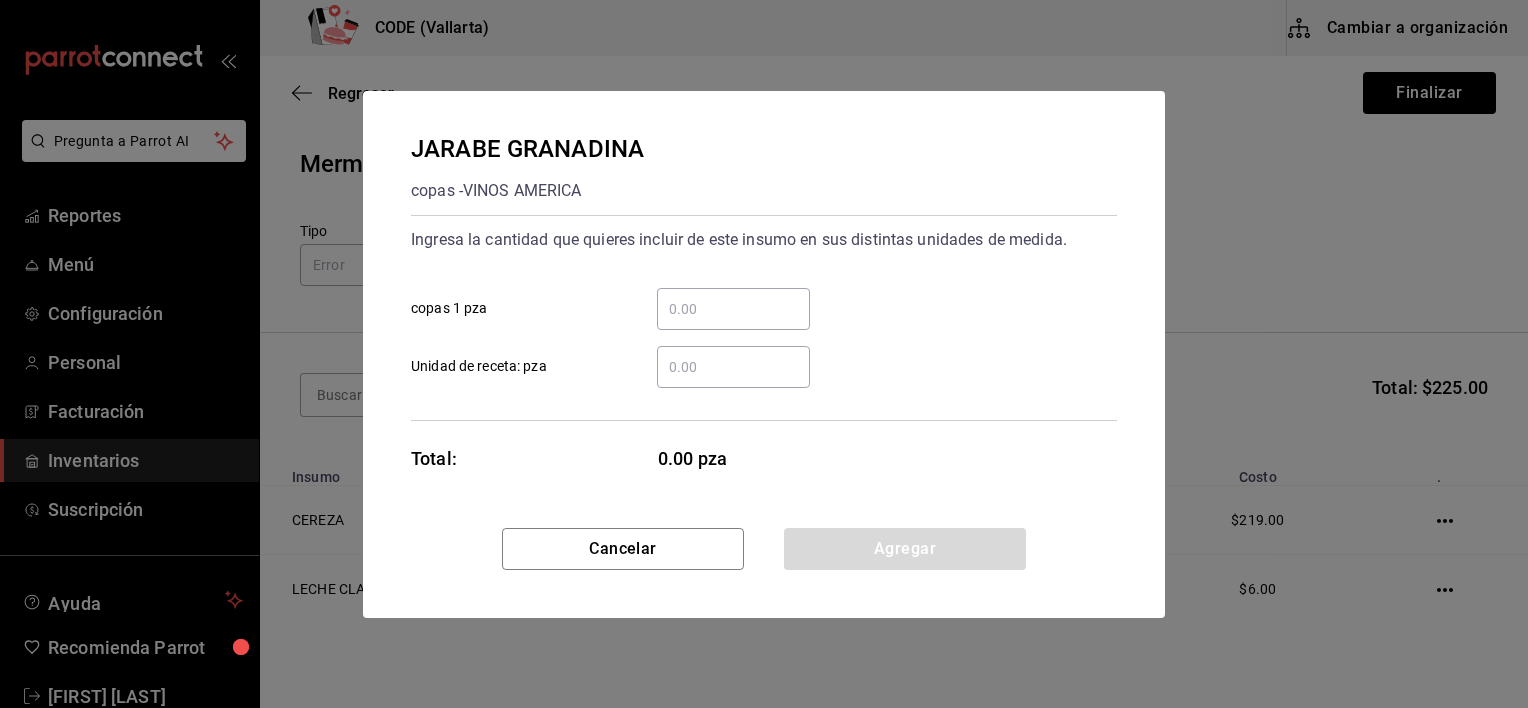 click on "​ copas 1 pza" at bounding box center (733, 309) 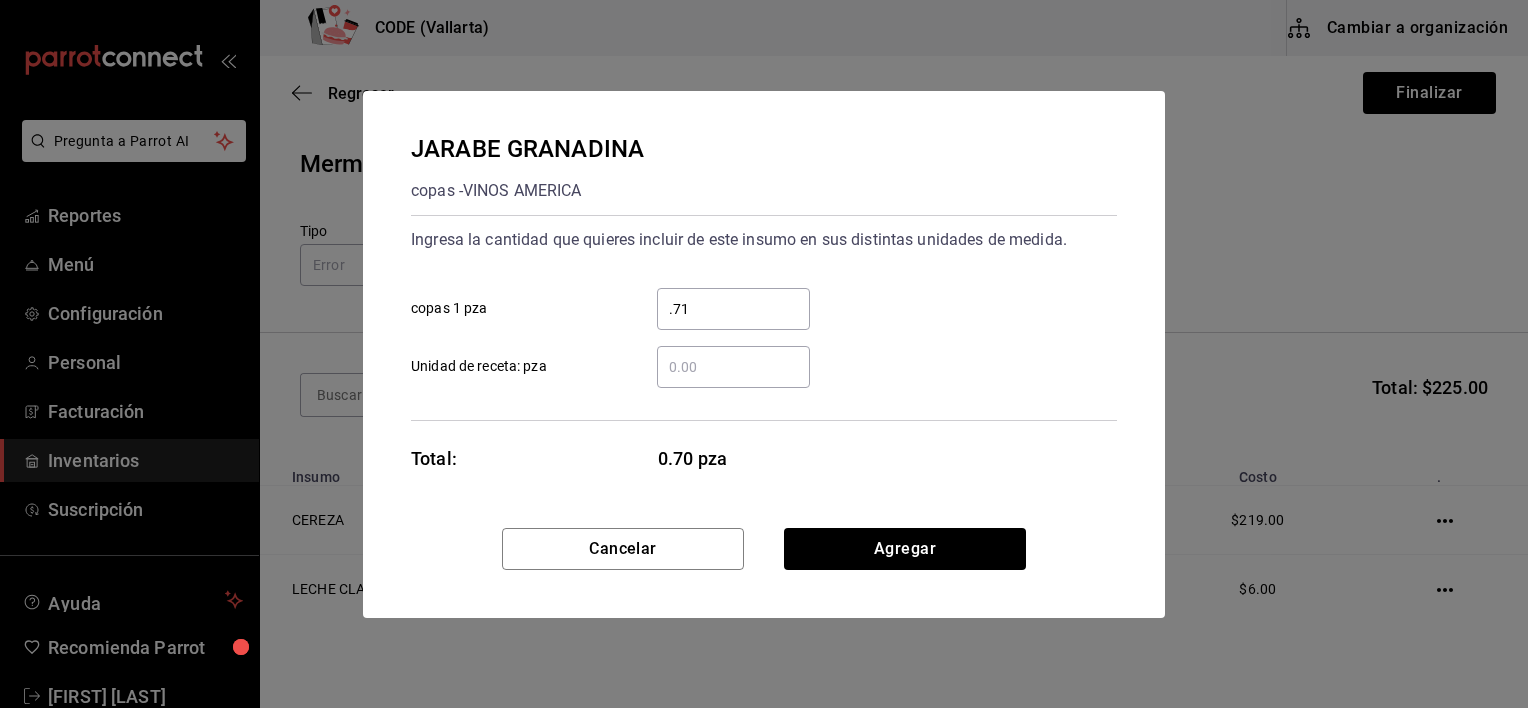 type on "0.71" 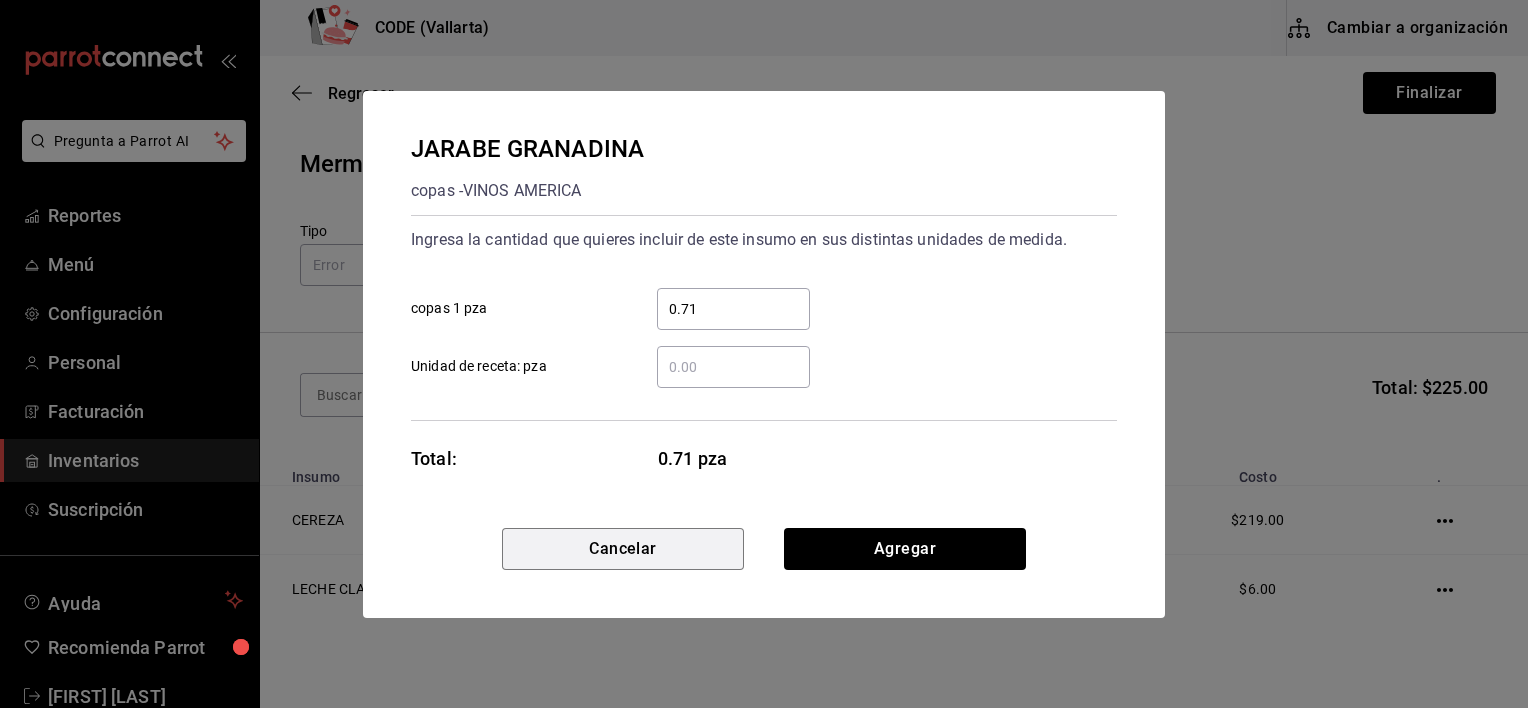type 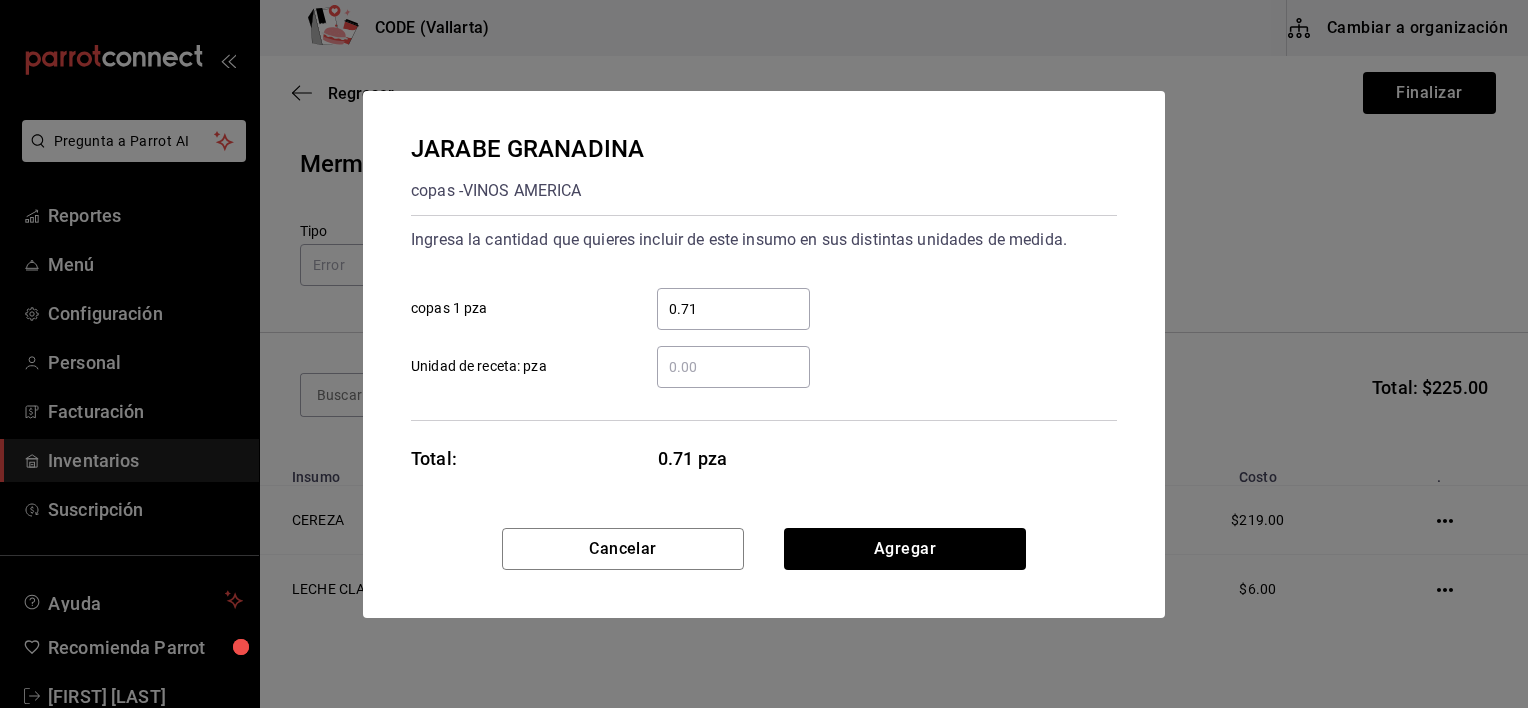 click on "0.71" at bounding box center (733, 309) 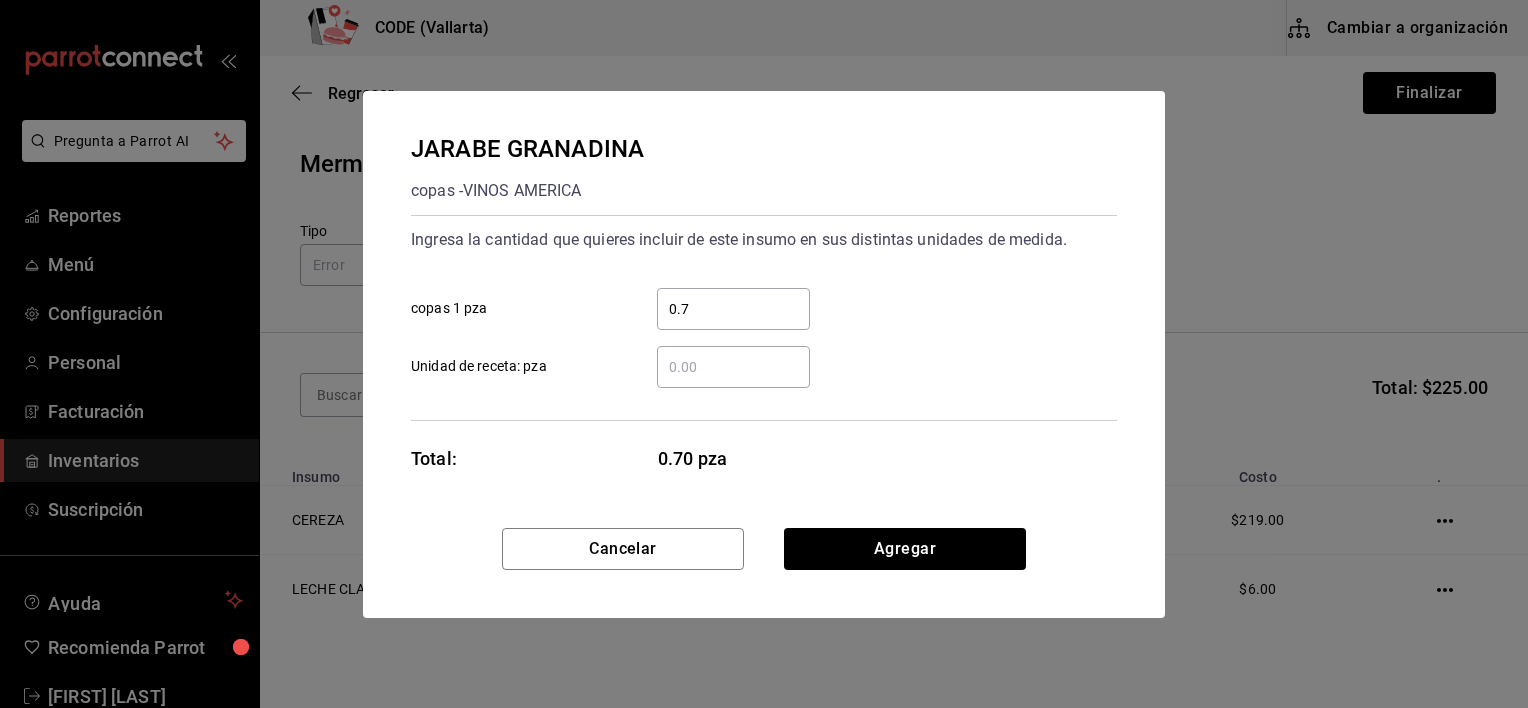type on "0.7" 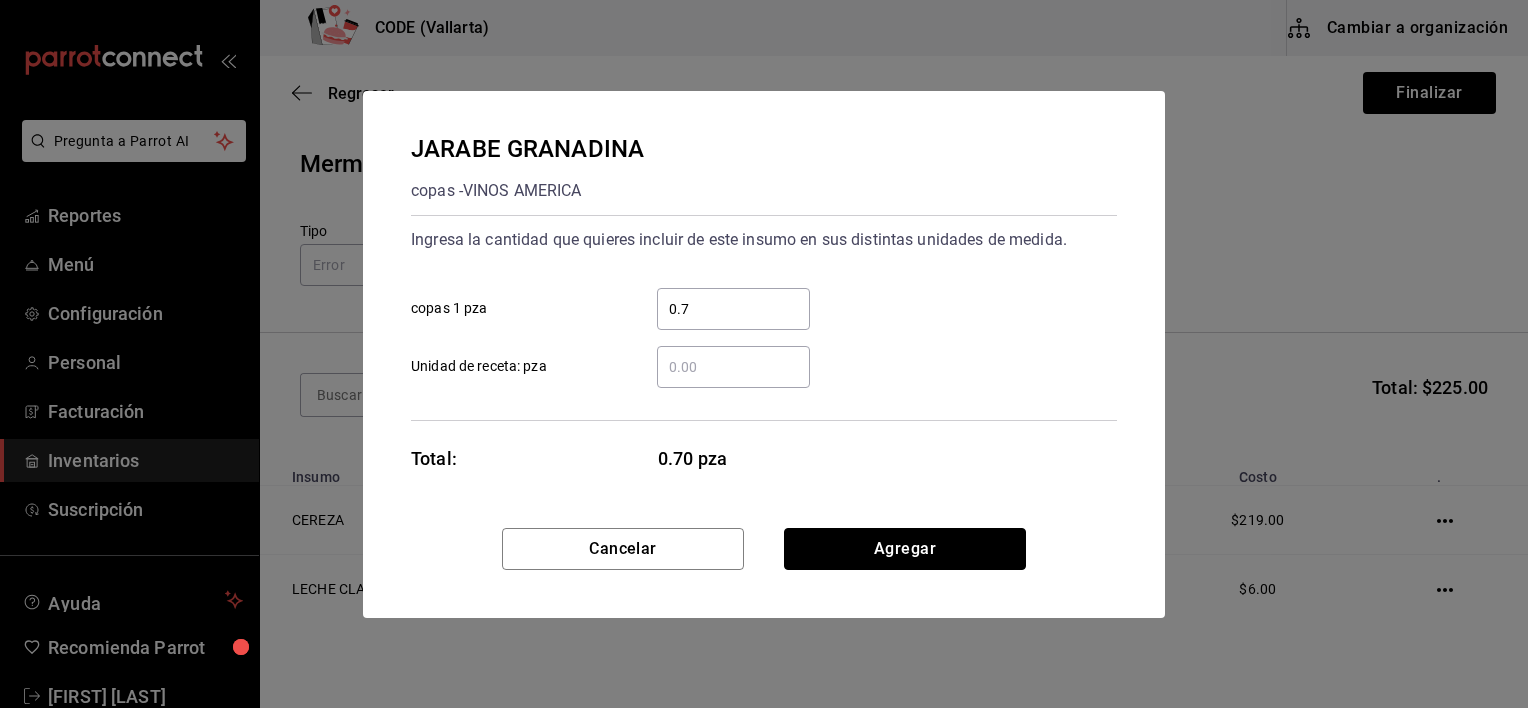 type 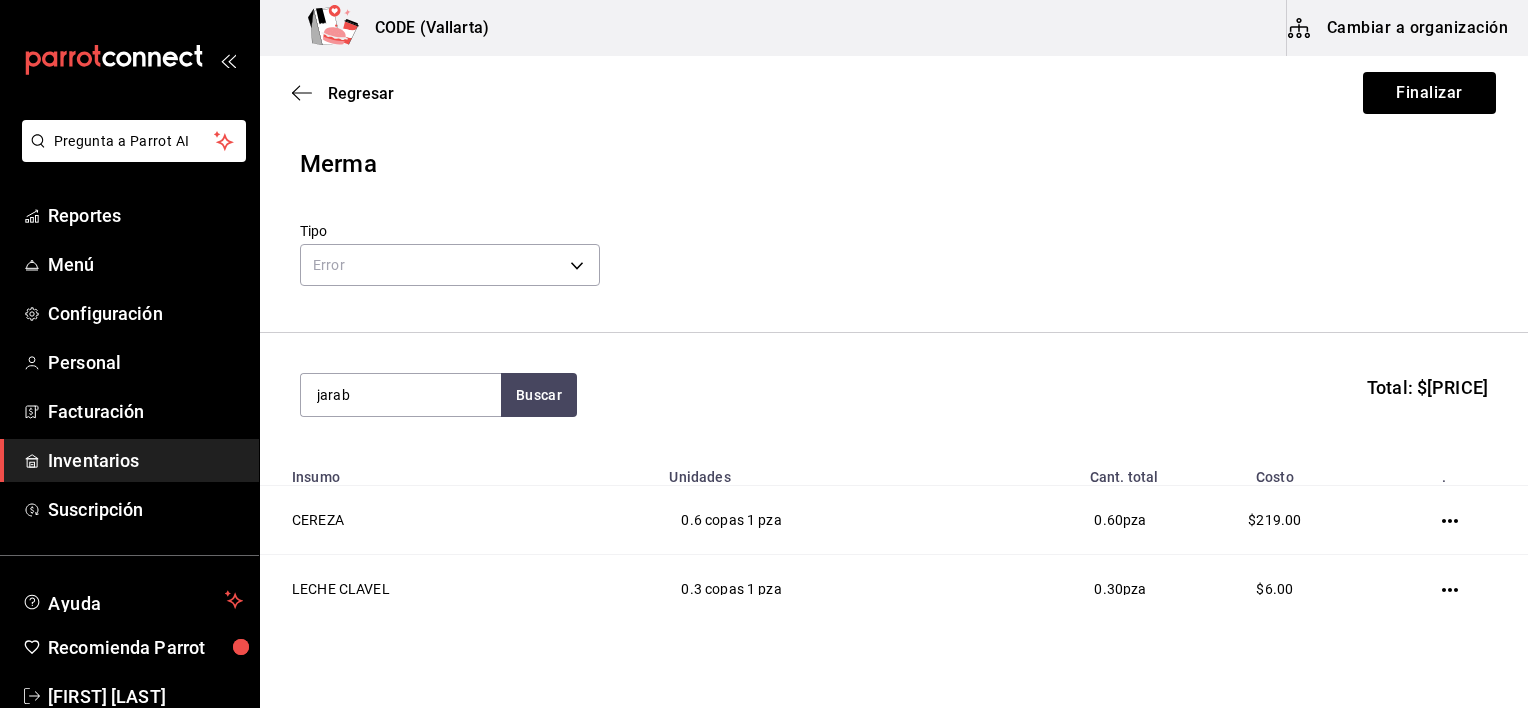 type on "jarab" 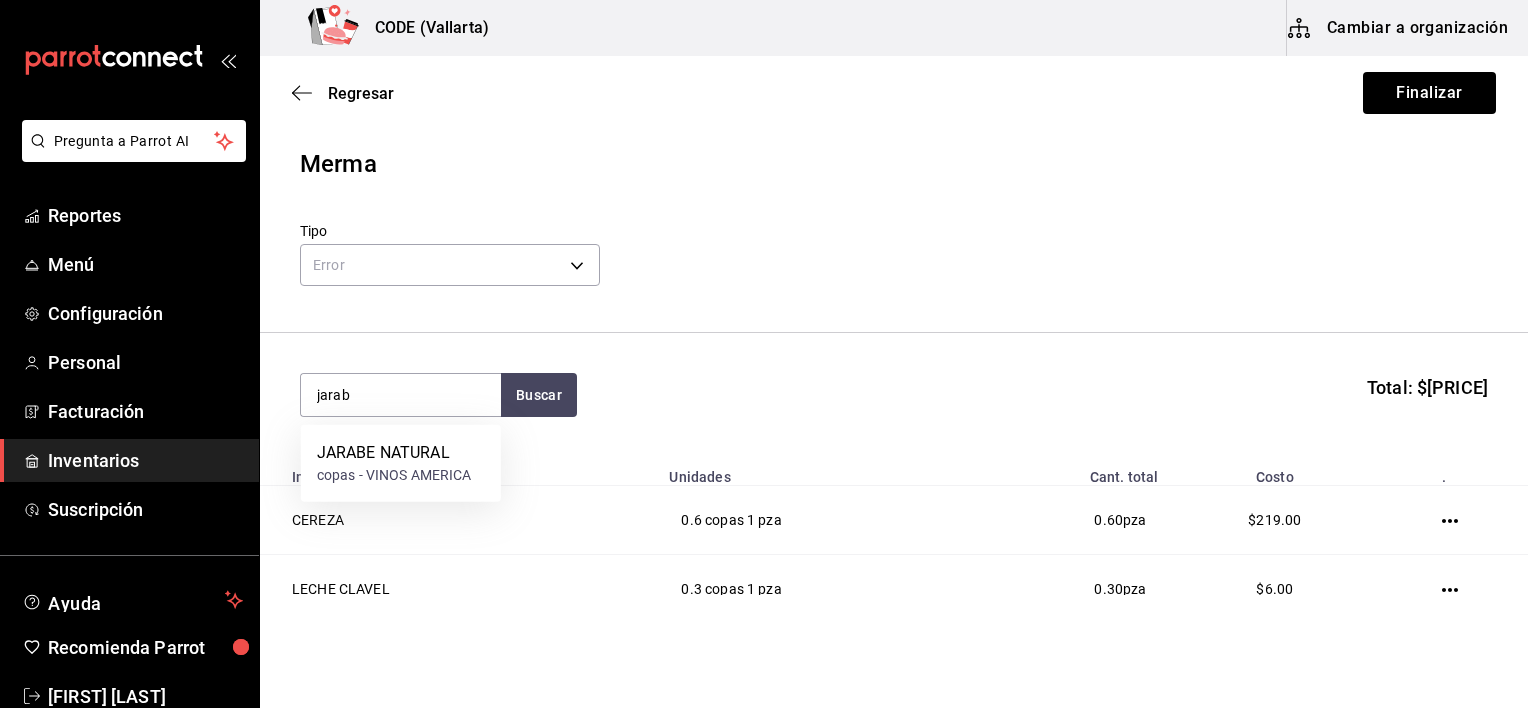 click on "JARABE NATURAL" at bounding box center (394, 453) 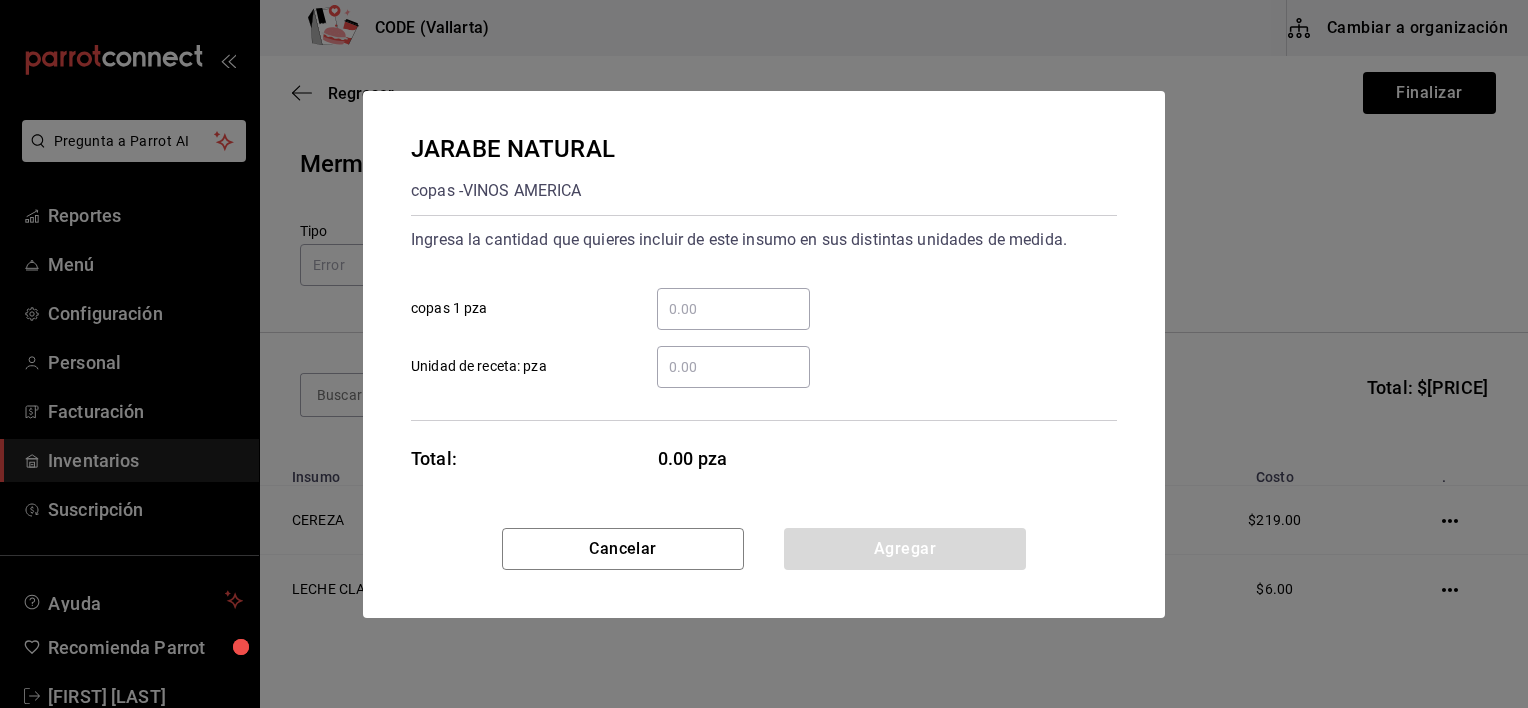 click on "​" at bounding box center (733, 309) 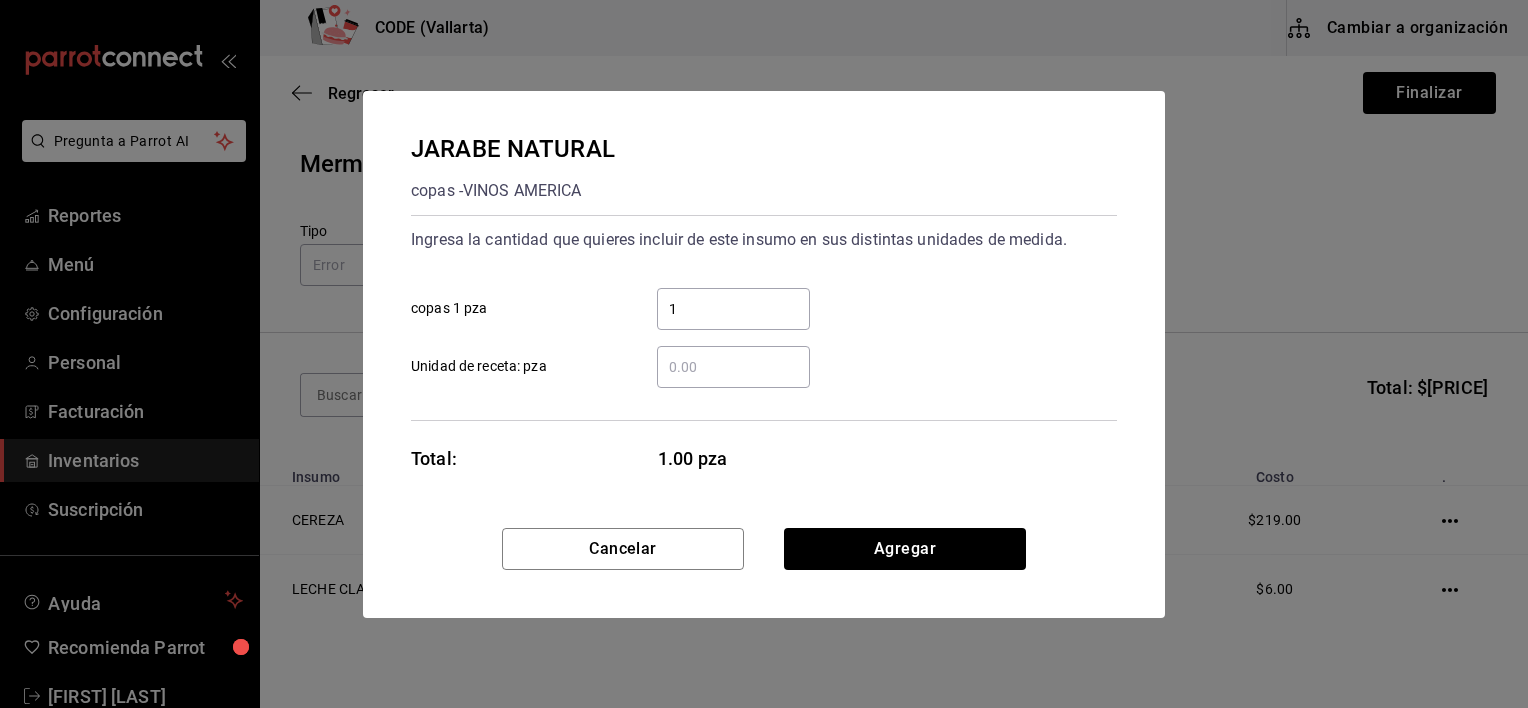 type on "1" 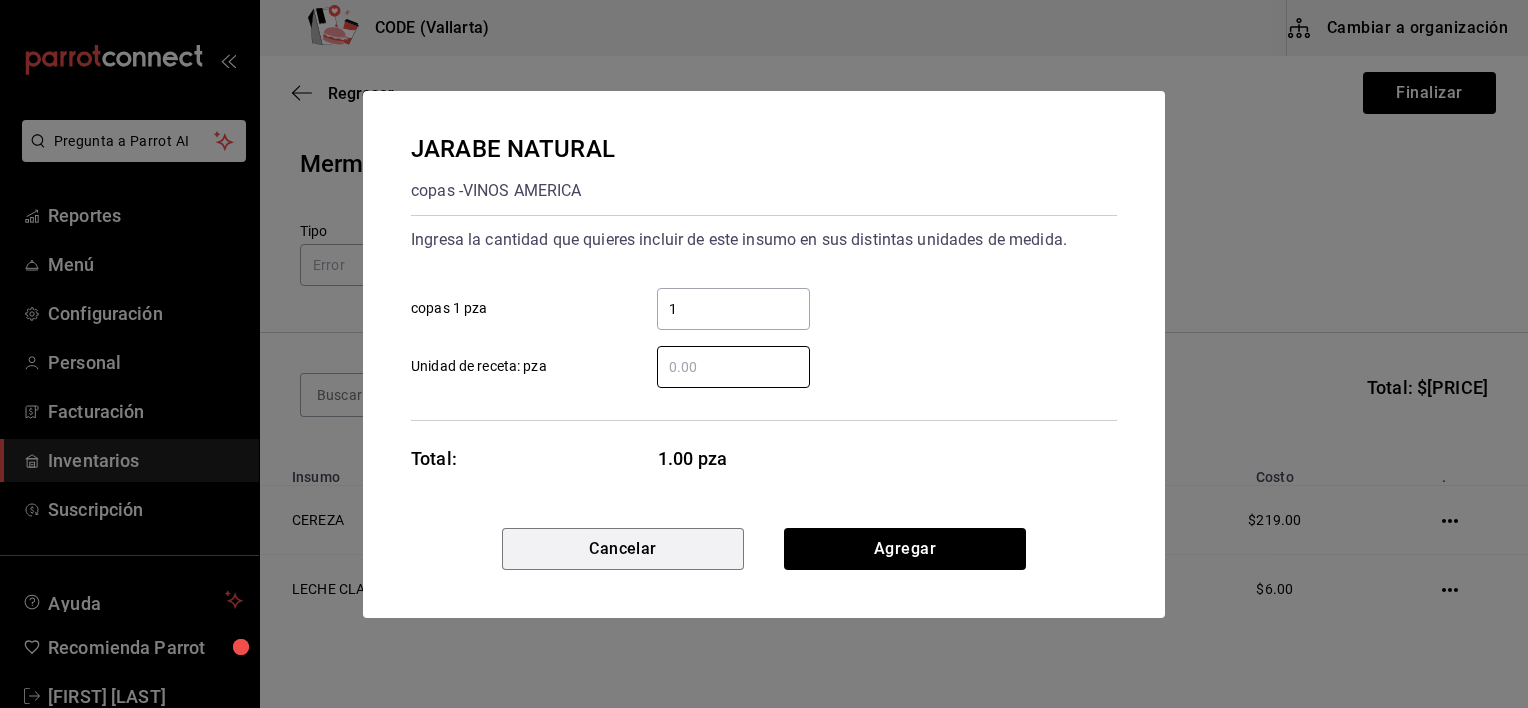 type 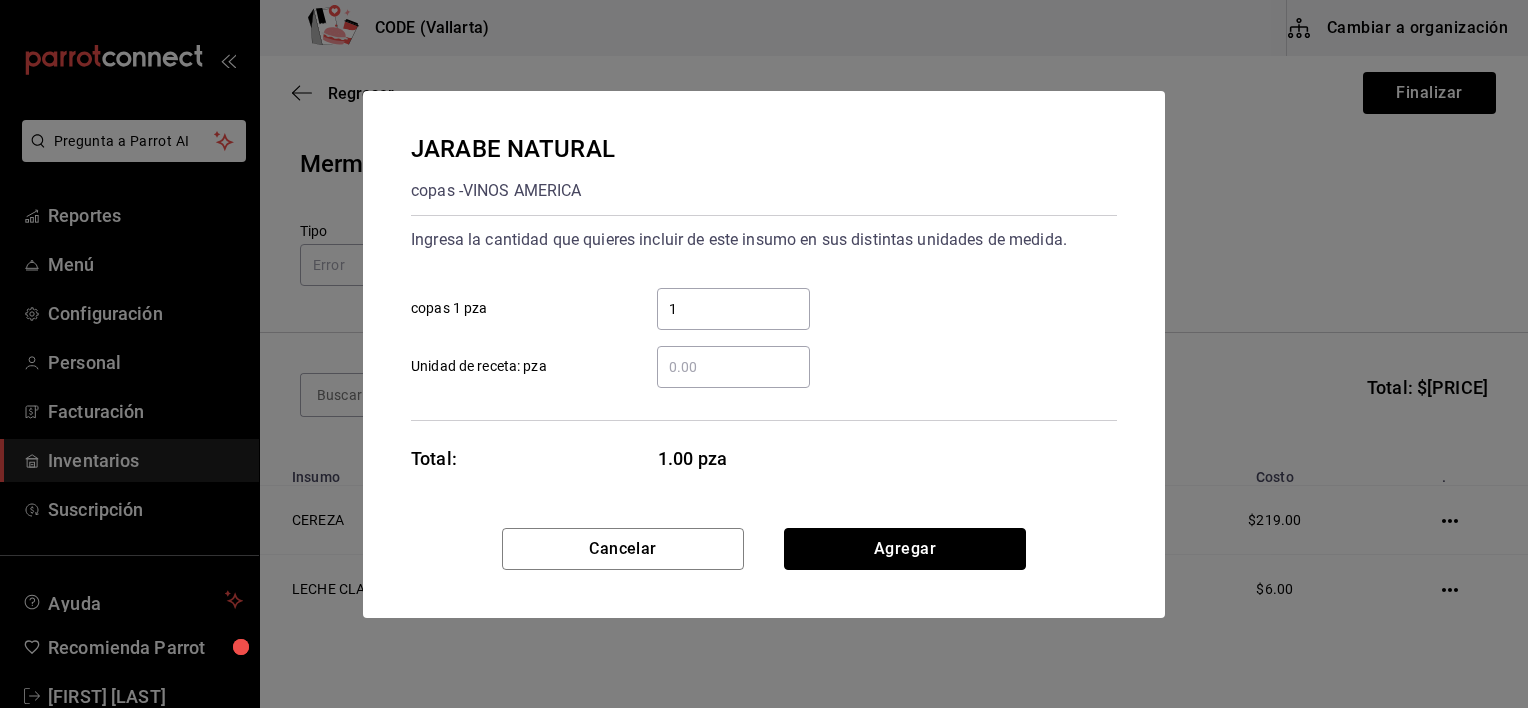 type 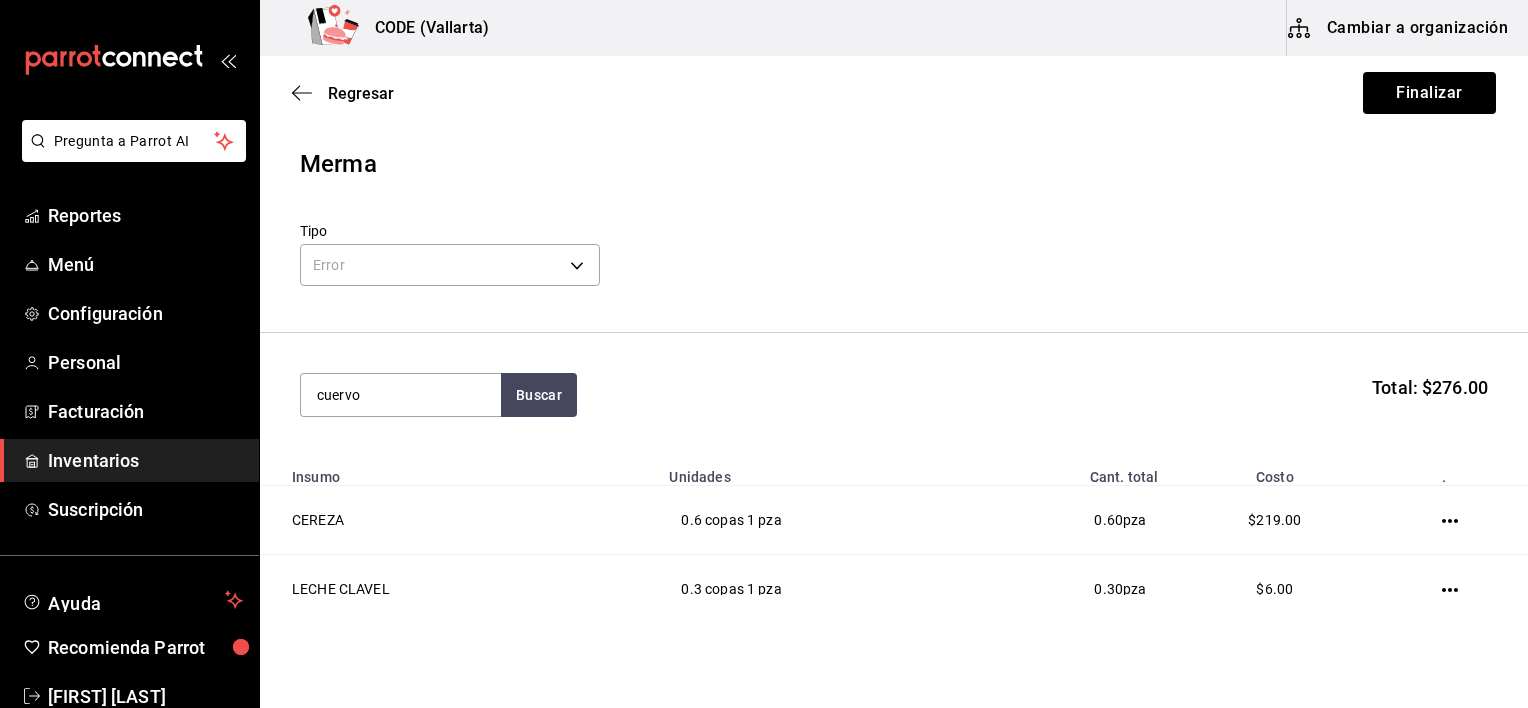 type on "cuervo" 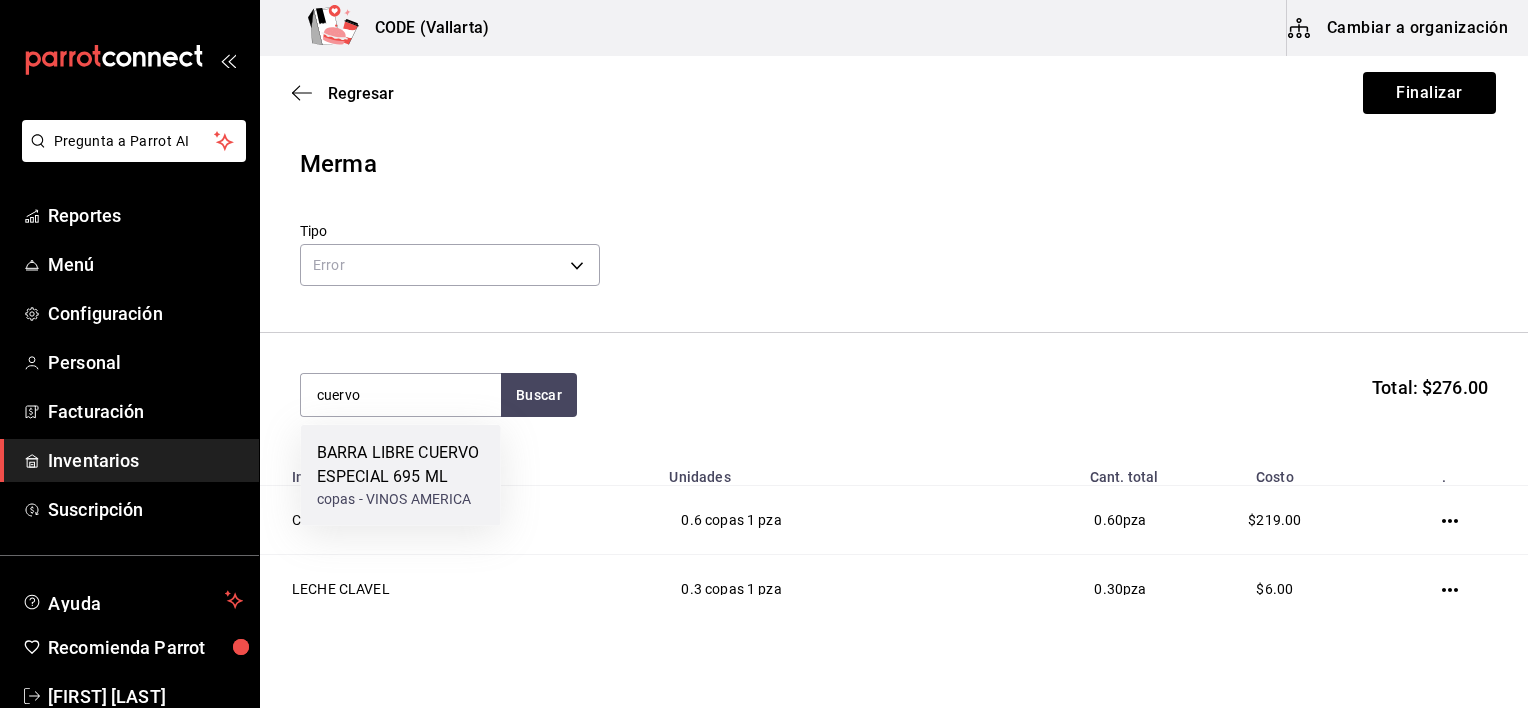 click on "BARRA LIBRE CUERVO ESPECIAL 695 ML" at bounding box center (401, 465) 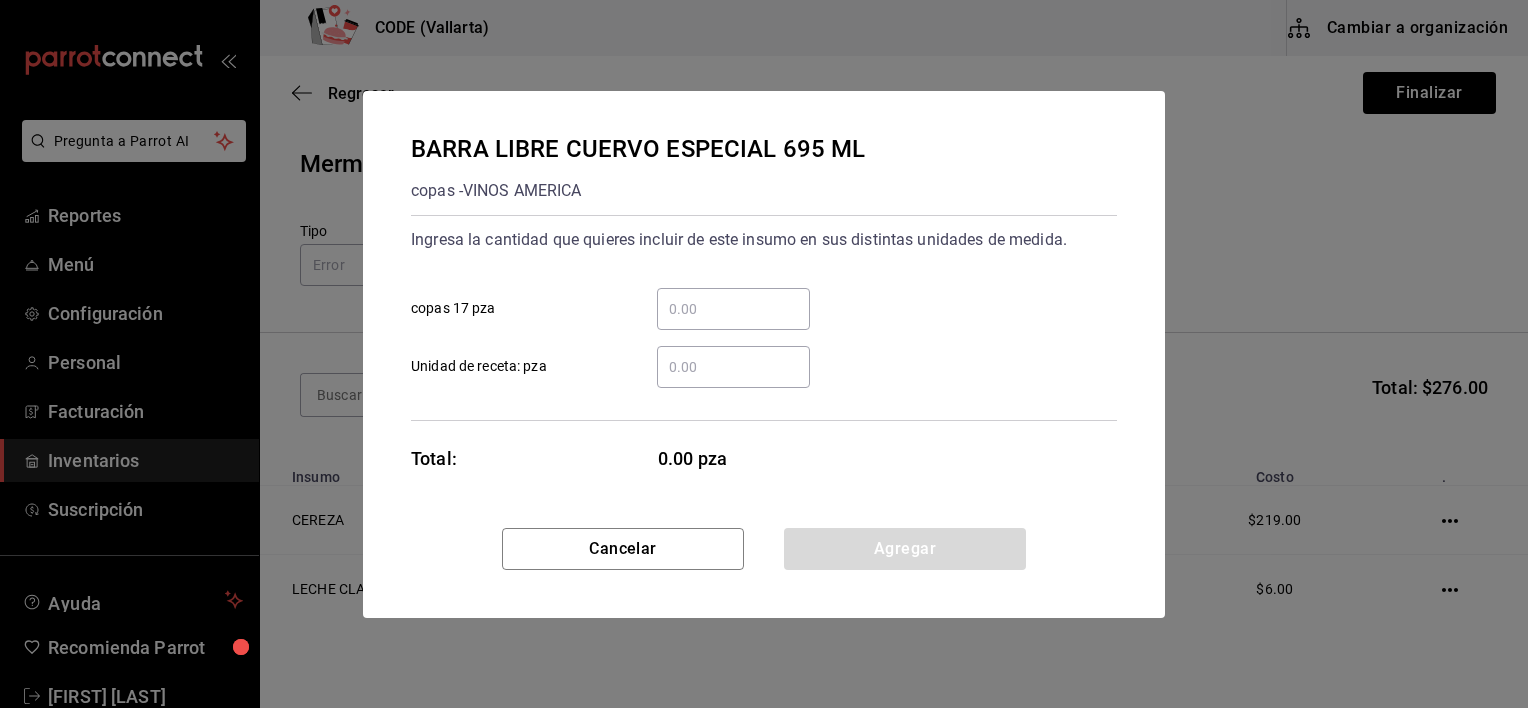 click on "​ copas 17 pza" at bounding box center (733, 309) 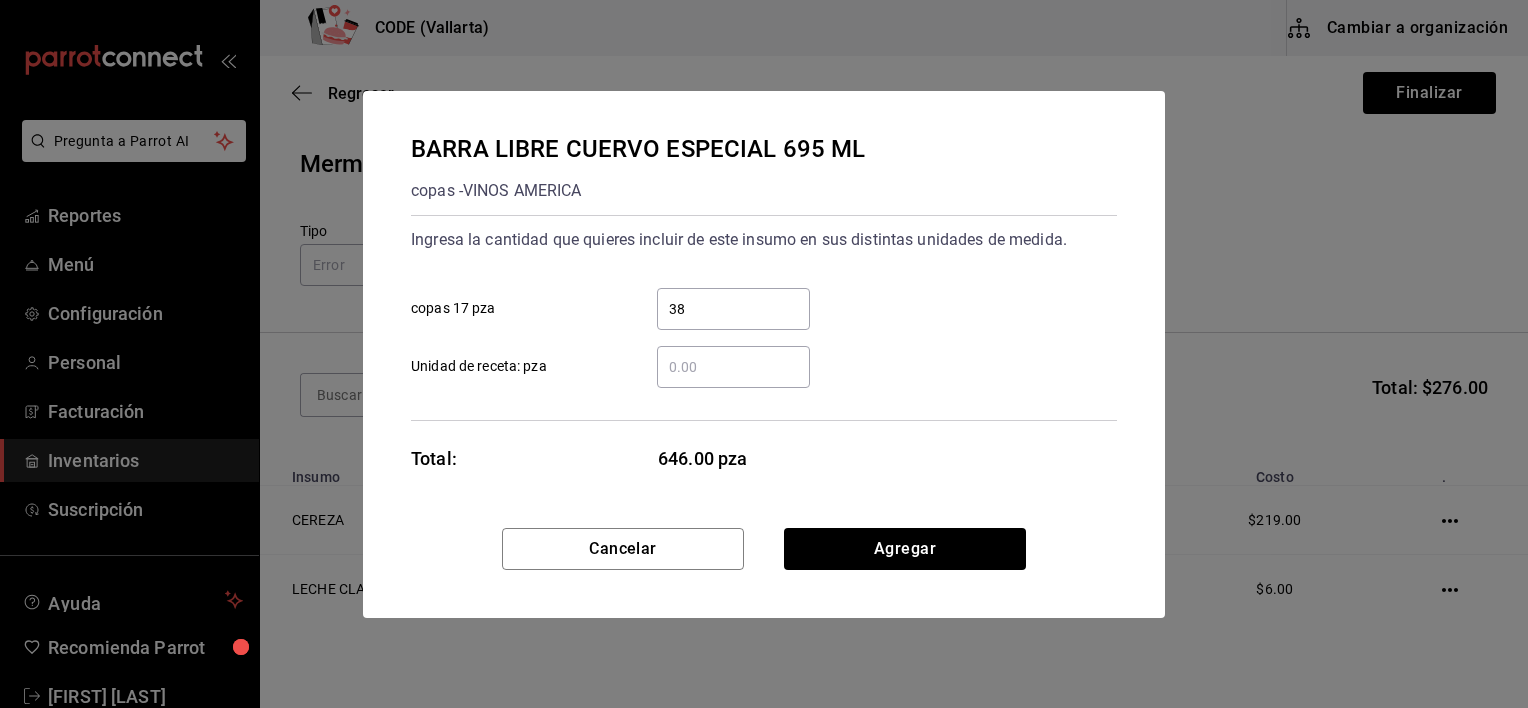 type on "3" 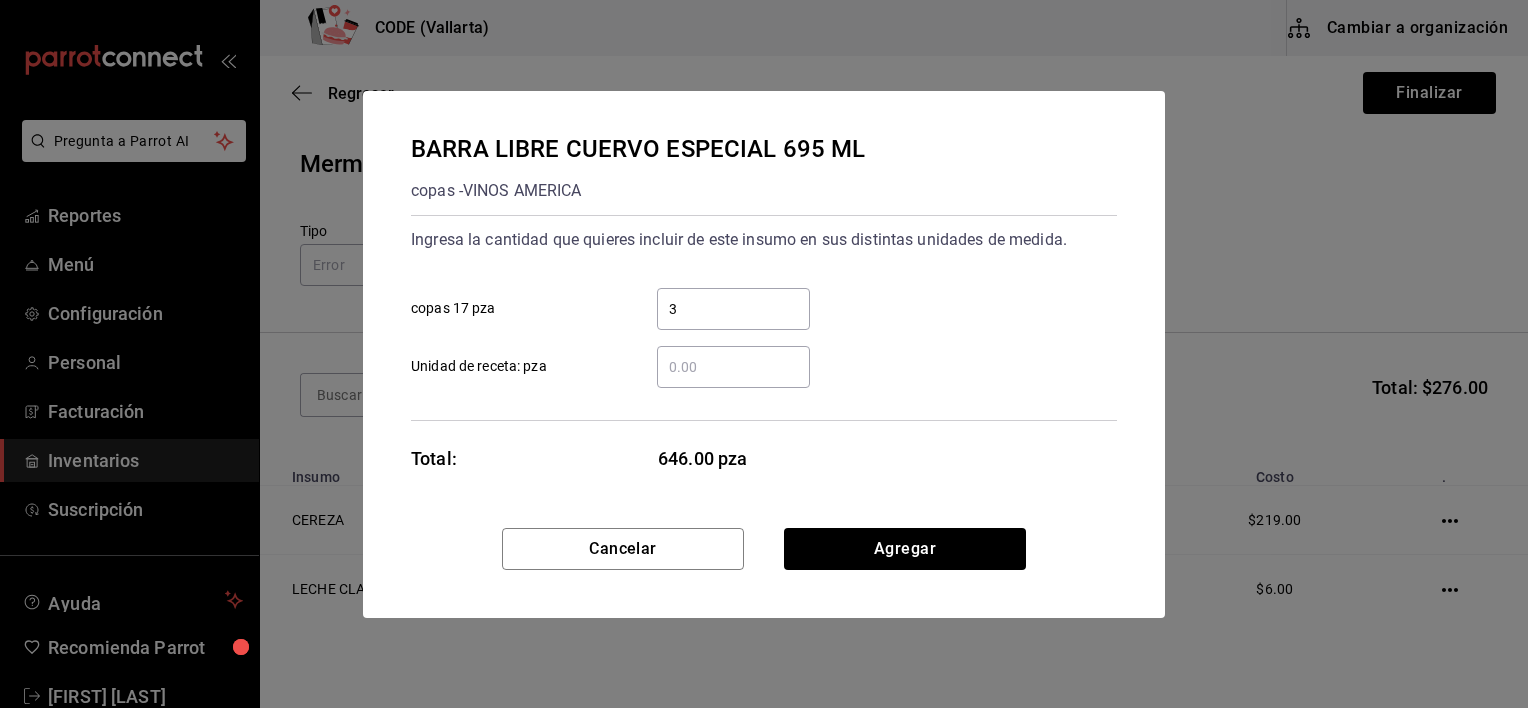 type 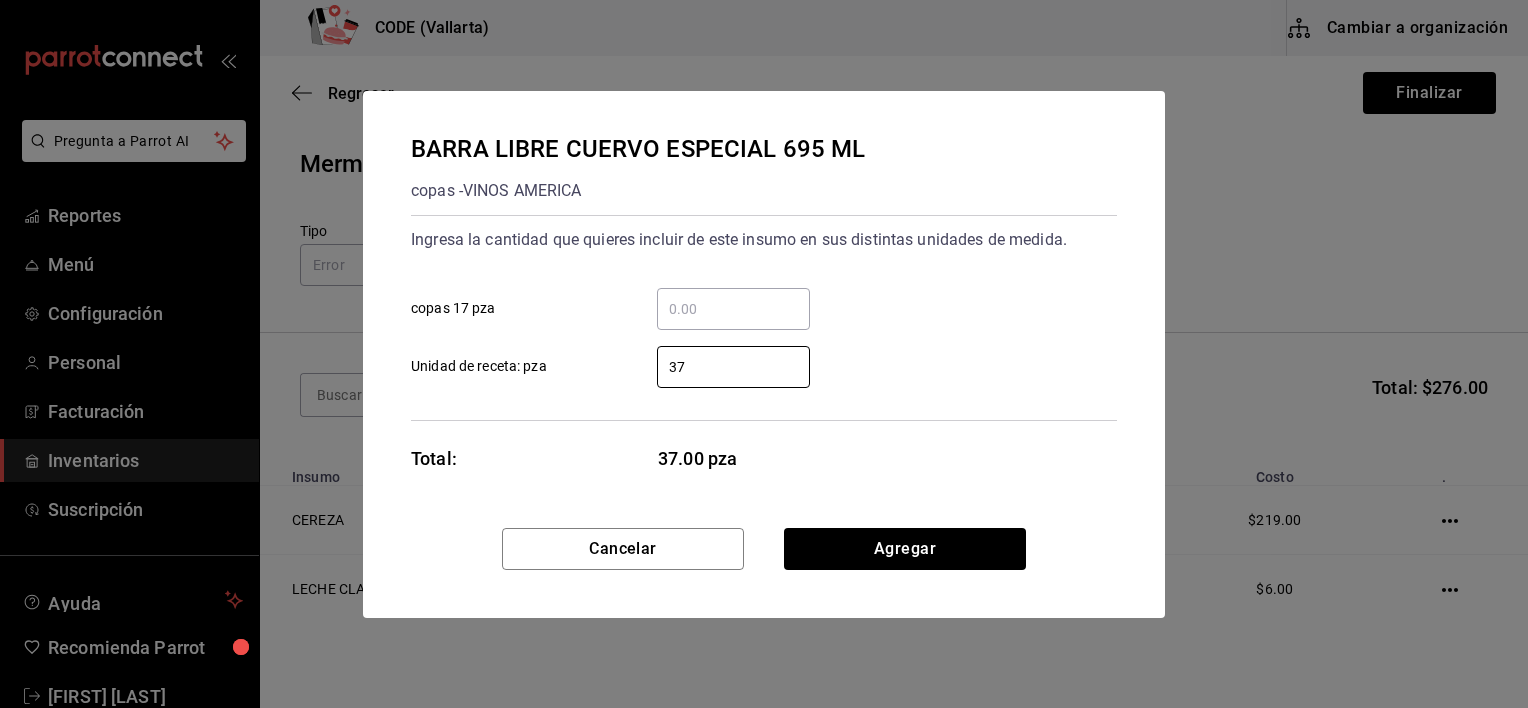 type on "37" 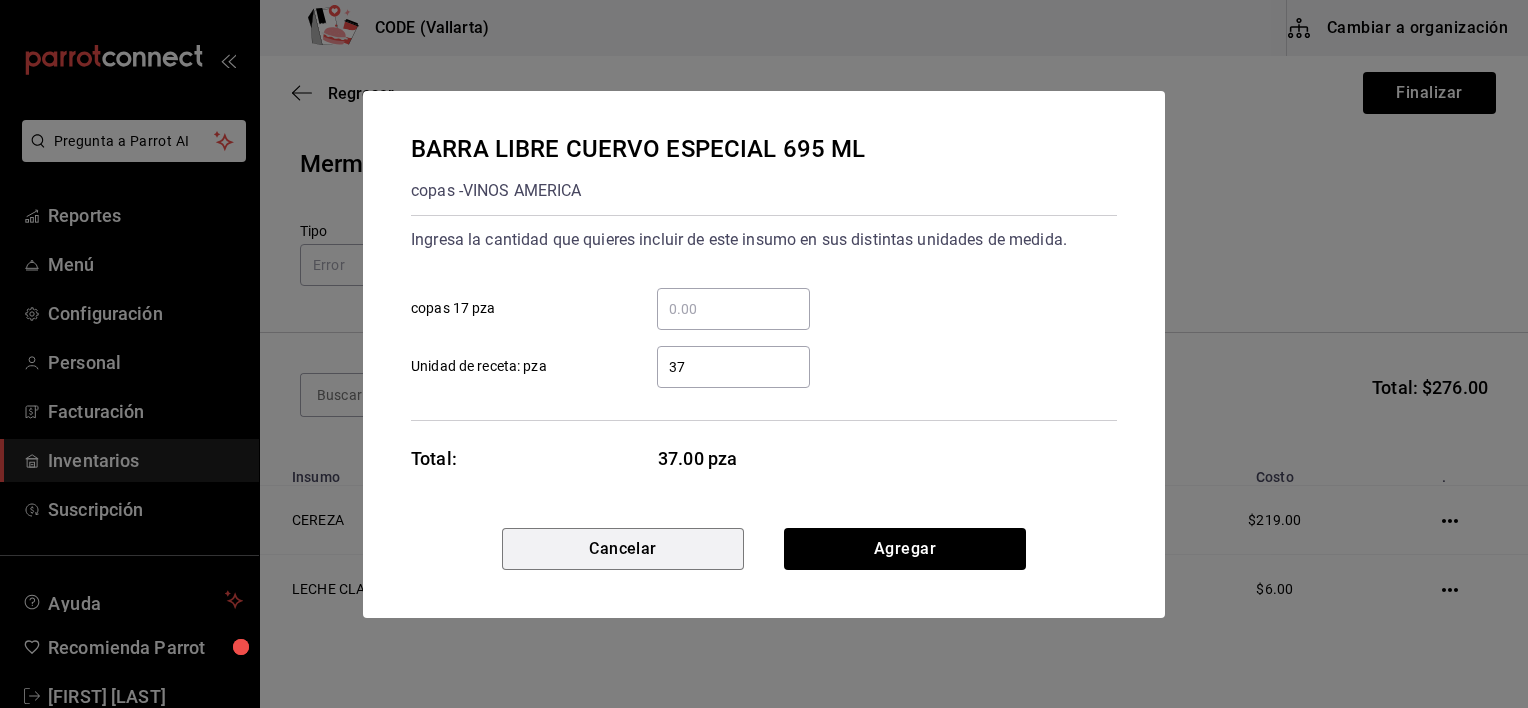 type 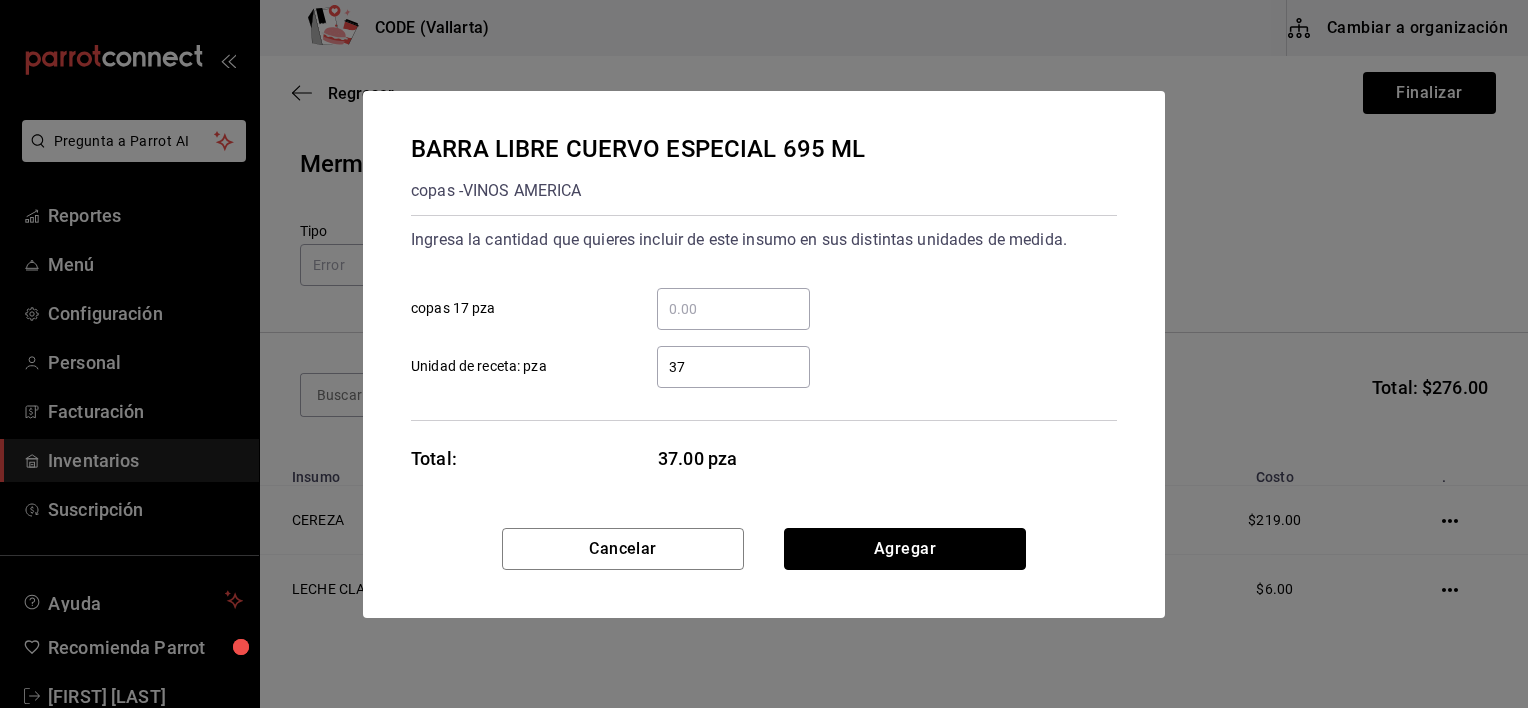 type 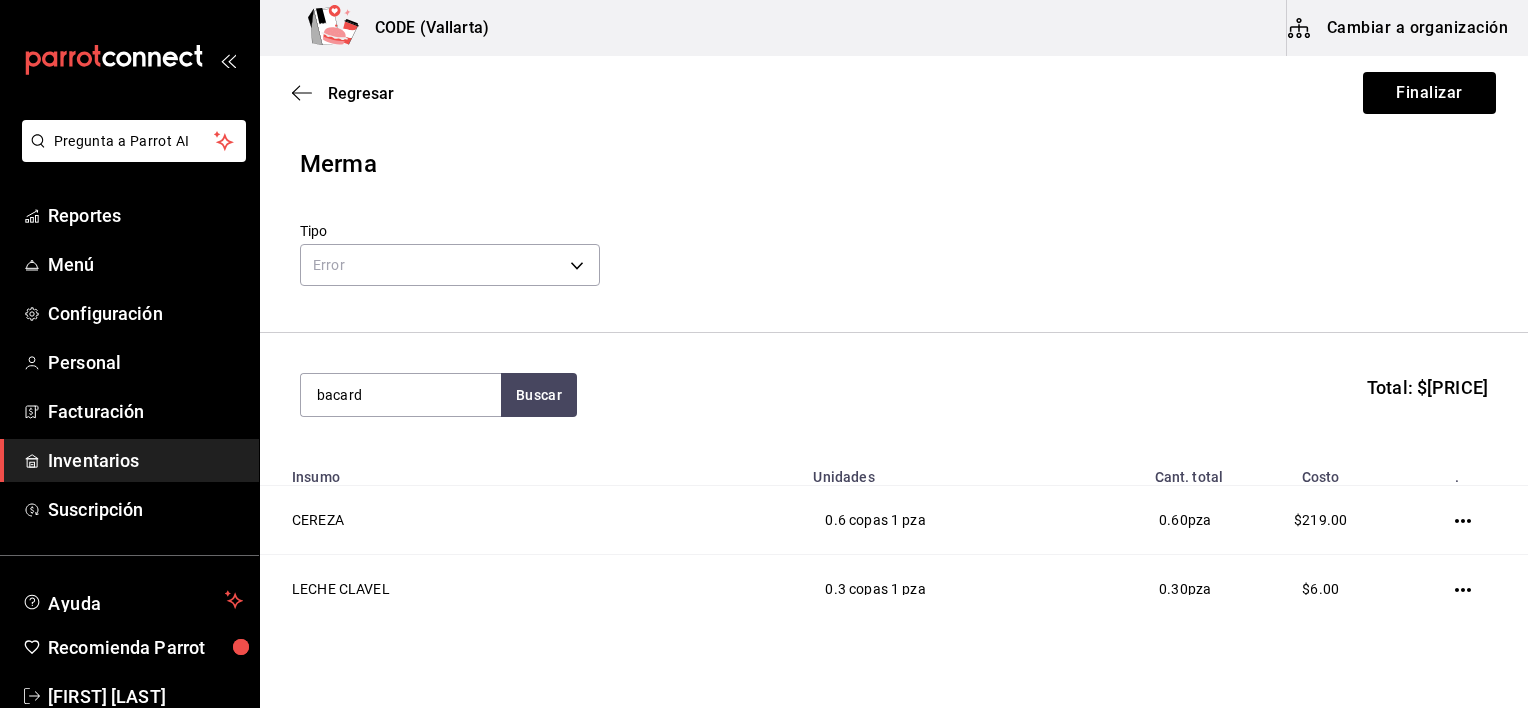 type on "bacard" 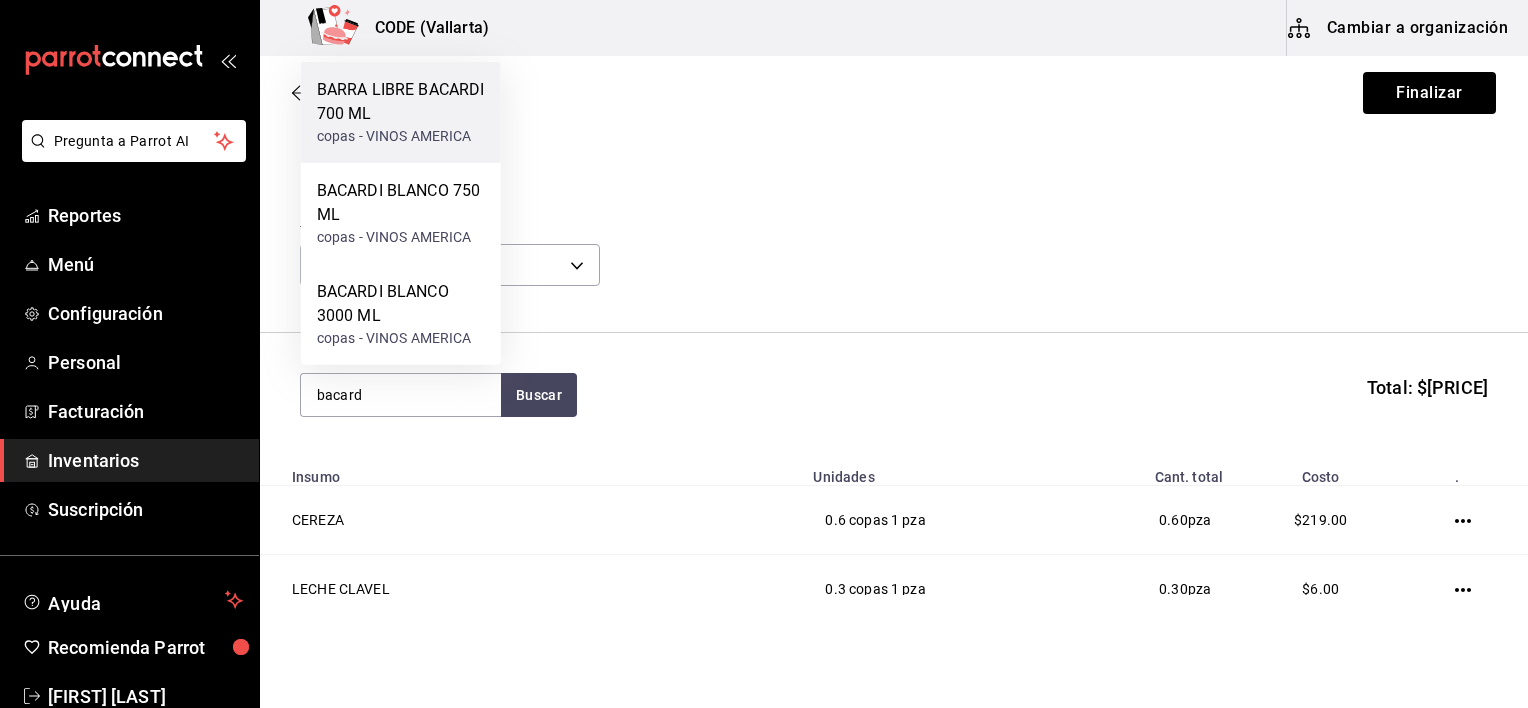 click on "BARRA LIBRE BACARDI 700 ML" at bounding box center (401, 102) 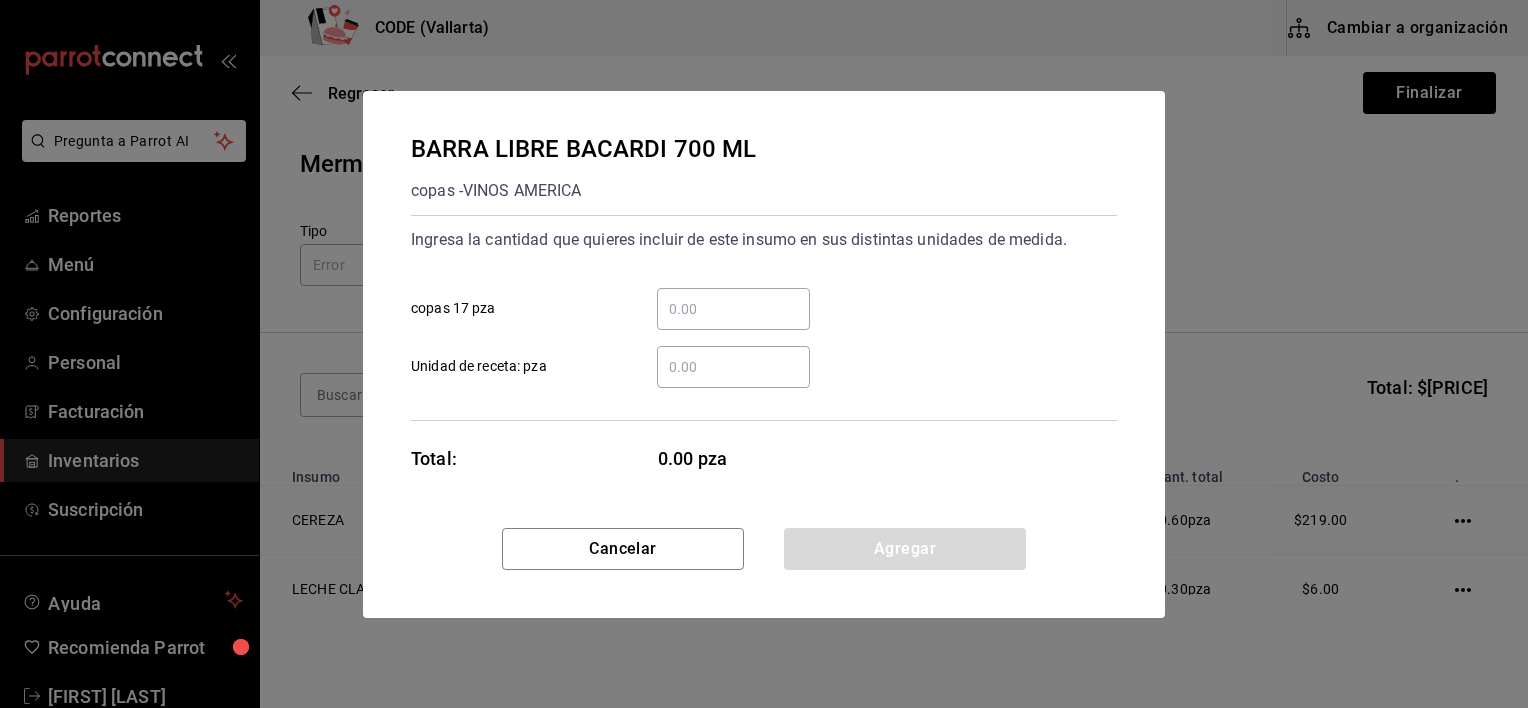 click on "​ copas 17 pza" at bounding box center (733, 309) 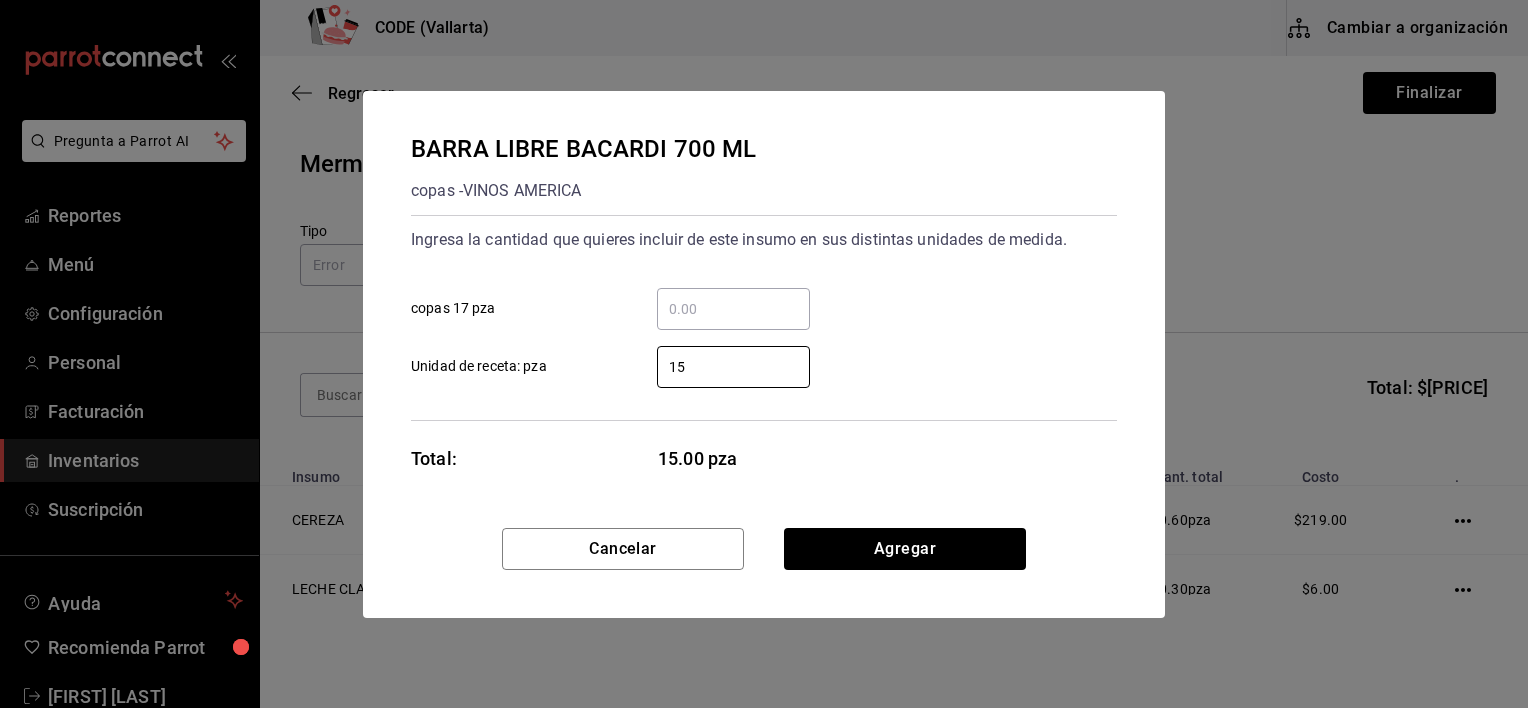 type on "15" 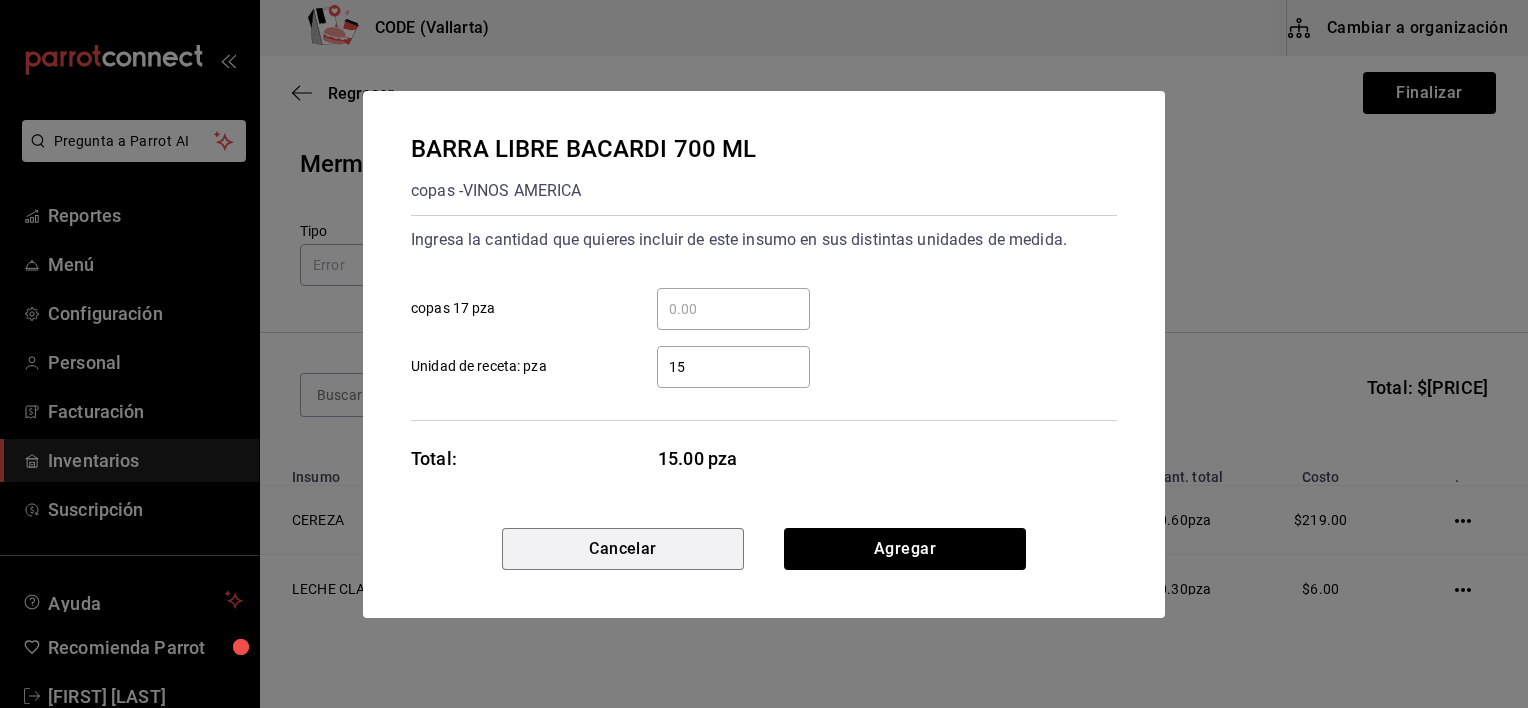 type 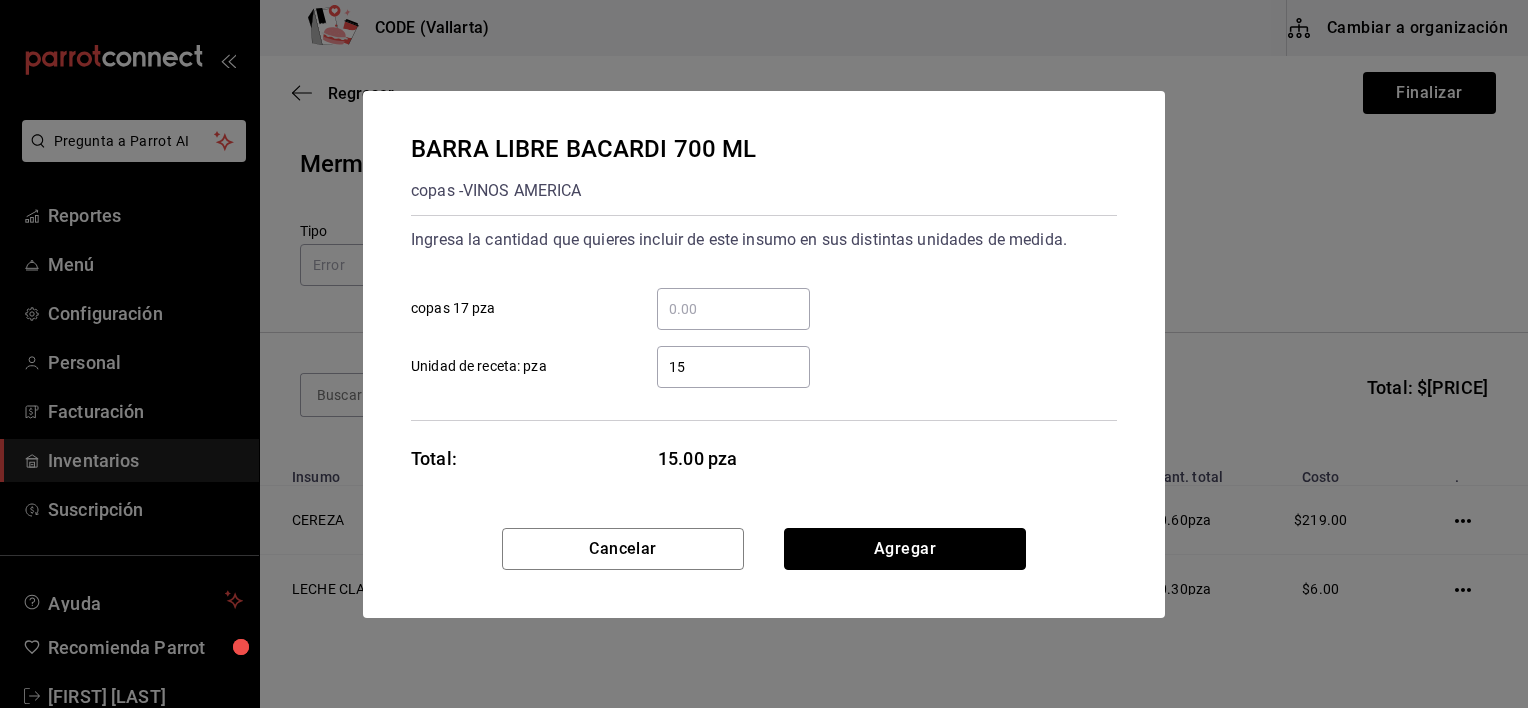type 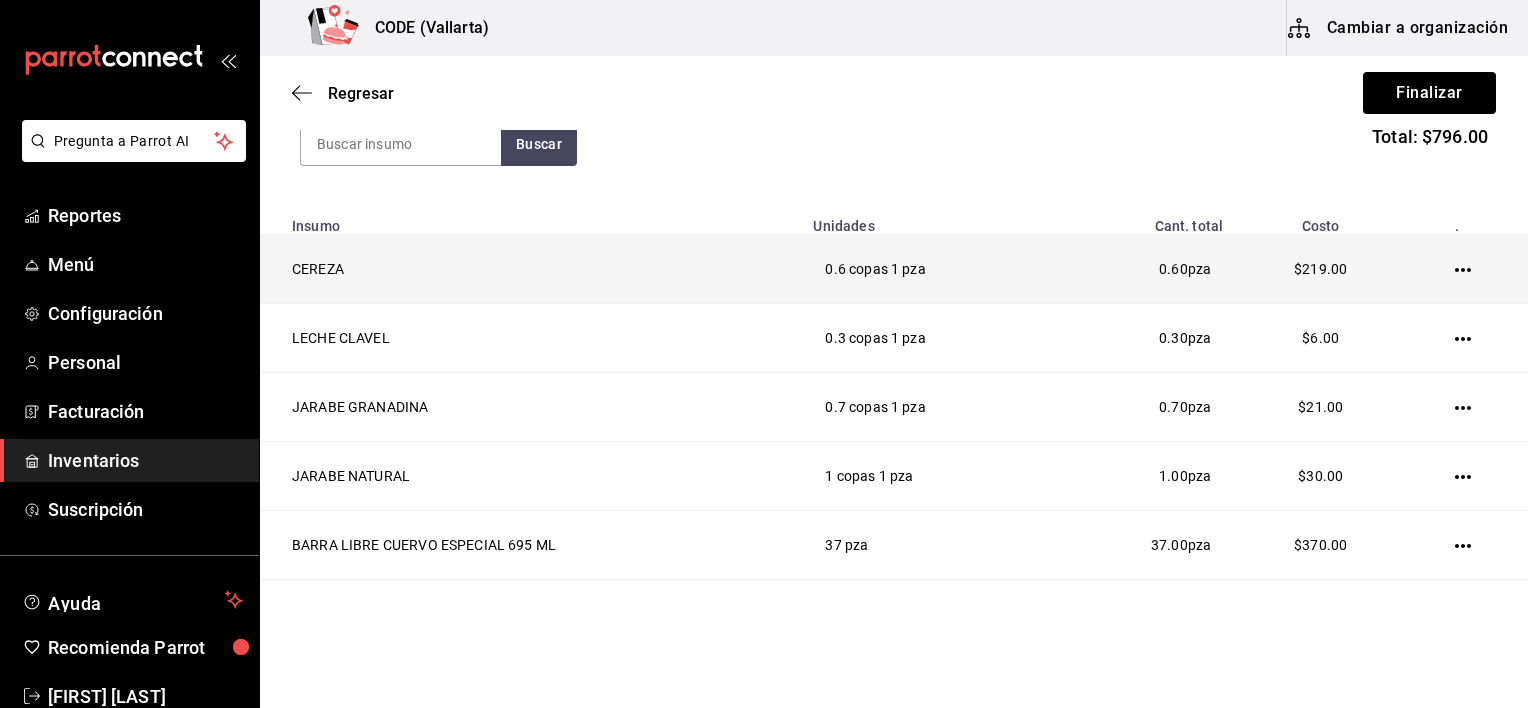 scroll, scrollTop: 252, scrollLeft: 0, axis: vertical 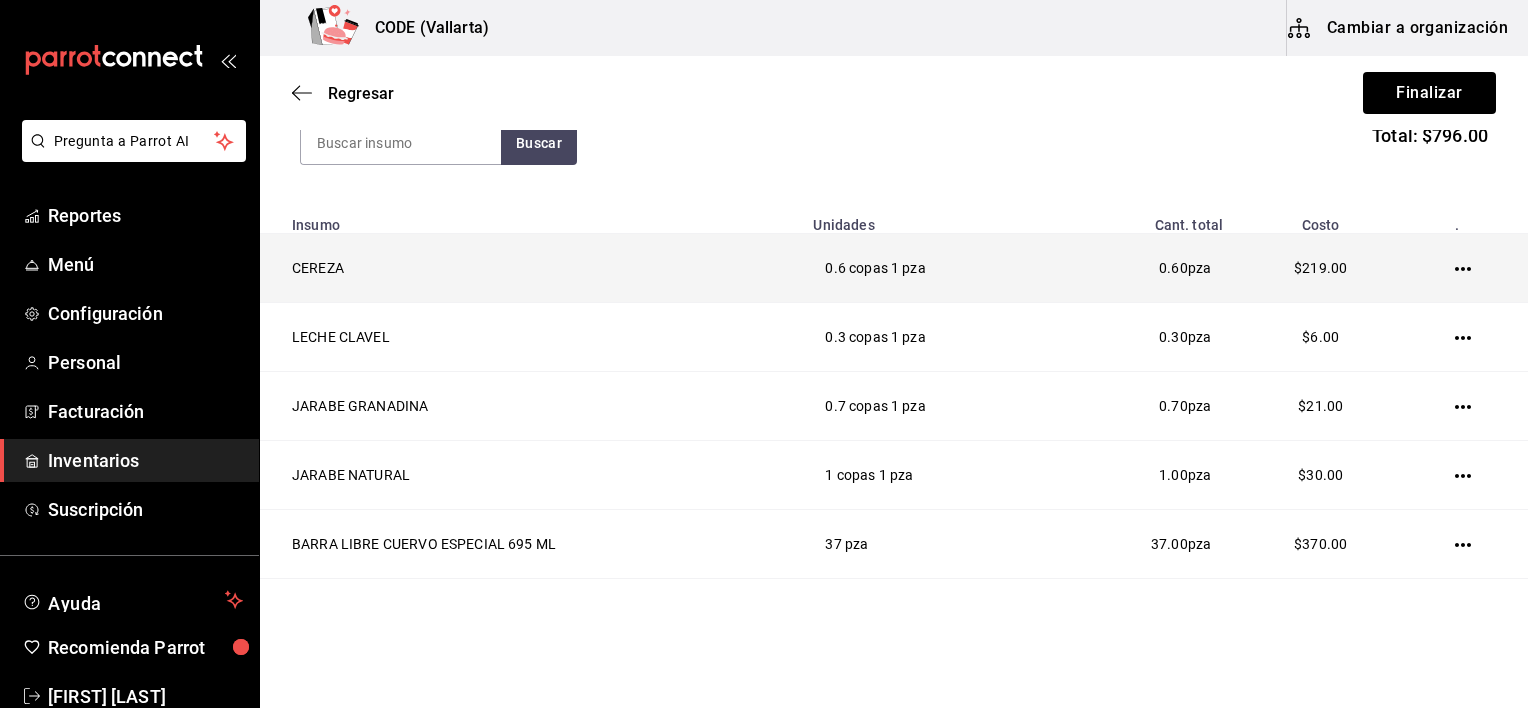 click 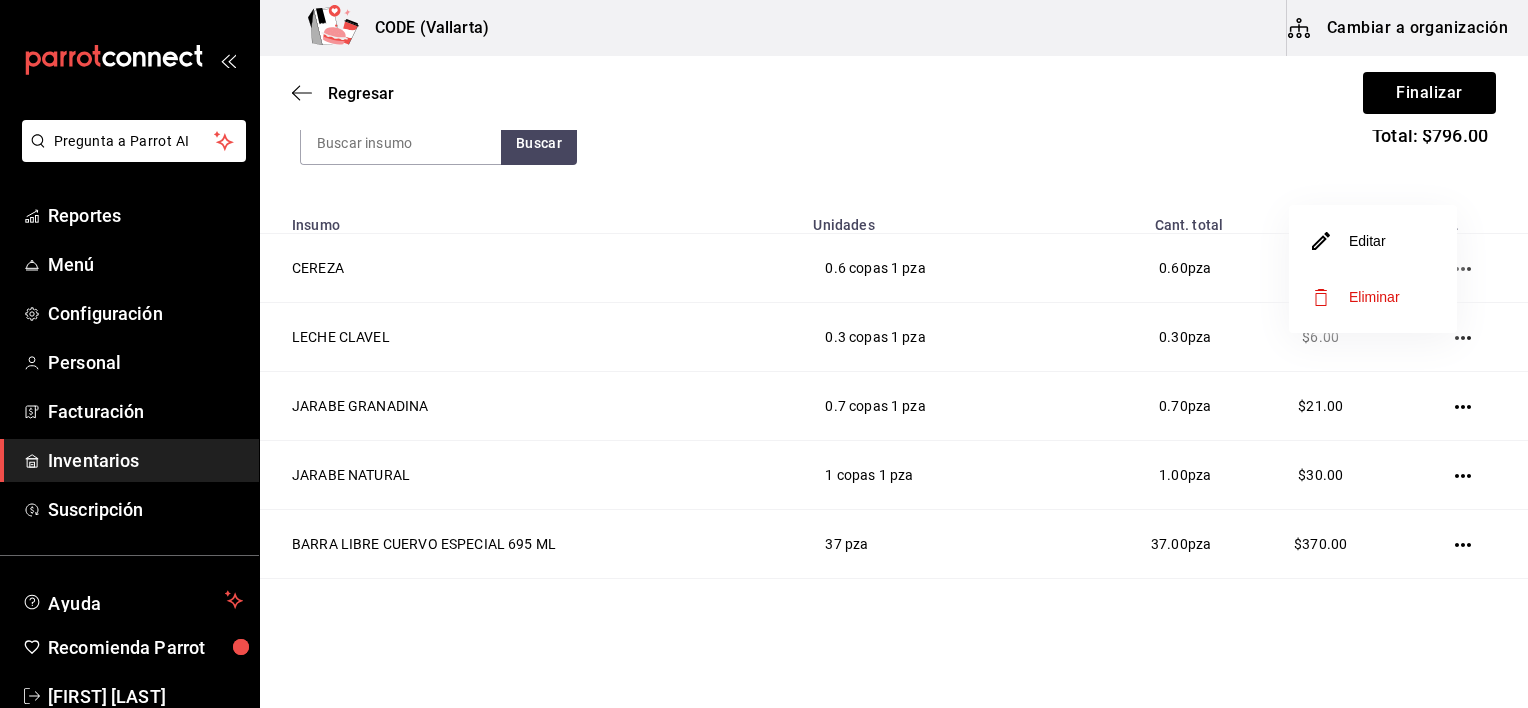 click on "Editar" at bounding box center [1373, 241] 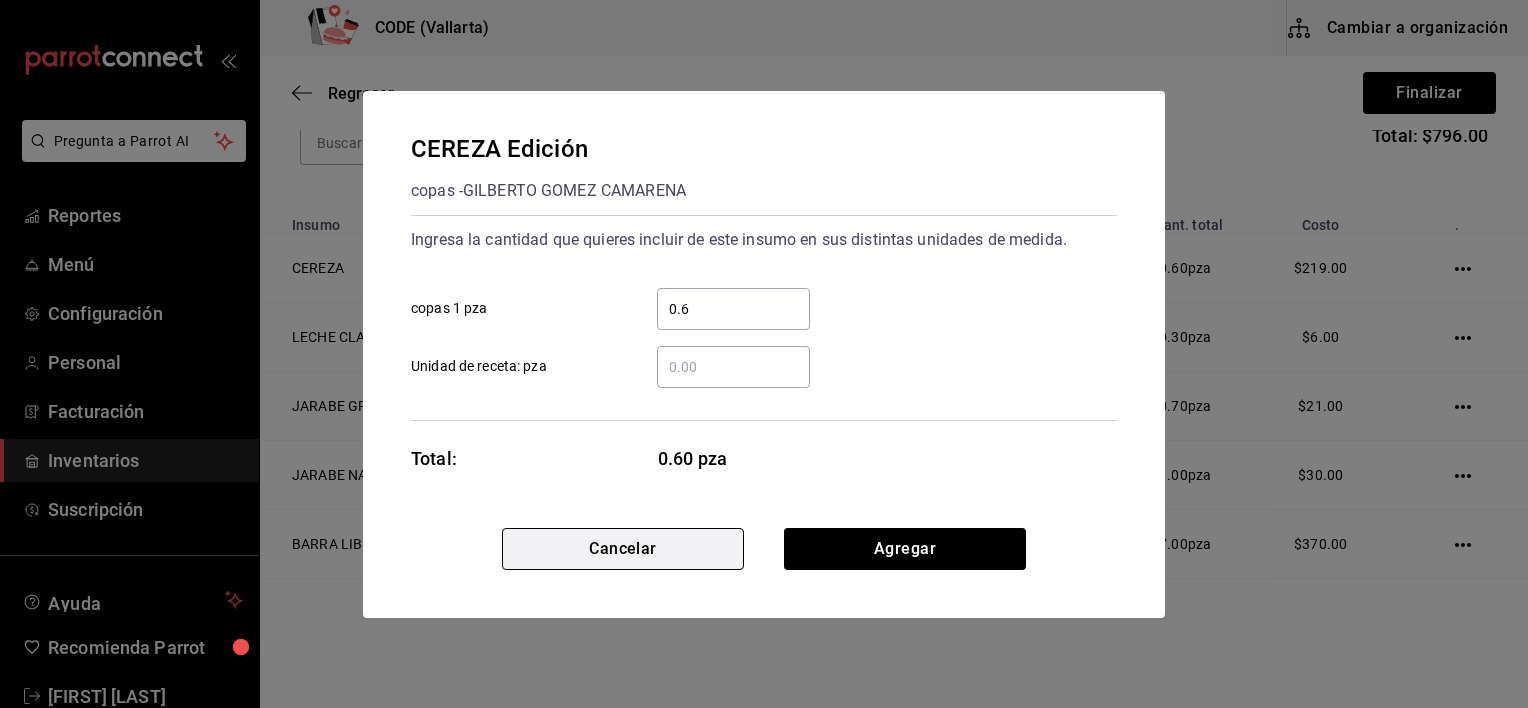 click on "Cancelar" at bounding box center (623, 549) 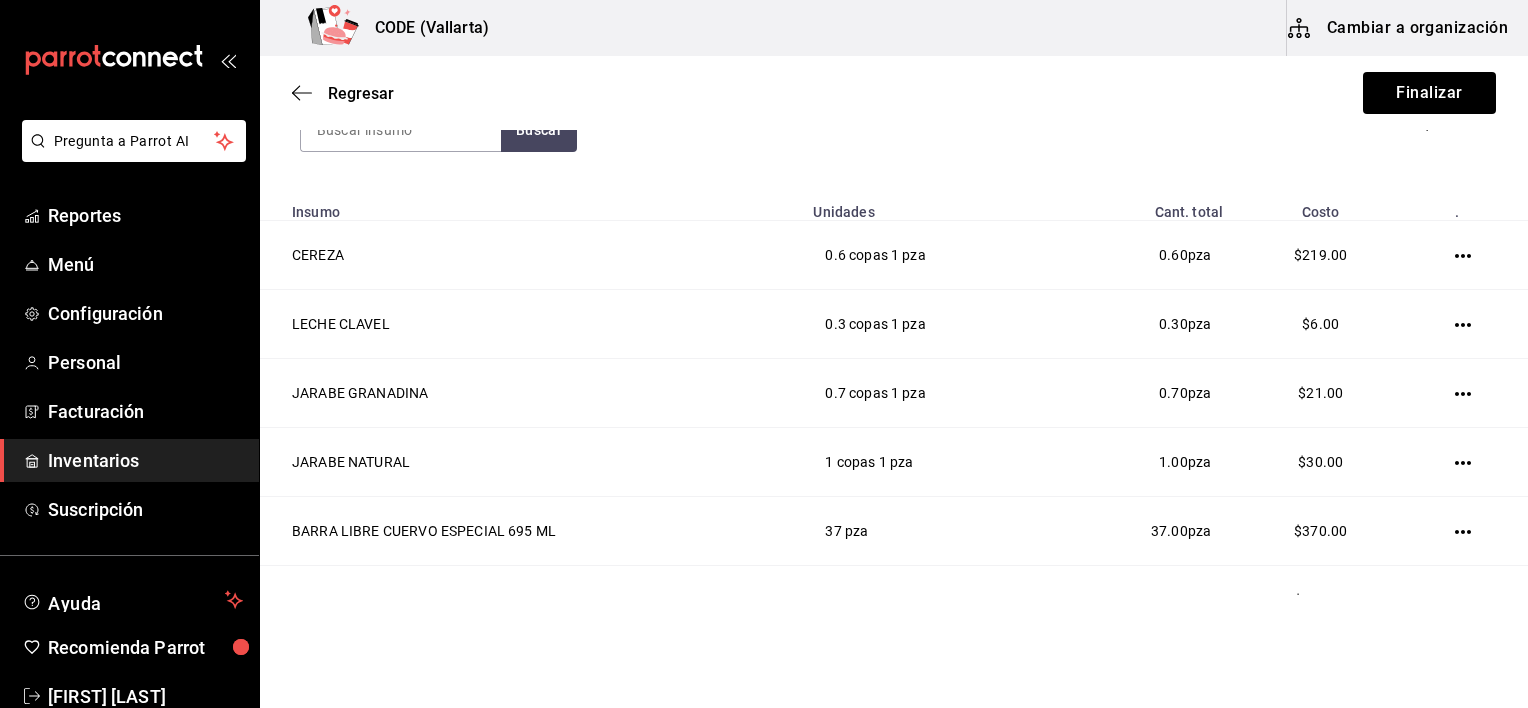 scroll, scrollTop: 272, scrollLeft: 0, axis: vertical 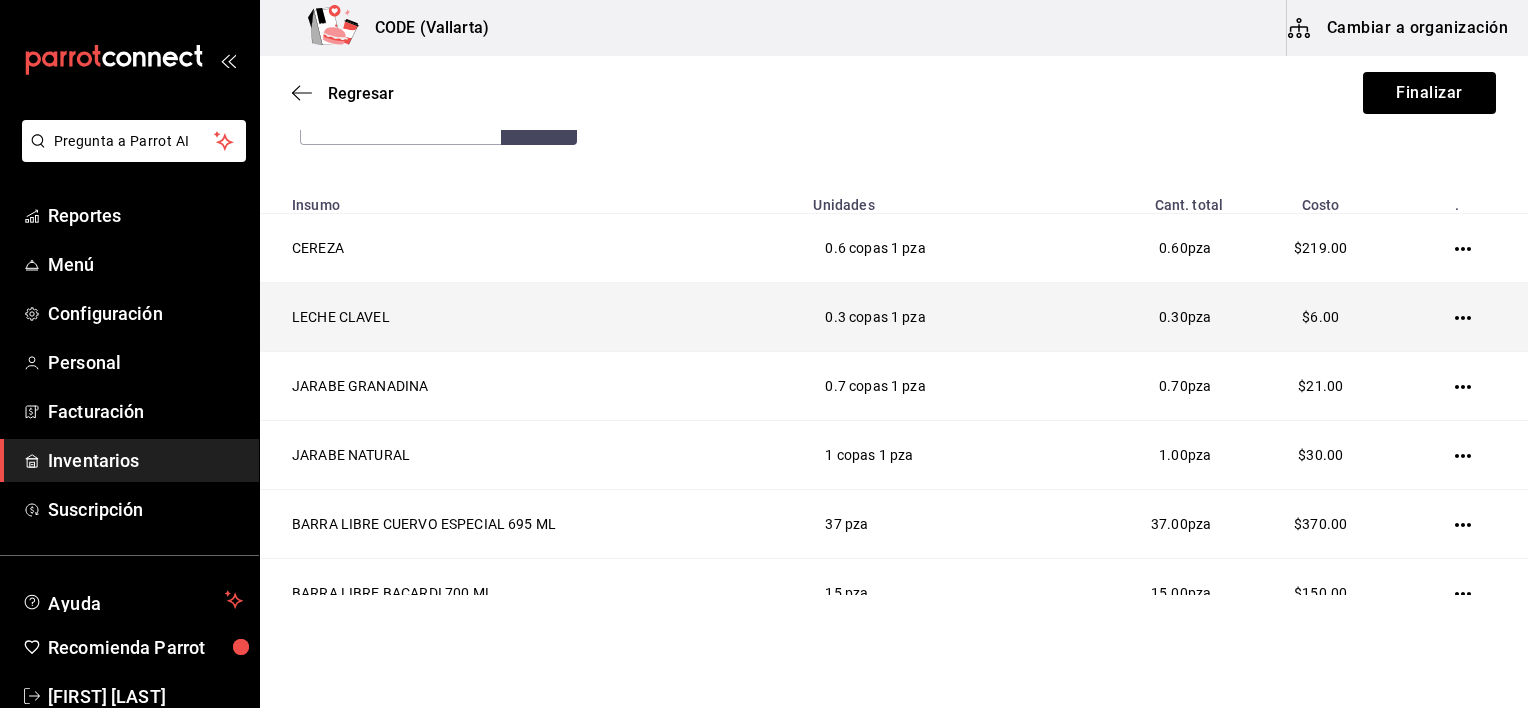 click at bounding box center [1467, 317] 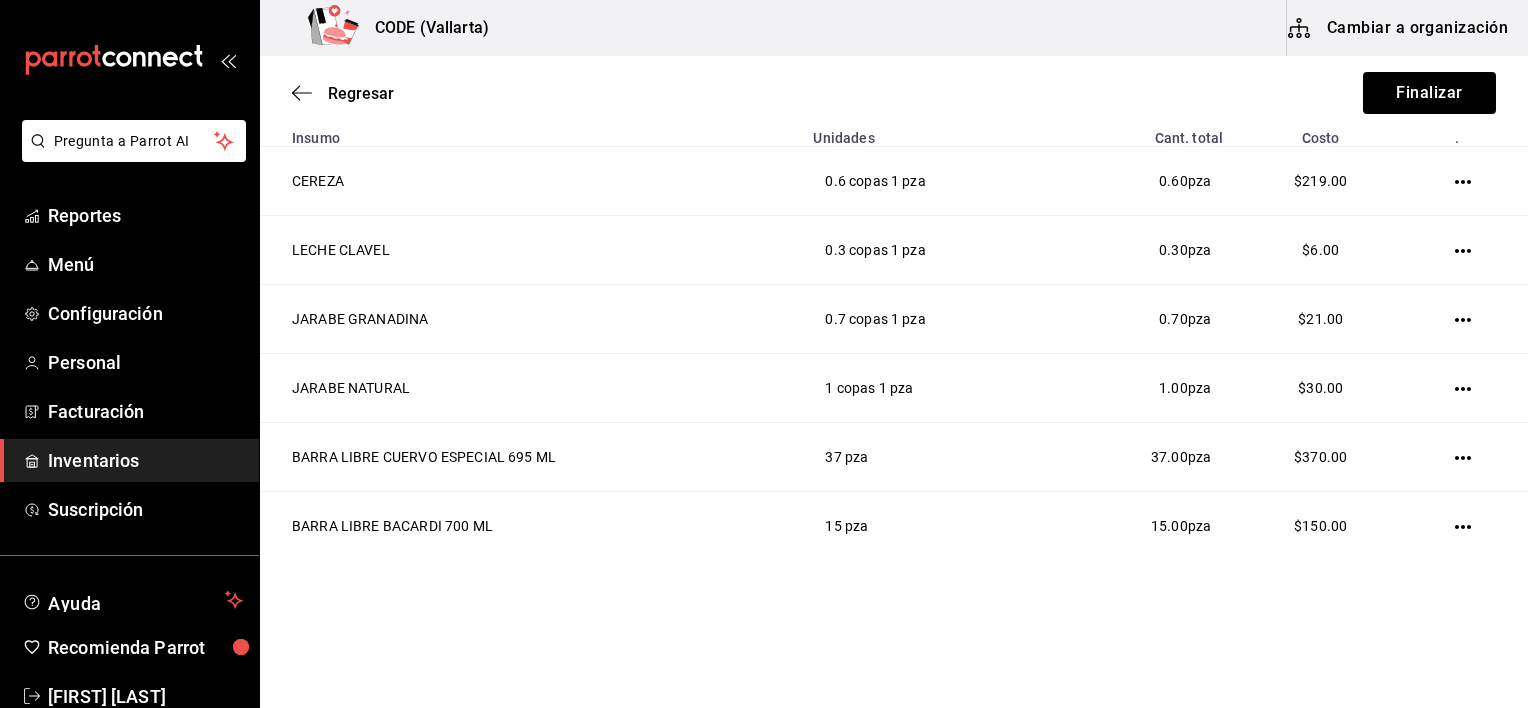scroll, scrollTop: 340, scrollLeft: 0, axis: vertical 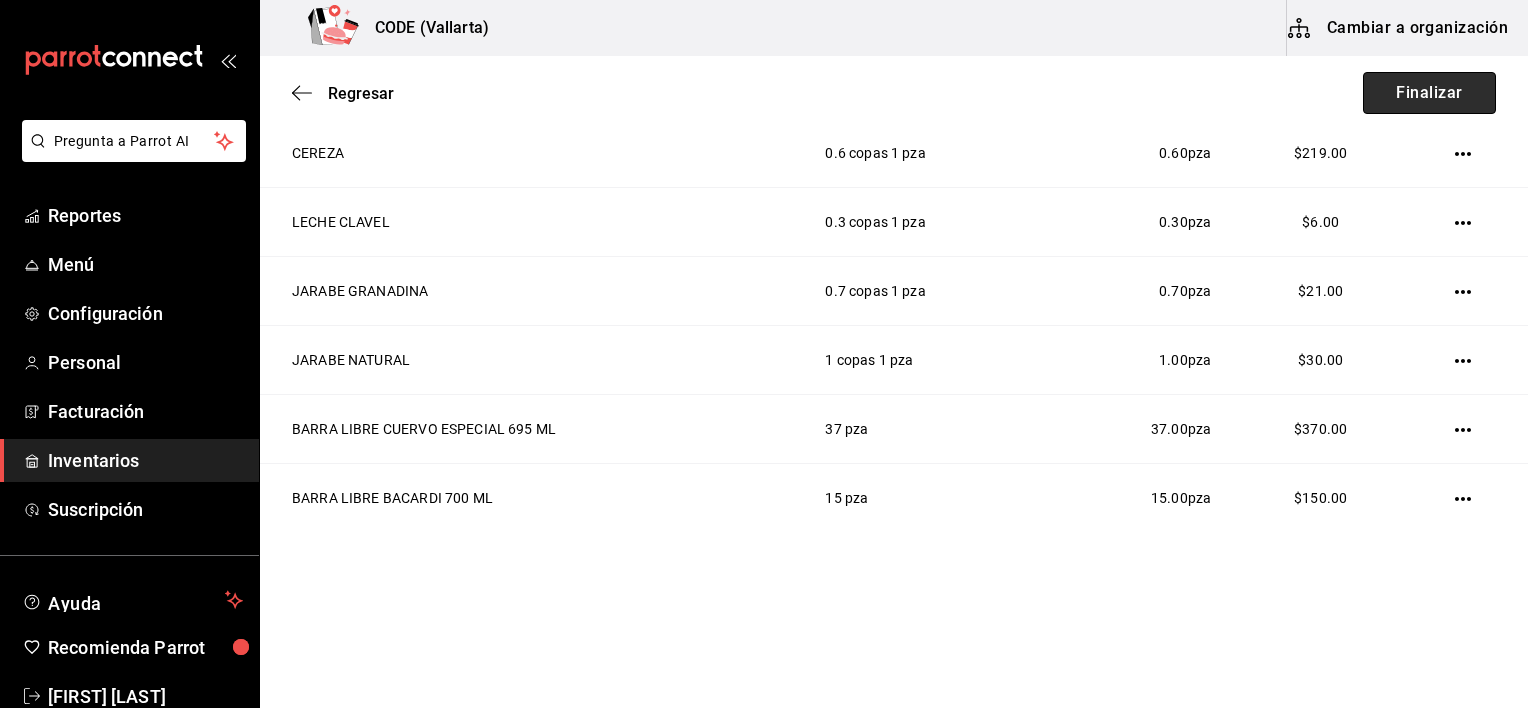 click on "Finalizar" at bounding box center (1429, 93) 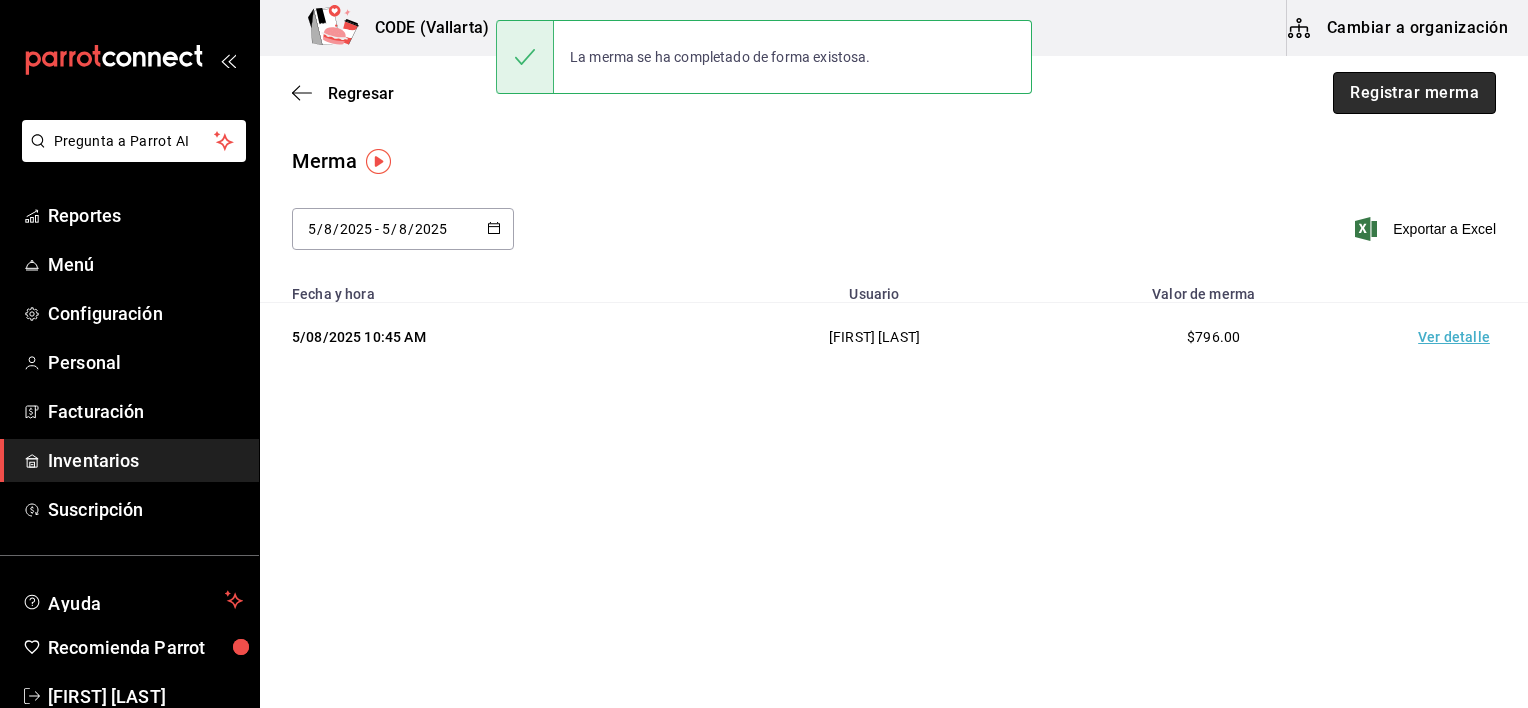 click on "Registrar merma" at bounding box center [1414, 93] 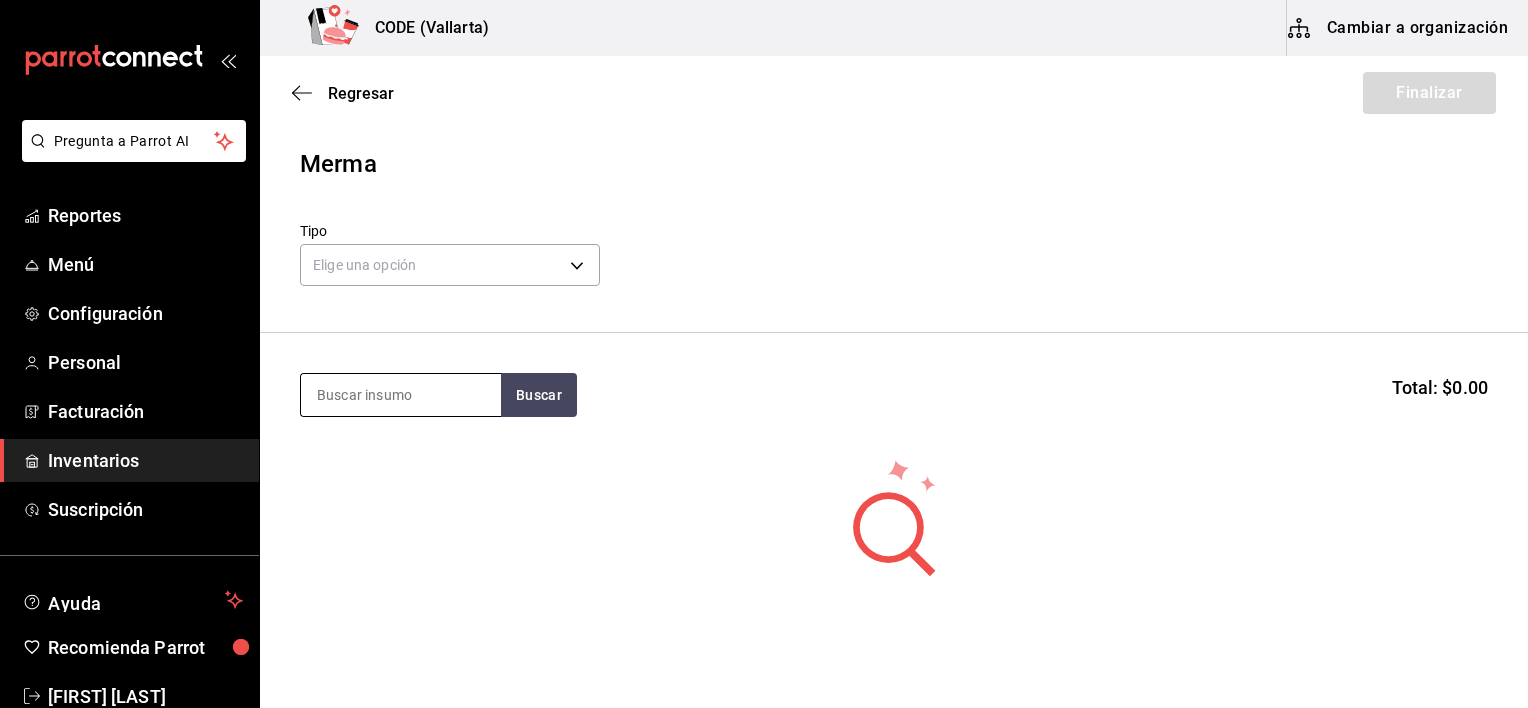 click at bounding box center [401, 395] 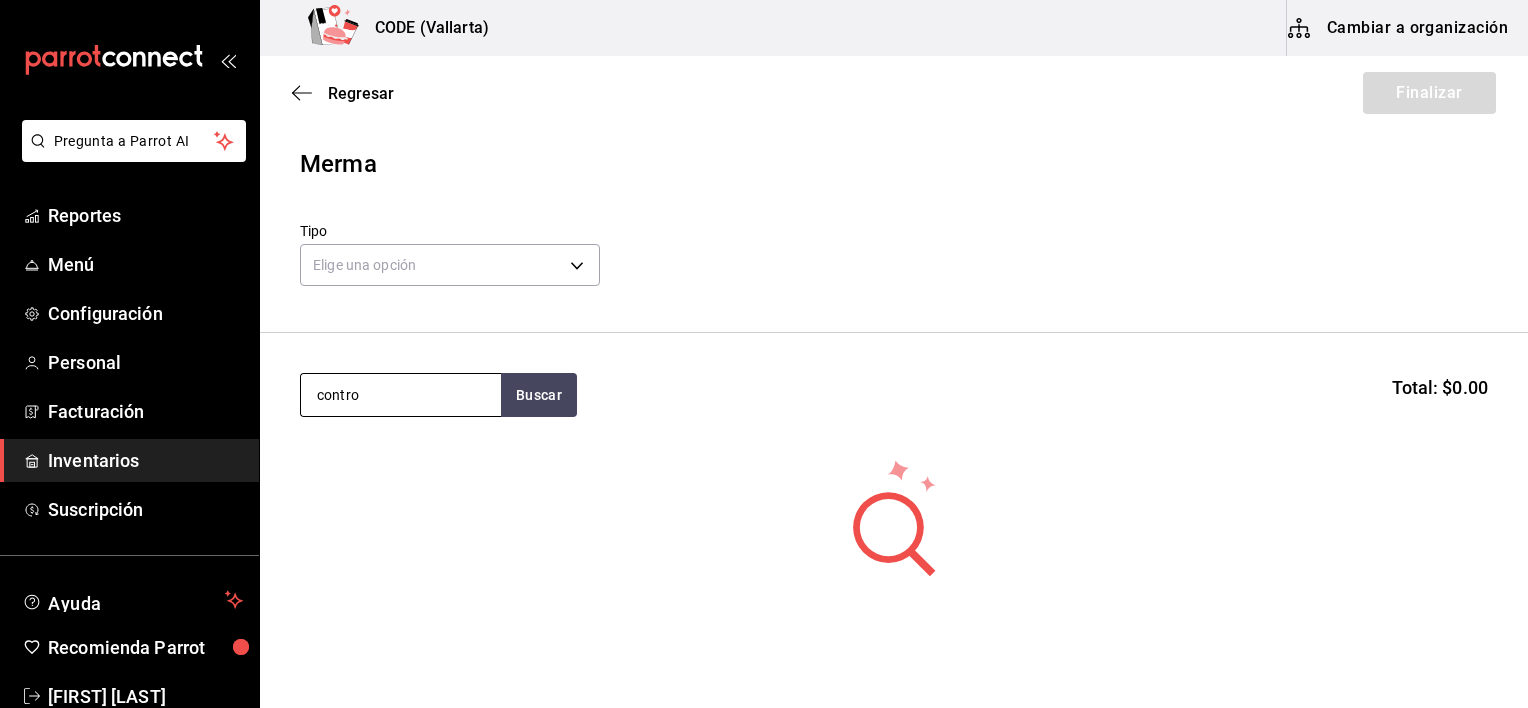 type on "contro" 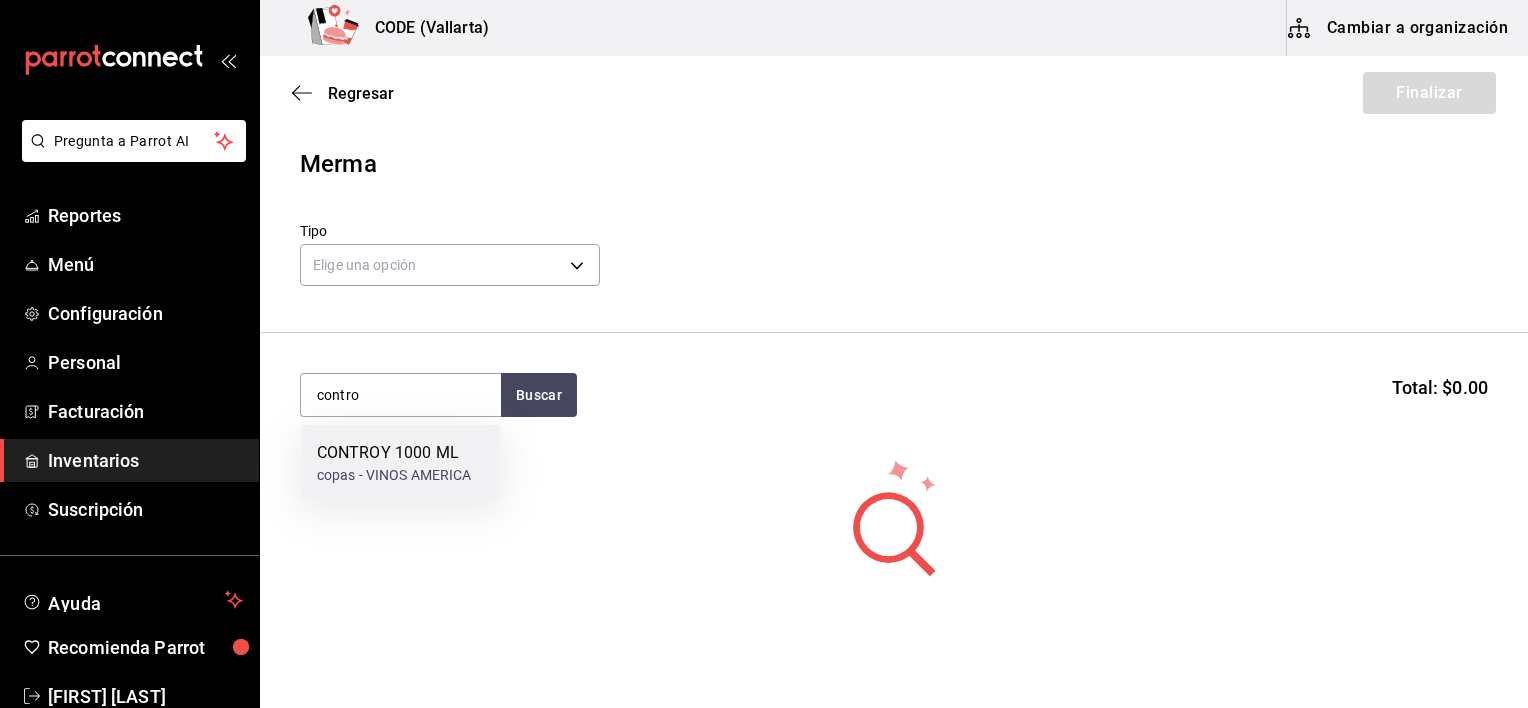 click on "CONTROY 1000 ML" at bounding box center [394, 453] 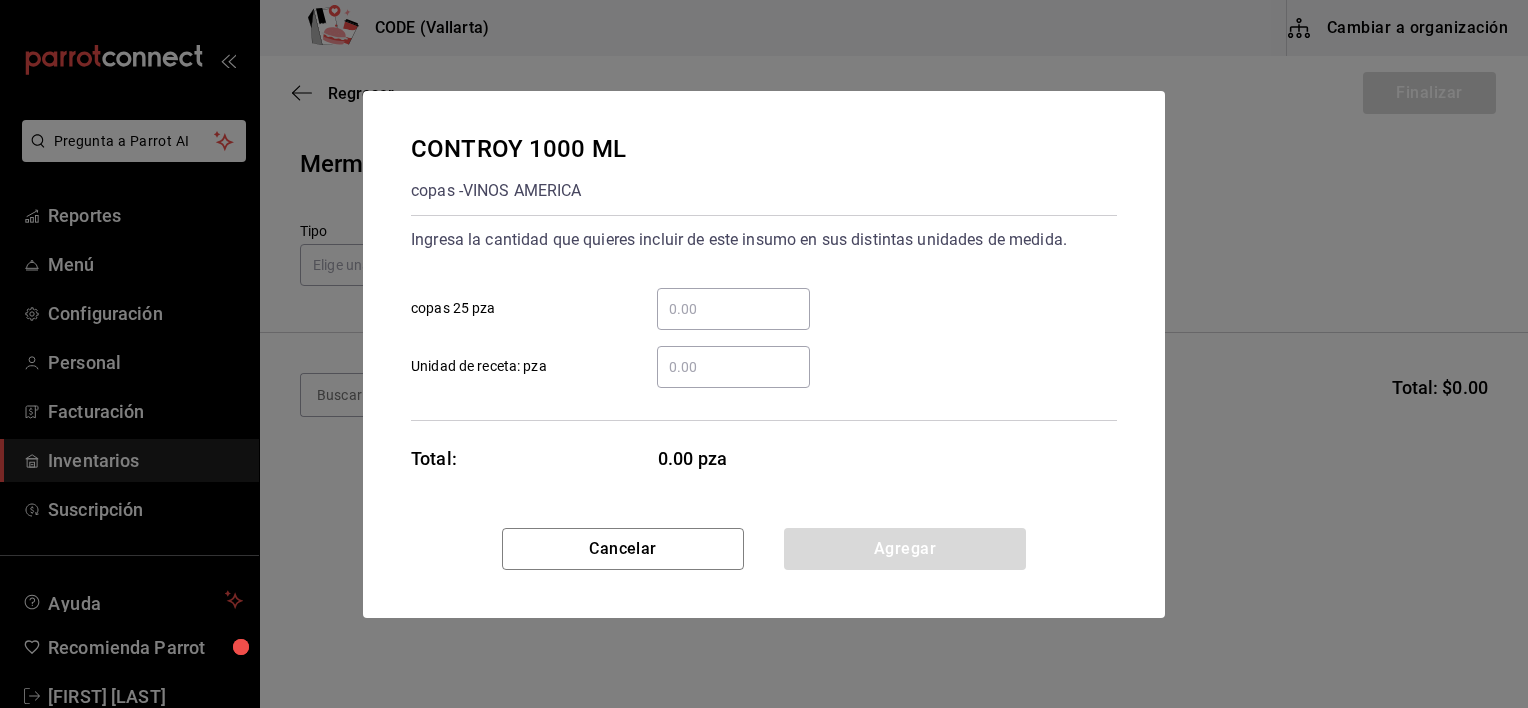 click on "​ copas 25 pza" at bounding box center [733, 309] 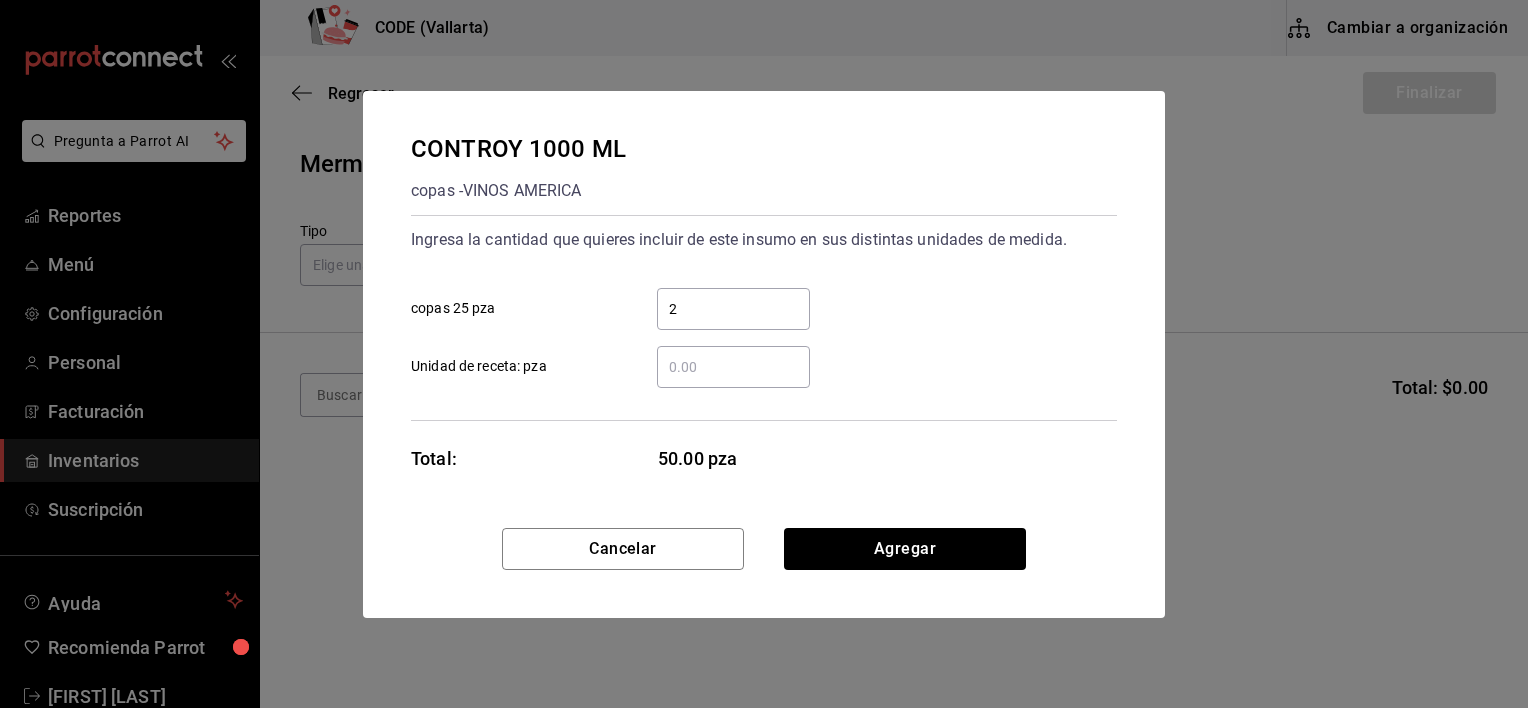 type 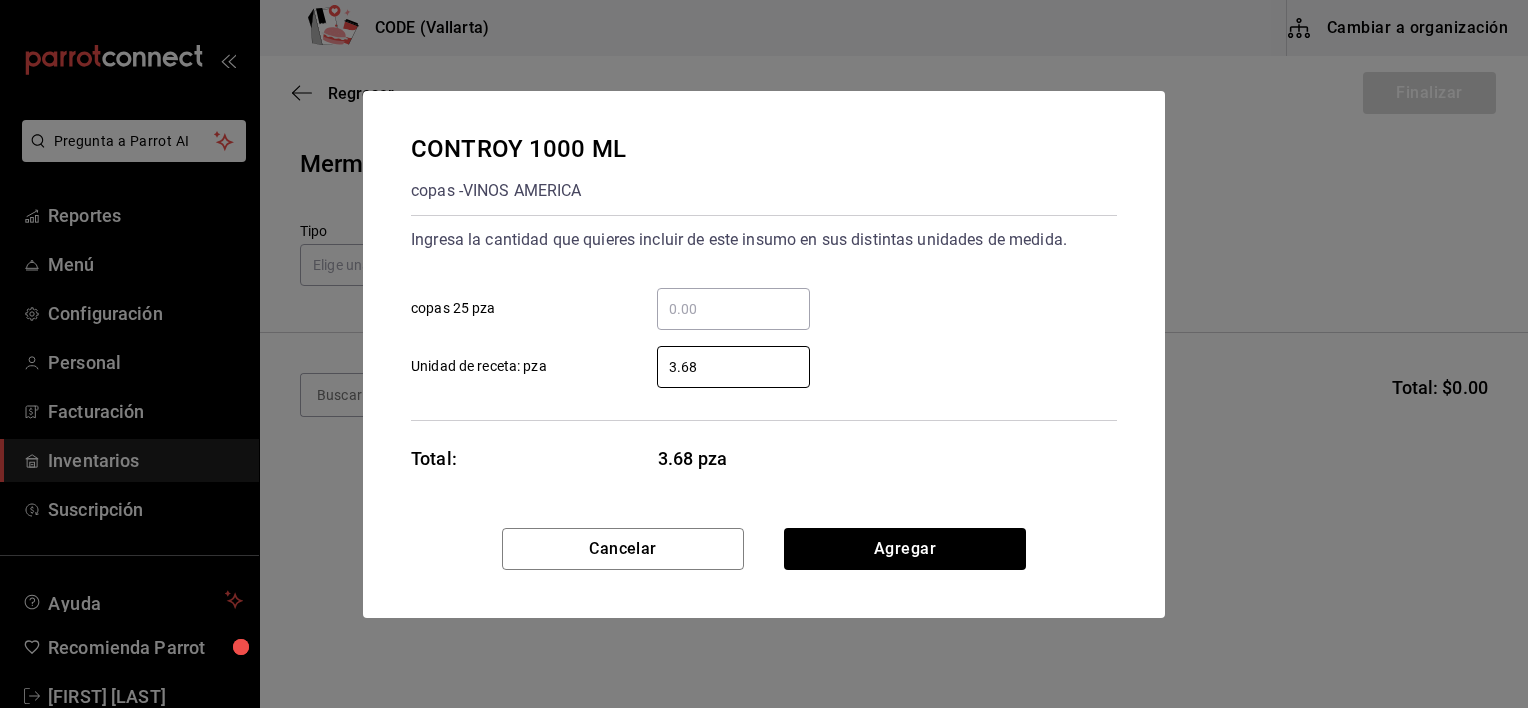 type on "3.68" 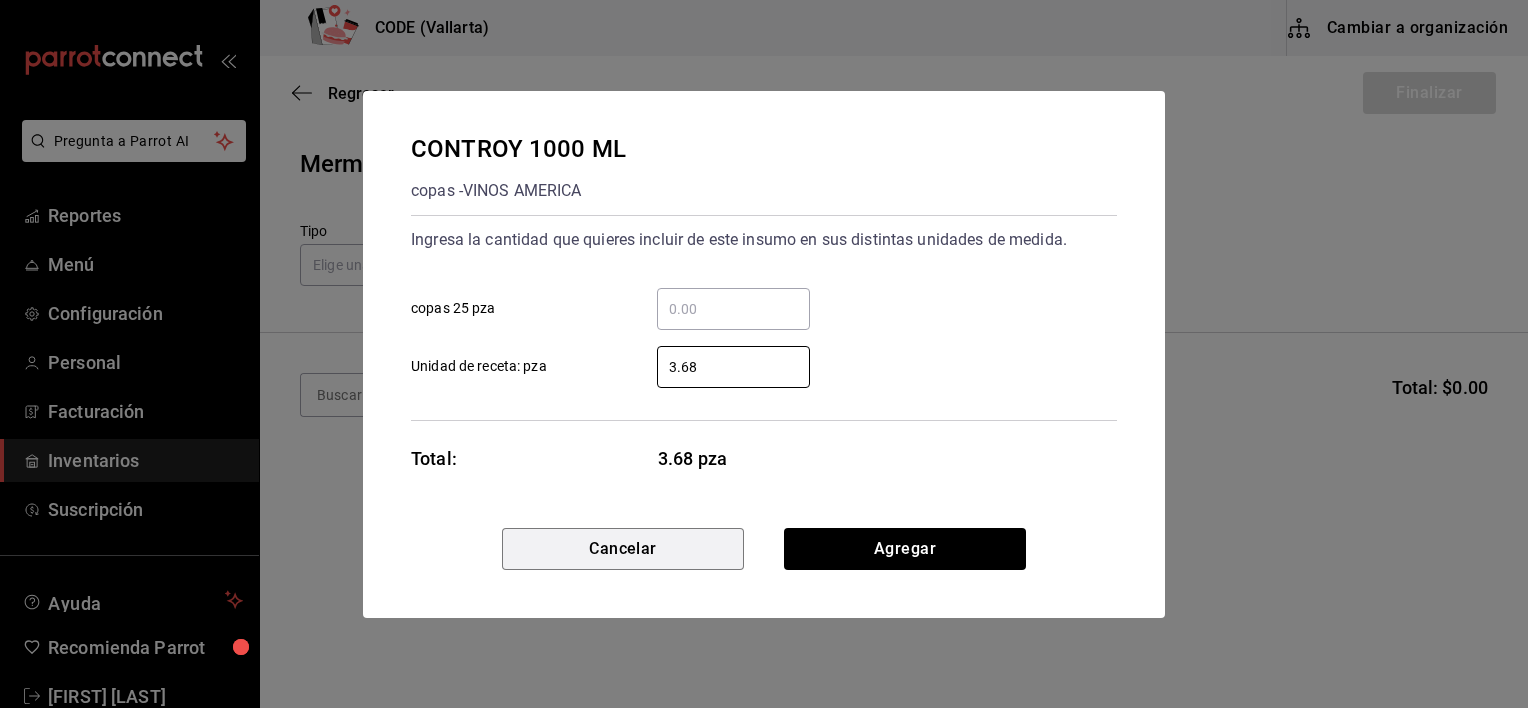 type 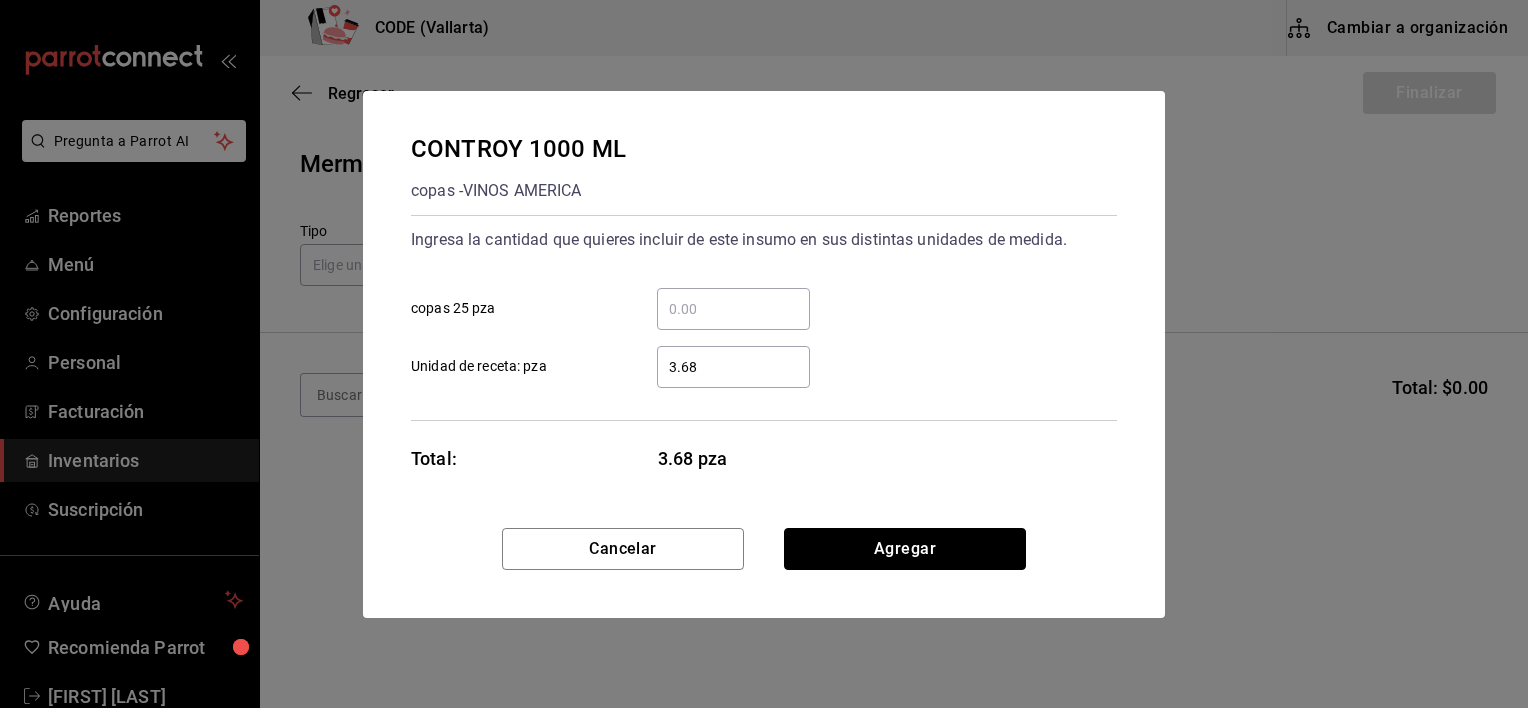 type 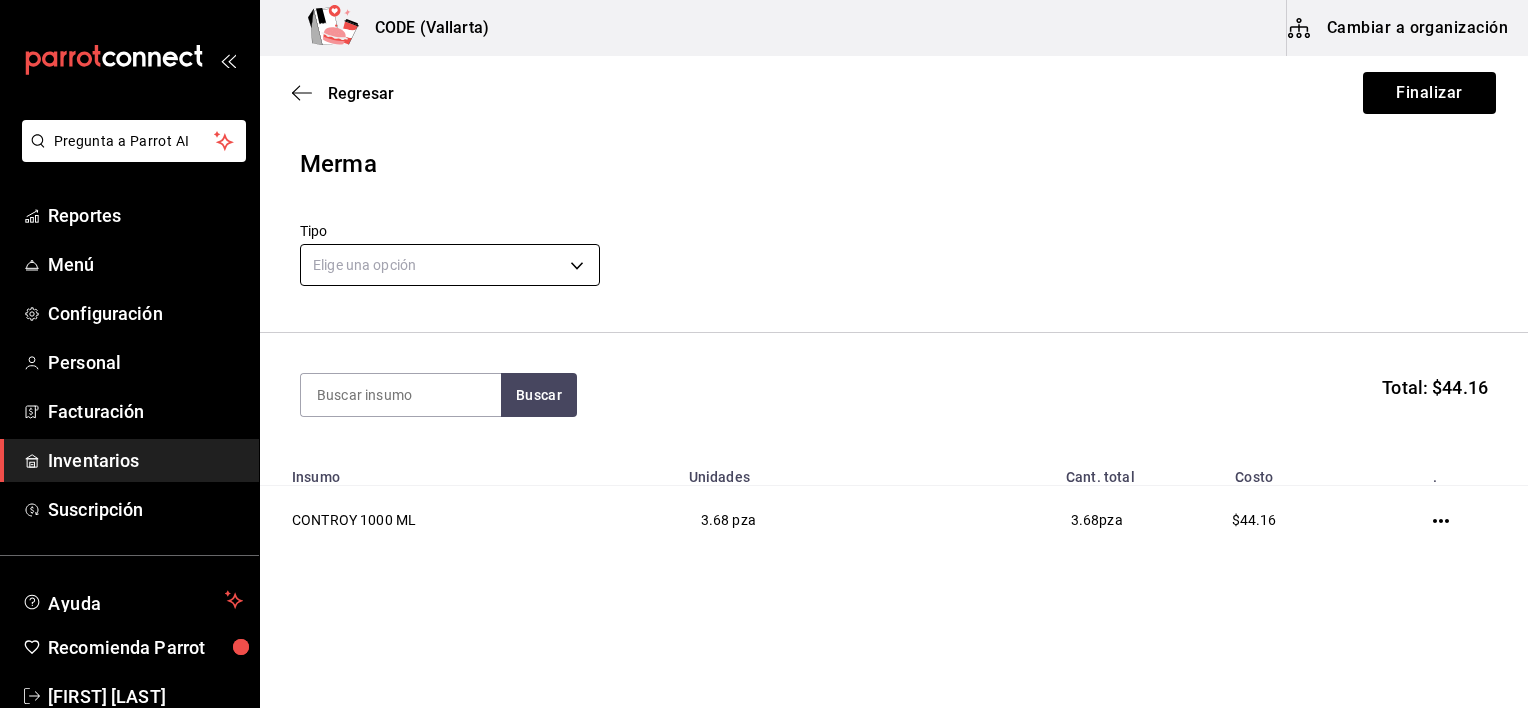 click on "Pregunta a Parrot AI Reportes   Menú   Configuración   Personal   Facturación   Inventarios   Suscripción   Ayuda Recomienda Parrot   [FIRST] [LAST]   Sugerir nueva función   GANA 1 MES GRATIS EN TU SUSCRIPCIÓN AQUÍ ¿Recuerdas cómo empezó tu restaurante?
Hoy puedes ayudar a un colega a tener el mismo cambio que tú viviste.
Recomienda Parrot directamente desde tu Portal Administrador.
Es fácil y rápido.
🎁 Por cada restaurante que se una, ganas 1 mes gratis. Editar Eliminar Visitar centro de ayuda (81) 2046 6363 soporte@parrotsoftware.io Visitar centro de ayuda (81) 2046 6363 soporte@parrotsoftware.io" at bounding box center (764, 297) 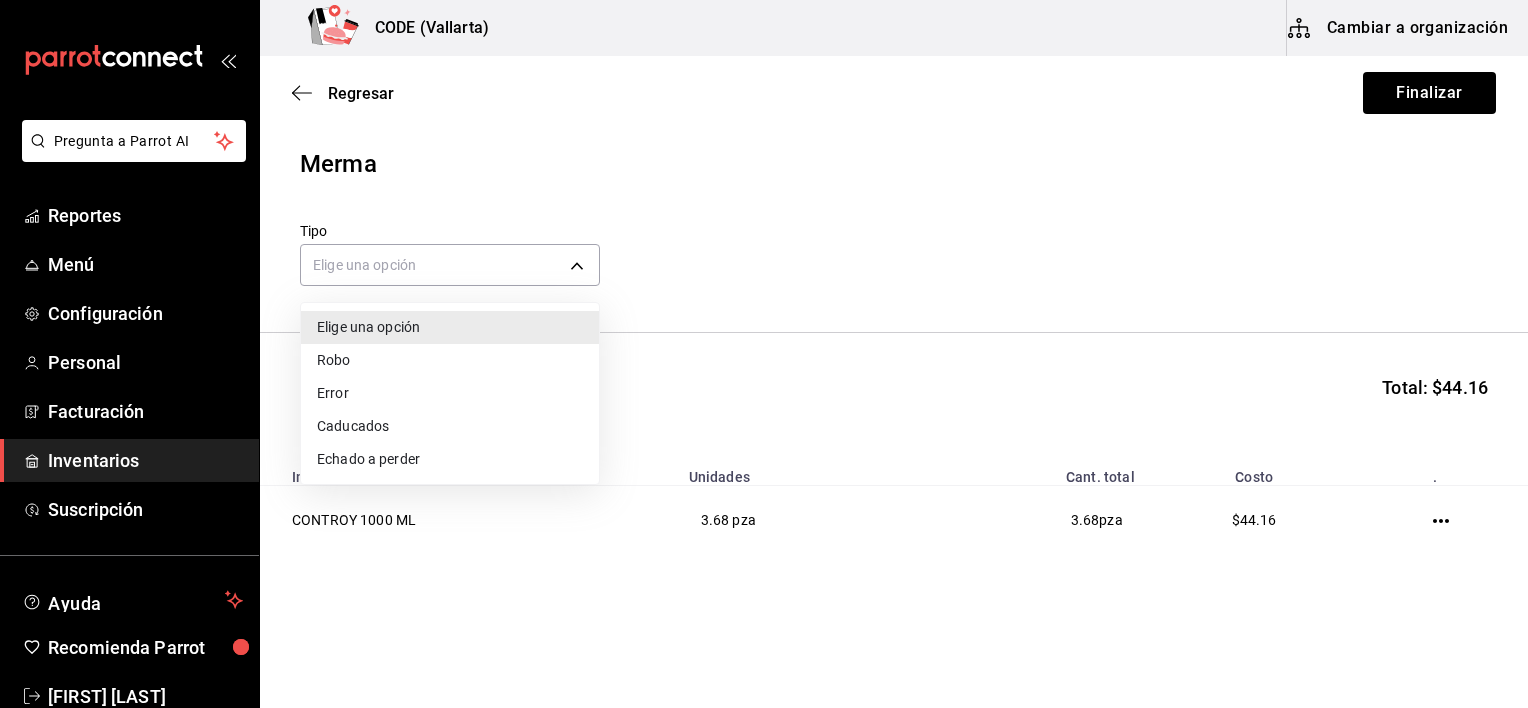 click on "Error" at bounding box center (450, 393) 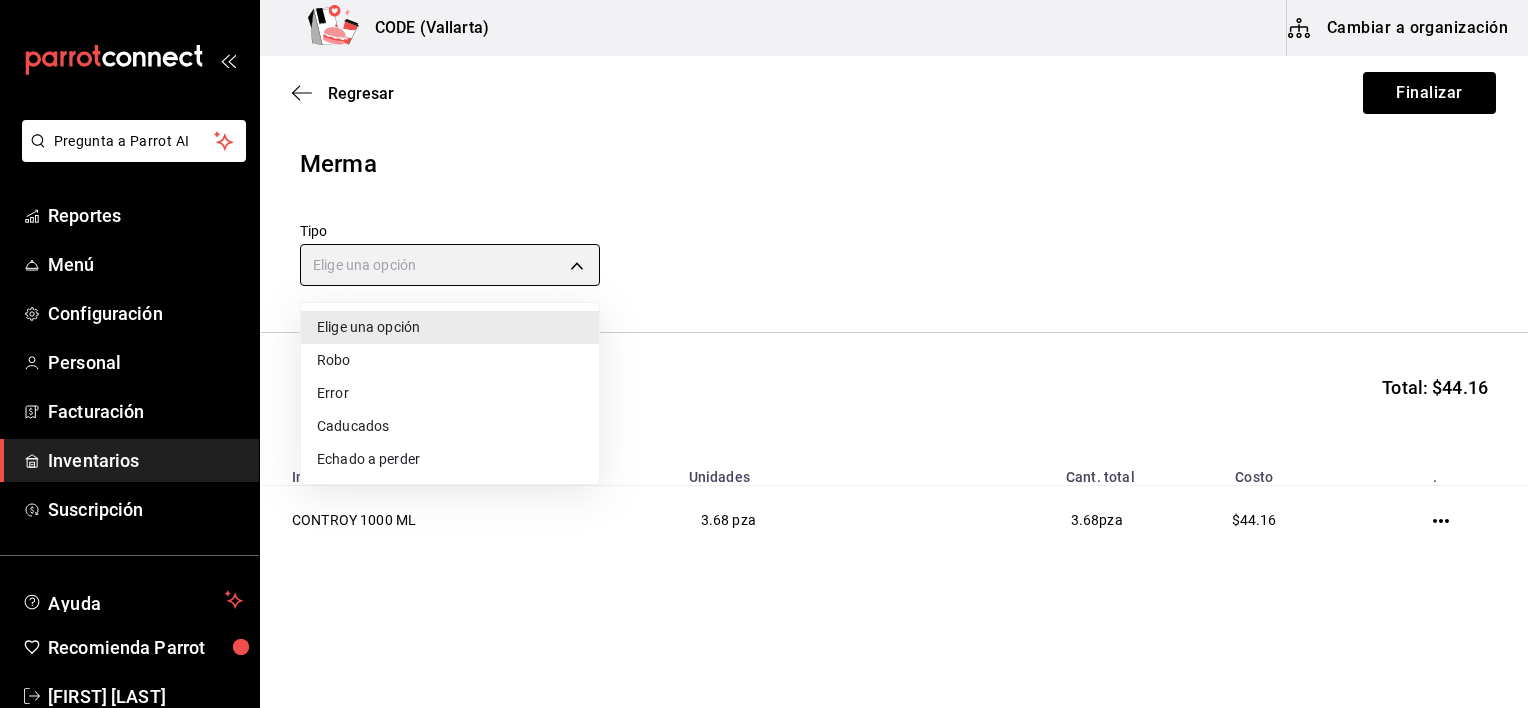 type on "ERROR" 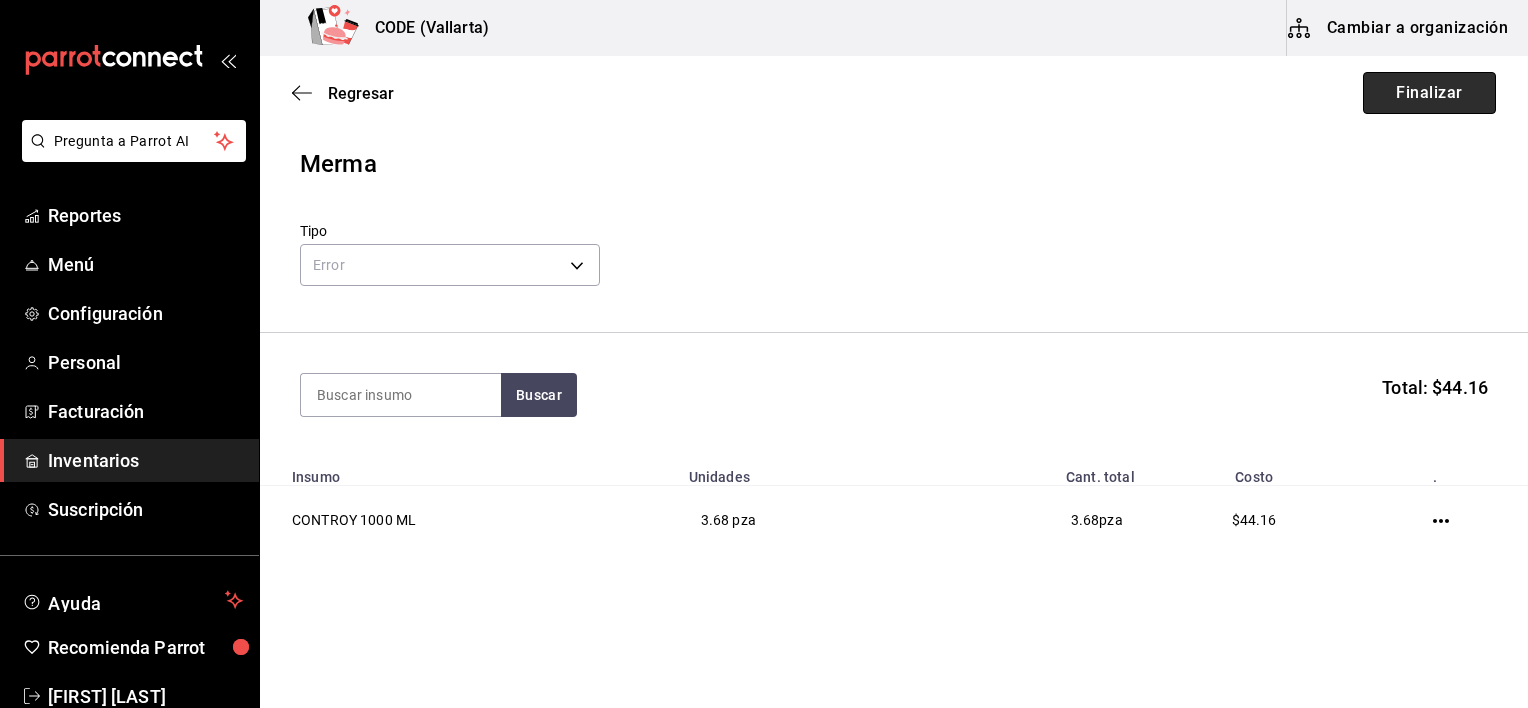 click on "Finalizar" at bounding box center (1429, 93) 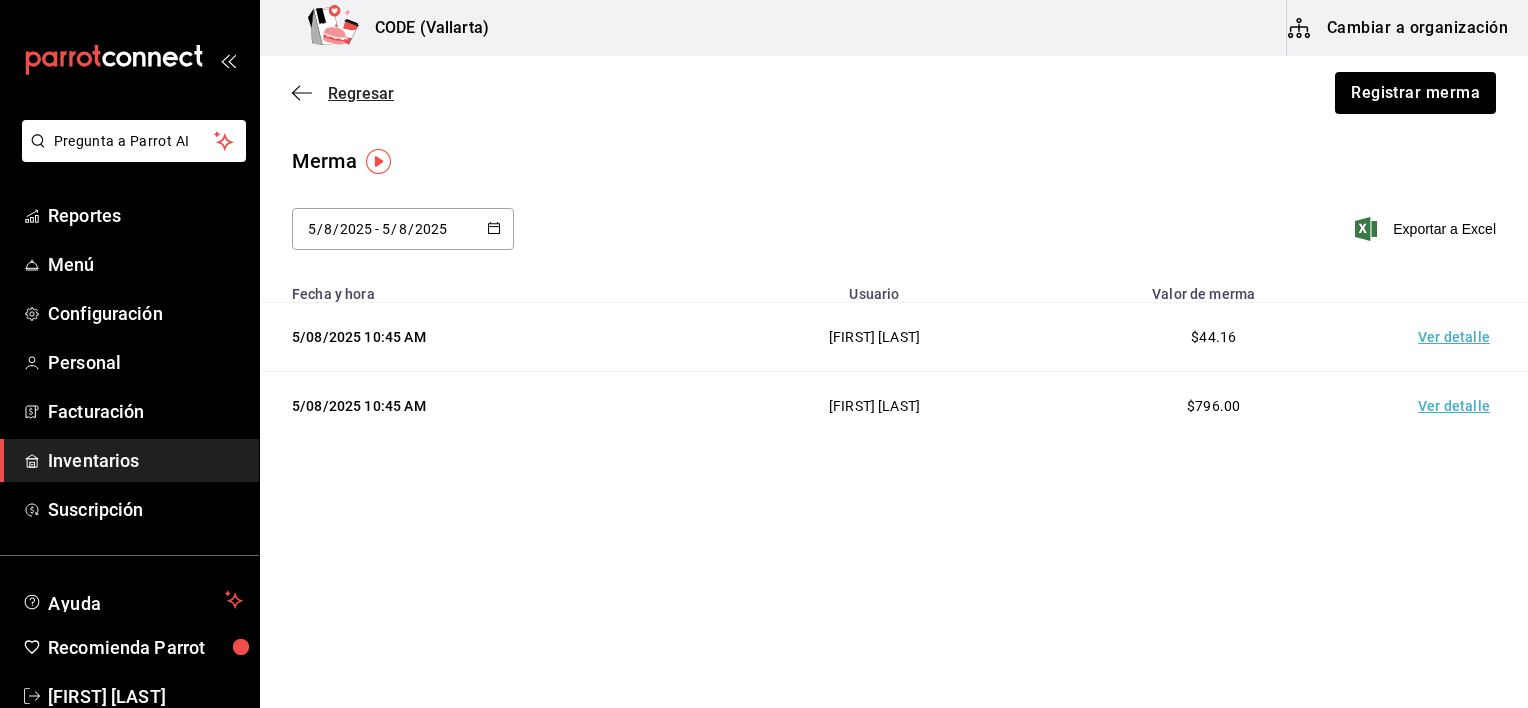 click on "Regresar" at bounding box center (361, 93) 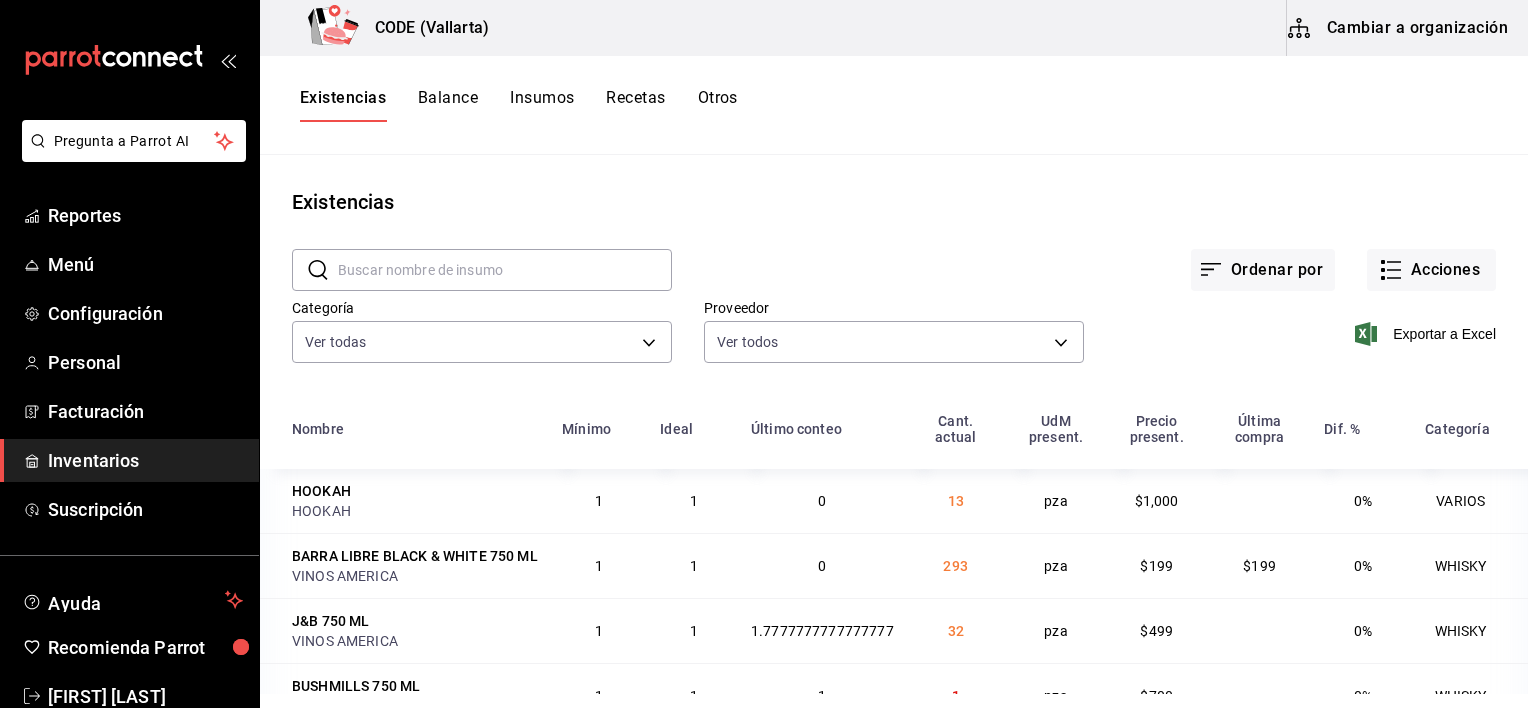 click on "Balance" at bounding box center (448, 105) 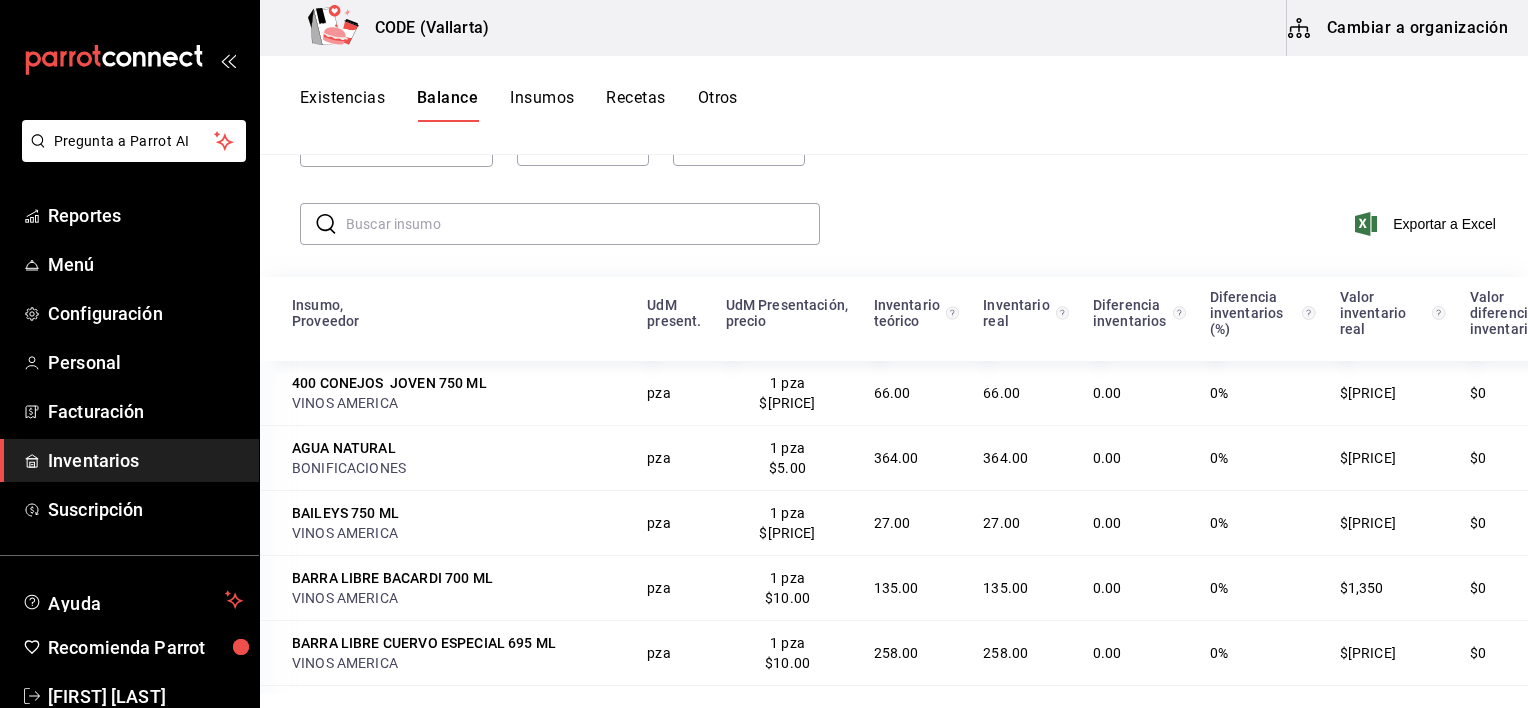 scroll, scrollTop: 152, scrollLeft: 0, axis: vertical 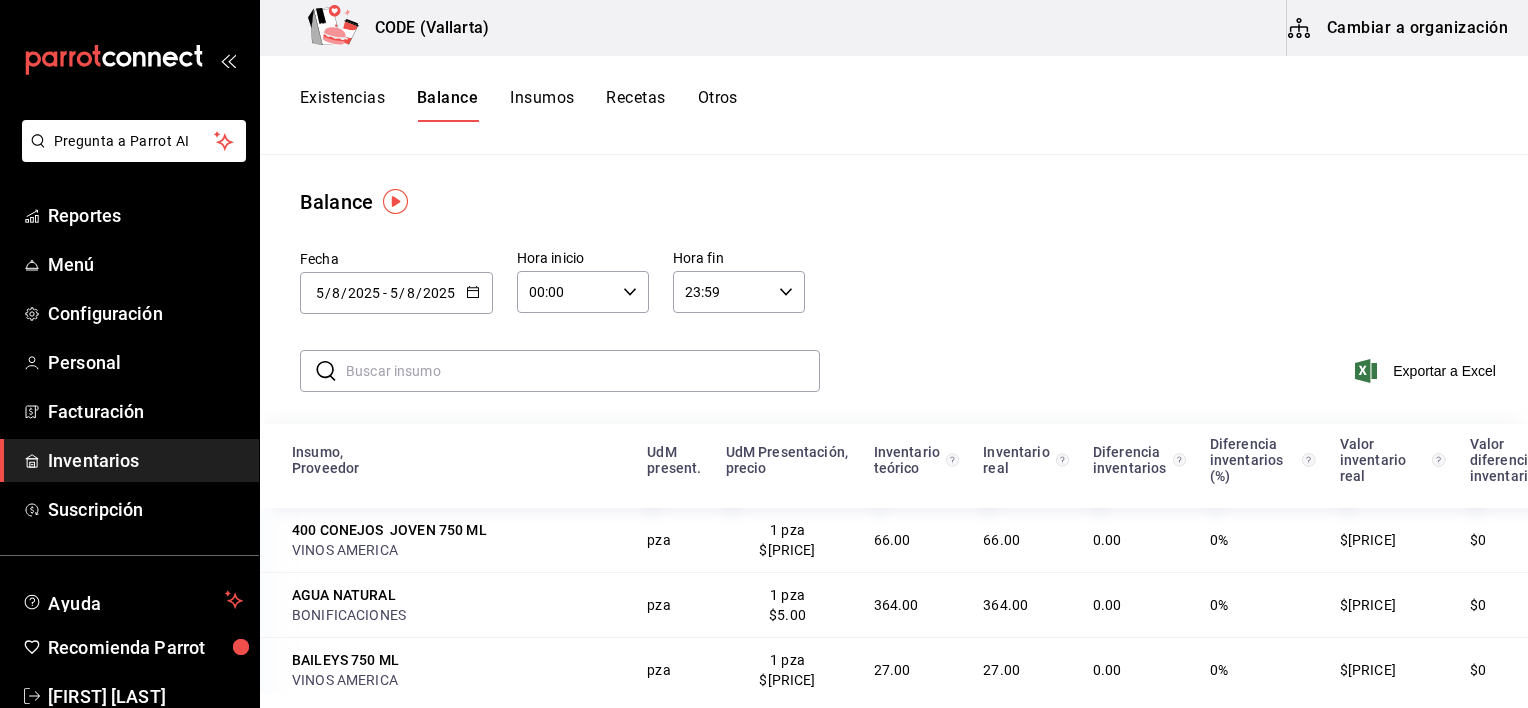 click on "Existencias" at bounding box center (342, 105) 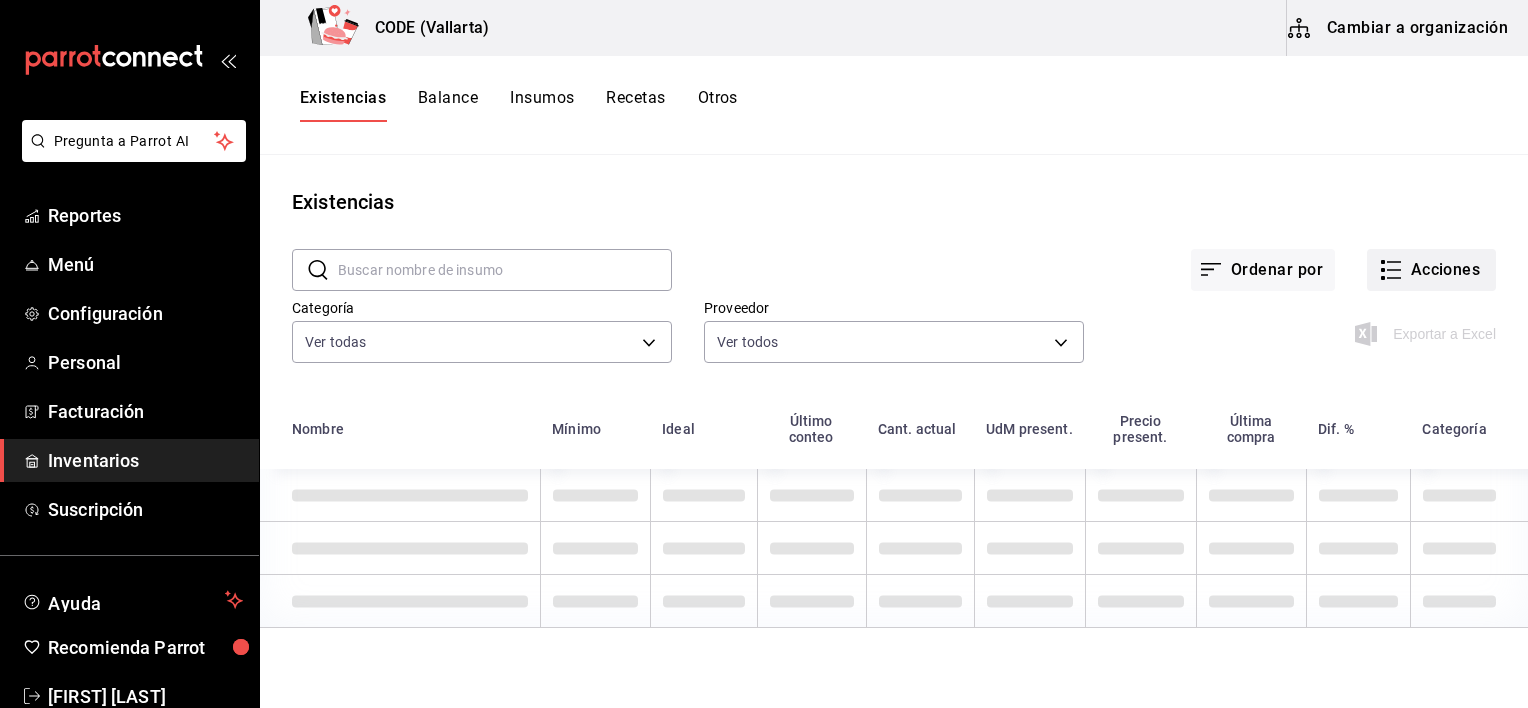 click 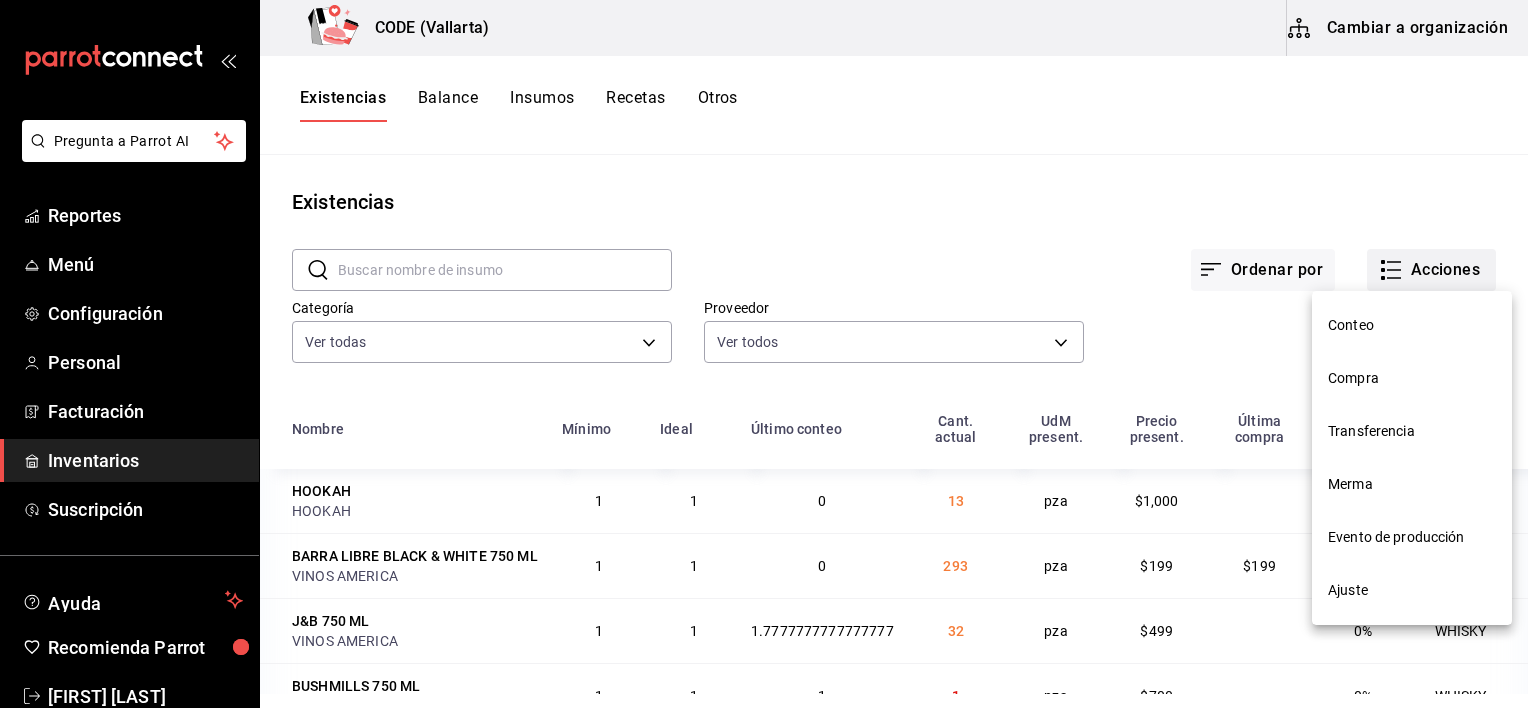 click at bounding box center (764, 354) 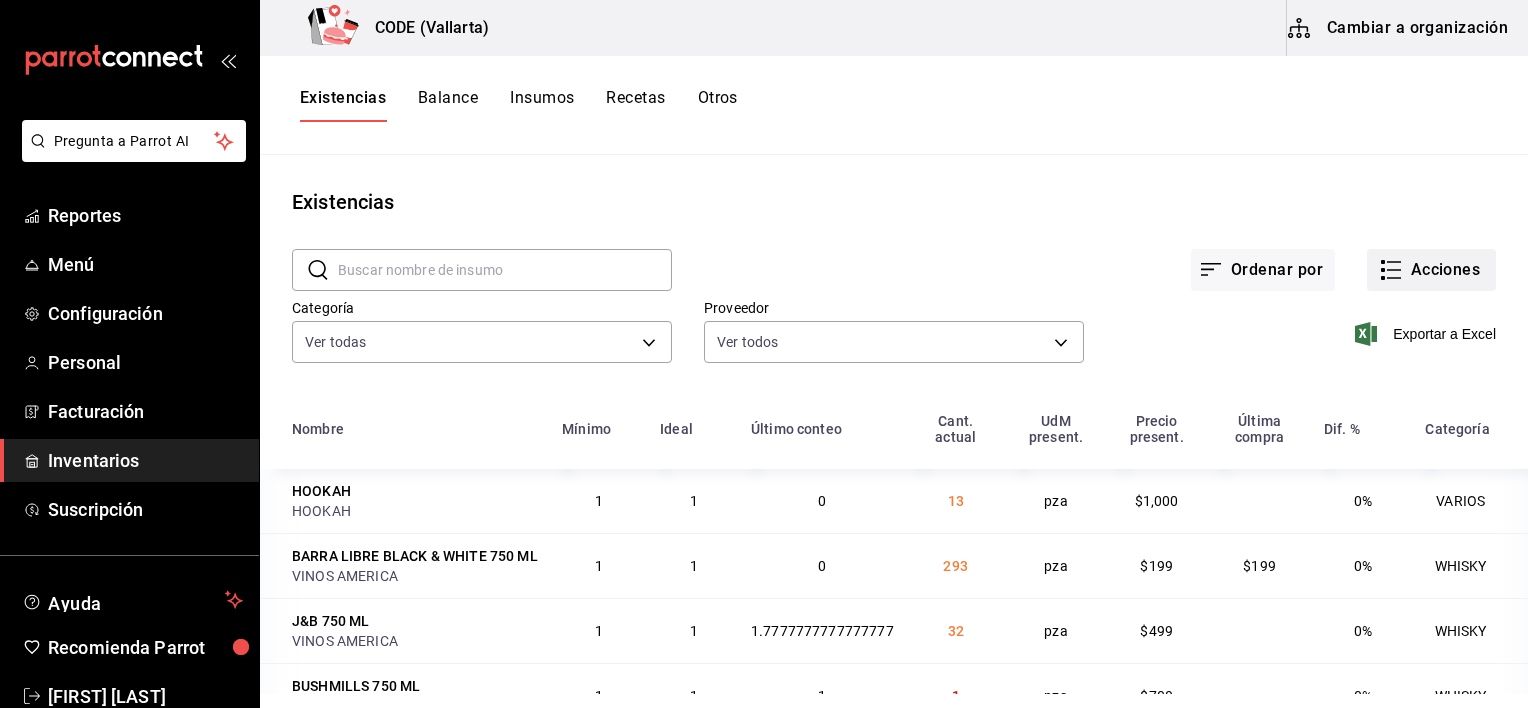 click 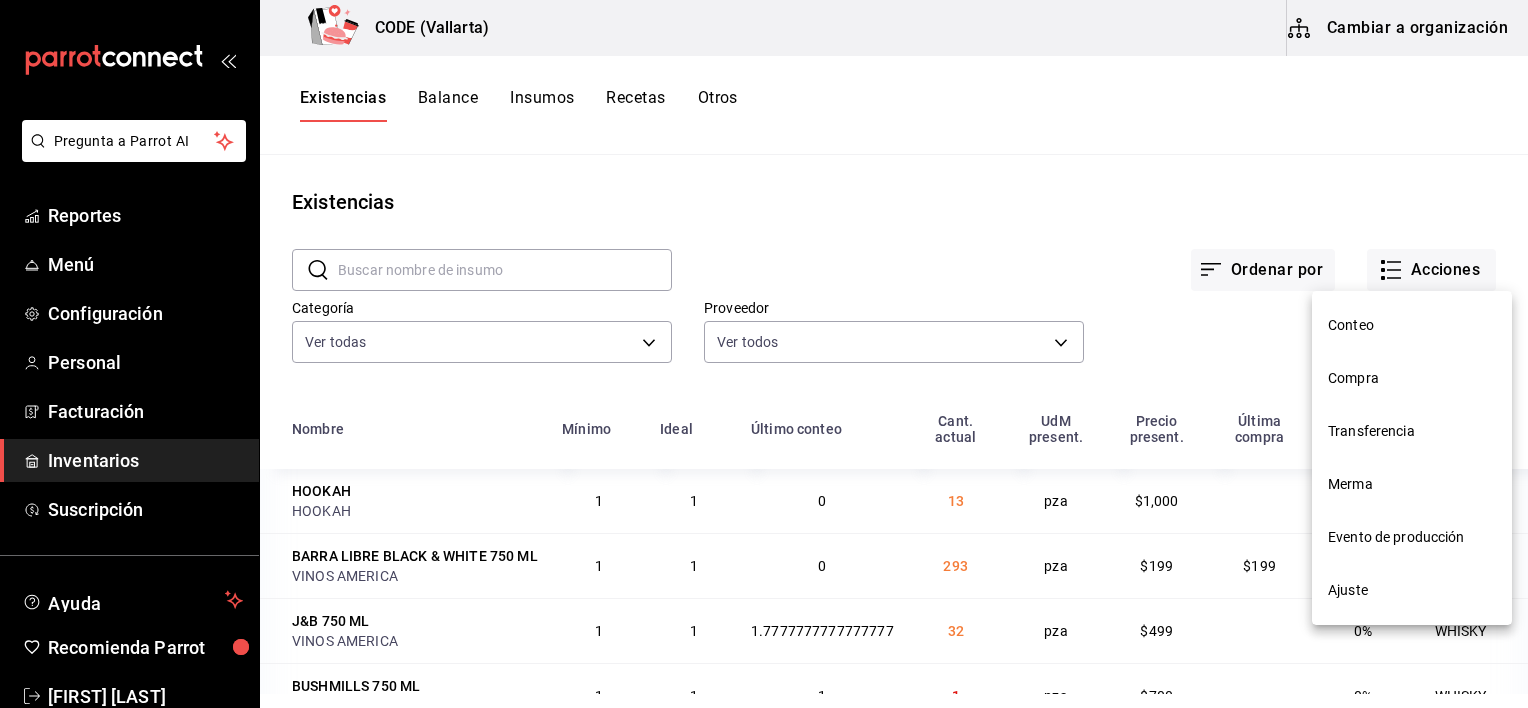 click on "Compra" at bounding box center [1412, 378] 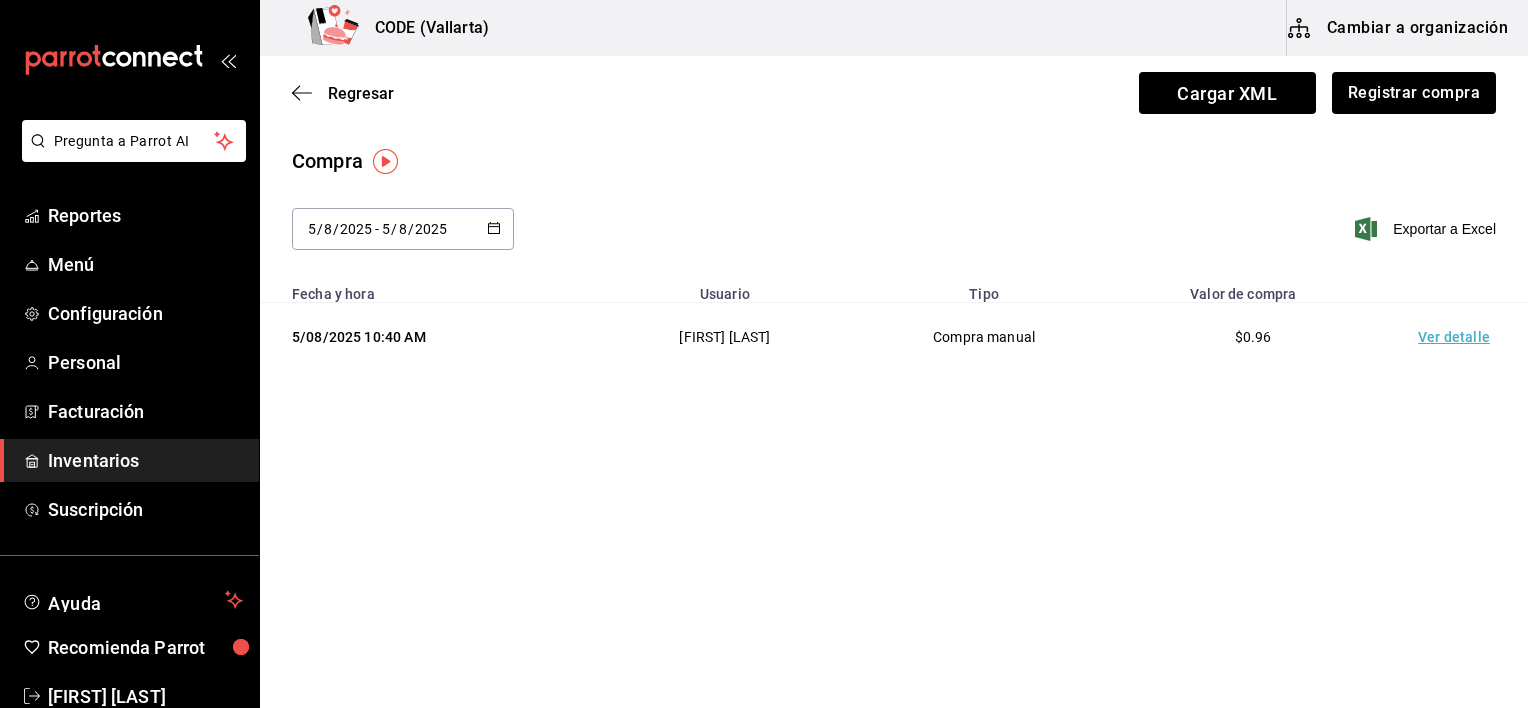 click on "Ver detalle" at bounding box center (1458, 337) 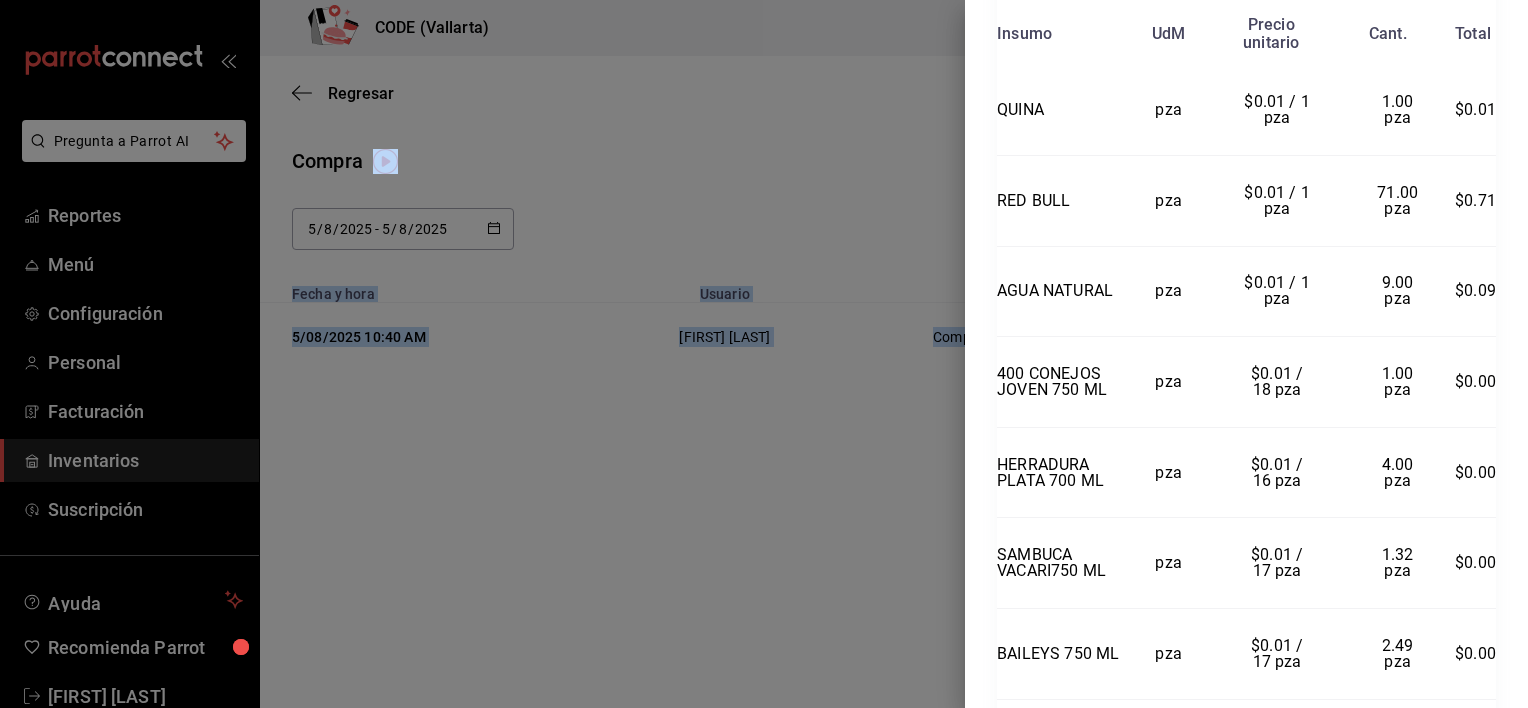 scroll, scrollTop: 1154, scrollLeft: 0, axis: vertical 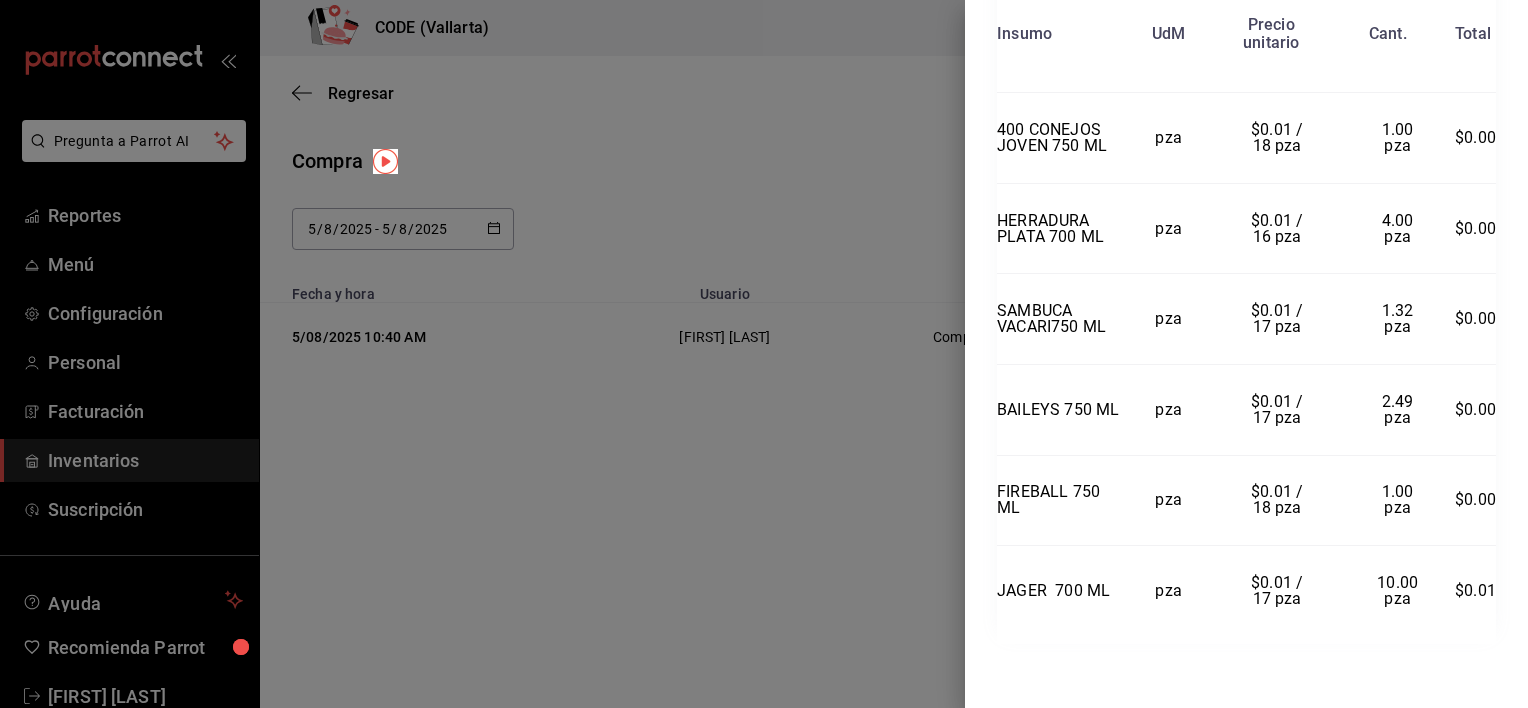 drag, startPoint x: 988, startPoint y: 52, endPoint x: 1488, endPoint y: 564, distance: 715.6424 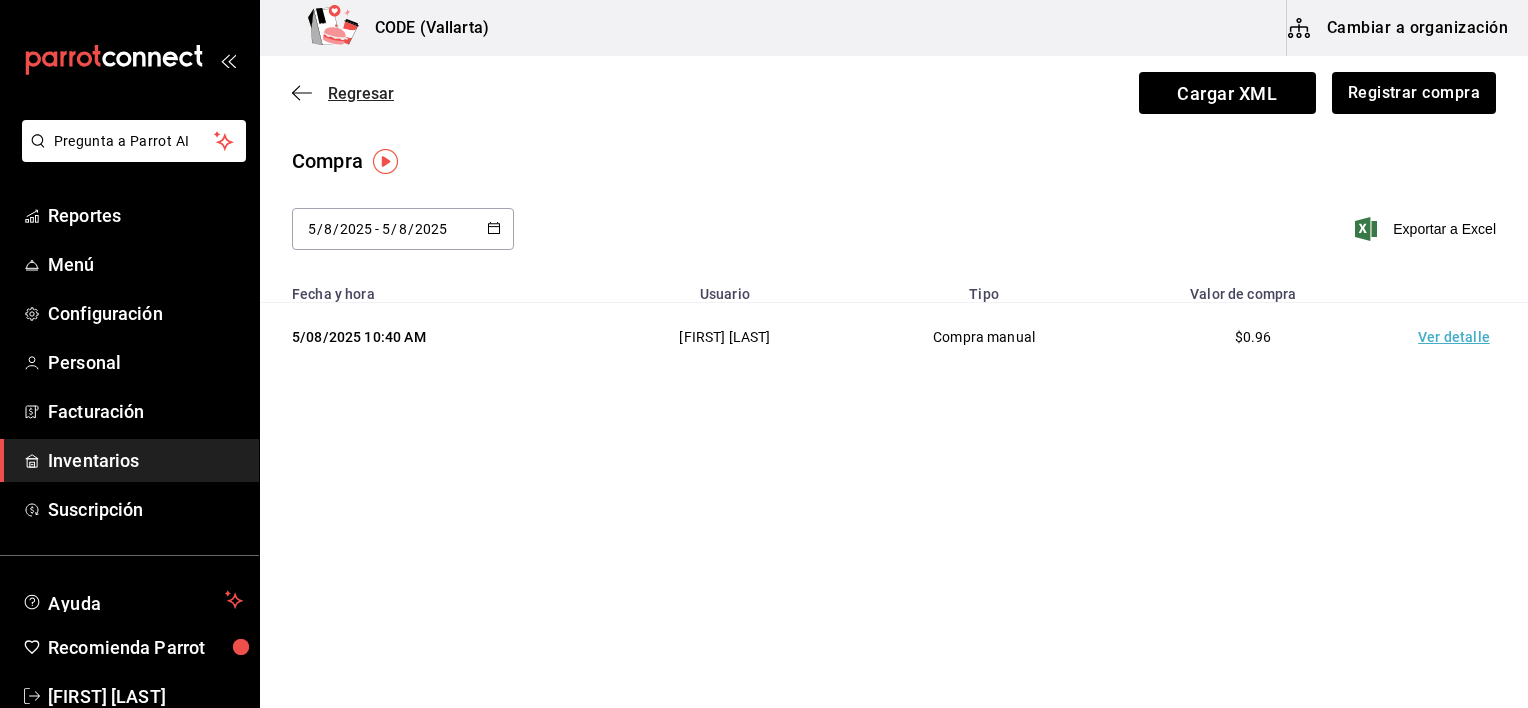 click on "Regresar" at bounding box center (361, 93) 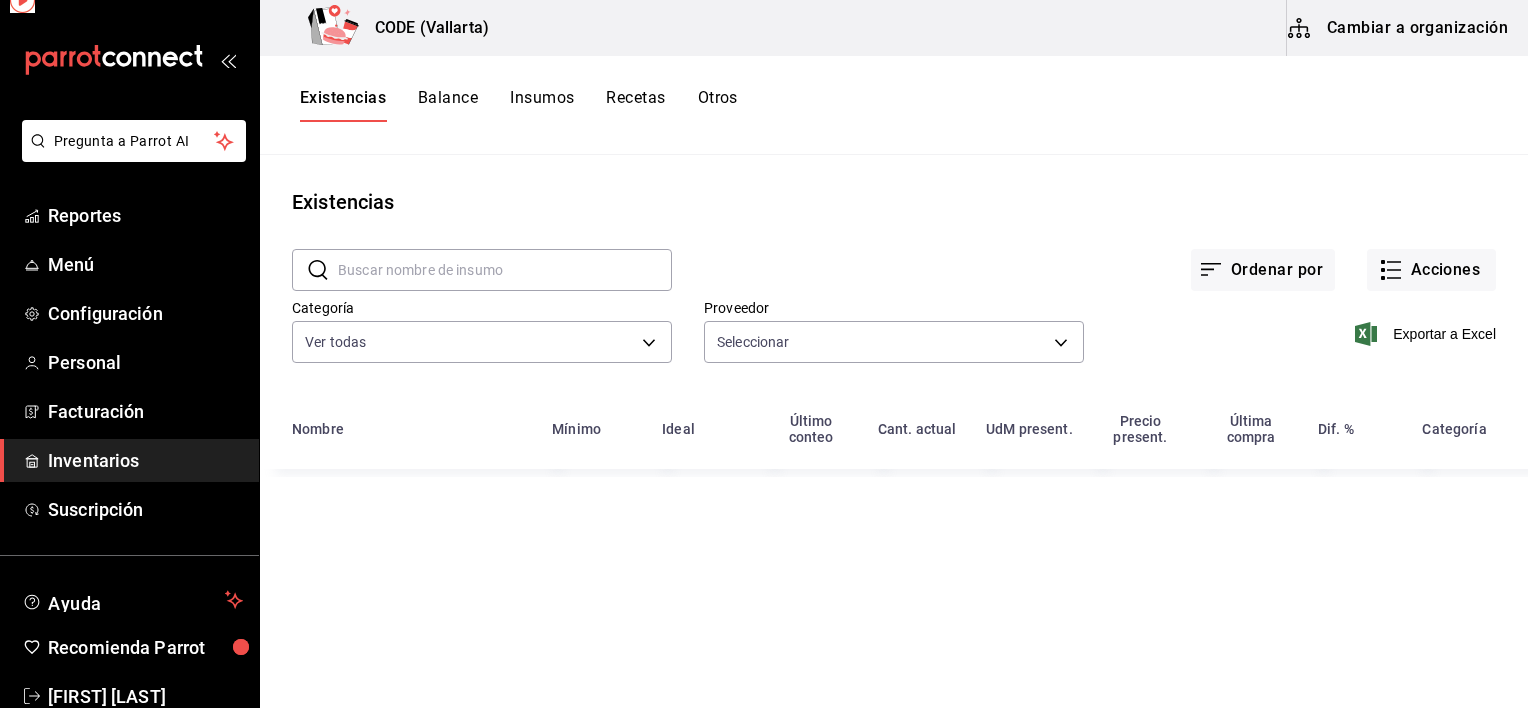 type on "f441cc60-b1eb-450c-bd87-89bb196f0e39,b1caf55d-3da8-4df4-8141-0e65a004b36d,da576e11-1b7b-4865-9cc4-2a8a85771be9,3d80bde2-3238-4e91-9e82-6a4f3e0c69b0,075e0141-9eaa-4730-863b-e6c42c73a5b6,eb70b834-d9d1-4ac3-8663-a1e7a53d8150,29bba991-a32c-49e6-9168-2974f396cc03,9f9c564d-95a7-4159-a9f9-c85442971ea2,57afe9cc-35f8-4eb4-979c-1776dfcc0cca,0c7ec9de-a215-494a-acd4-e3fe7ddfff1d,aeaf7931-80b4-4b1a-8122-9c7f88c2f7f9,59d09d39-cd79-4411-9dc0-5b569e409153,e026ff03-f54e-4cf3-b411-82b5e89e58f1,475d6aa3-3cf4-4b45-89b7-25ebee50a289,21a97b26-24ec-4ea3-adc8-3fa0e39621ed,3a07a19e-be62-4050-a472-e8de4feefa02" 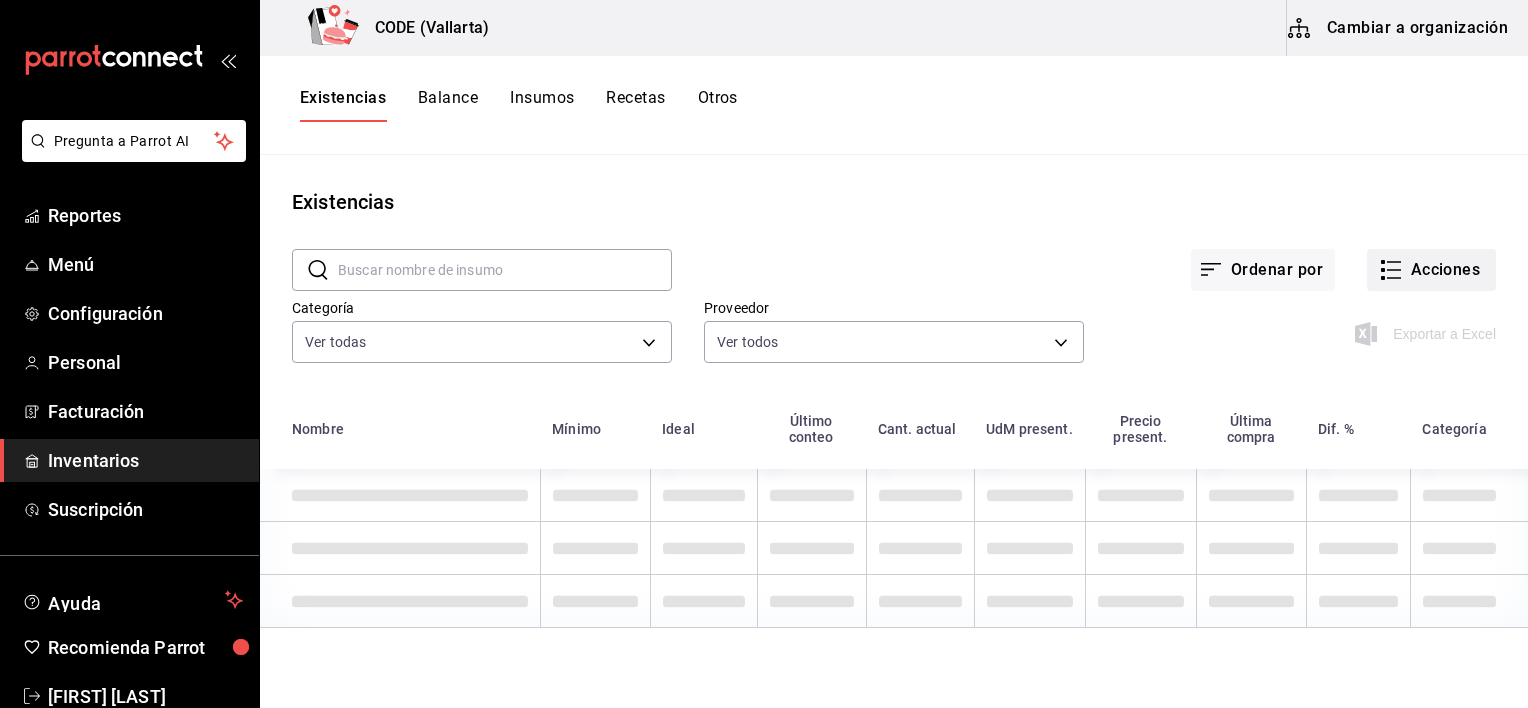 click on "Acciones" at bounding box center [1431, 270] 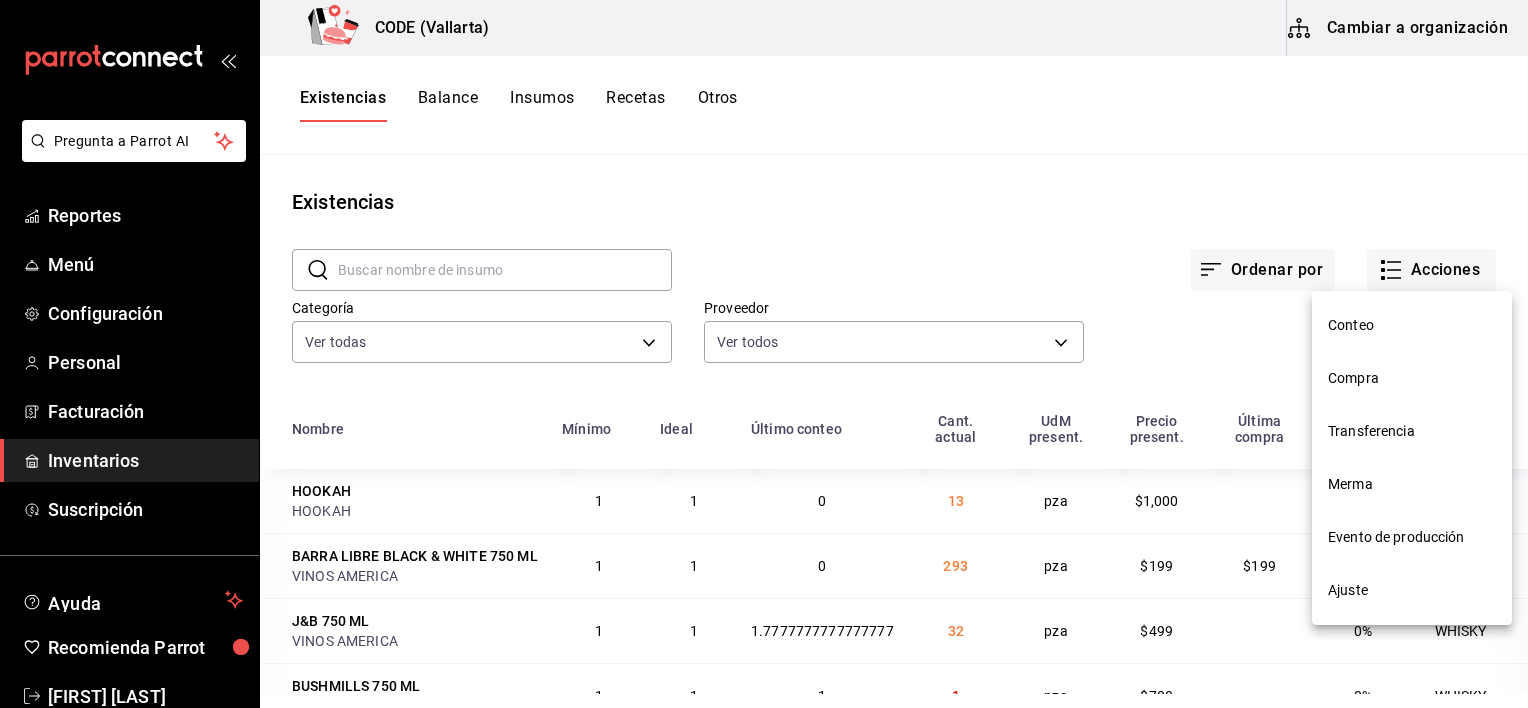 click on "Merma" at bounding box center [1412, 484] 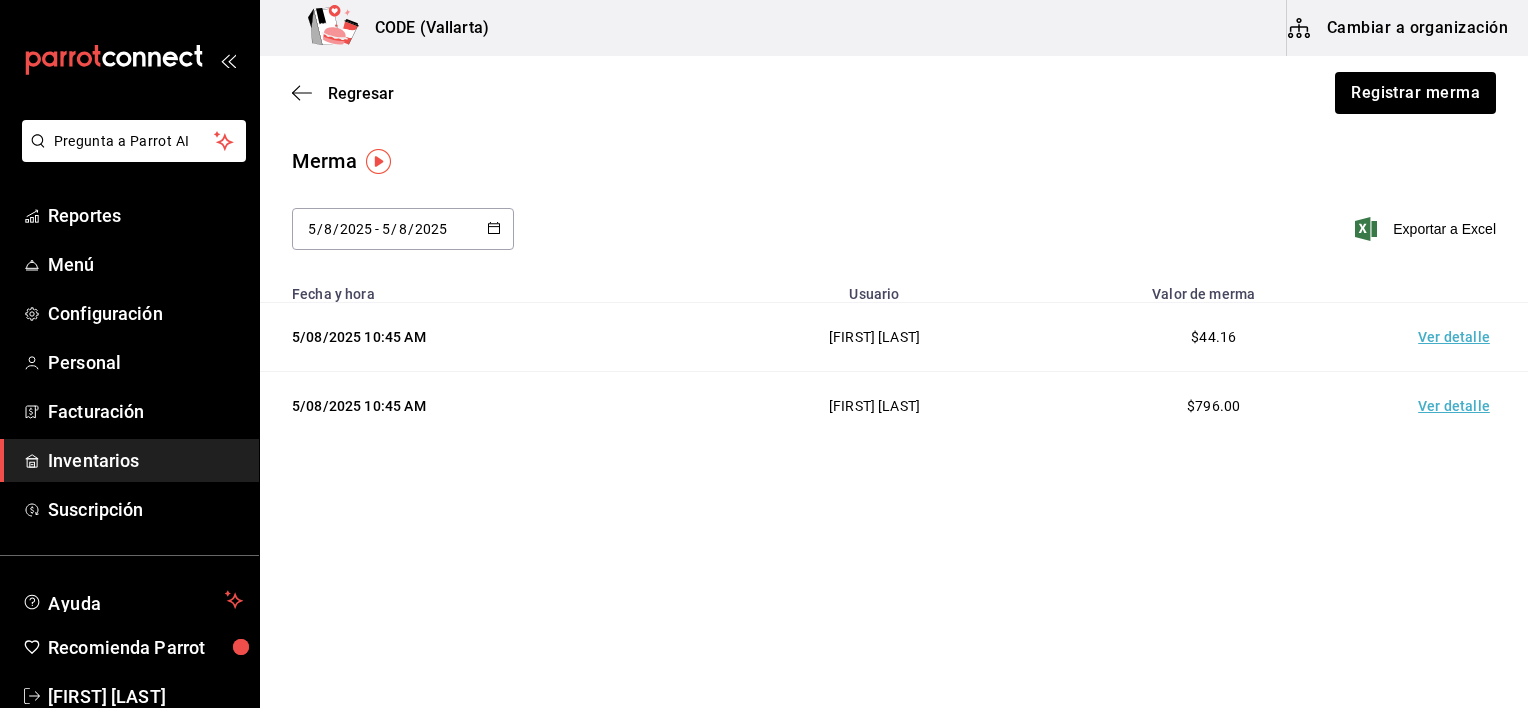click on "Ver detalle" at bounding box center (1458, 337) 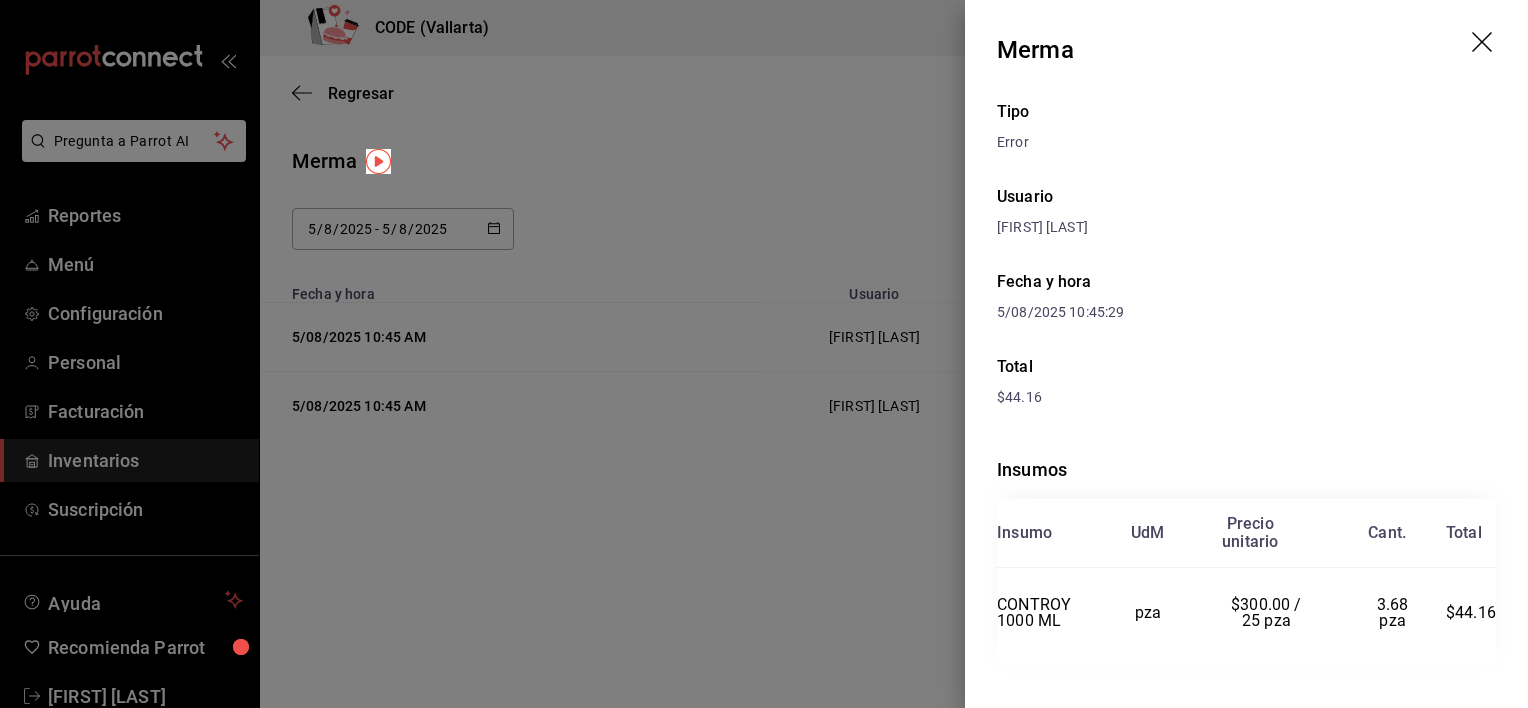 click at bounding box center (764, 354) 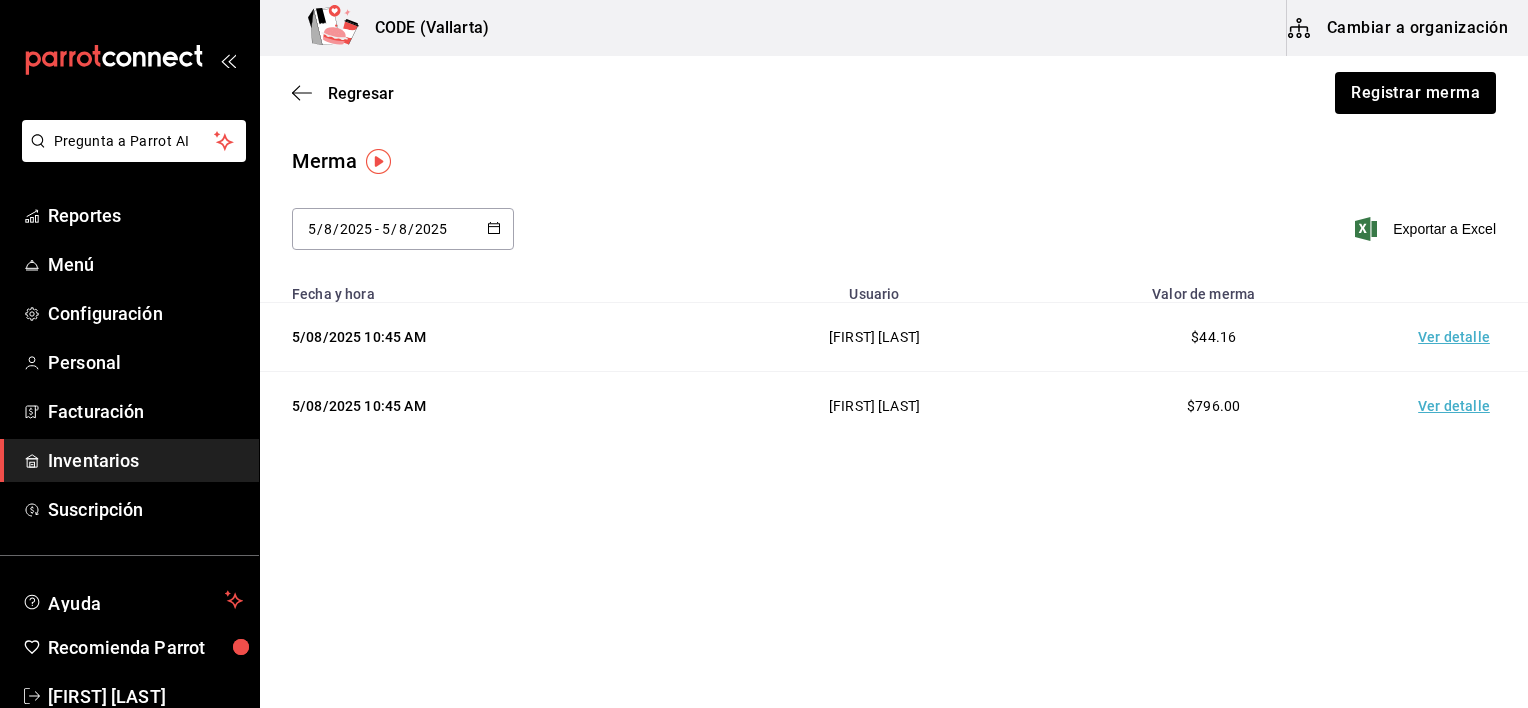 click on "Ver detalle" at bounding box center (1458, 406) 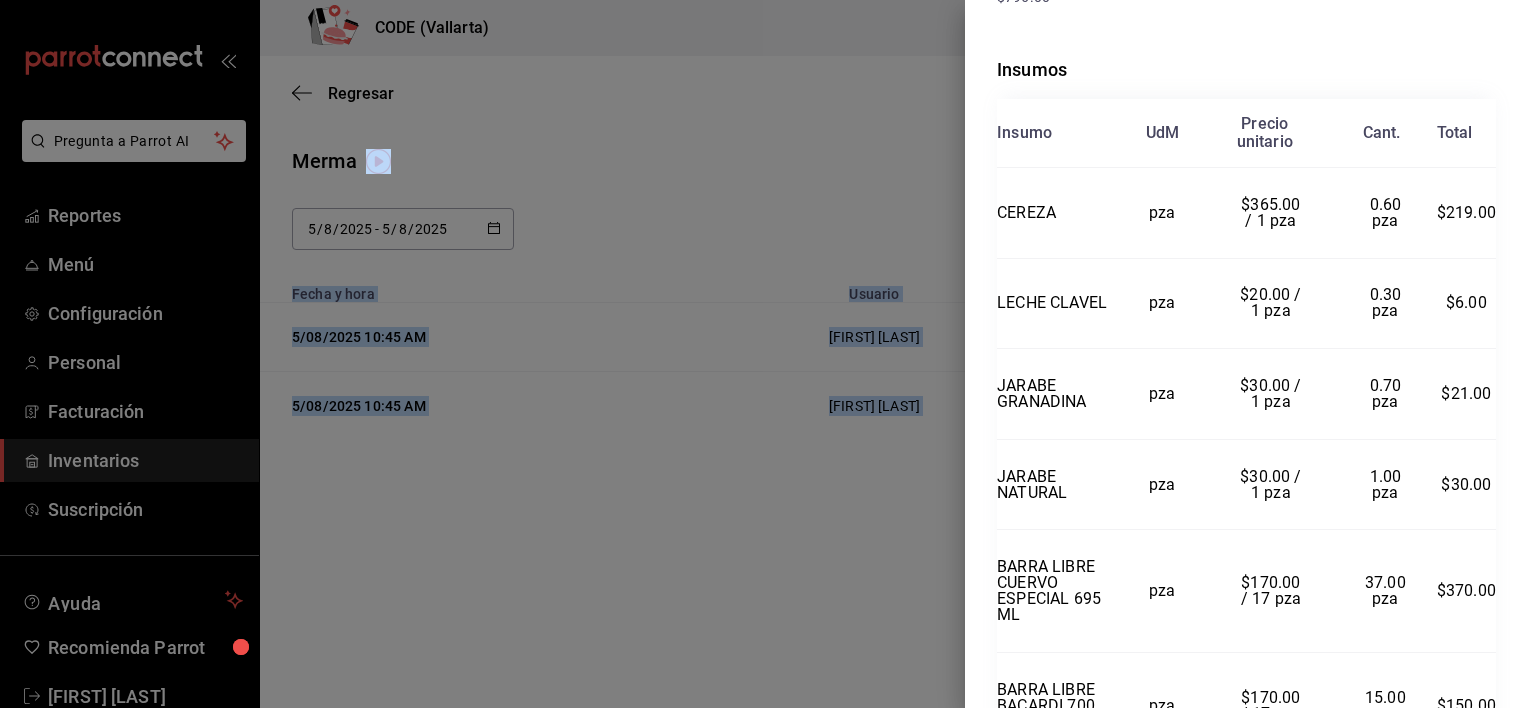scroll, scrollTop: 521, scrollLeft: 0, axis: vertical 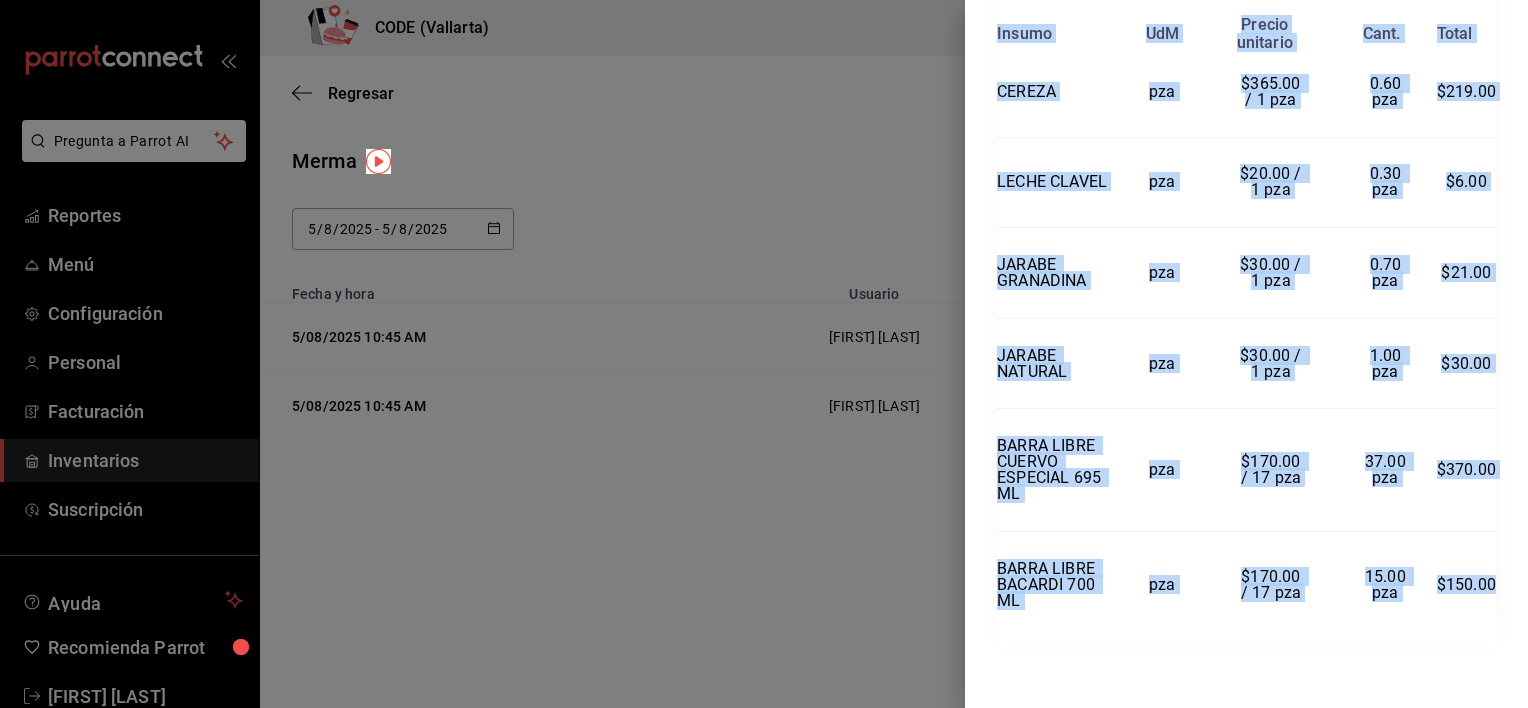 drag, startPoint x: 991, startPoint y: 46, endPoint x: 1480, endPoint y: 590, distance: 731.4759 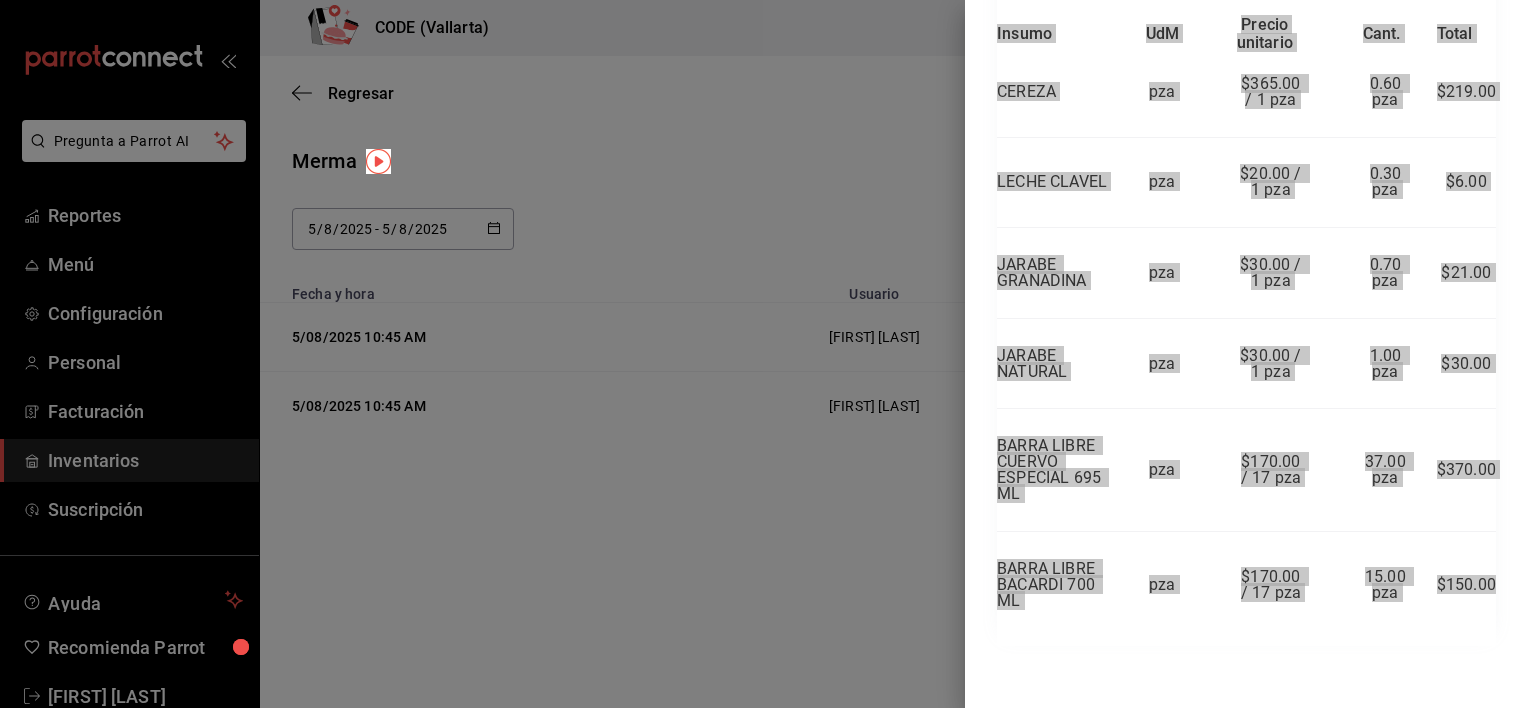 scroll, scrollTop: 521, scrollLeft: 0, axis: vertical 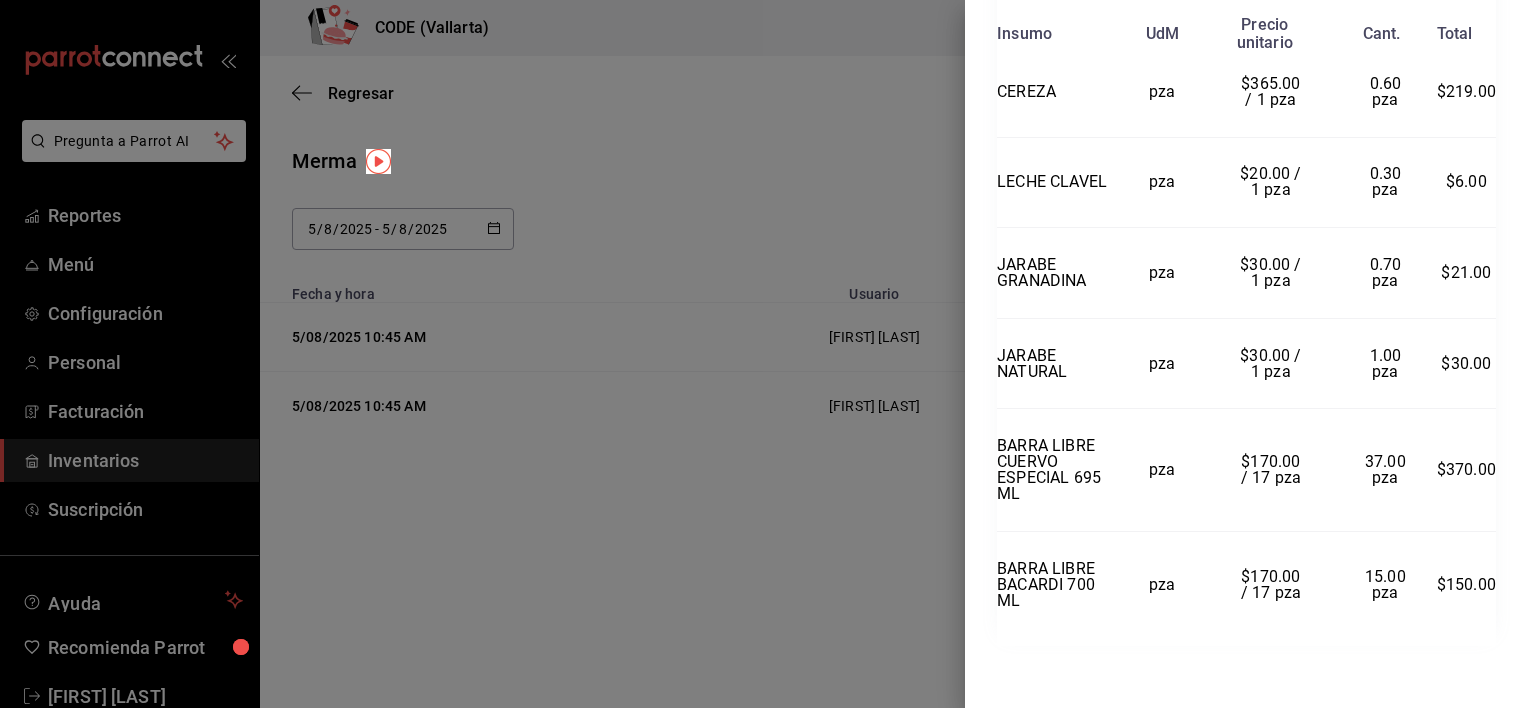 click at bounding box center [764, 354] 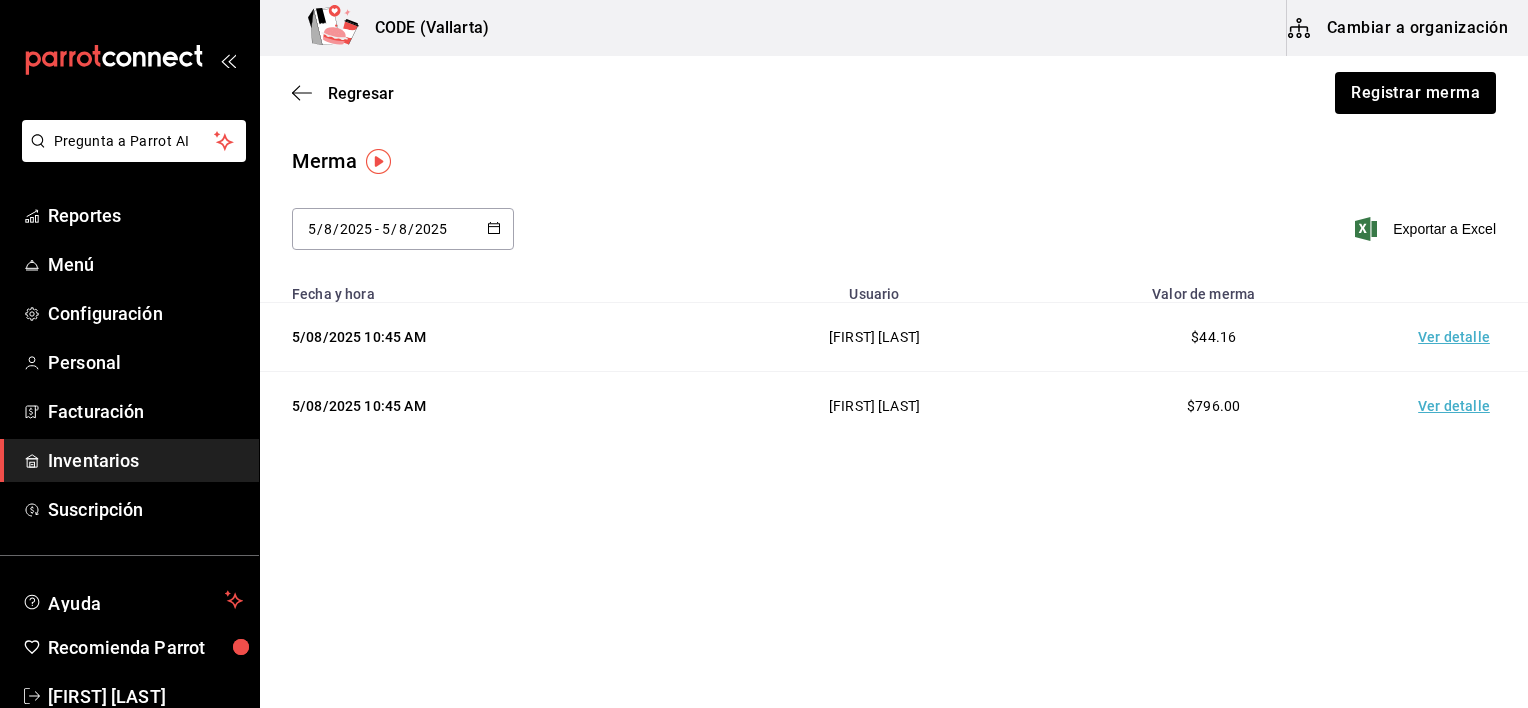 click on "Ver detalle" at bounding box center (1458, 406) 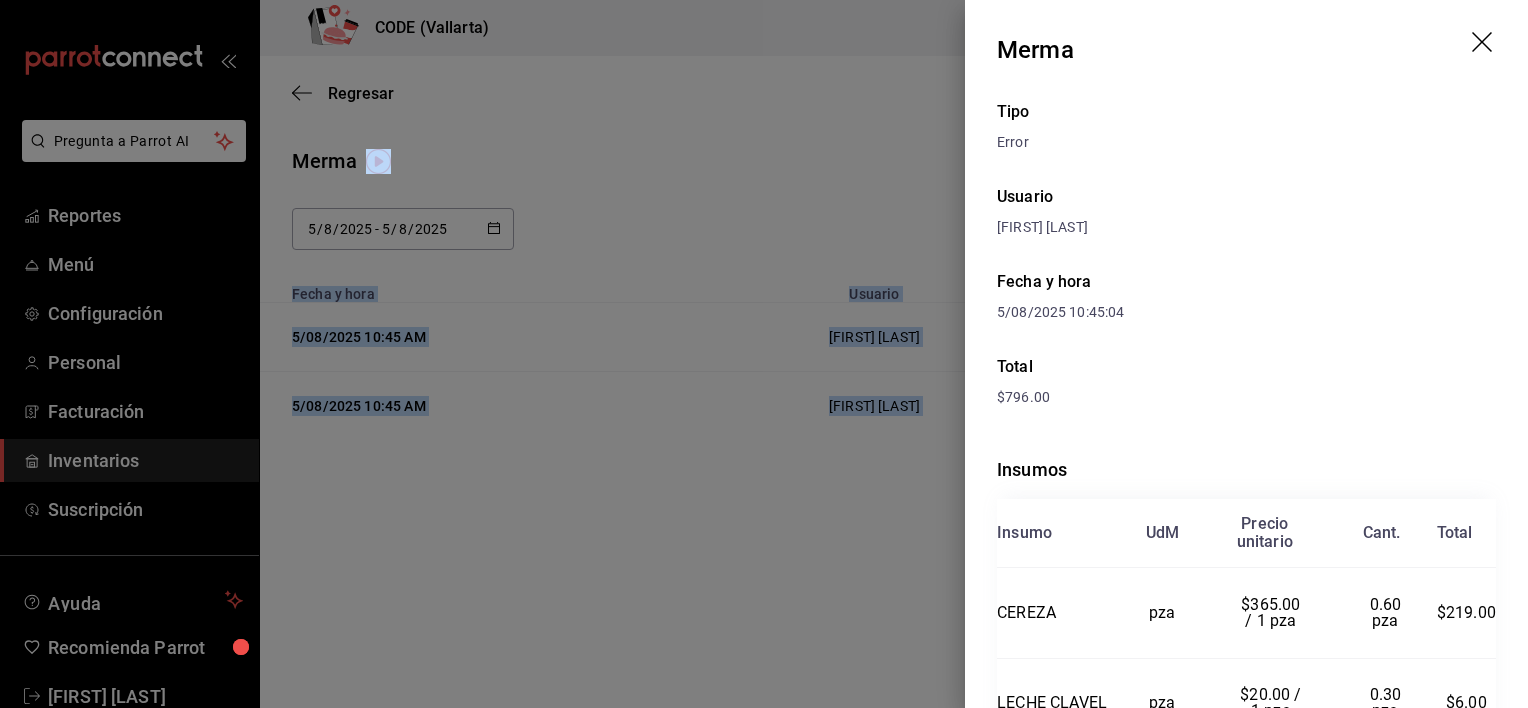 scroll, scrollTop: 521, scrollLeft: 0, axis: vertical 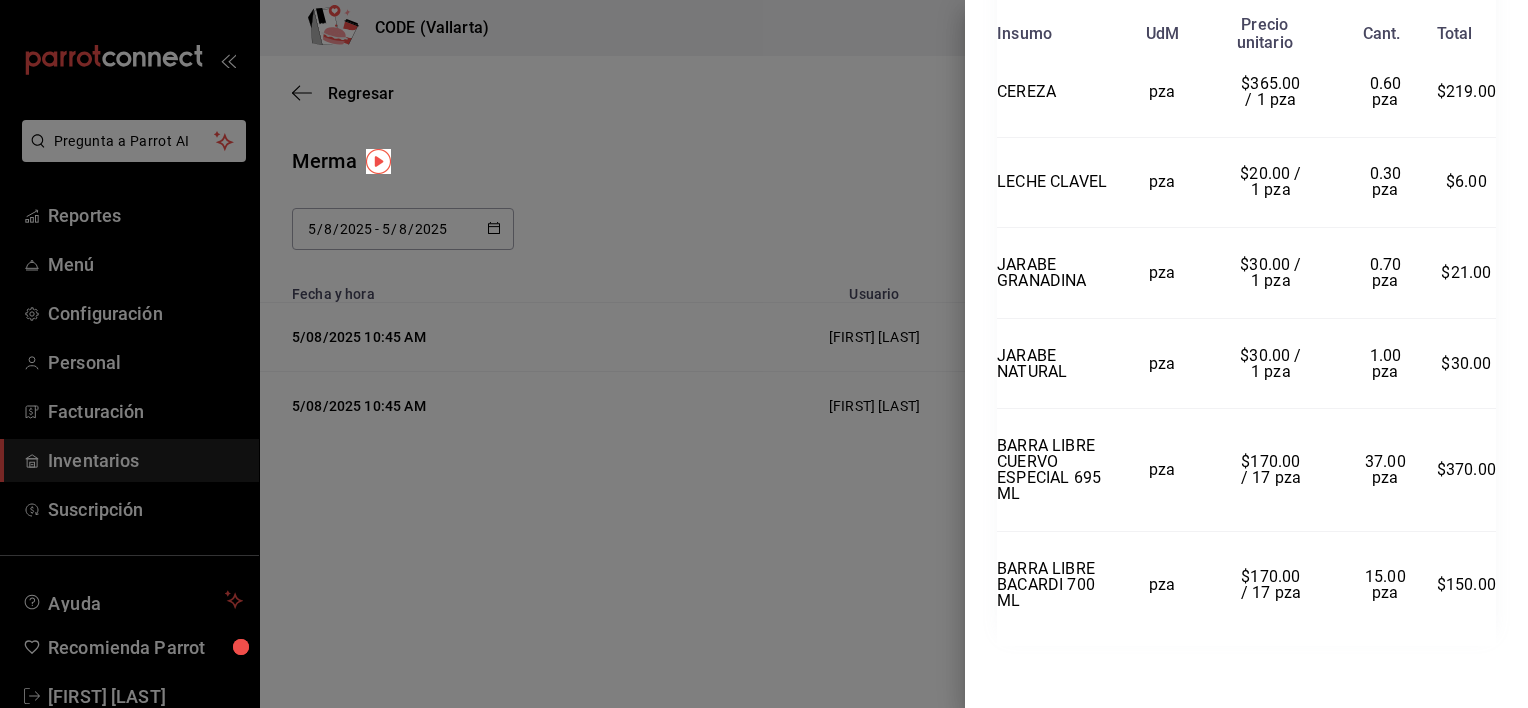 drag, startPoint x: 996, startPoint y: 23, endPoint x: 1484, endPoint y: 674, distance: 813.60004 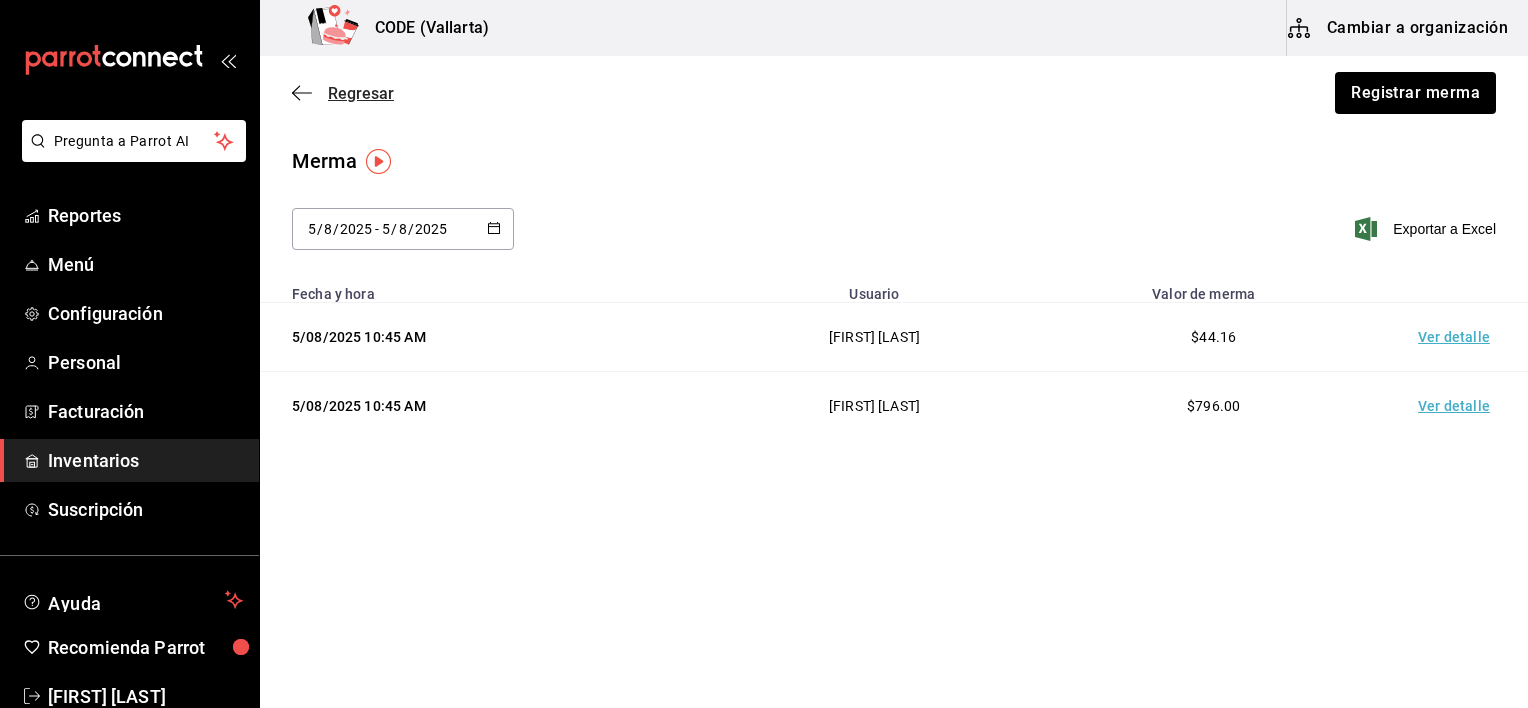 click on "Regresar" at bounding box center (361, 93) 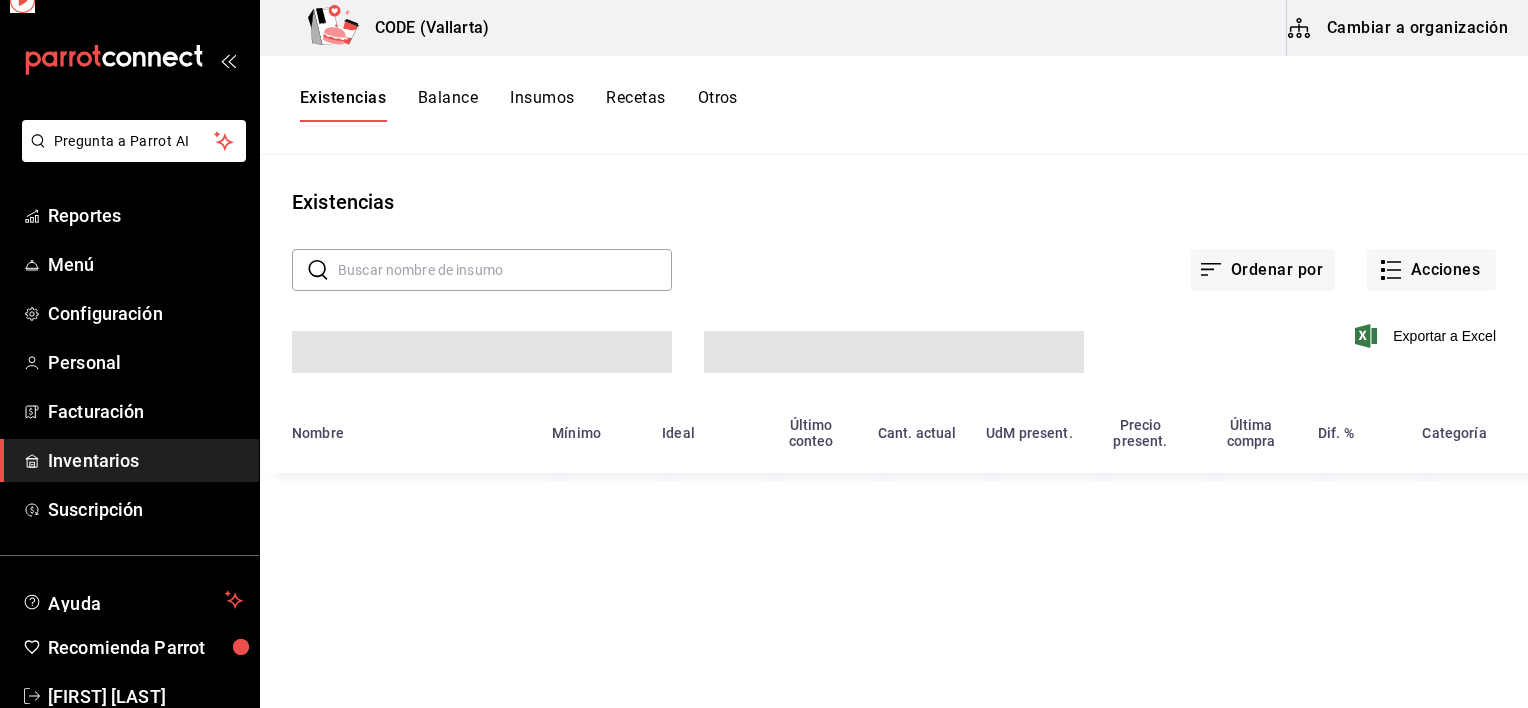 click on "Existencias" at bounding box center (343, 105) 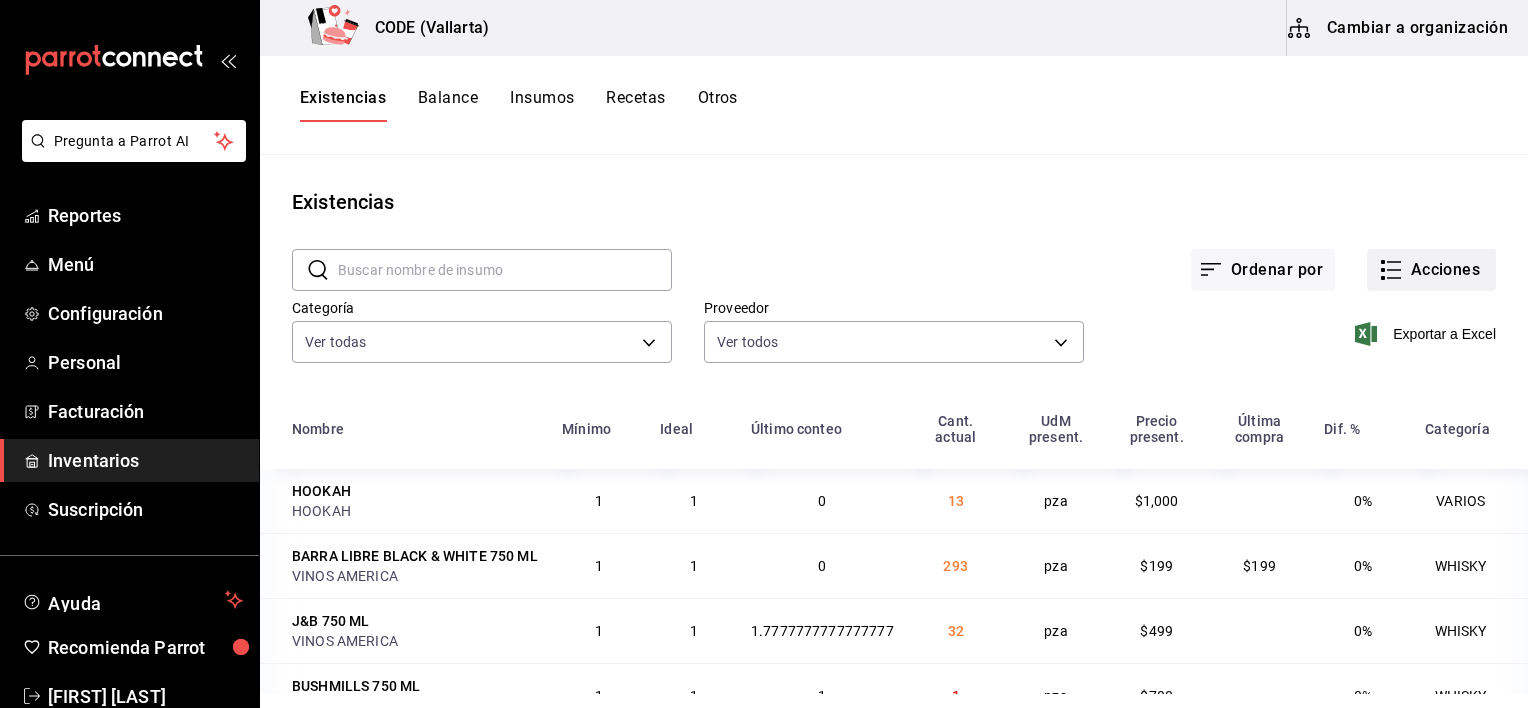 click on "Acciones" at bounding box center [1431, 270] 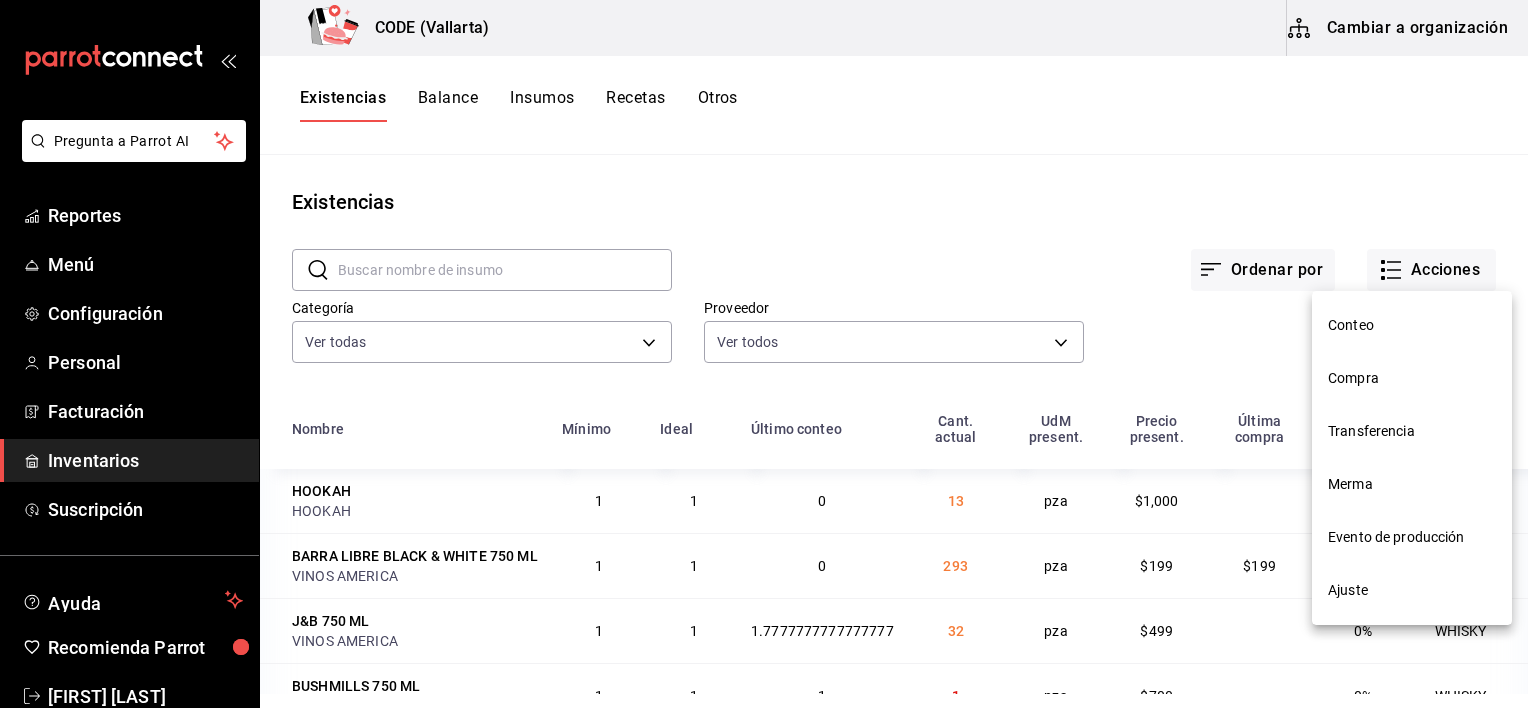 click at bounding box center (764, 354) 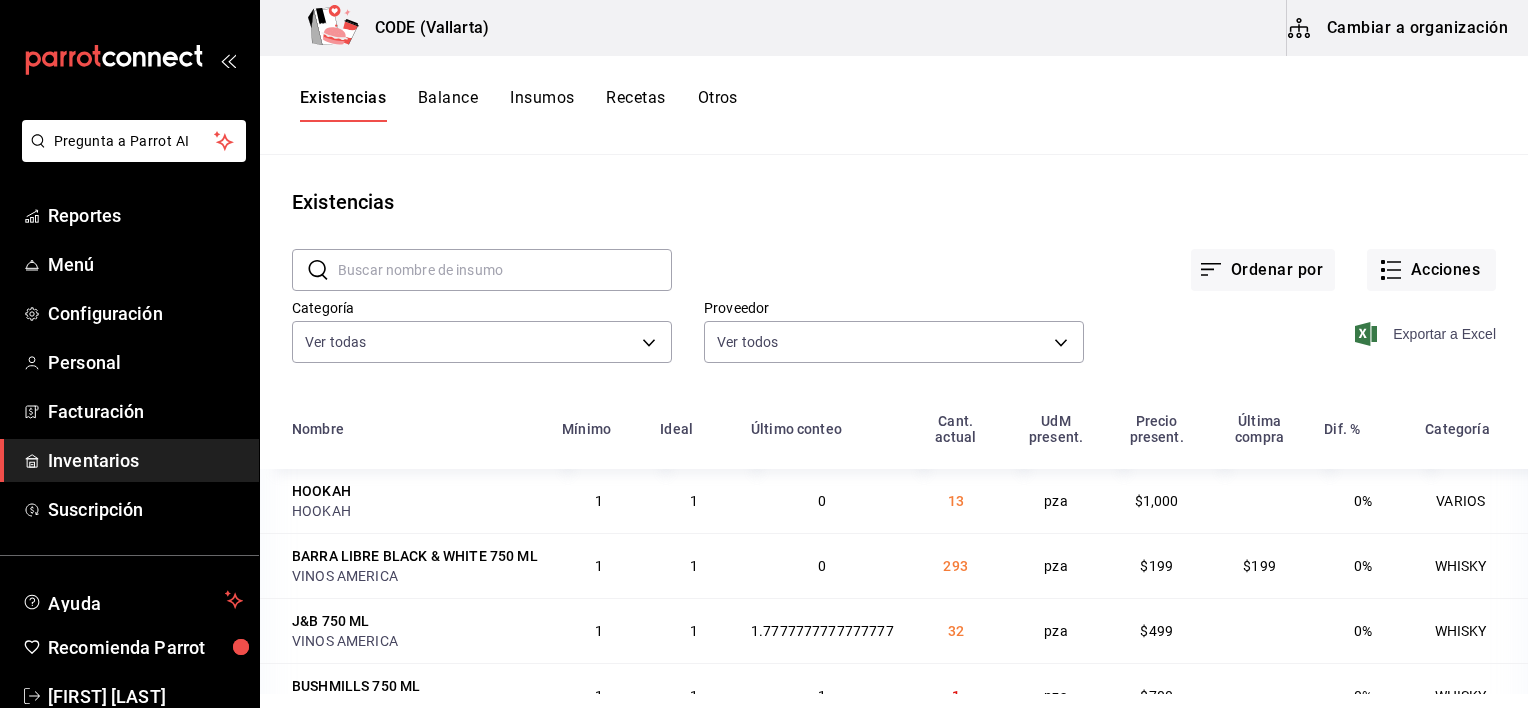 click on "Exportar a Excel" at bounding box center [1427, 334] 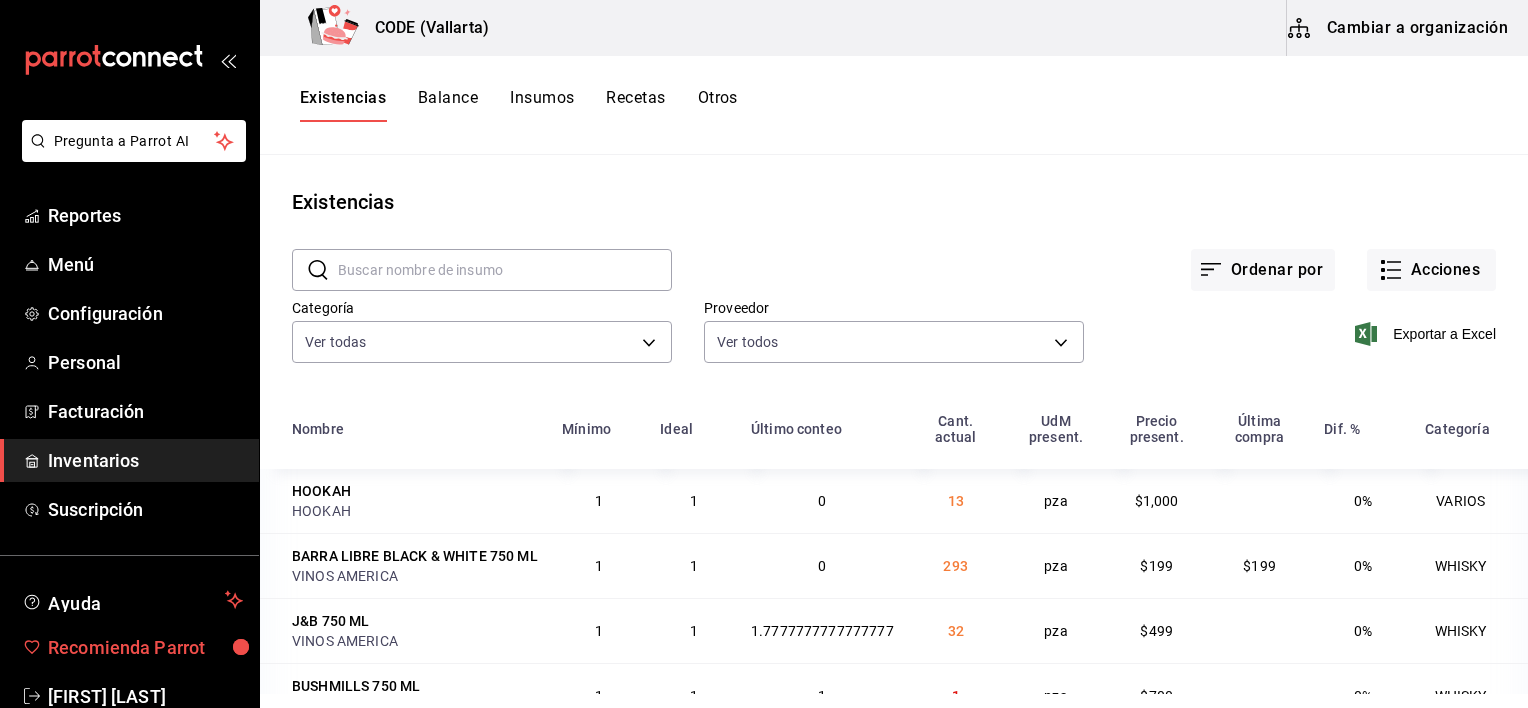 click on "Recomienda Parrot" at bounding box center [145, 647] 